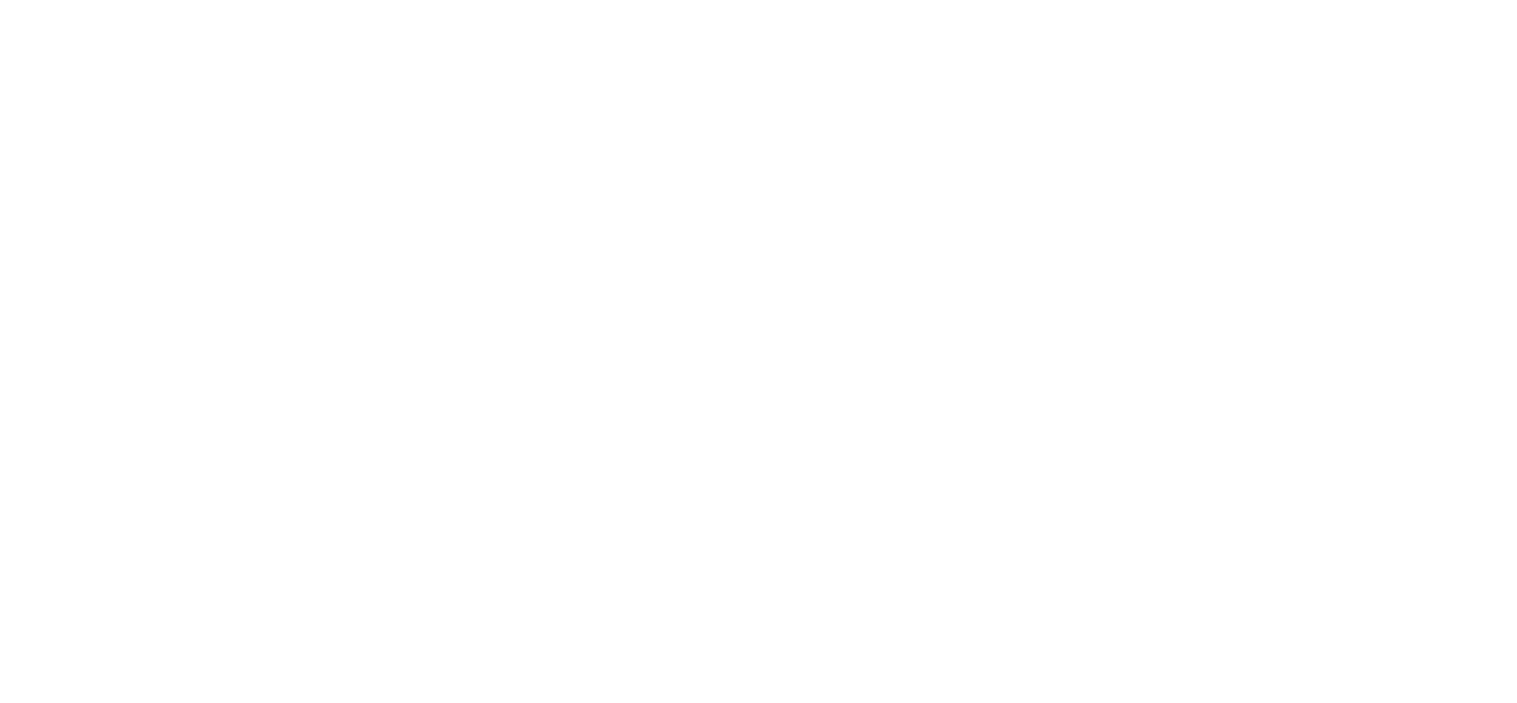 scroll, scrollTop: 0, scrollLeft: 0, axis: both 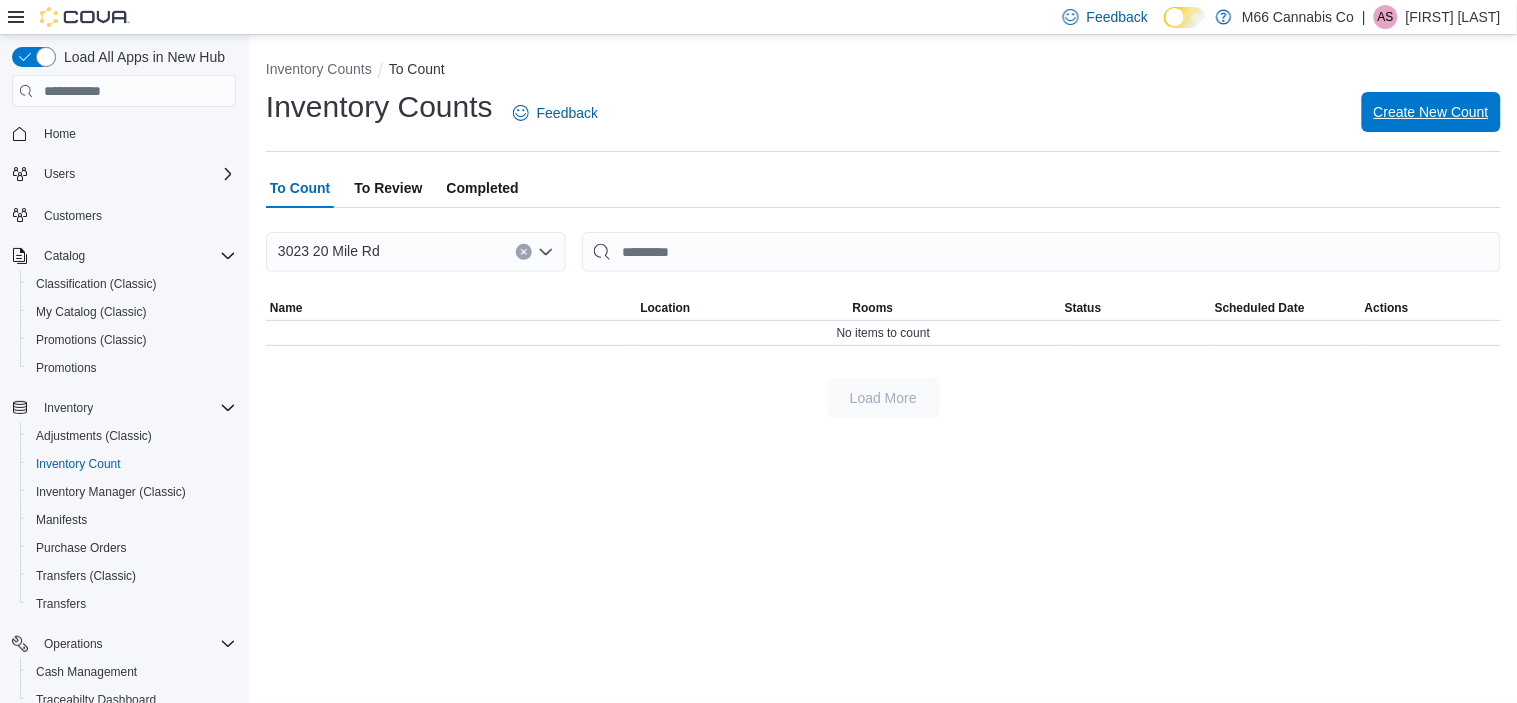 click on "Create New Count" at bounding box center [1431, 112] 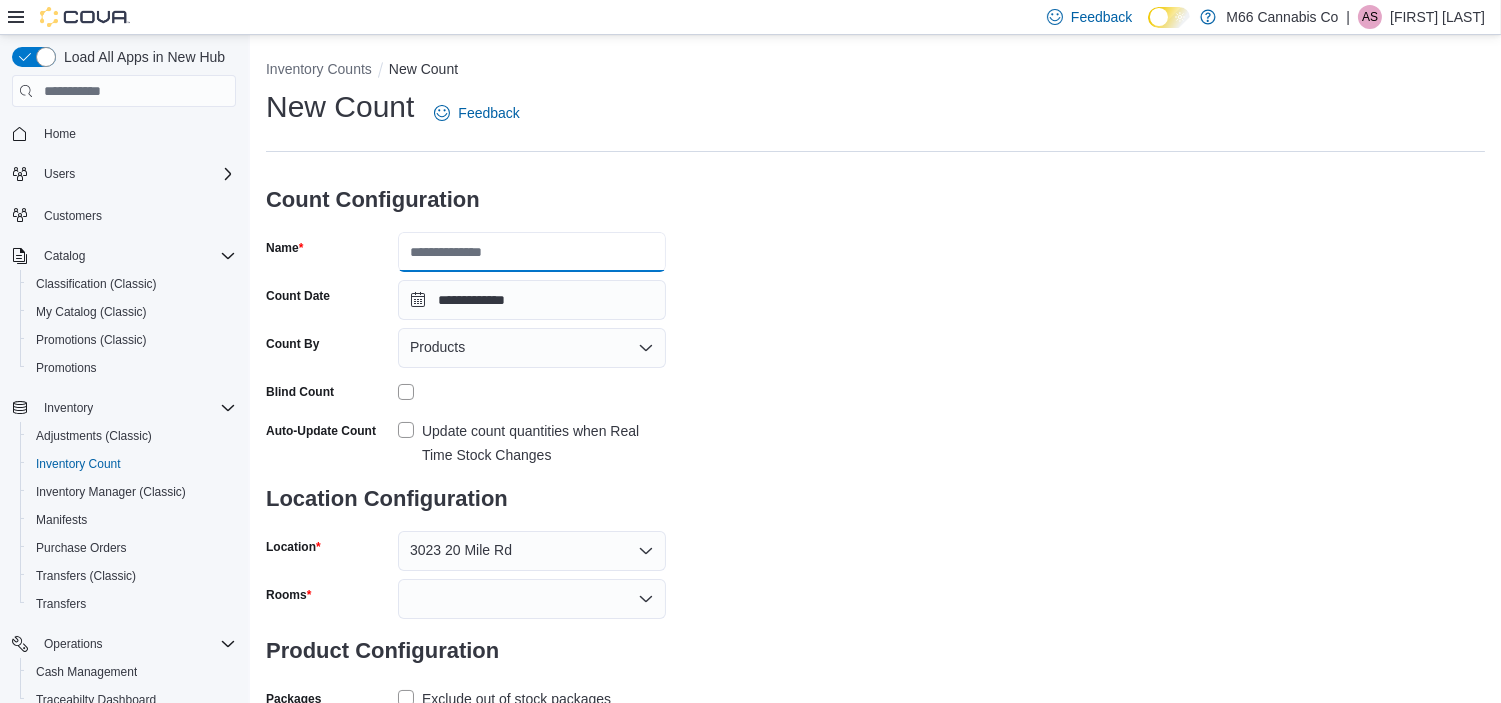 click on "Name" at bounding box center (532, 252) 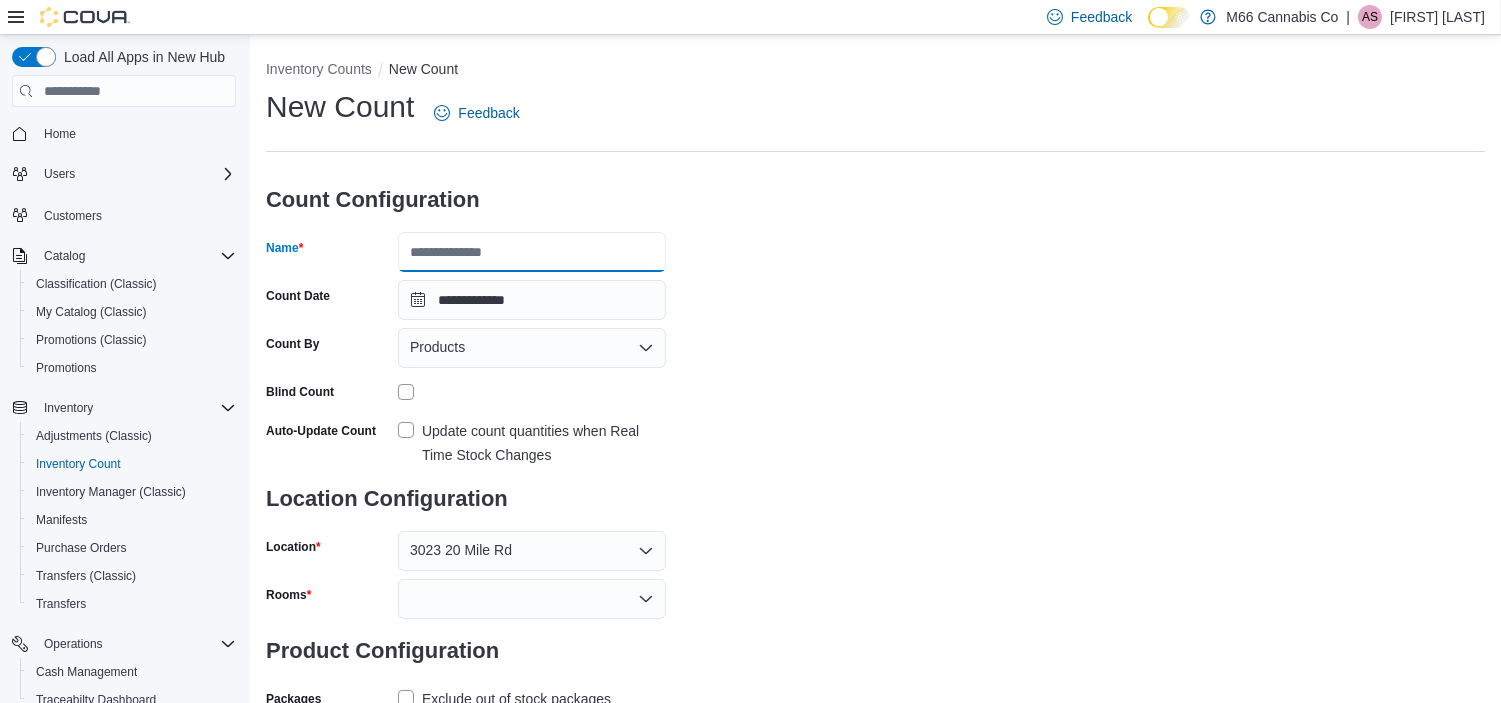 type on "**********" 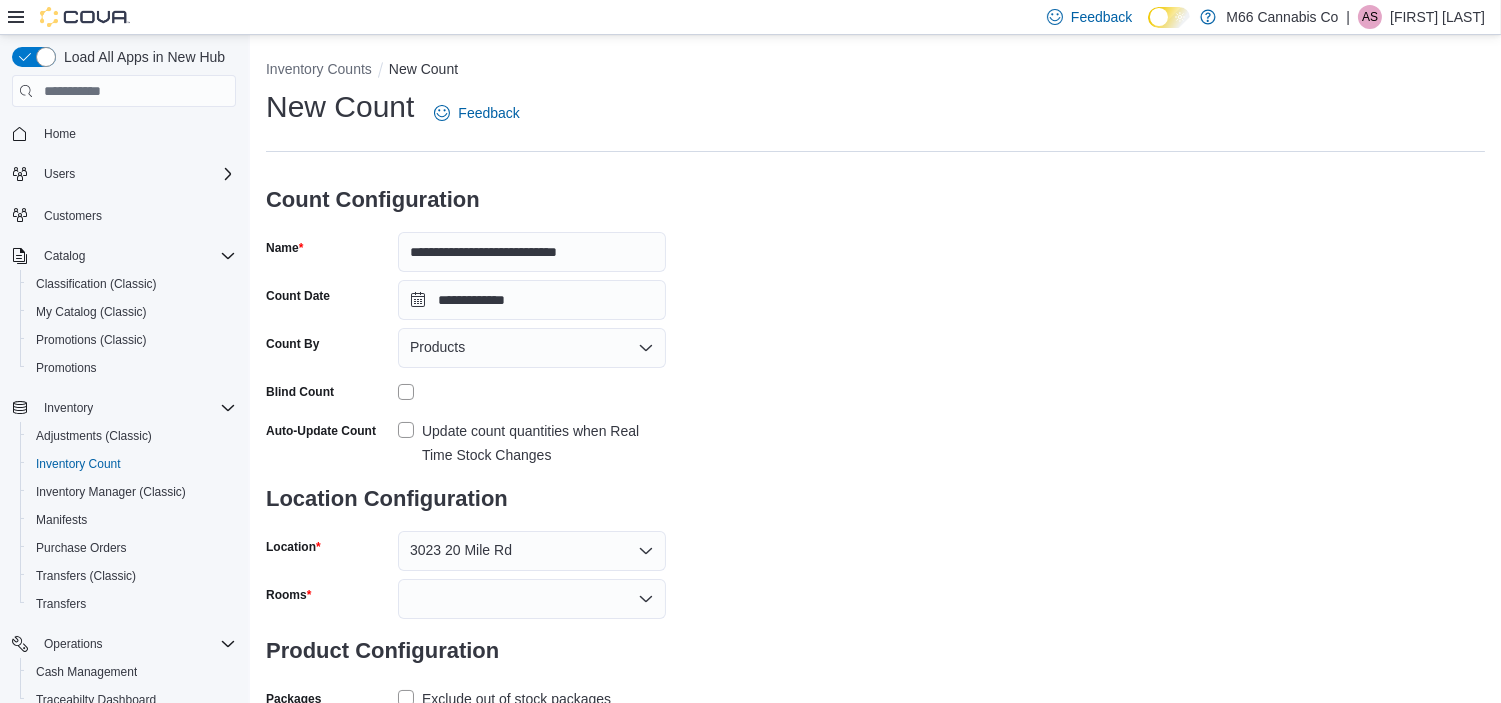 click on "Update count quantities when Real Time Stock Changes" at bounding box center (544, 443) 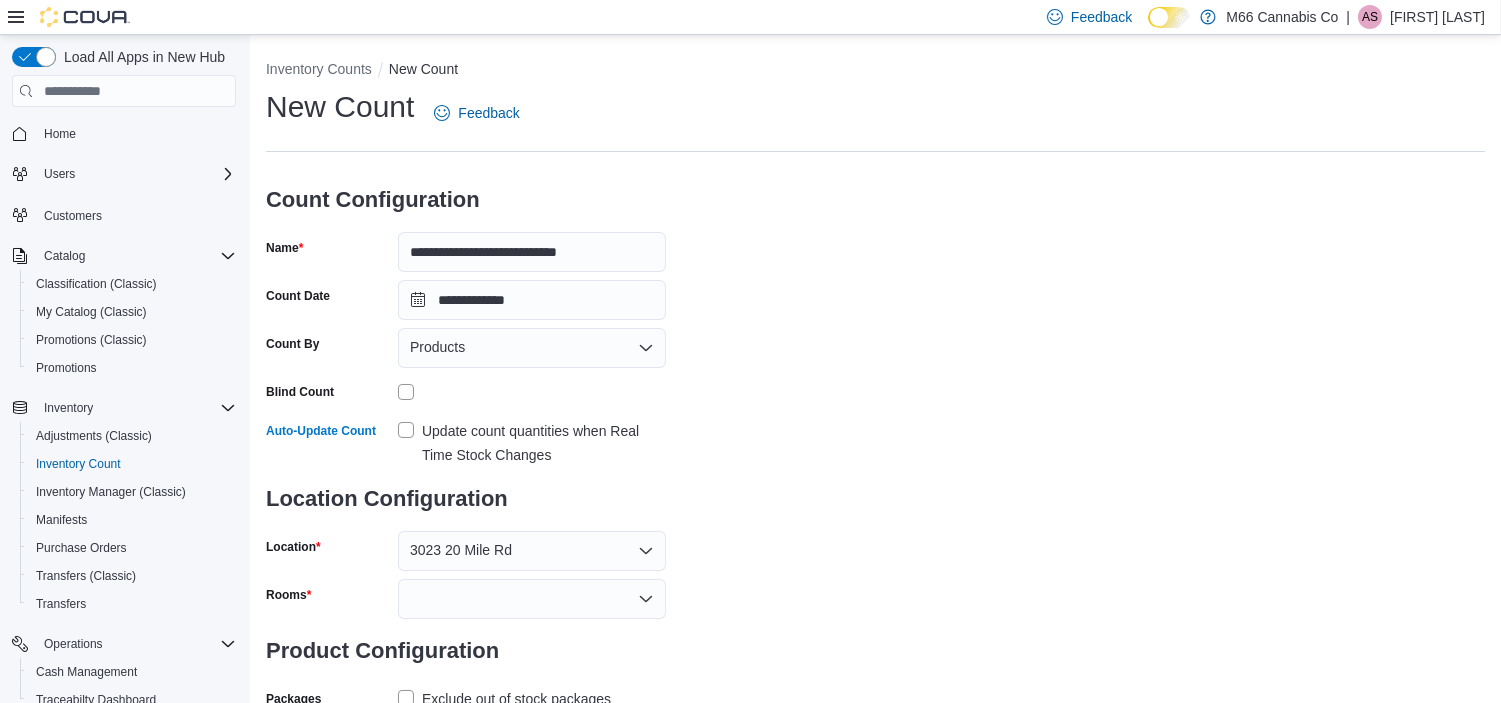 click at bounding box center [532, 599] 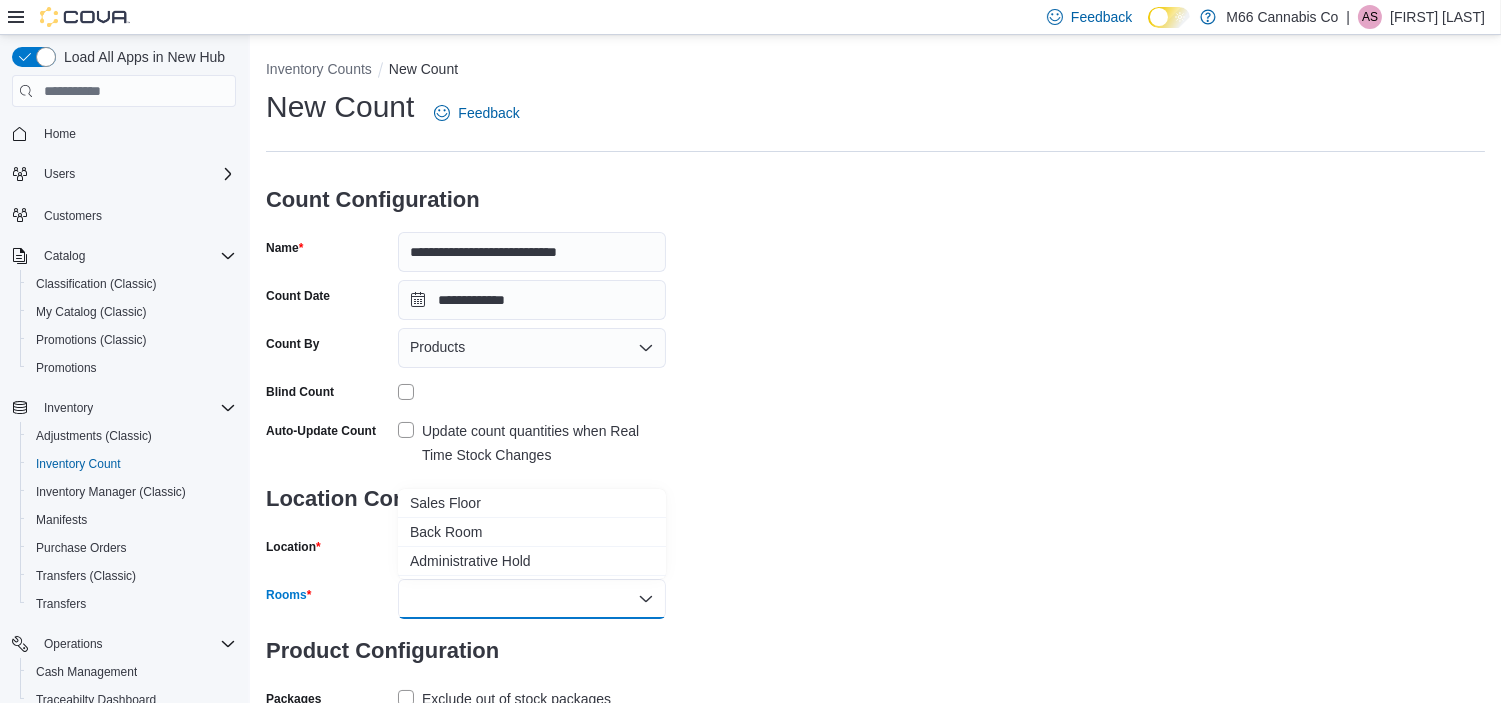 click at bounding box center (532, 599) 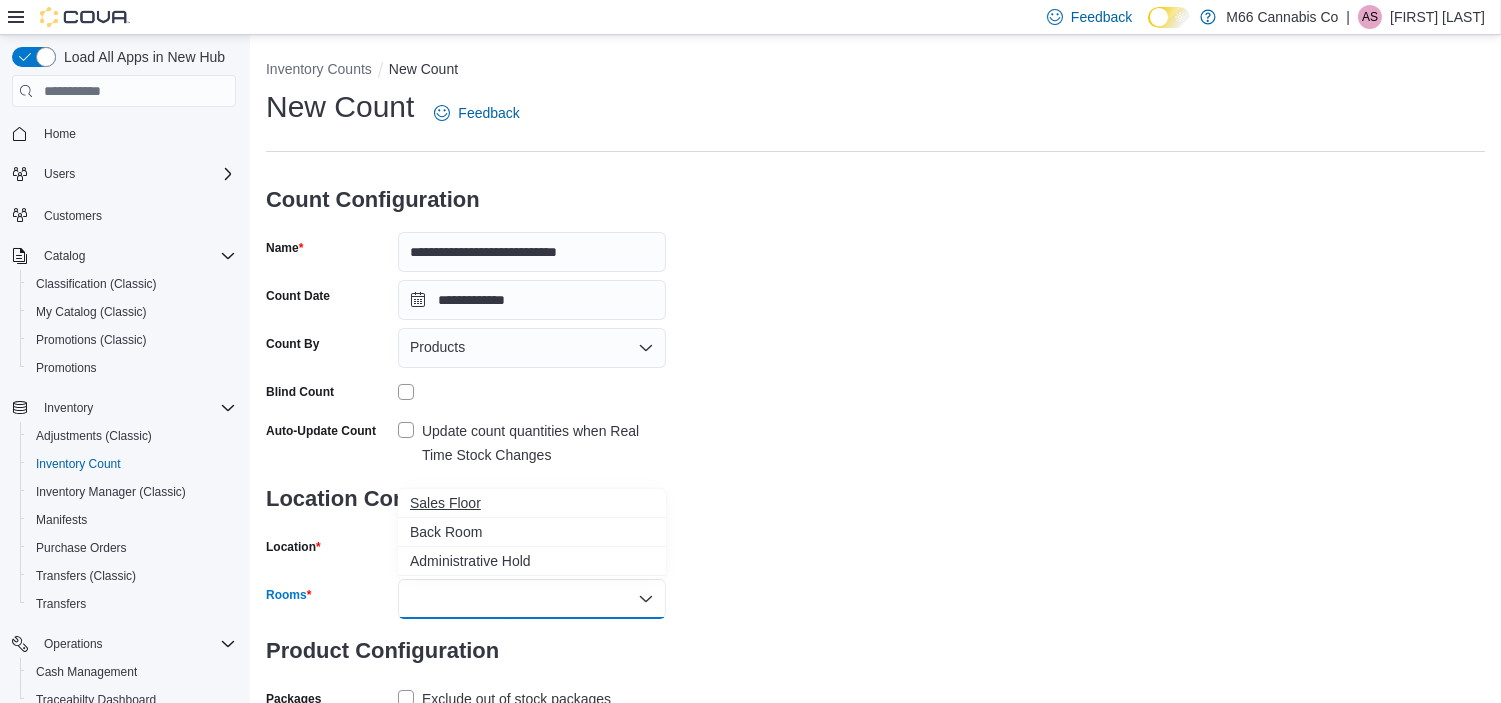 click on "Sales Floor" at bounding box center [532, 503] 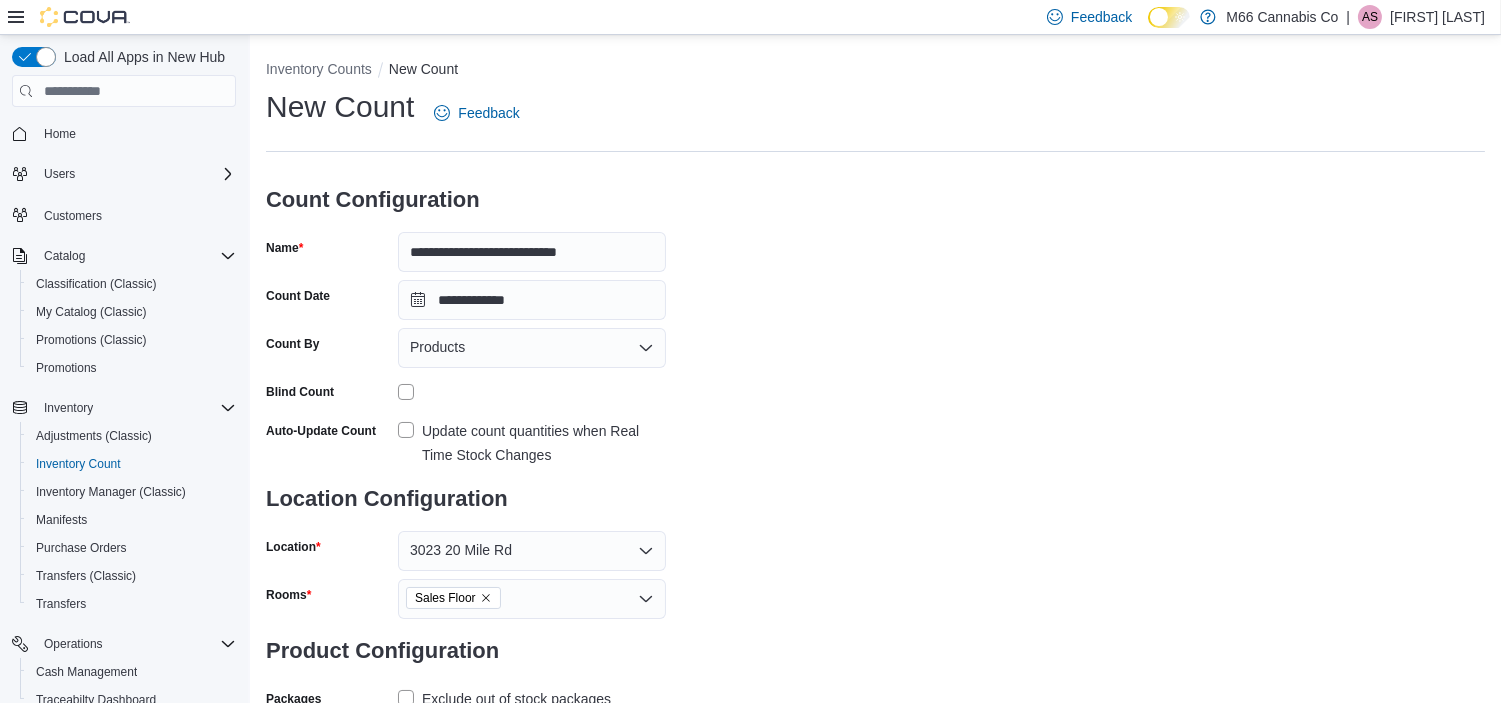 click on "**********" at bounding box center [875, 424] 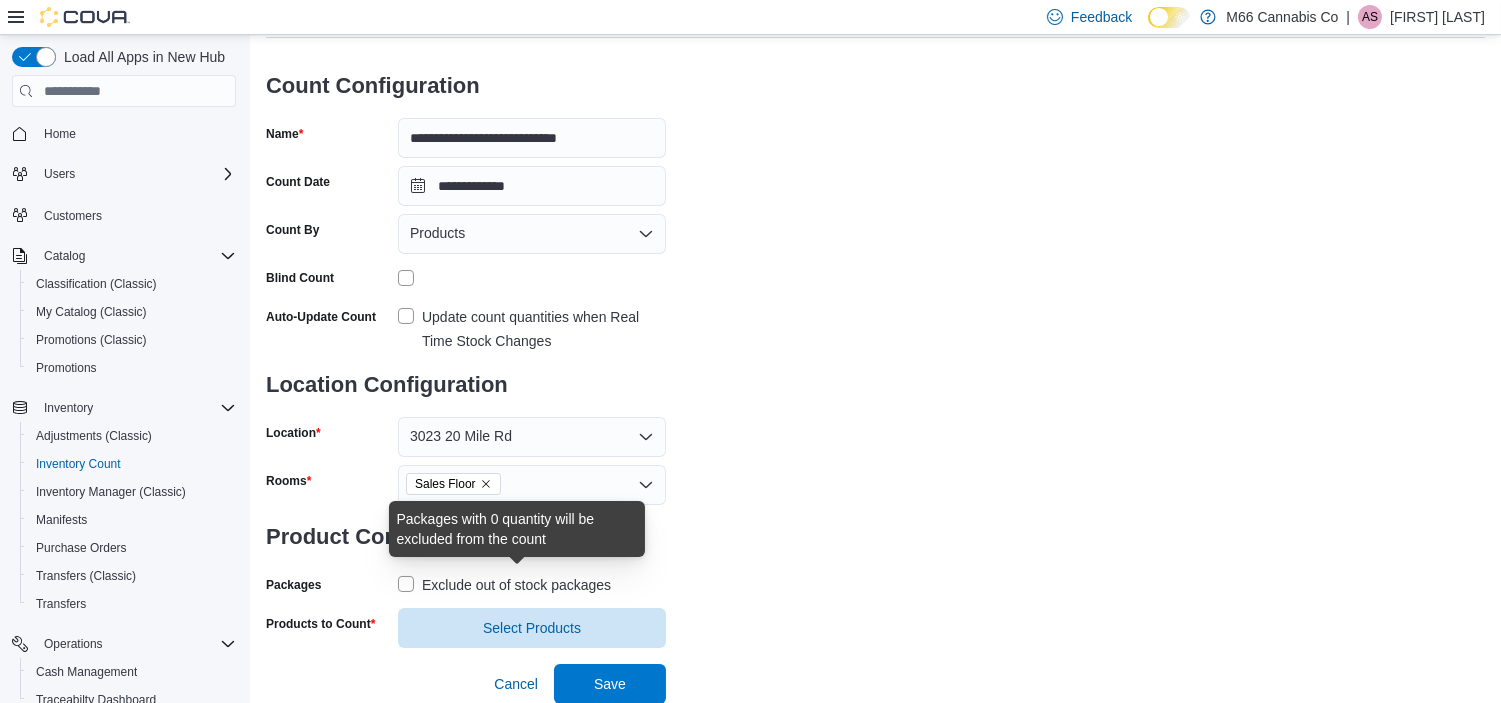 click on "Exclude out of stock packages" at bounding box center [516, 585] 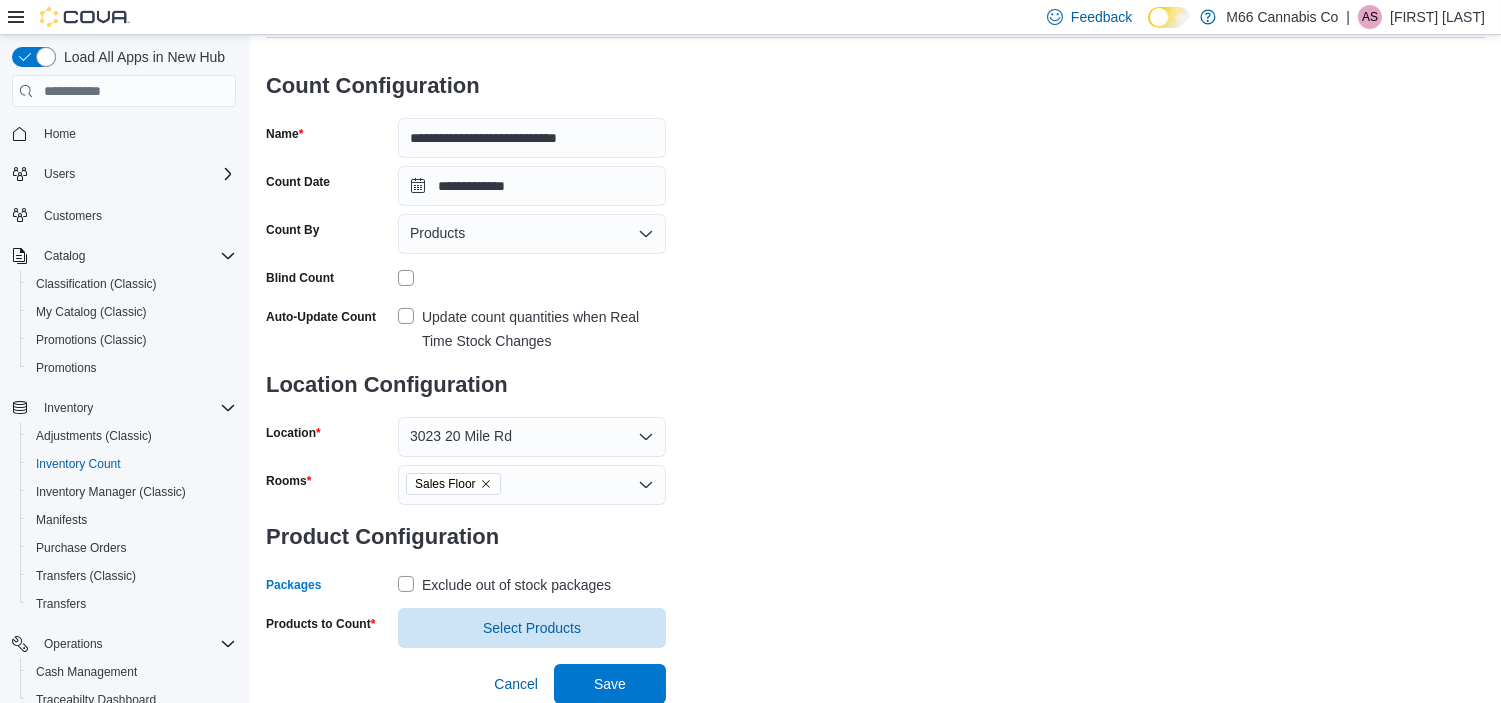 click on "**********" at bounding box center (875, 292) 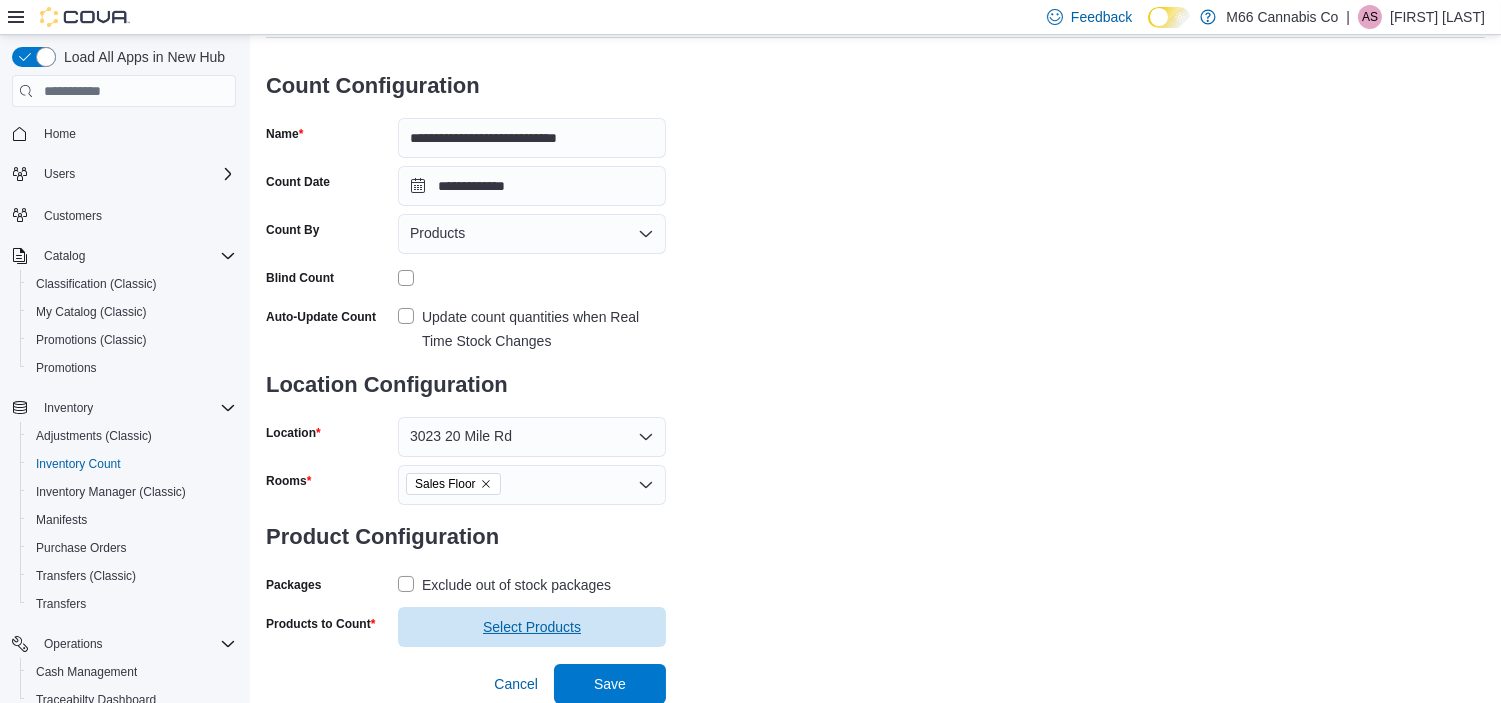 click on "Select Products" at bounding box center [532, 627] 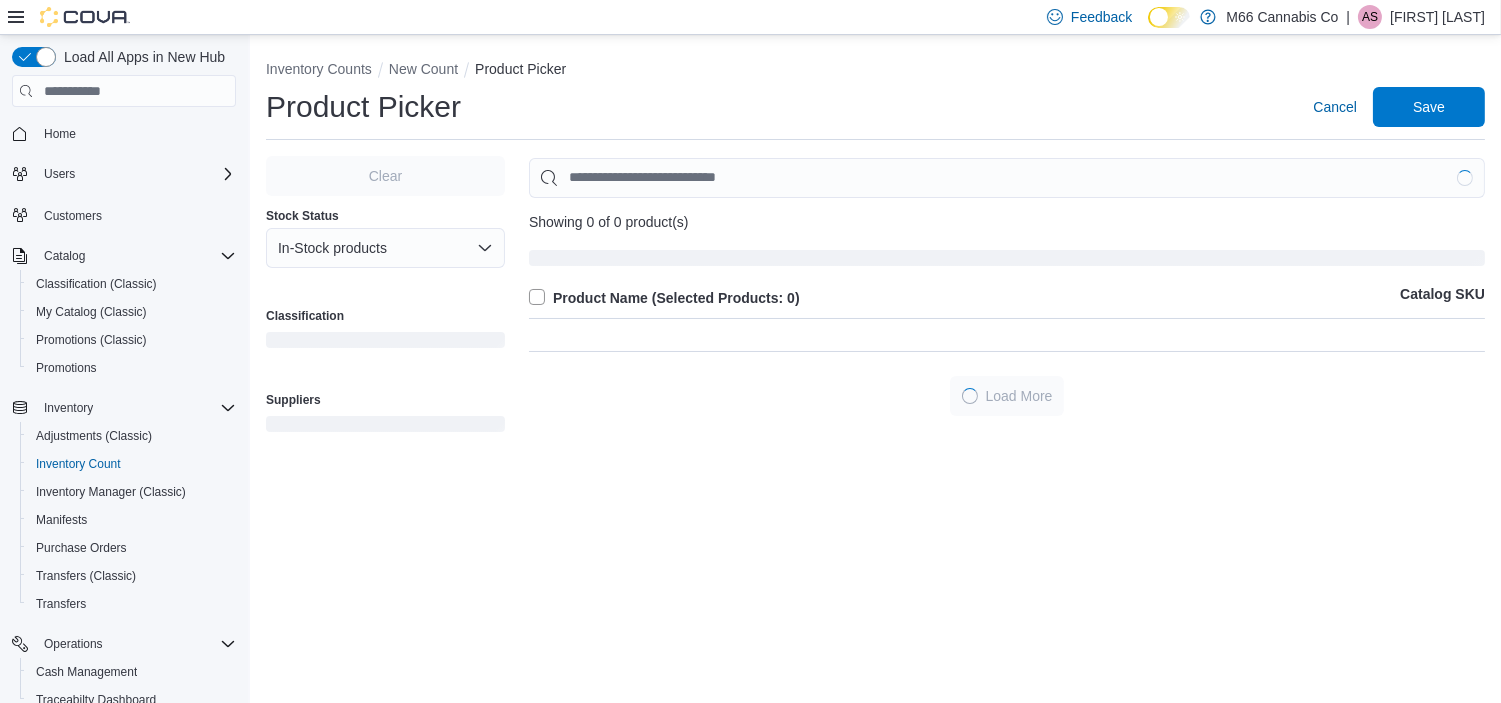 scroll, scrollTop: 0, scrollLeft: 0, axis: both 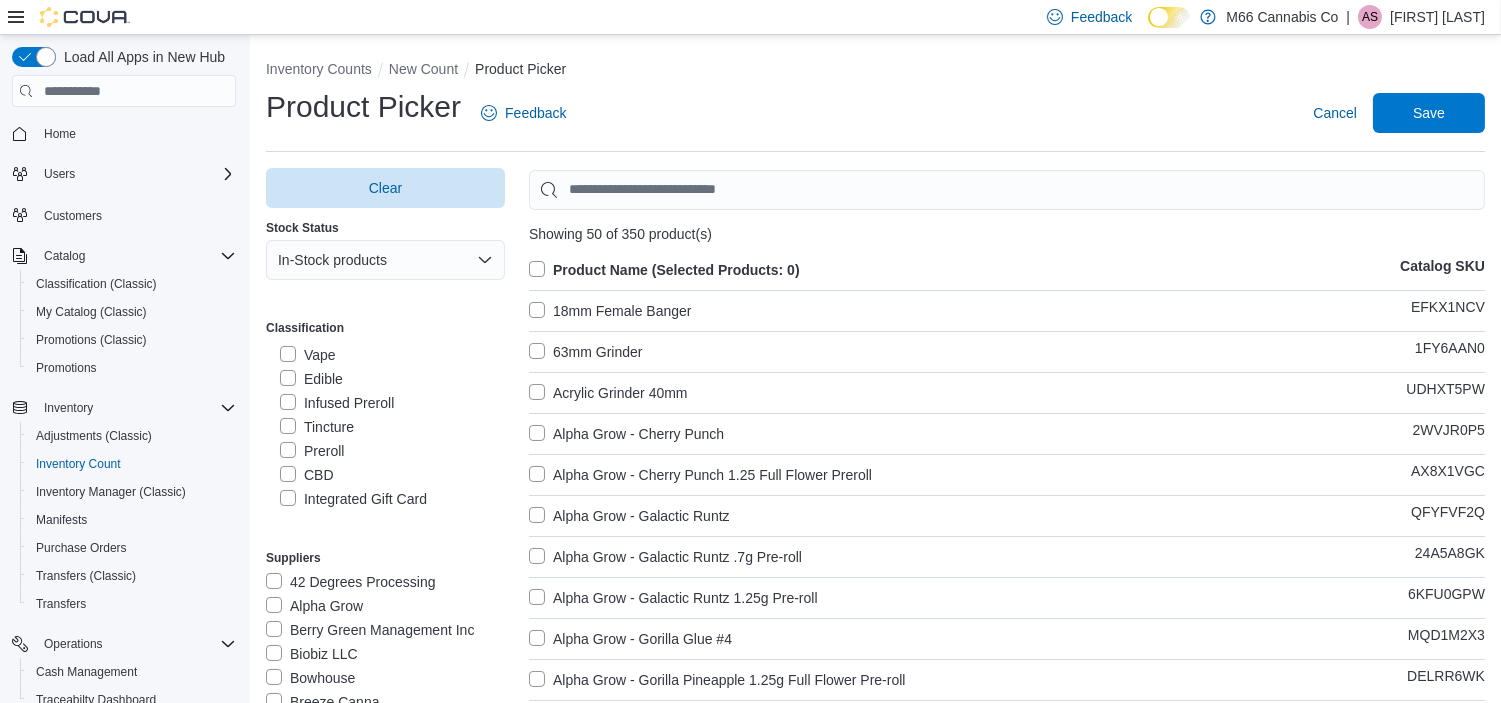 click on "Preroll" at bounding box center (312, 451) 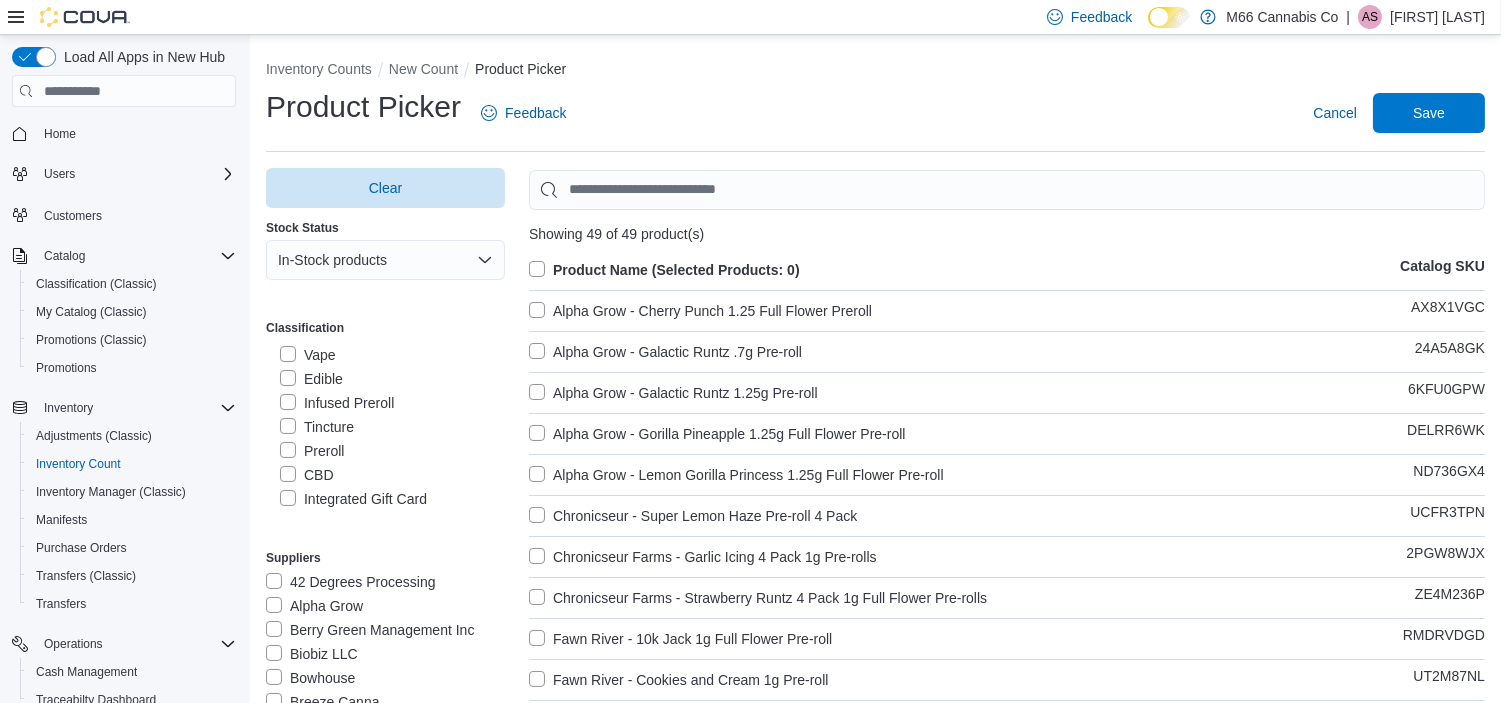 click on "Infused Preroll" at bounding box center [337, 403] 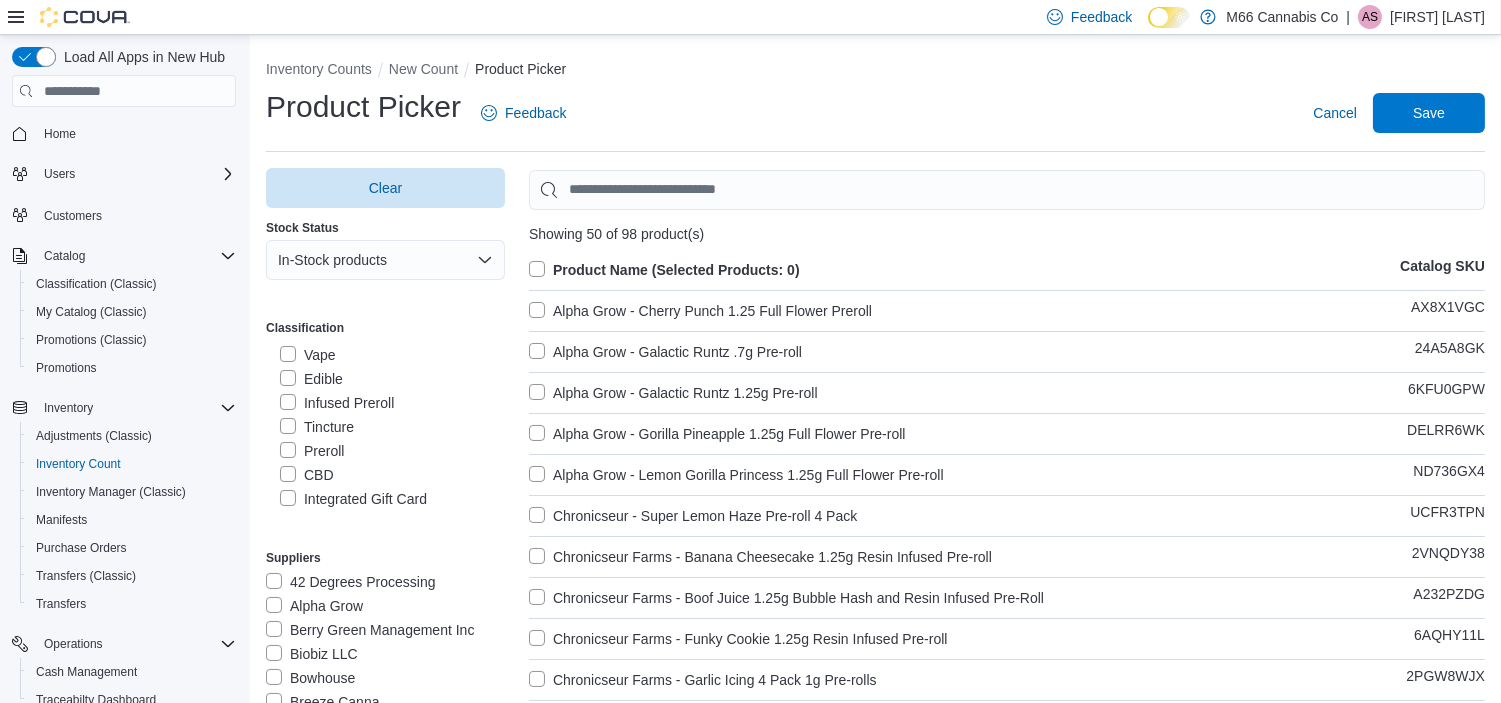 click on "Product Name (Selected Products: 0)" at bounding box center (664, 270) 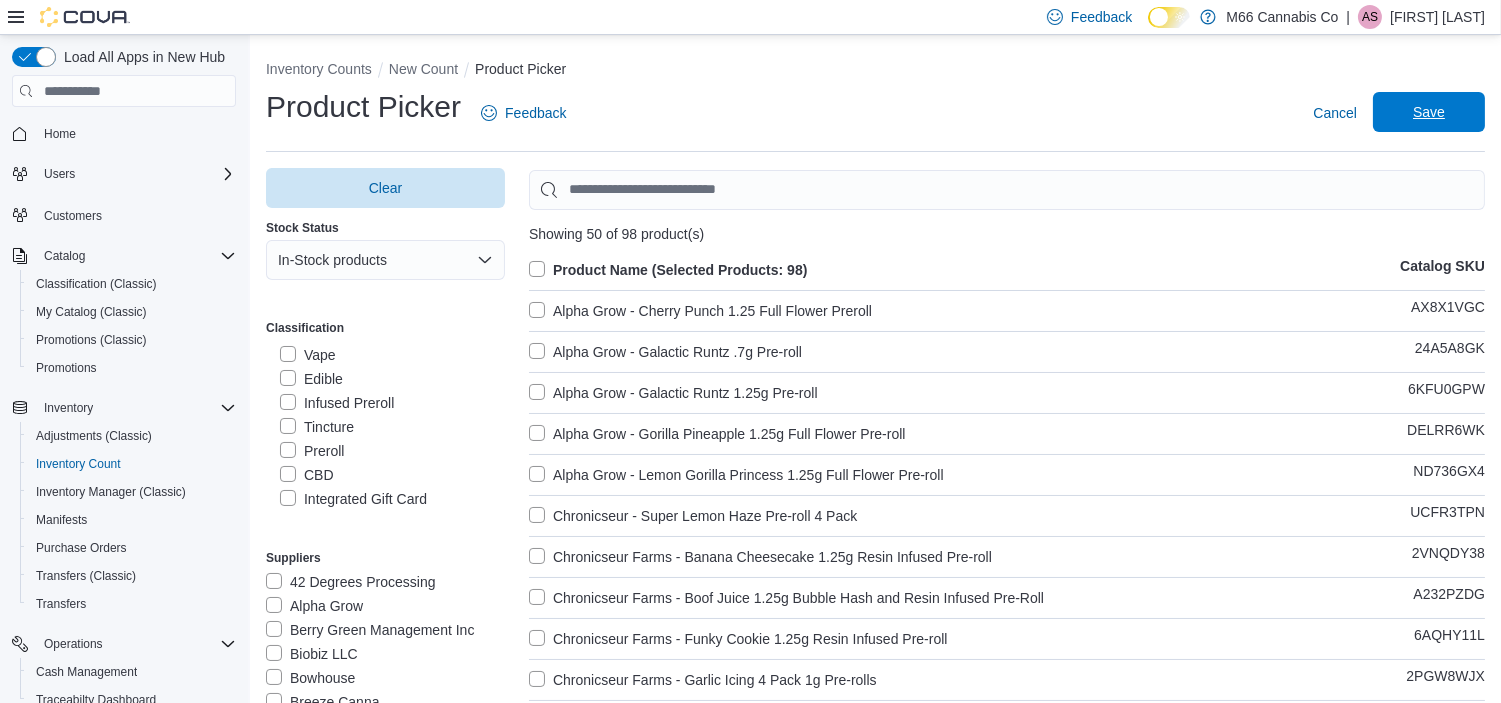 click on "Save" at bounding box center [1429, 112] 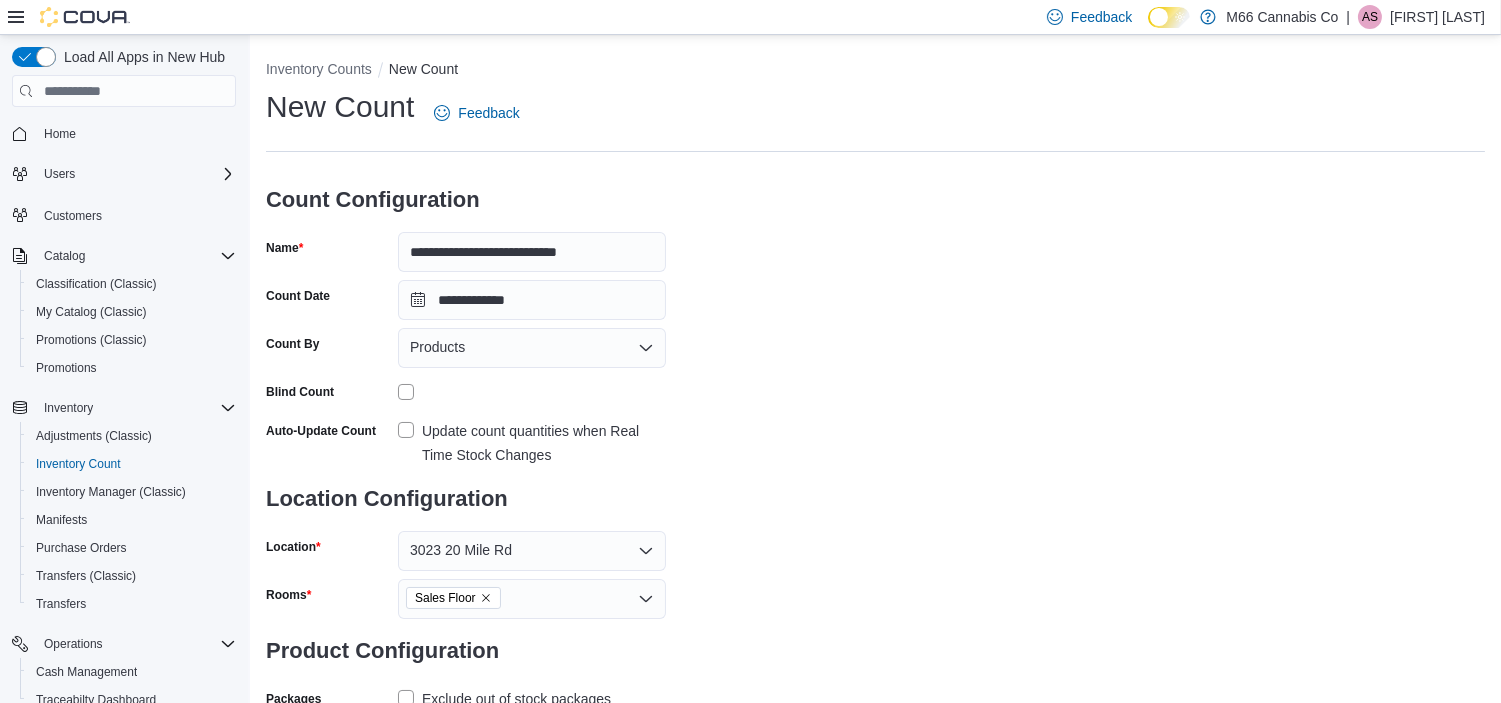 scroll, scrollTop: 153, scrollLeft: 0, axis: vertical 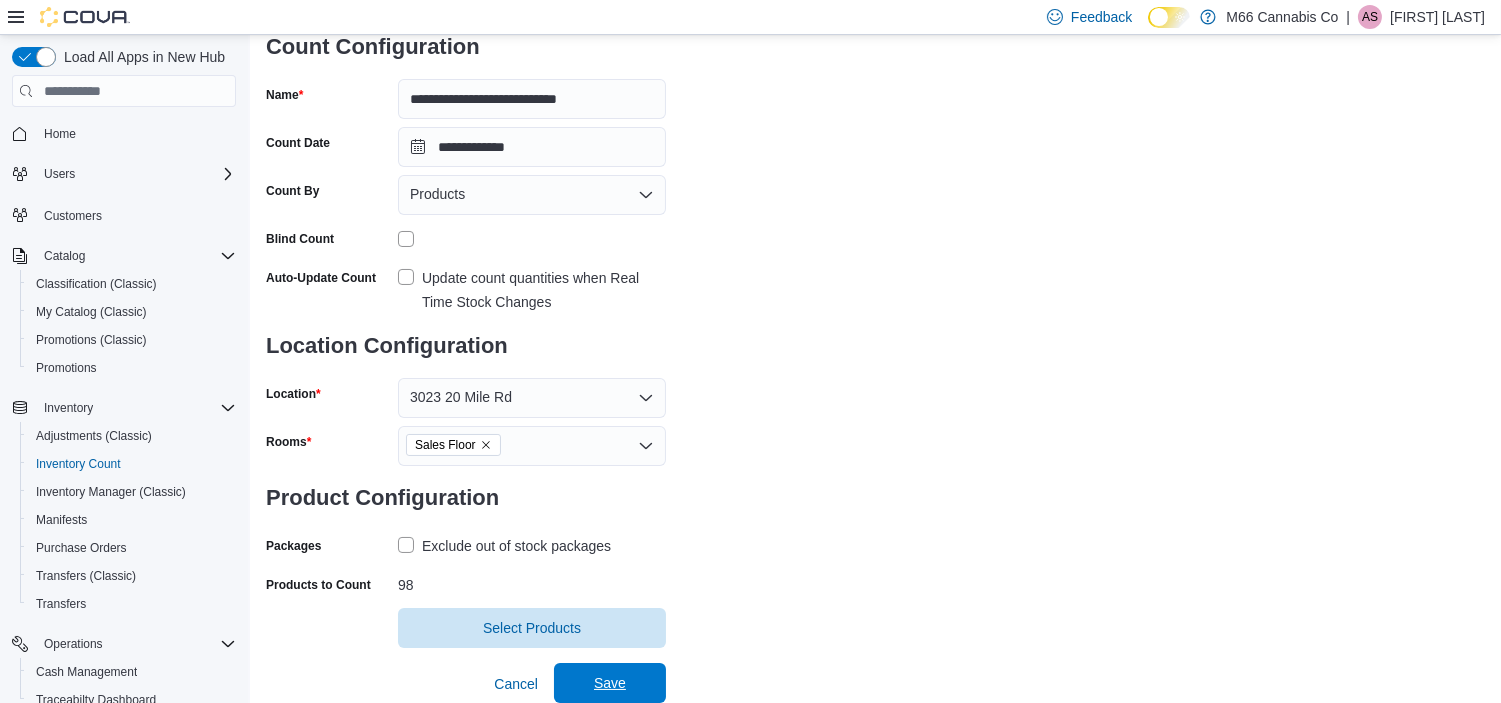 click on "Save" at bounding box center [610, 683] 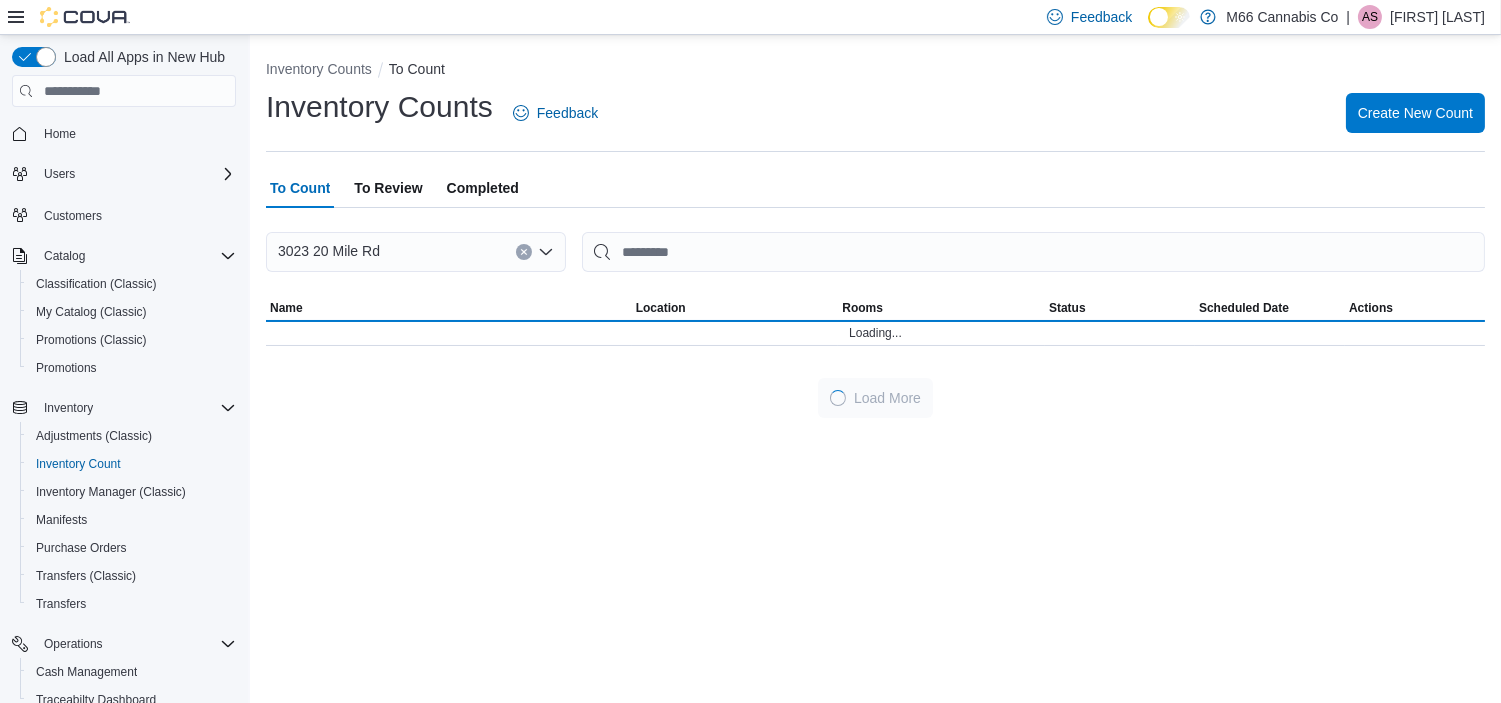 scroll, scrollTop: 0, scrollLeft: 0, axis: both 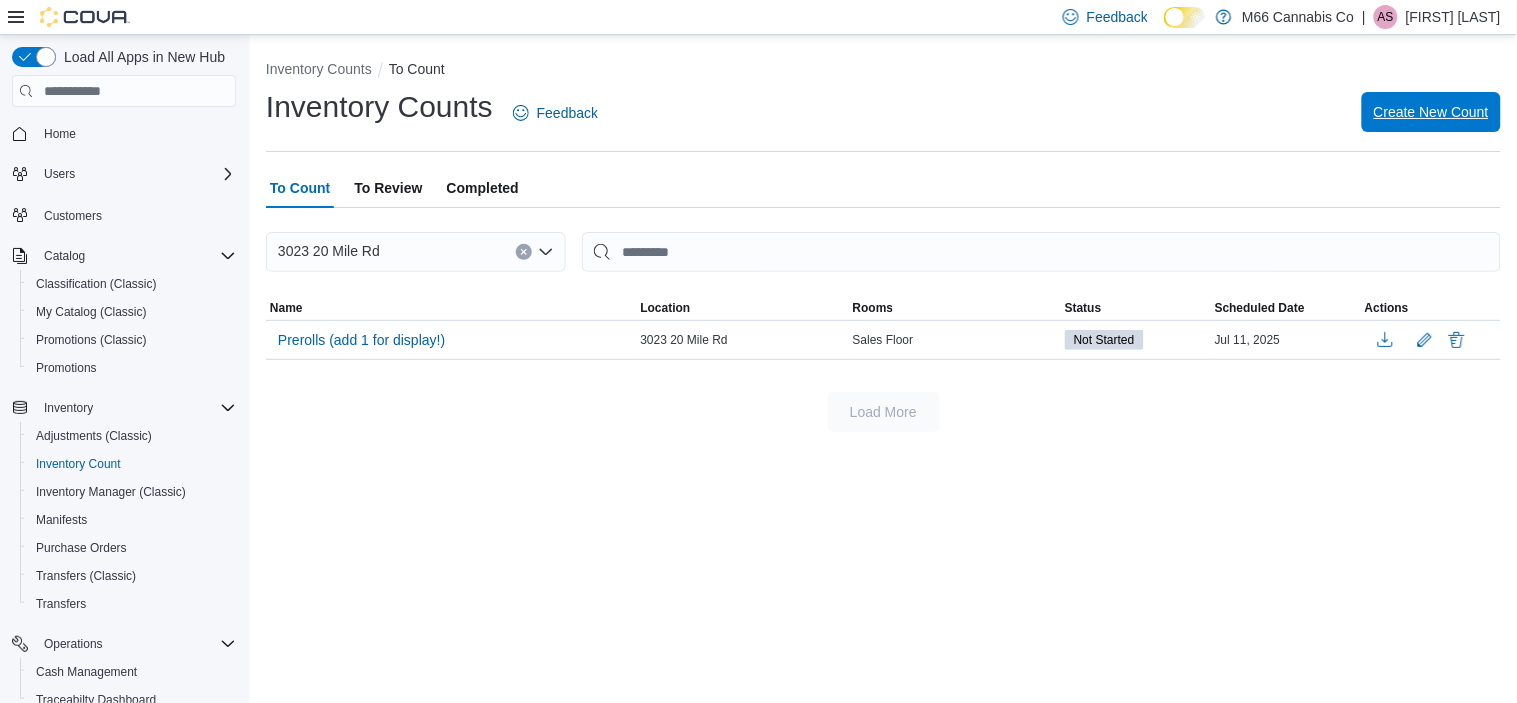click on "Create New Count" at bounding box center [1431, 112] 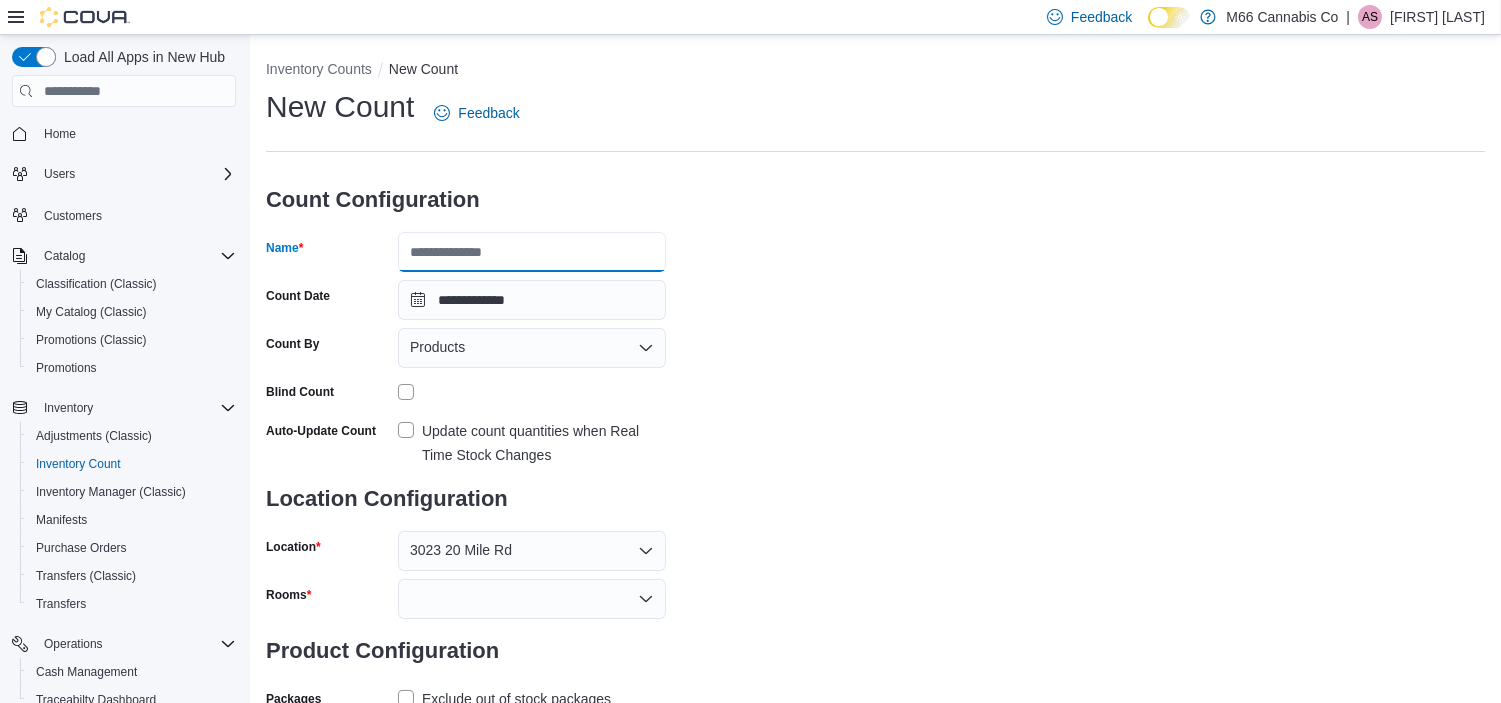 click on "Name" at bounding box center [532, 252] 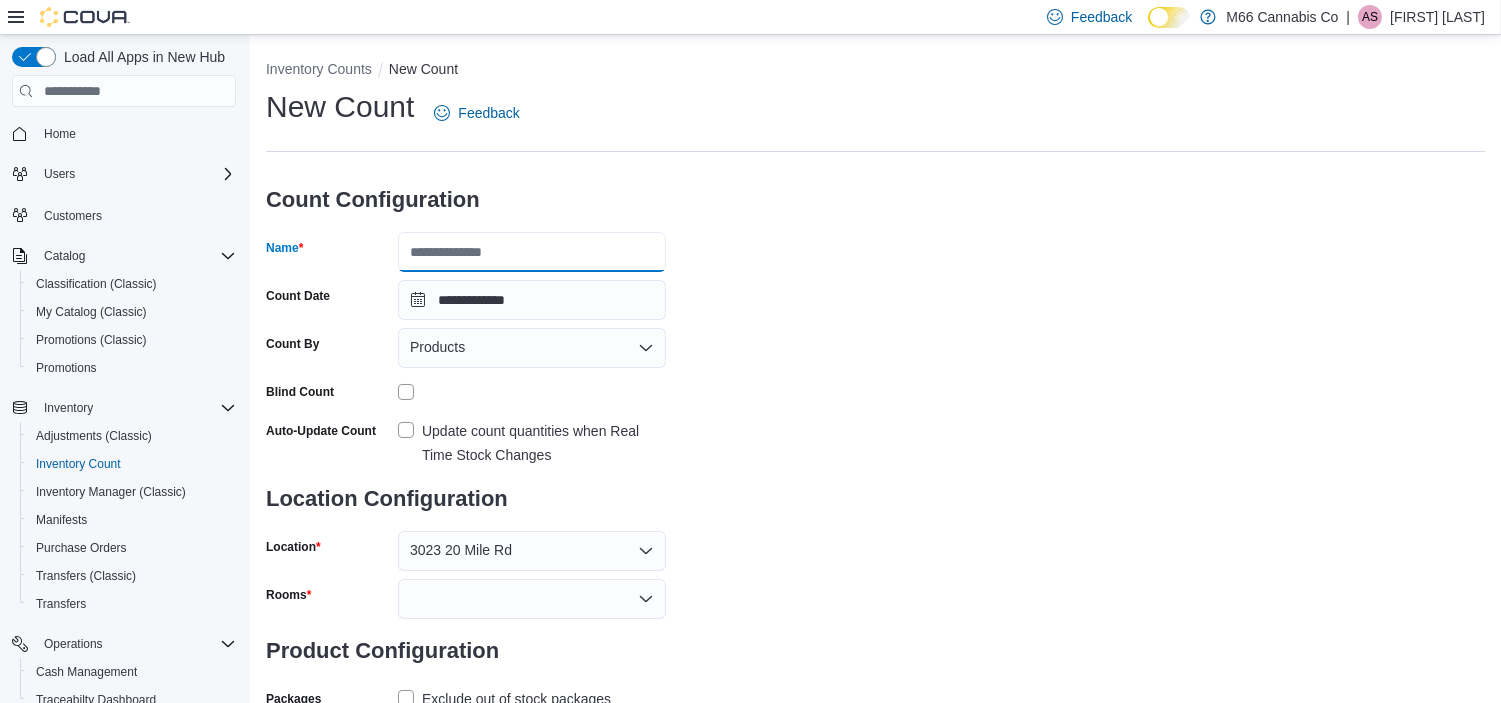 type on "*******" 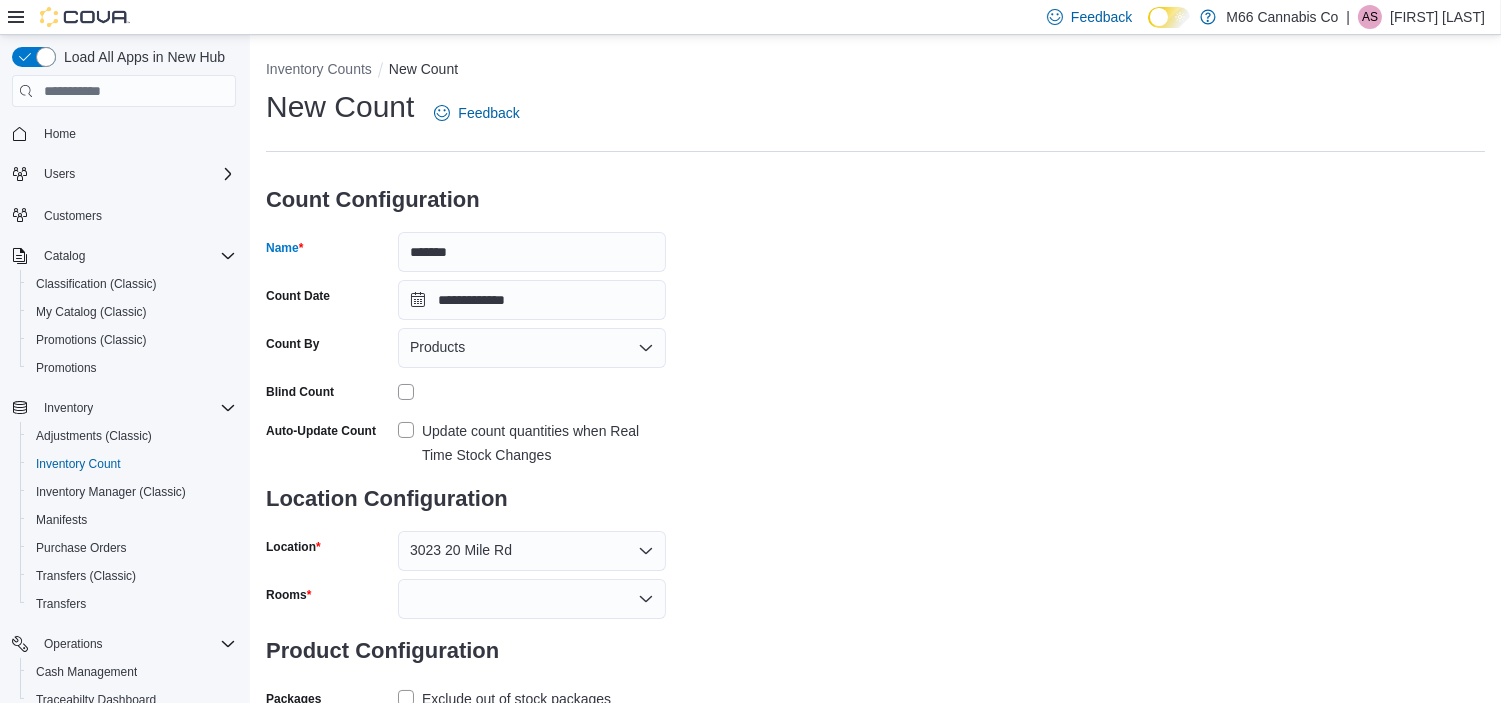 click on "Update count quantities when Real Time Stock Changes" at bounding box center (544, 443) 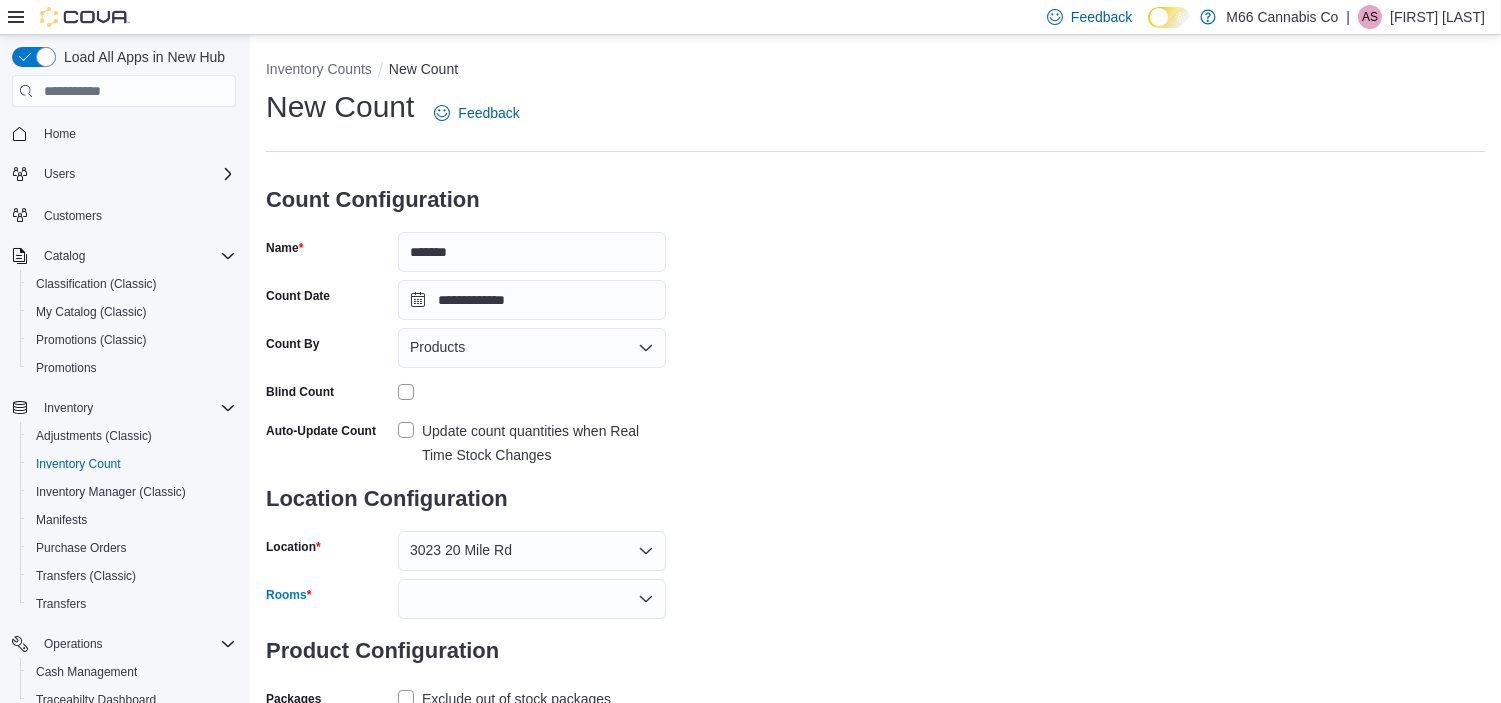 click at bounding box center [532, 599] 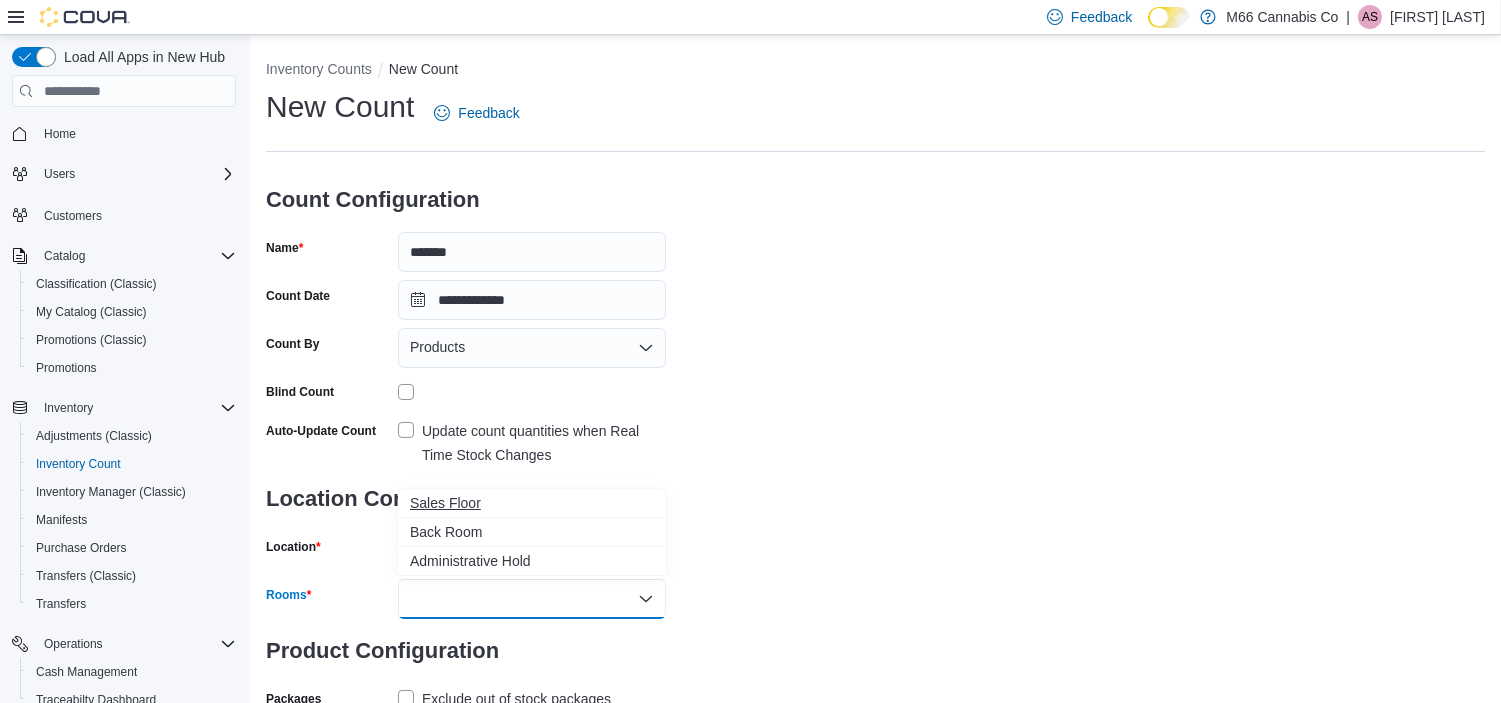 click on "Sales Floor" at bounding box center [532, 503] 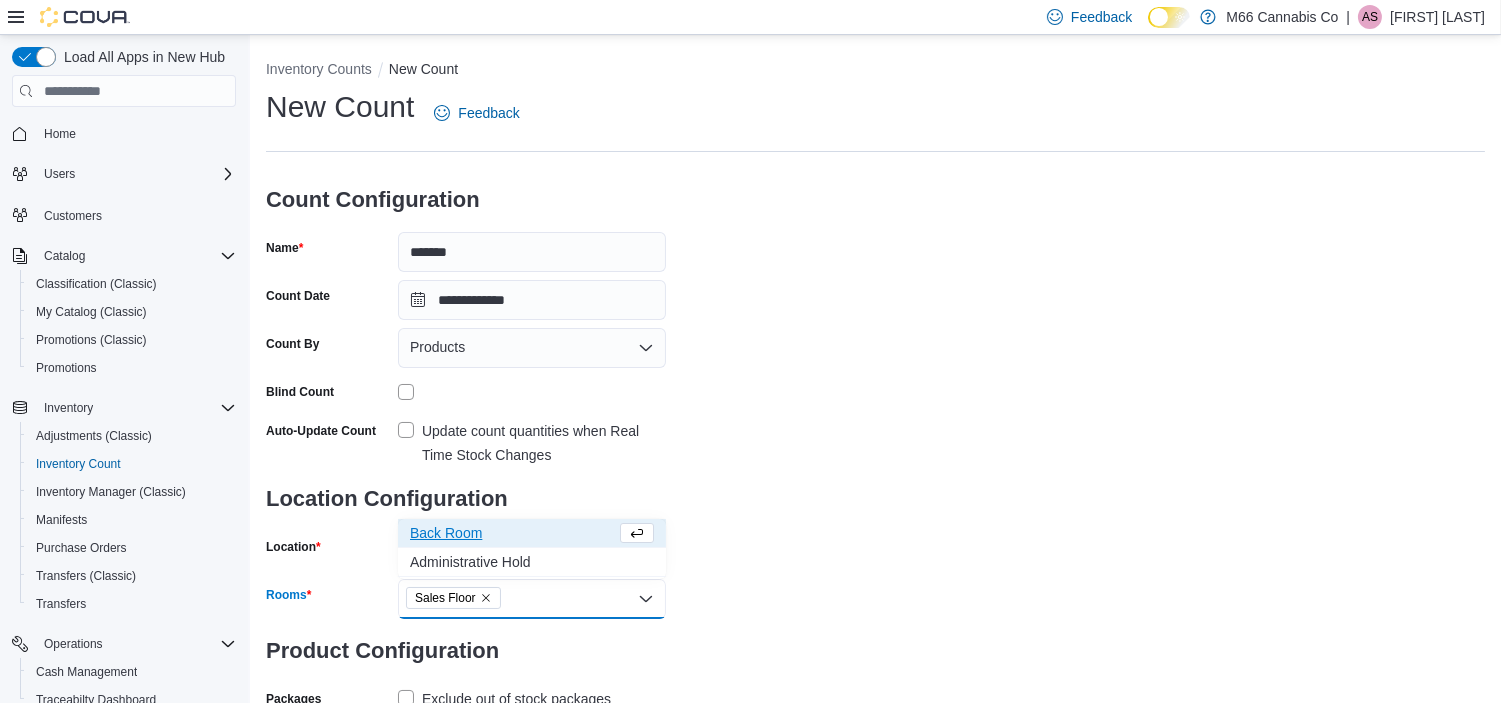 click on "**********" at bounding box center [875, 424] 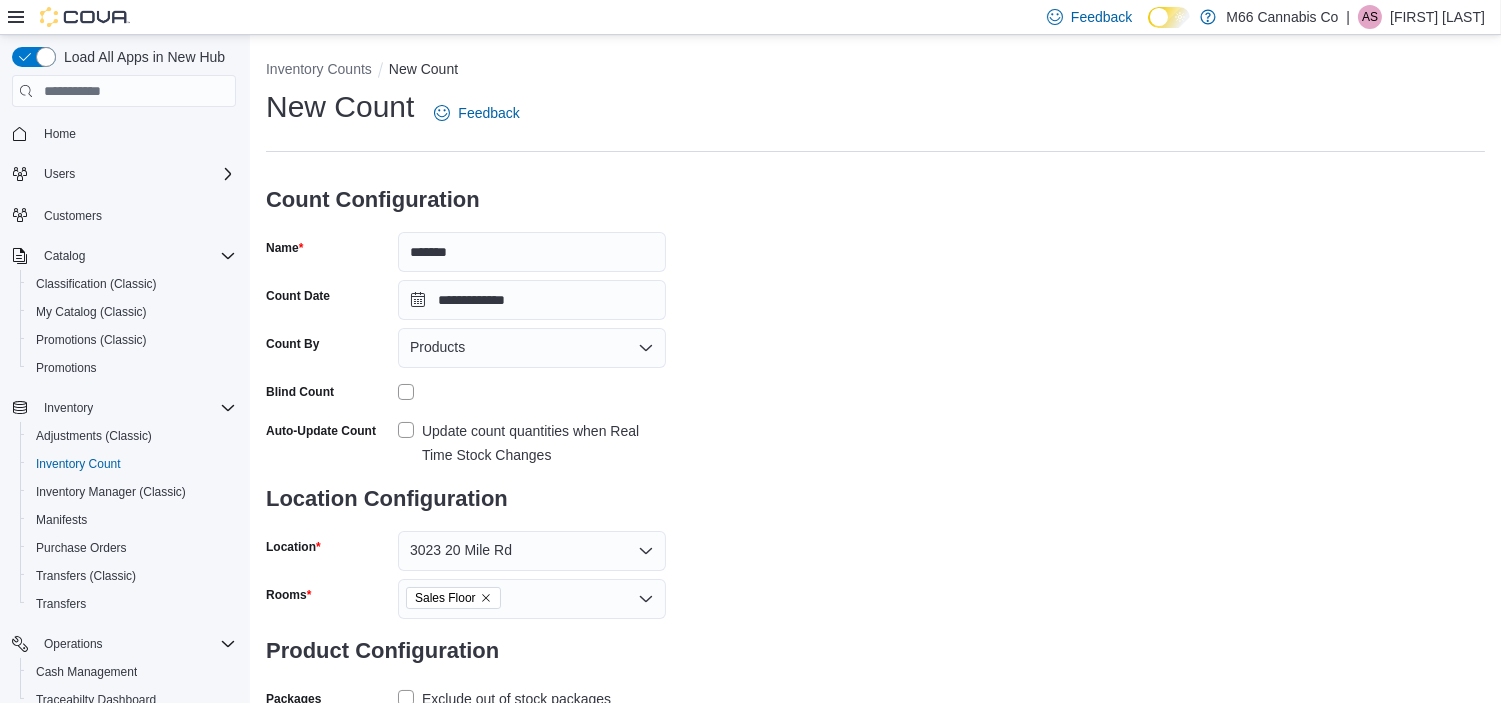 scroll, scrollTop: 112, scrollLeft: 0, axis: vertical 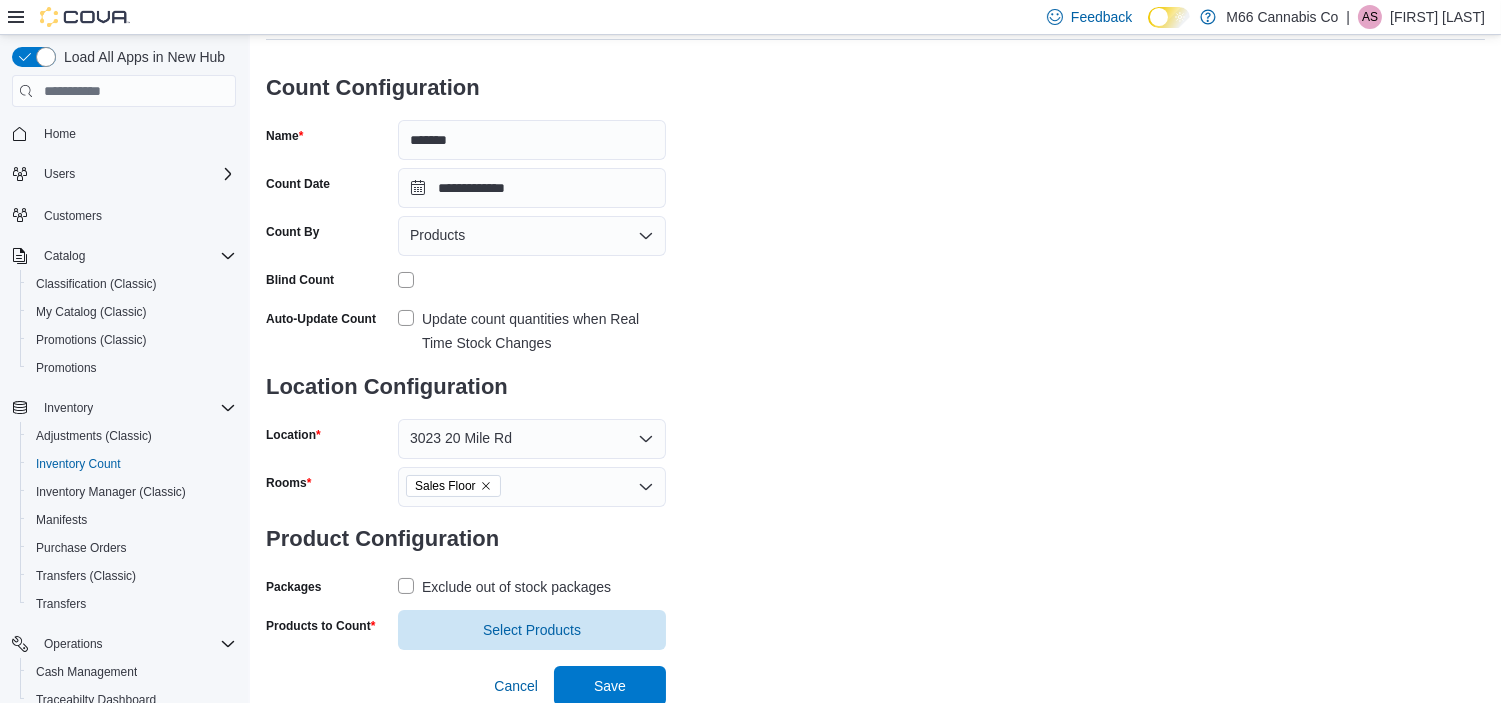 click on "Exclude out of stock packages" at bounding box center (532, 586) 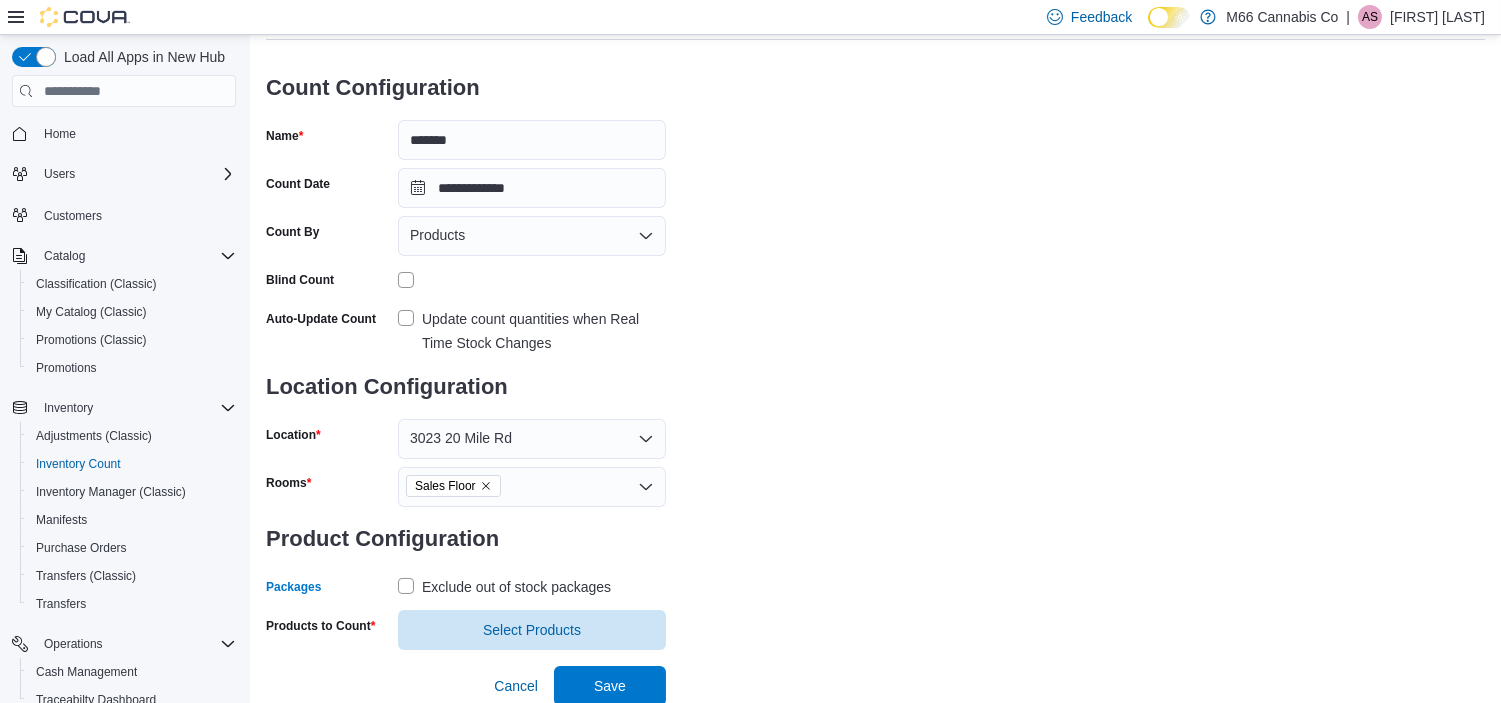 click on "**********" at bounding box center (466, 353) 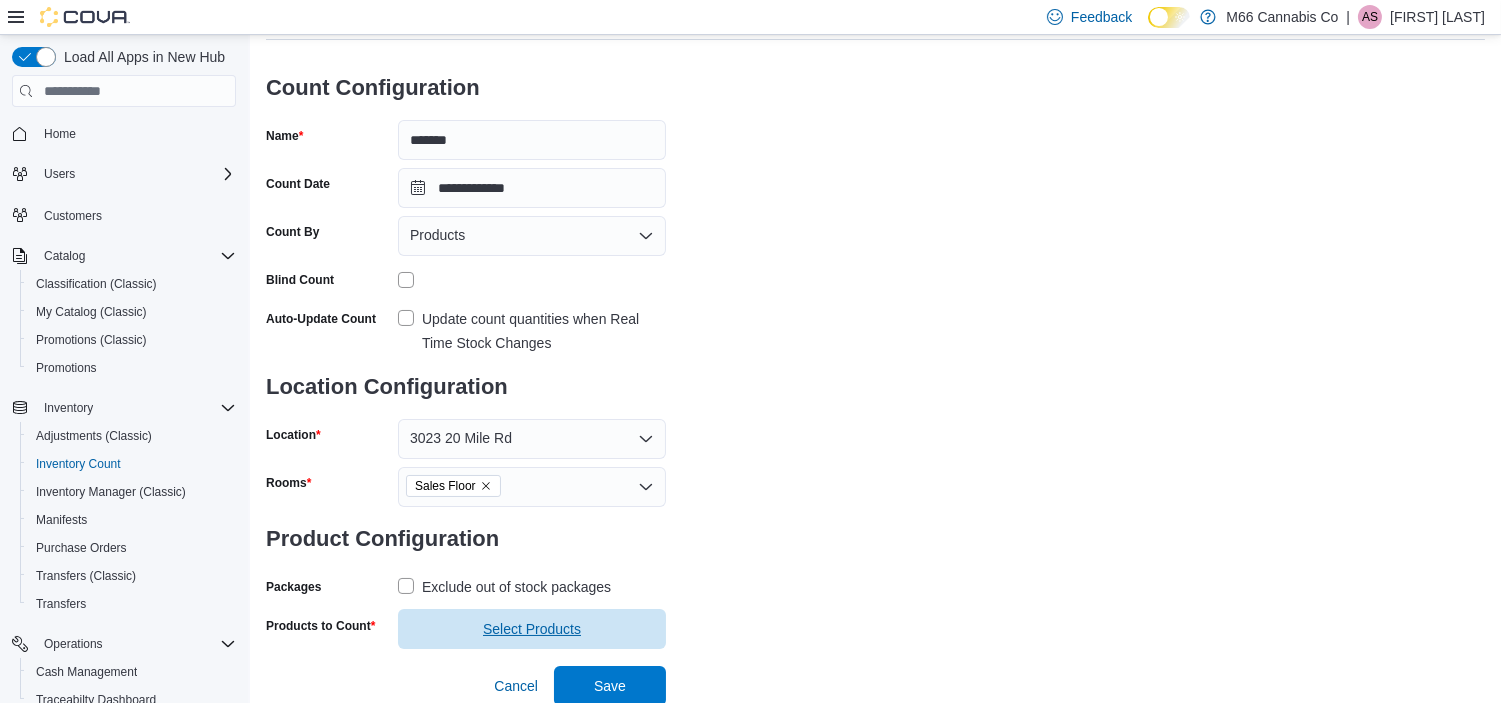 click on "Select Products" at bounding box center [532, 629] 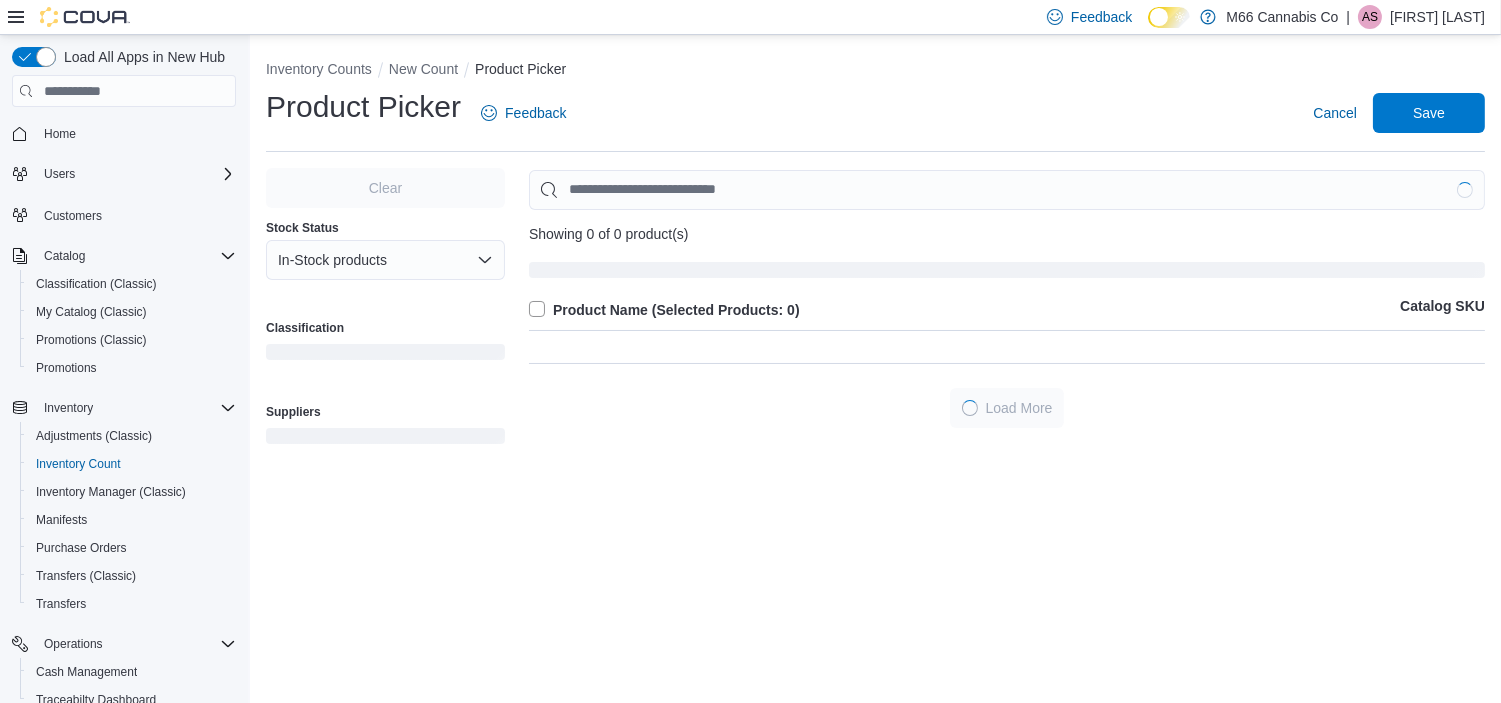 scroll, scrollTop: 0, scrollLeft: 0, axis: both 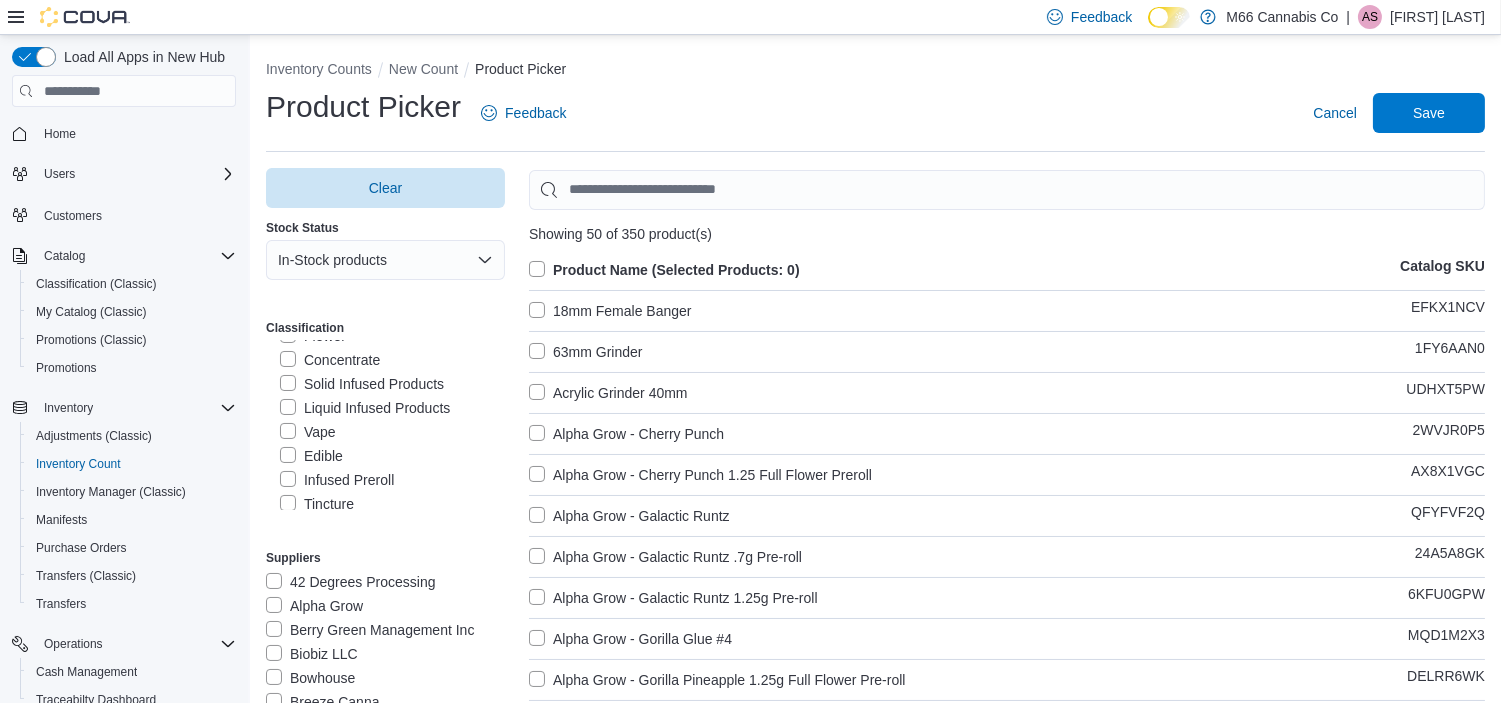 click on "Edible" at bounding box center (311, 456) 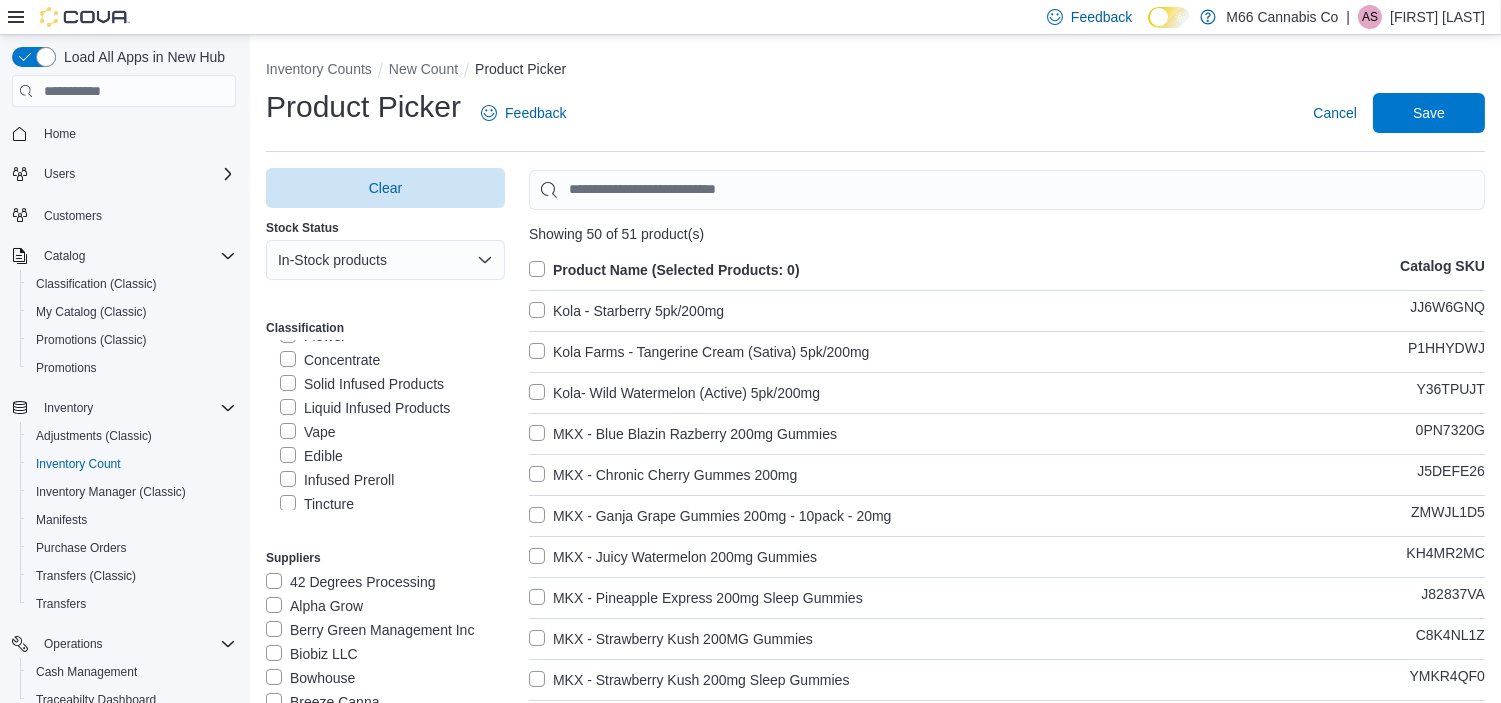 click on "Product Name (Selected Products: 0)" at bounding box center (664, 270) 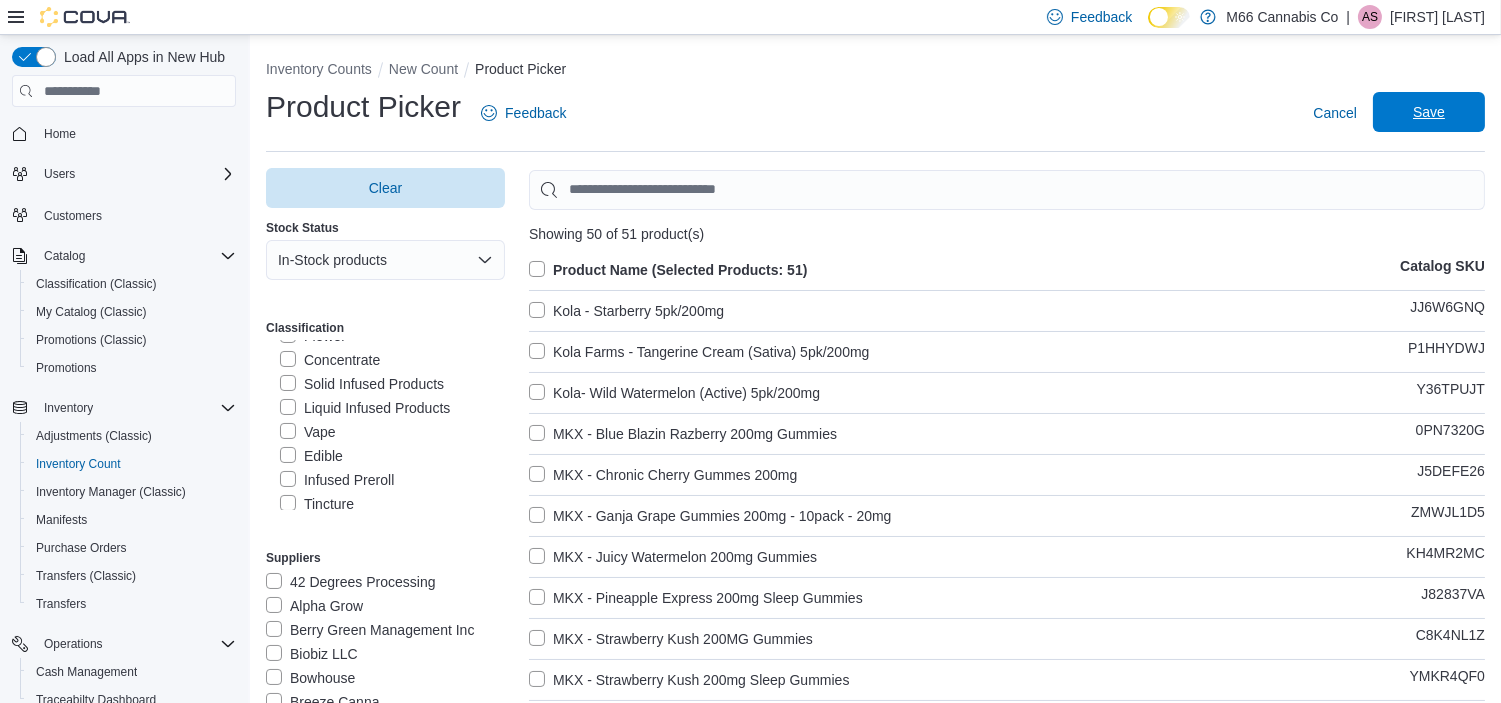 click on "Save" at bounding box center (1429, 112) 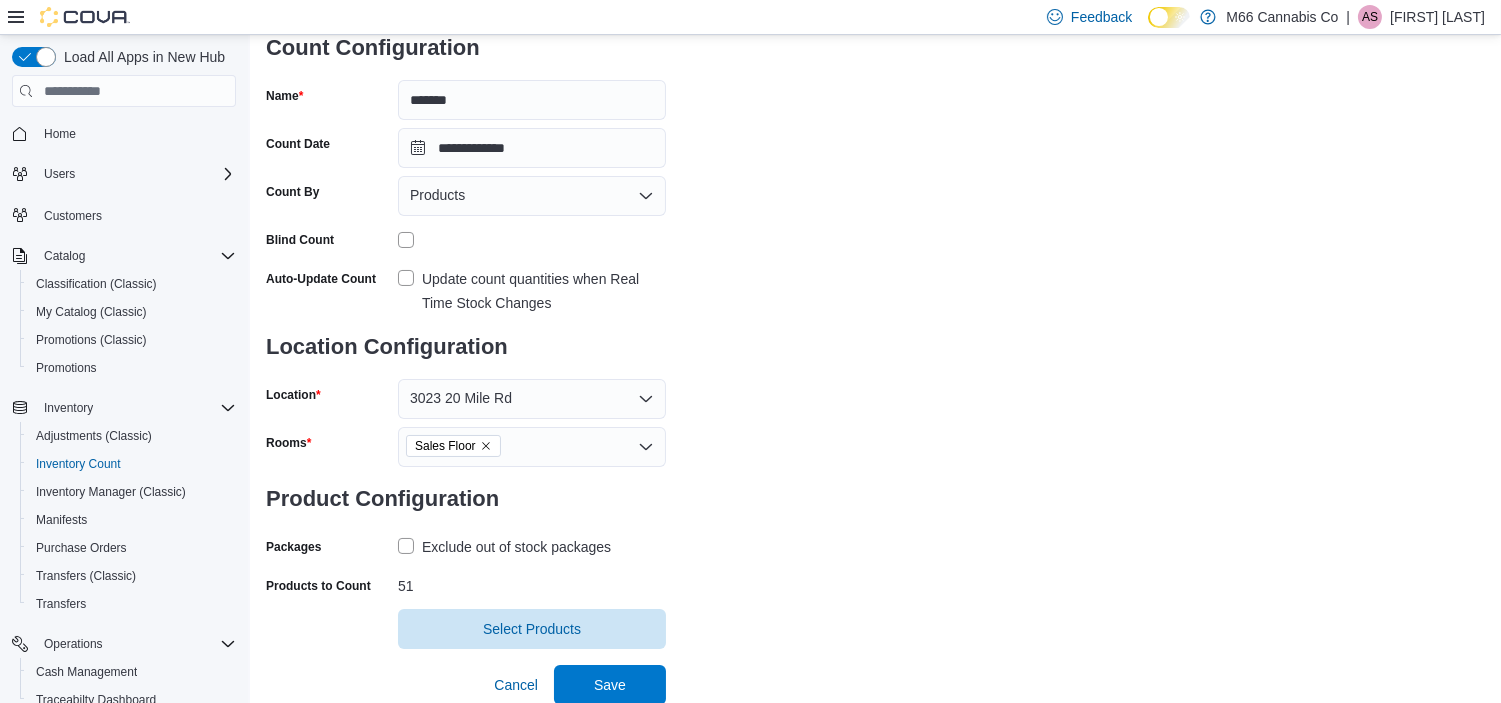 scroll, scrollTop: 153, scrollLeft: 0, axis: vertical 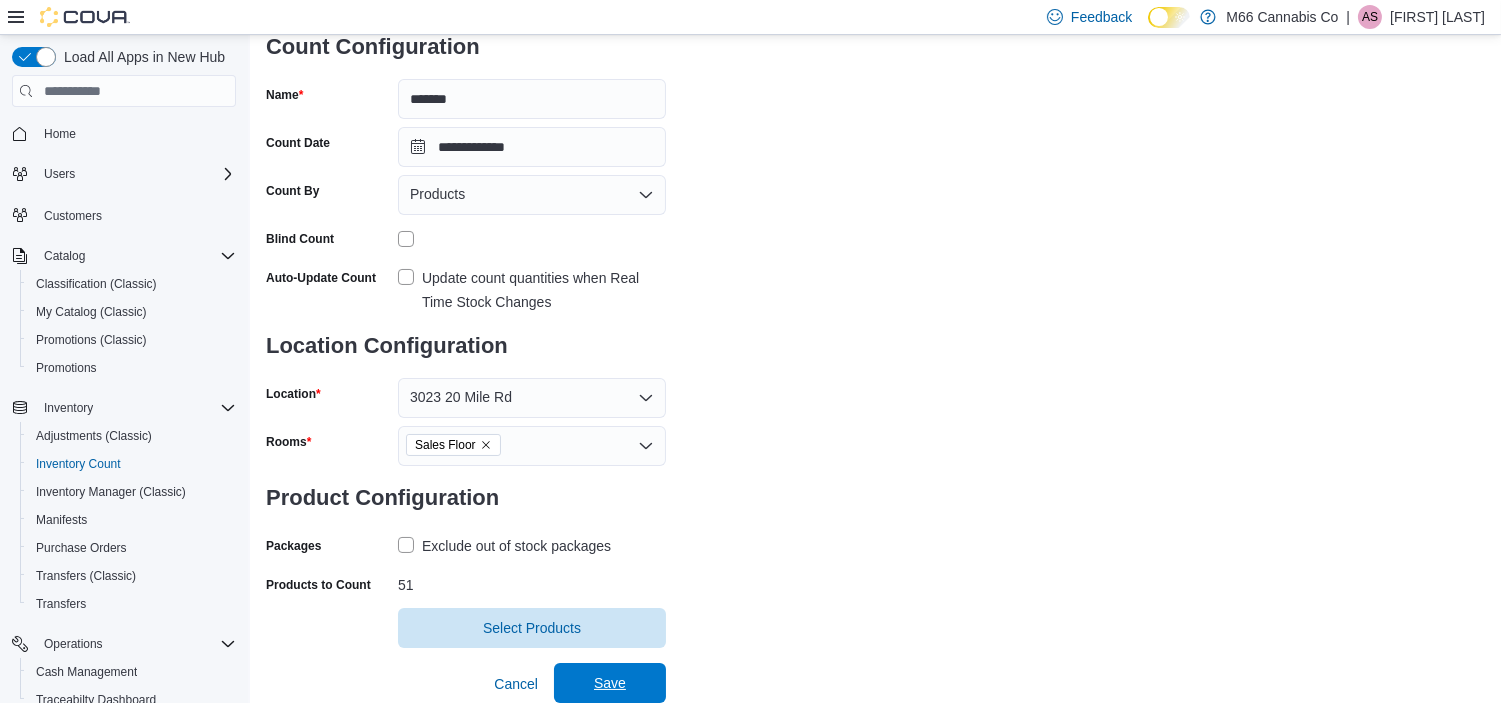 click on "Save" at bounding box center (610, 683) 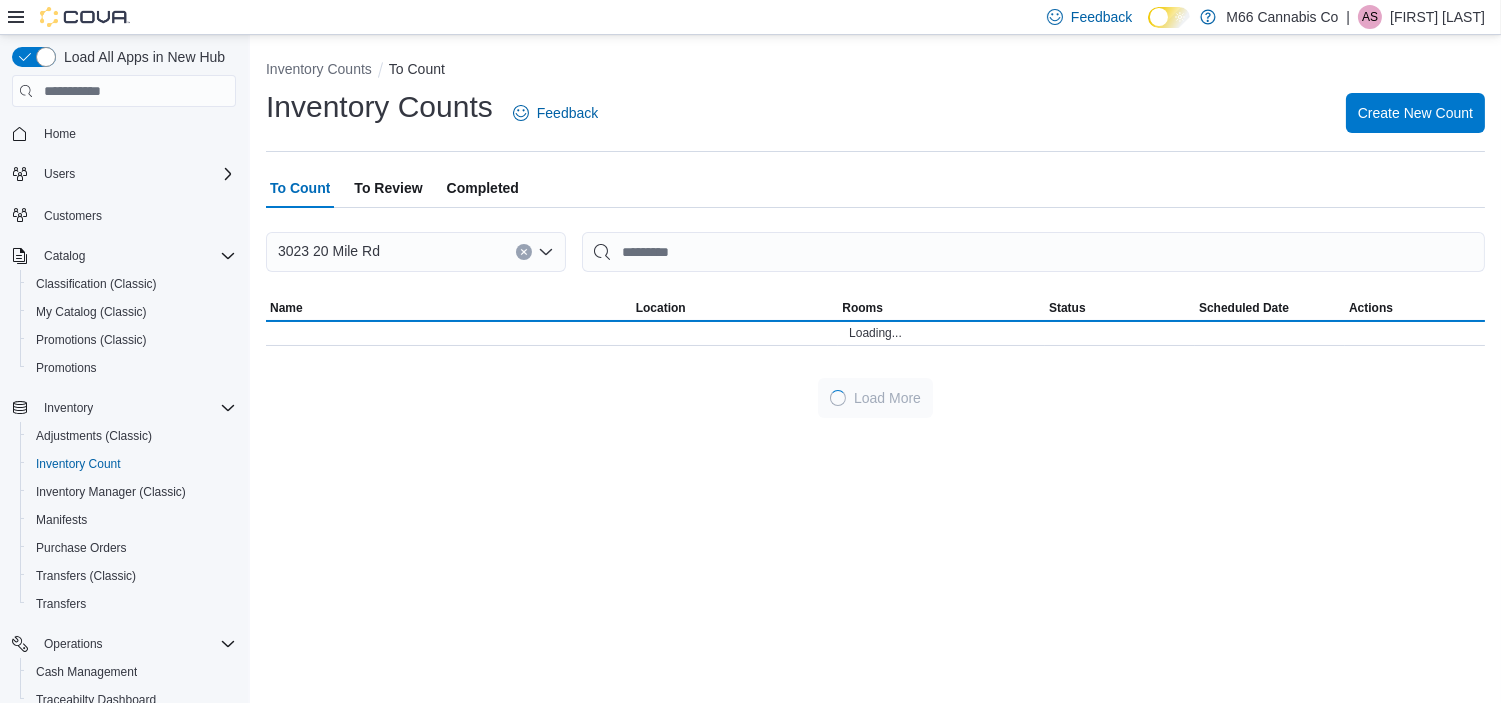 scroll, scrollTop: 0, scrollLeft: 0, axis: both 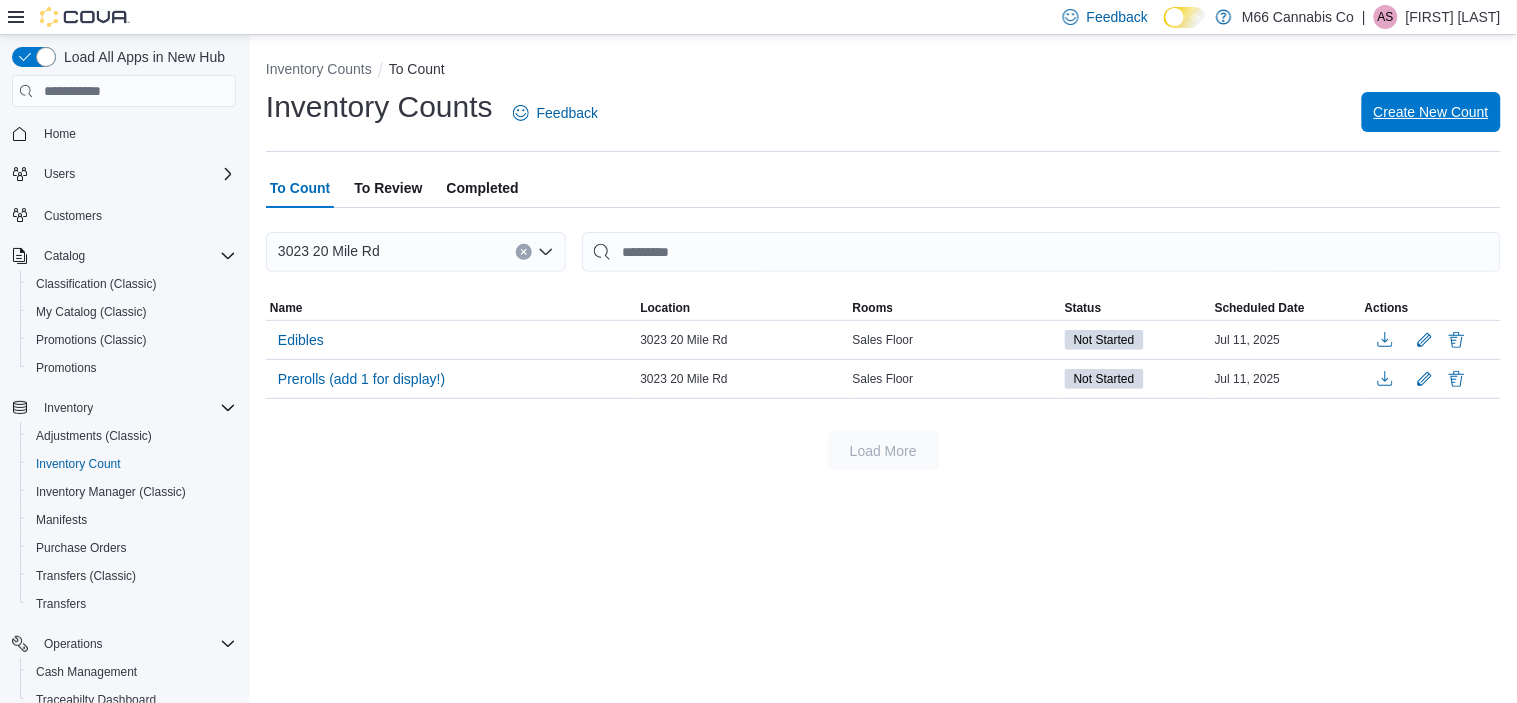 click on "Create New Count" at bounding box center [1431, 112] 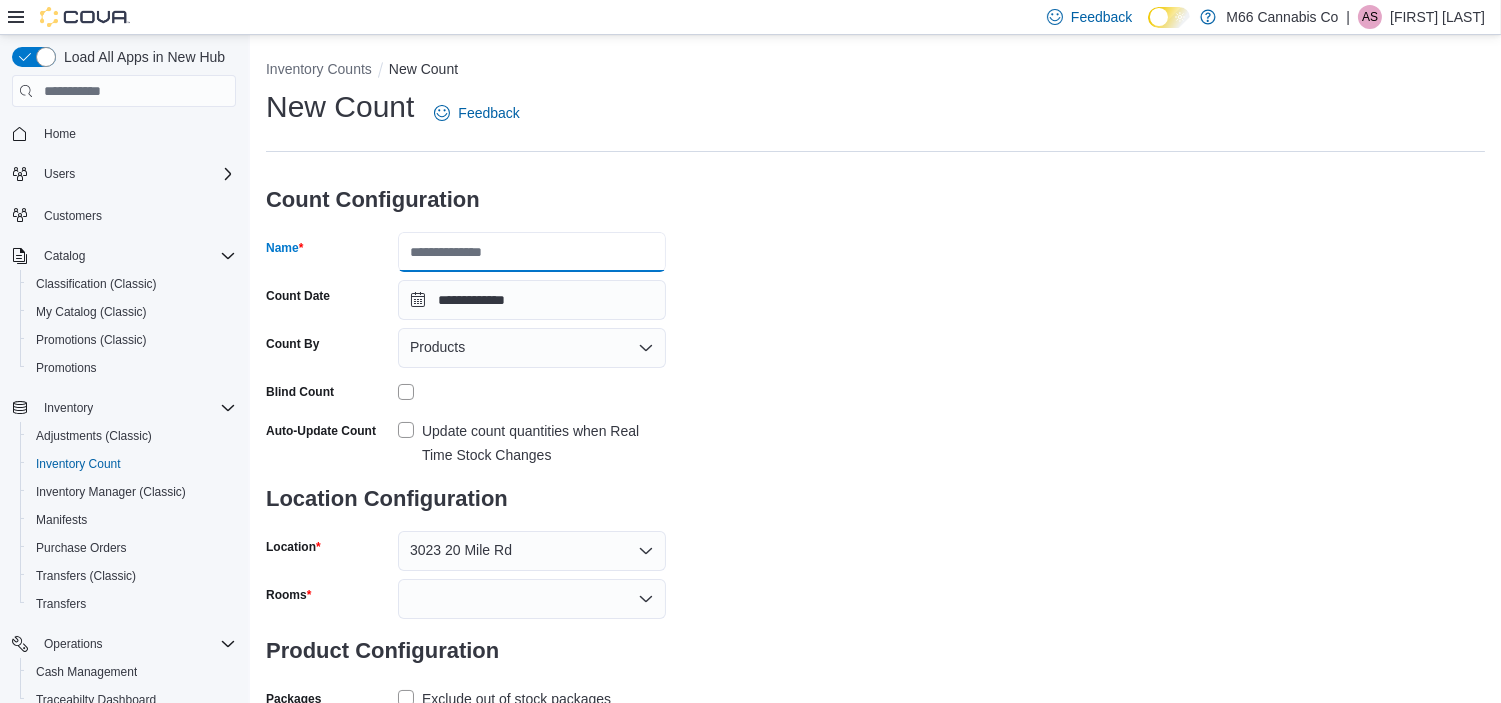 click on "Name" at bounding box center [532, 252] 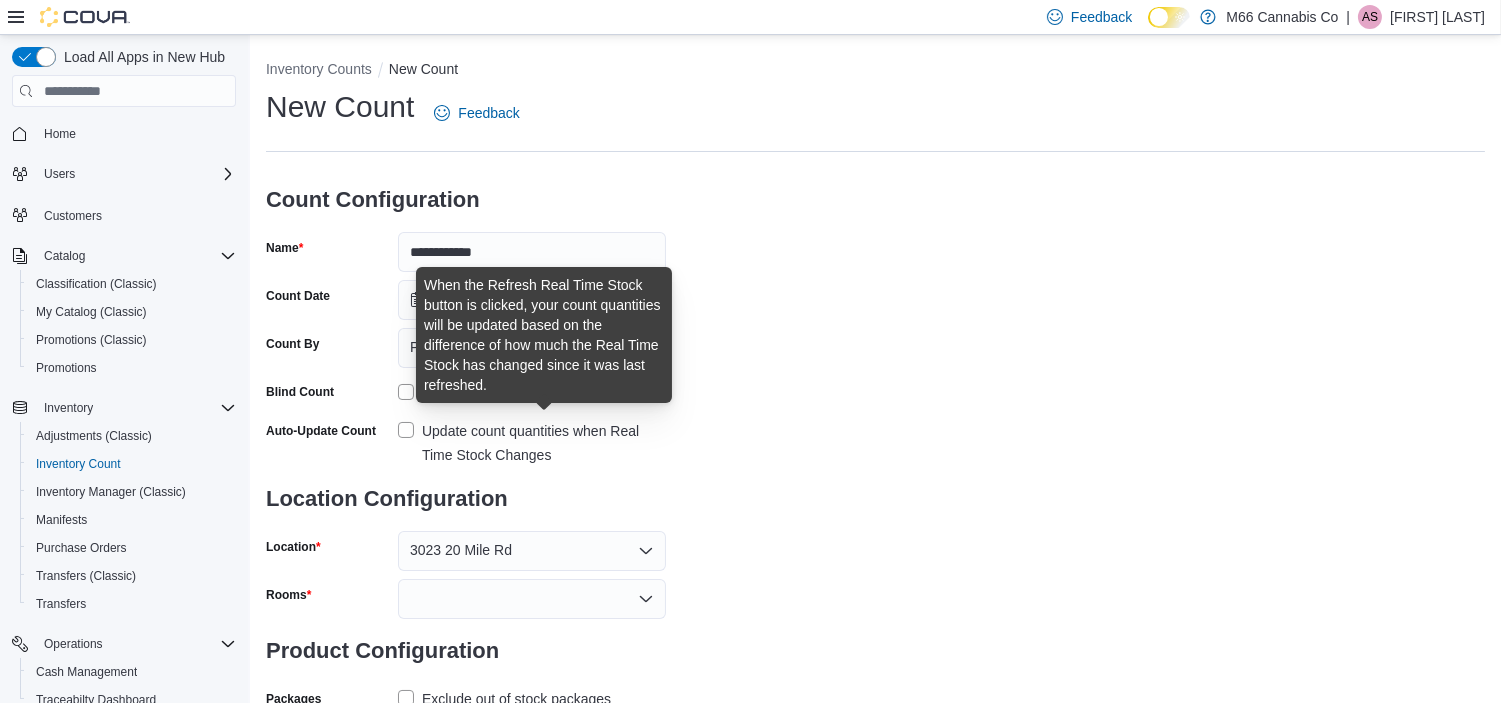 click on "Update count quantities when Real Time Stock Changes" at bounding box center (544, 443) 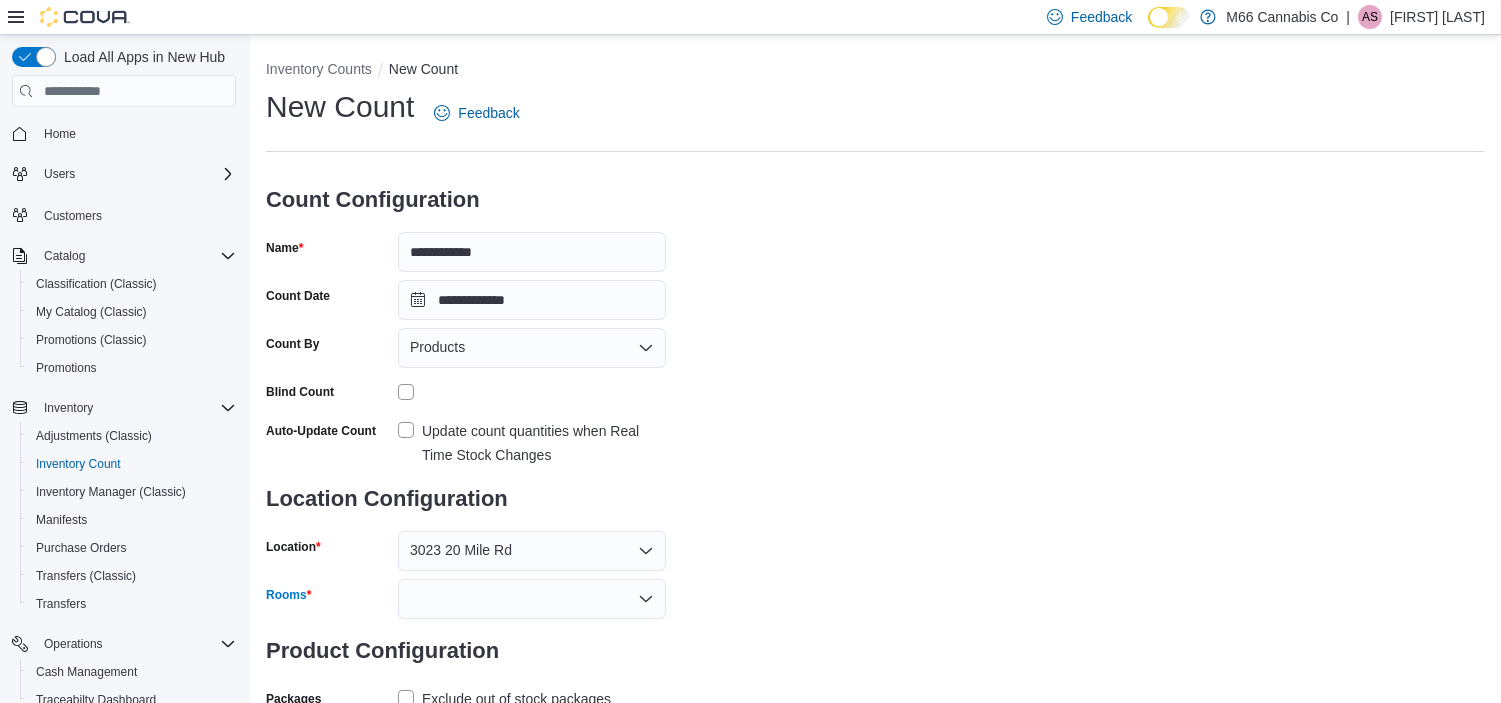 click at bounding box center (532, 599) 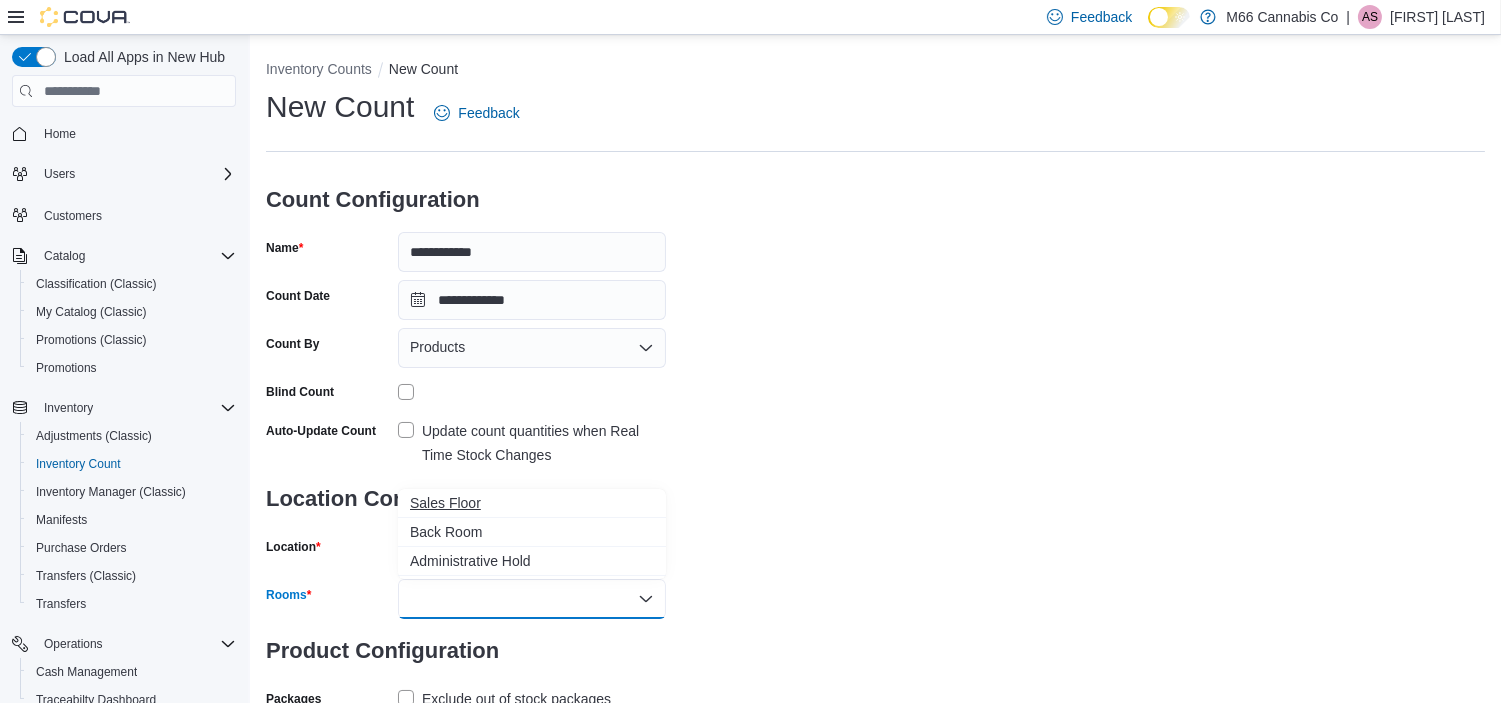 click on "Sales Floor" at bounding box center (532, 503) 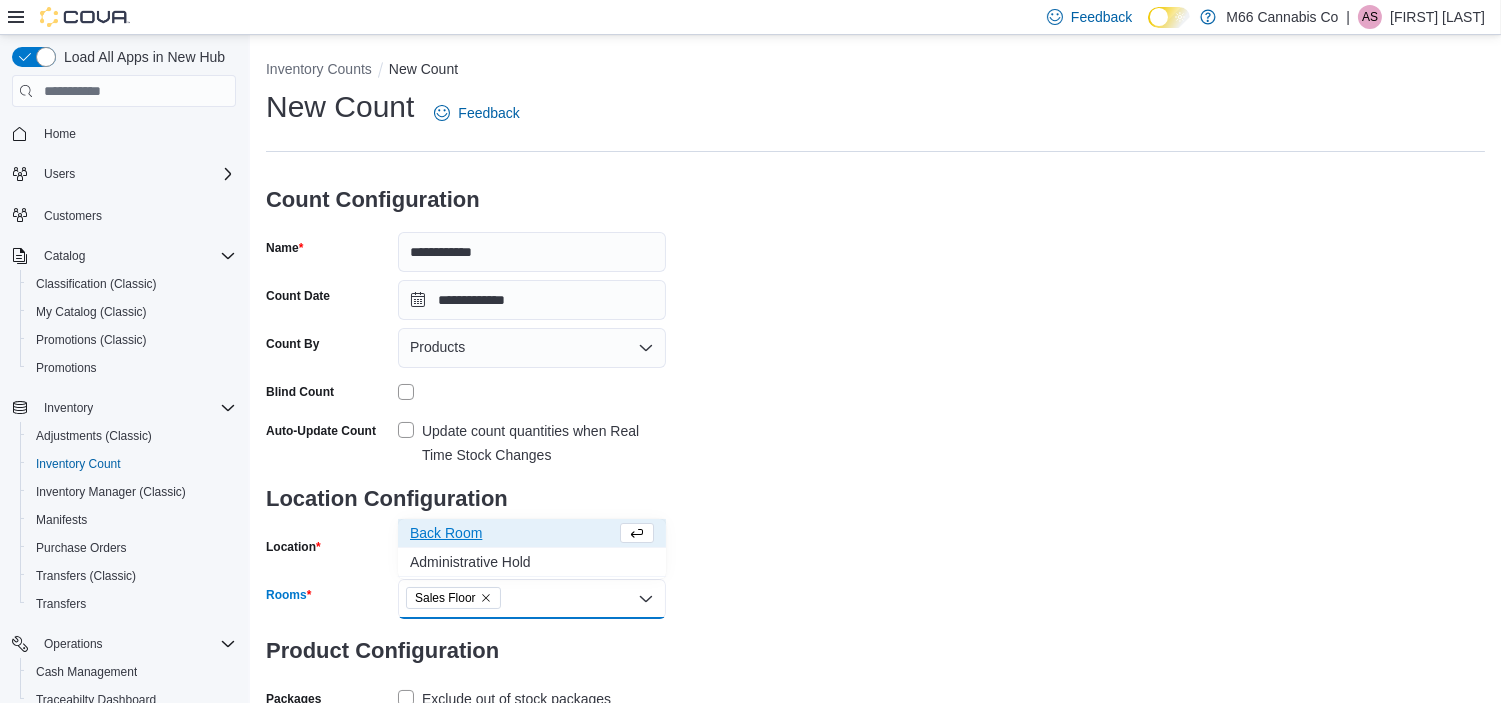 click on "**********" at bounding box center [875, 424] 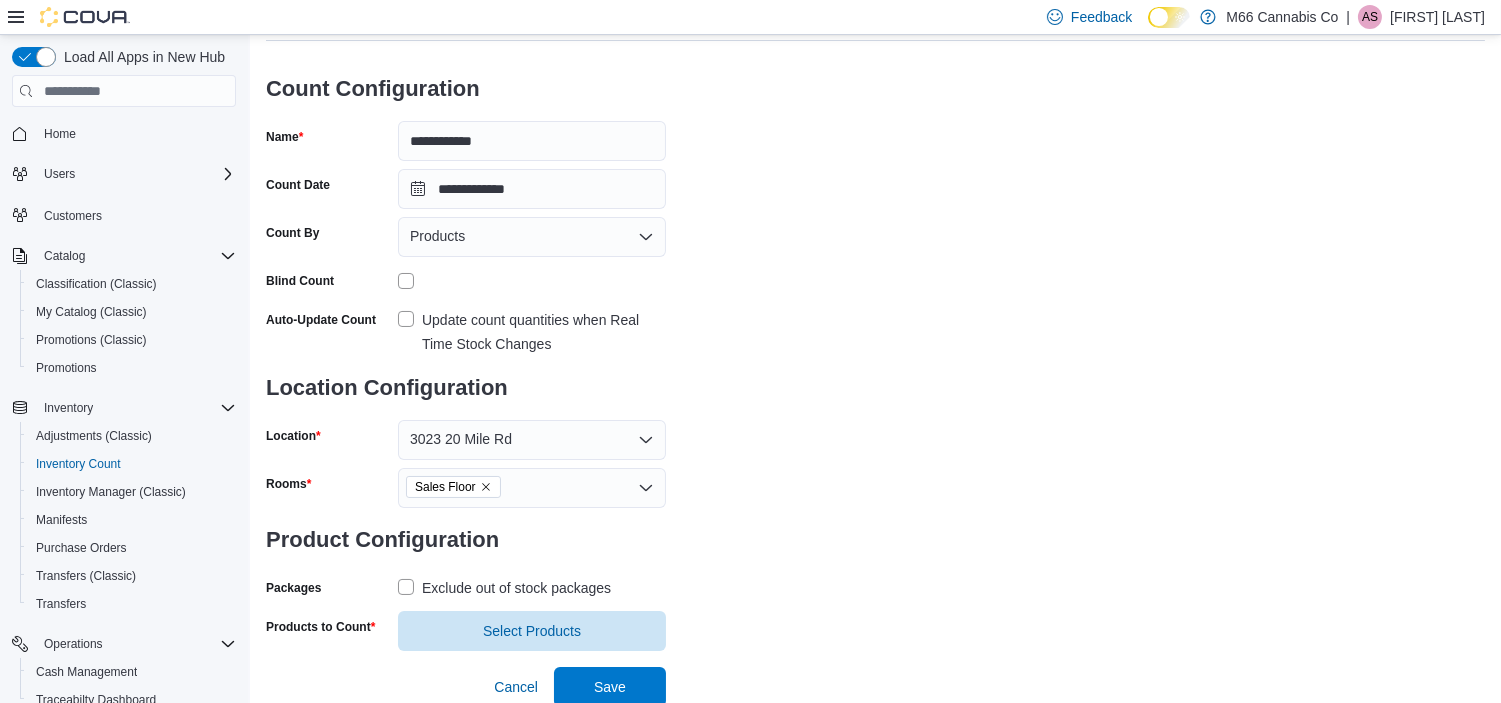 scroll, scrollTop: 114, scrollLeft: 0, axis: vertical 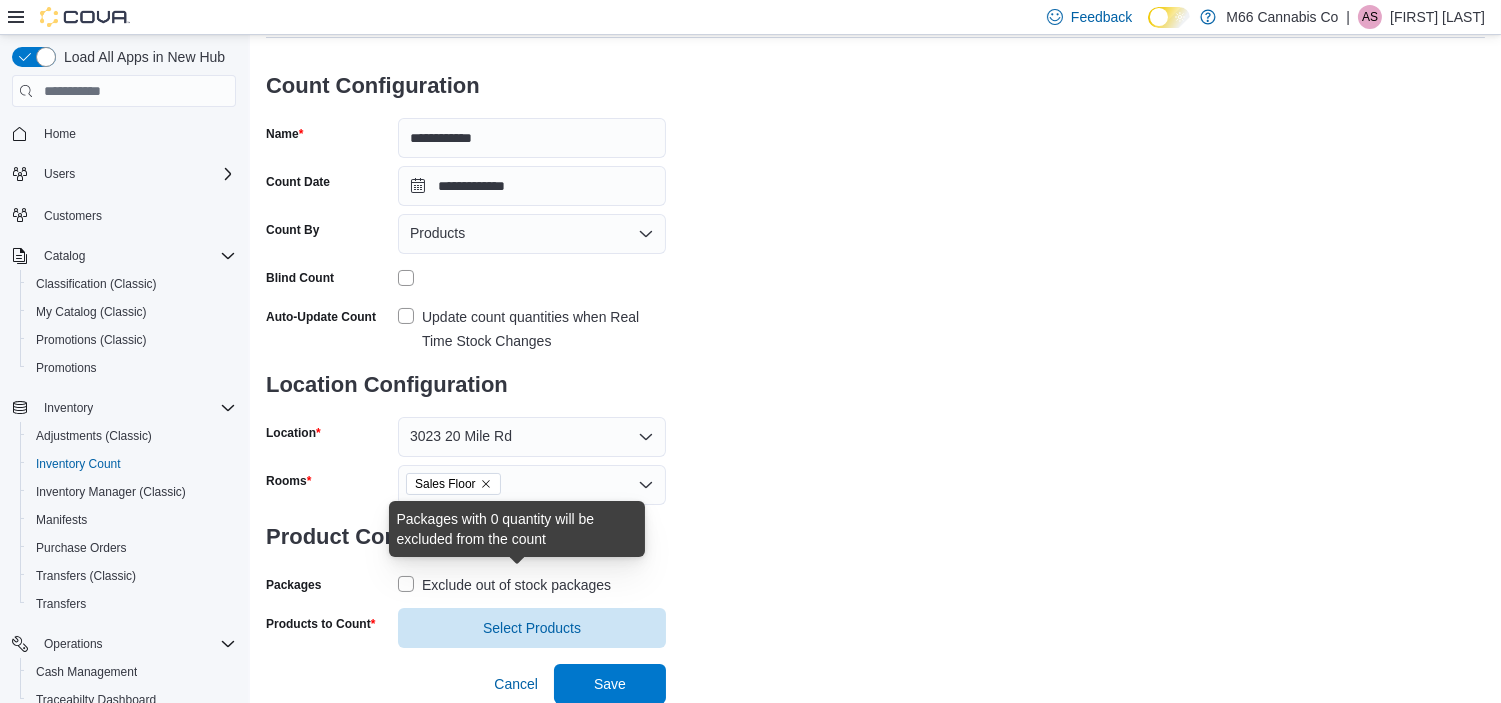 click on "Exclude out of stock packages" at bounding box center (516, 585) 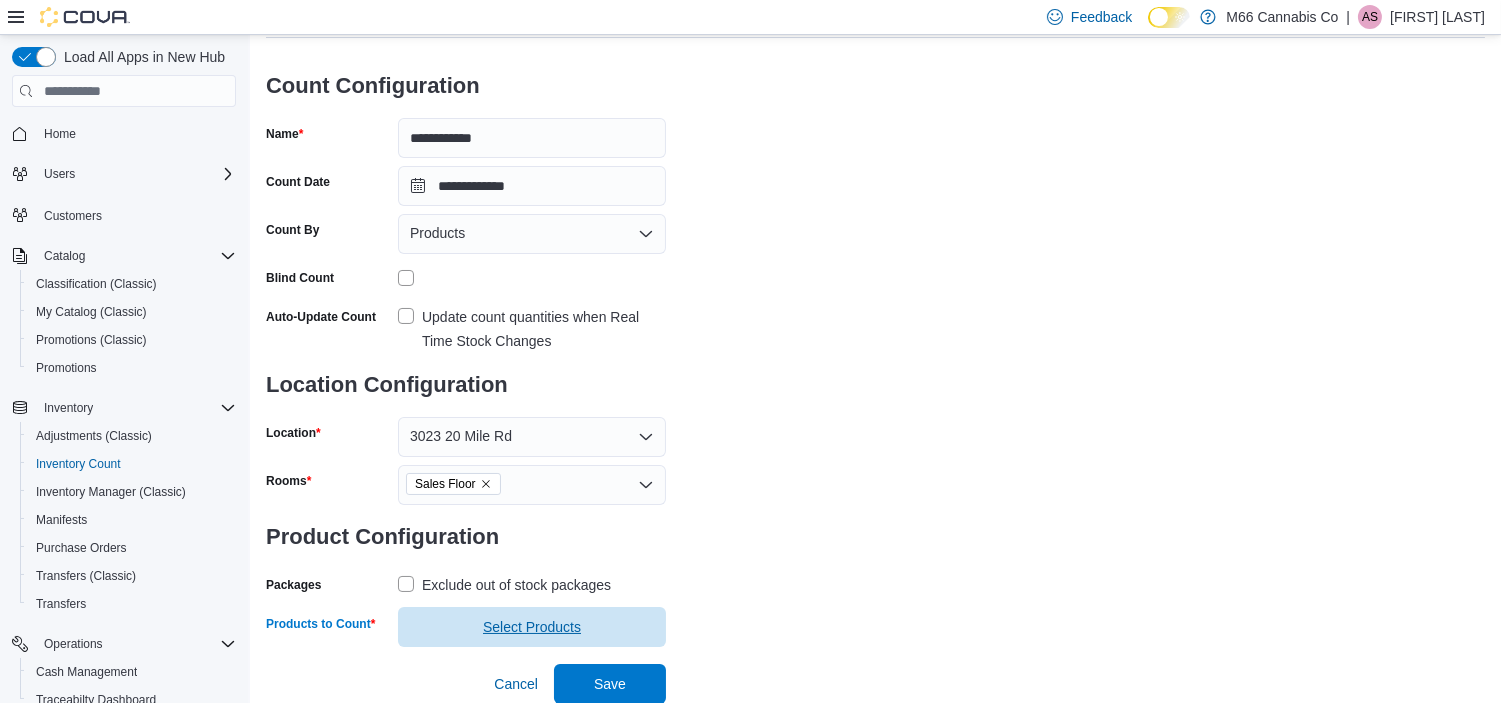 click on "Select Products" at bounding box center (532, 627) 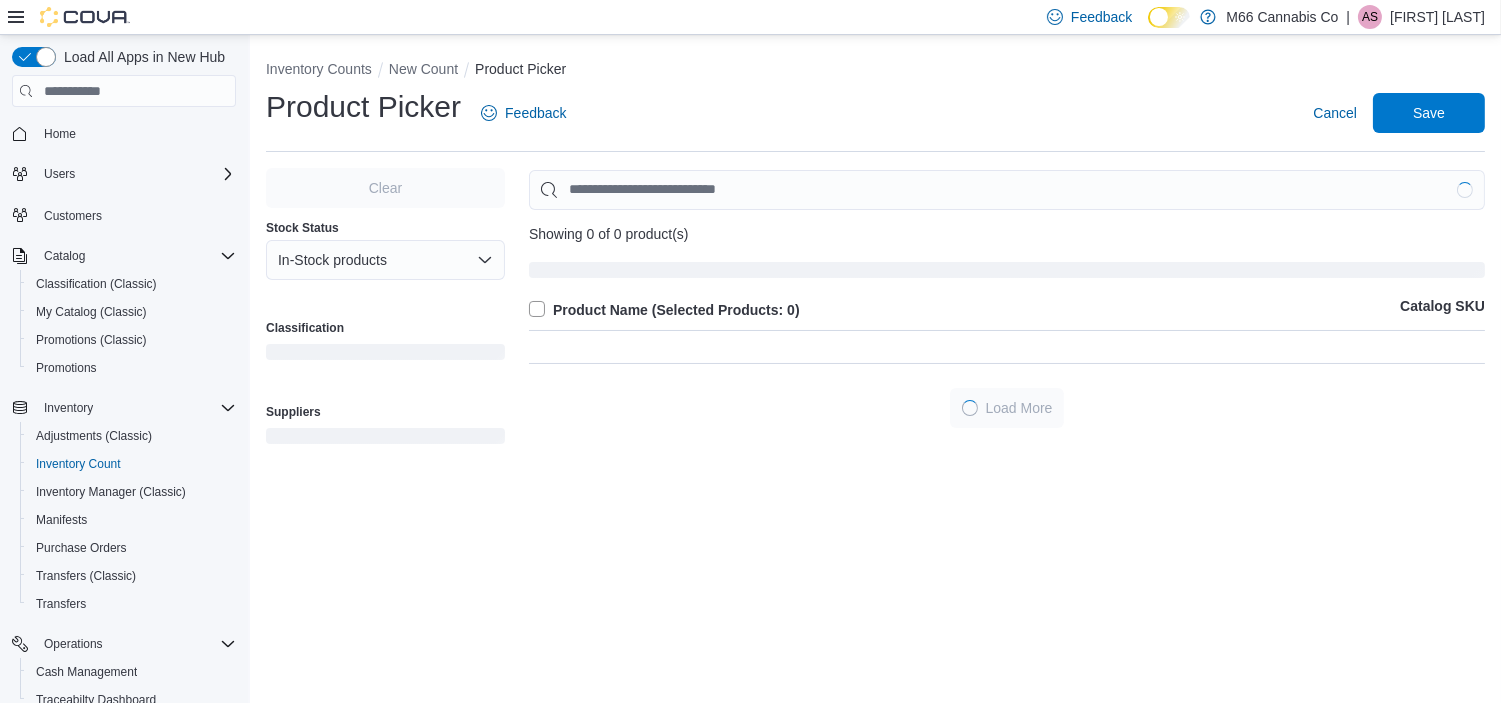 scroll, scrollTop: 0, scrollLeft: 0, axis: both 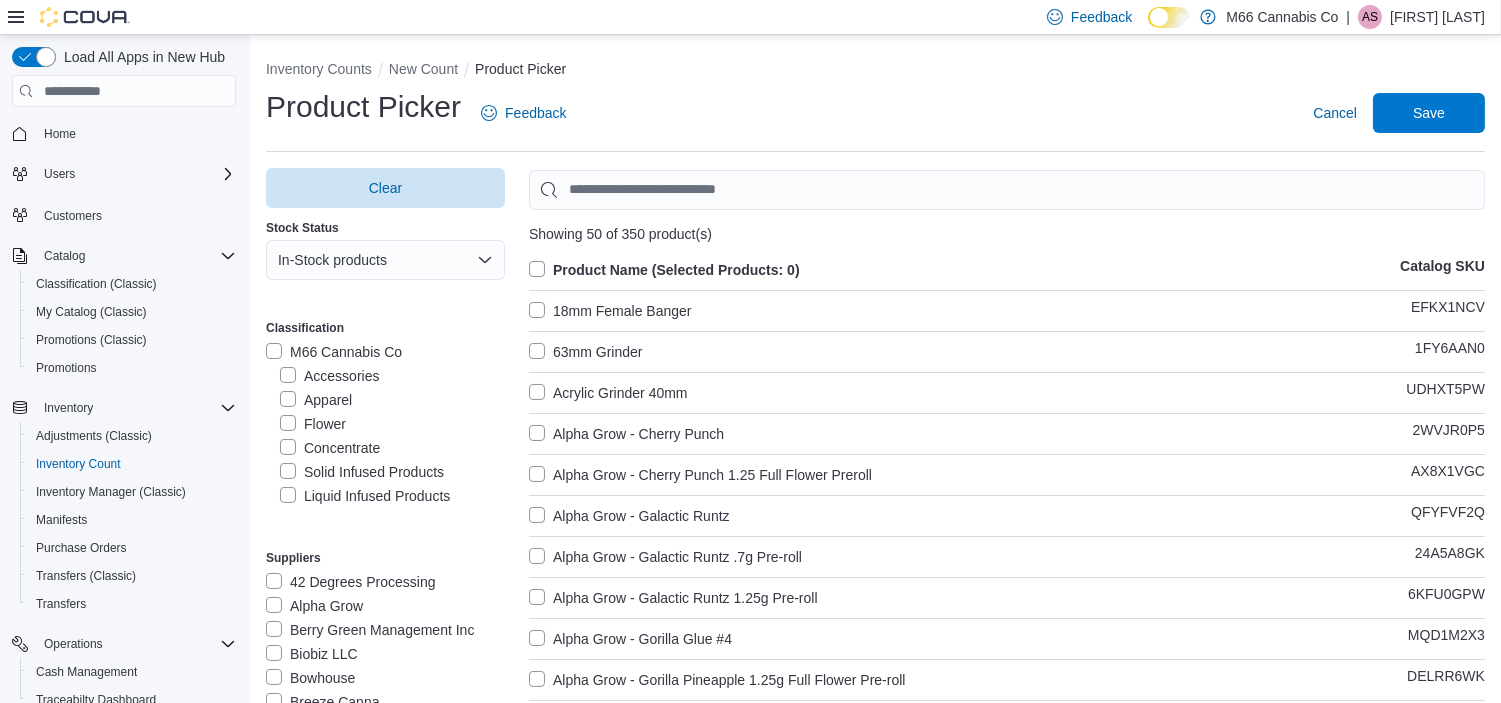 click on "Concentrate" at bounding box center (330, 448) 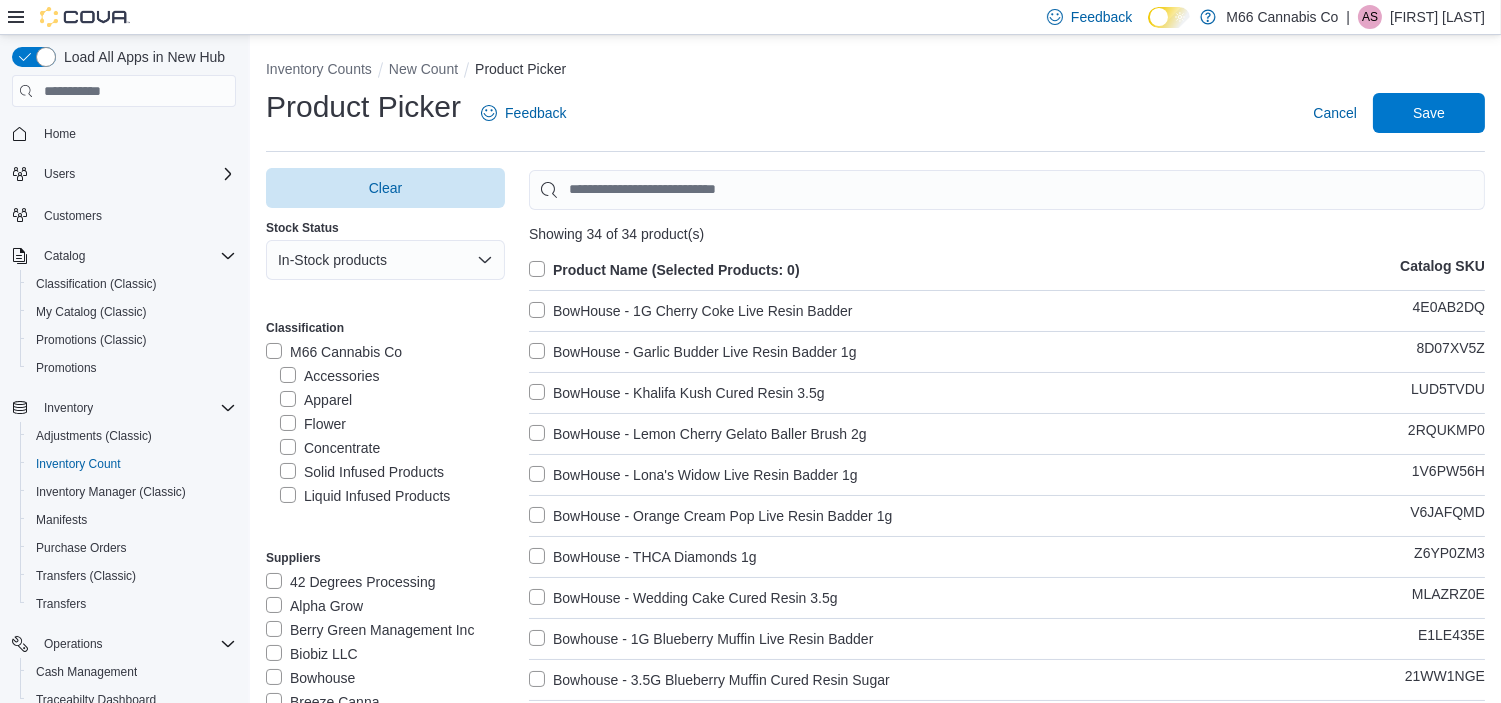 click on "Liquid Infused Products" at bounding box center (365, 496) 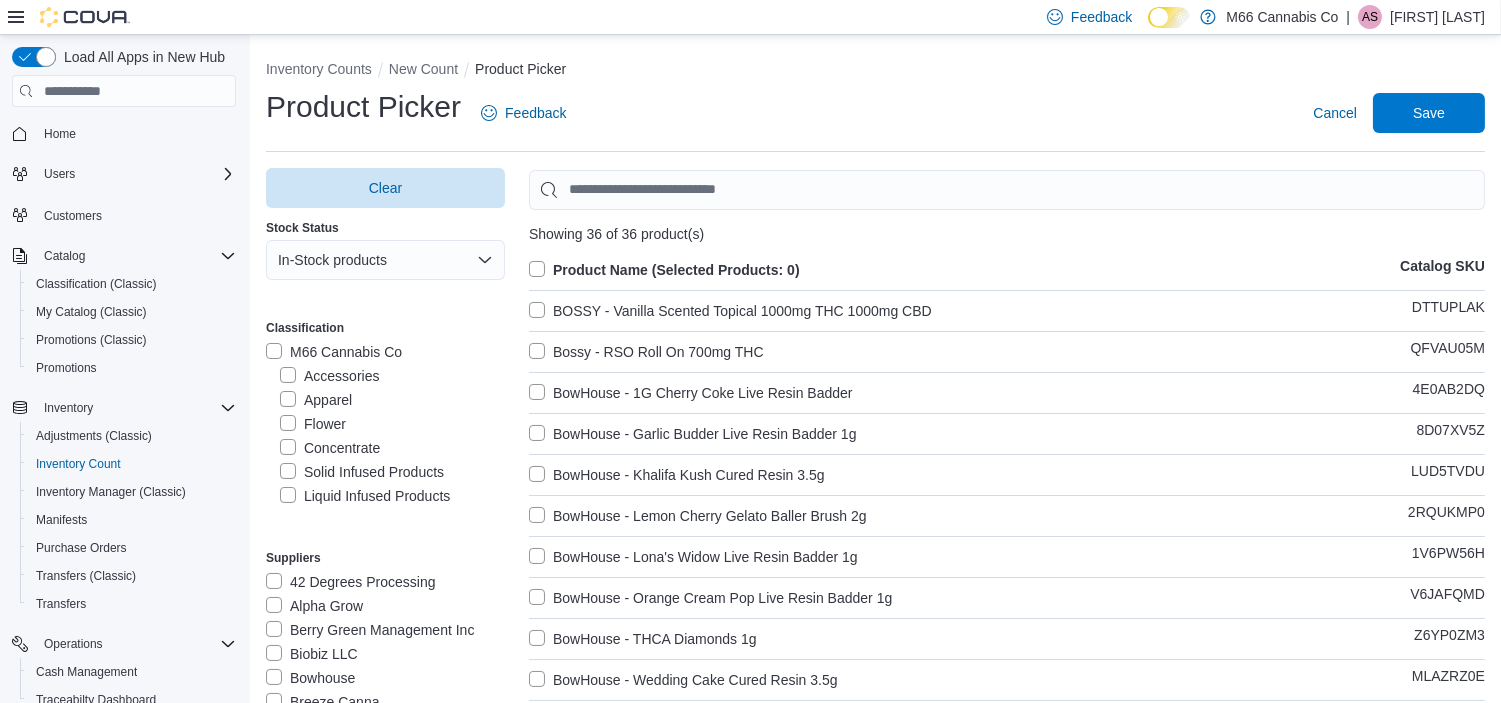 click on "Product Name (Selected Products: 0)" at bounding box center (664, 270) 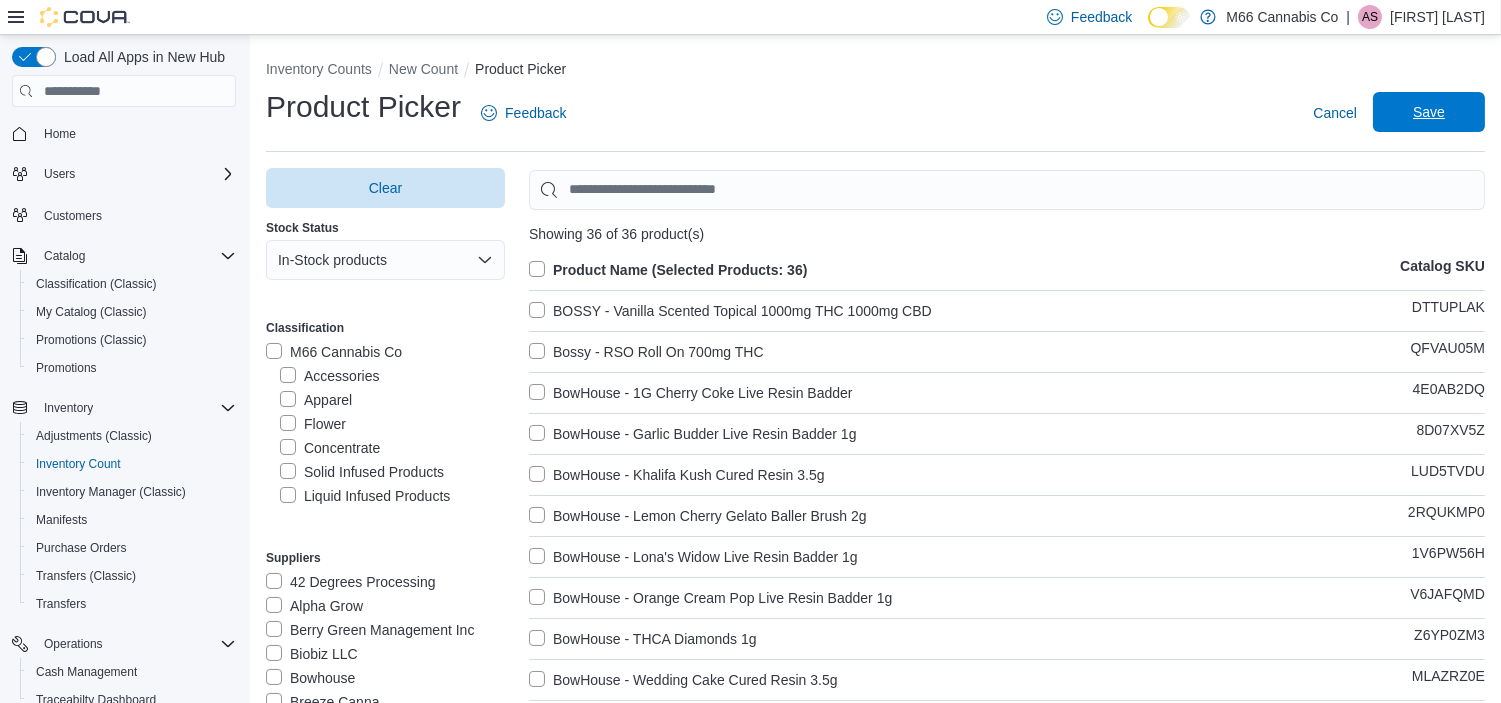 click on "Save" at bounding box center (1429, 112) 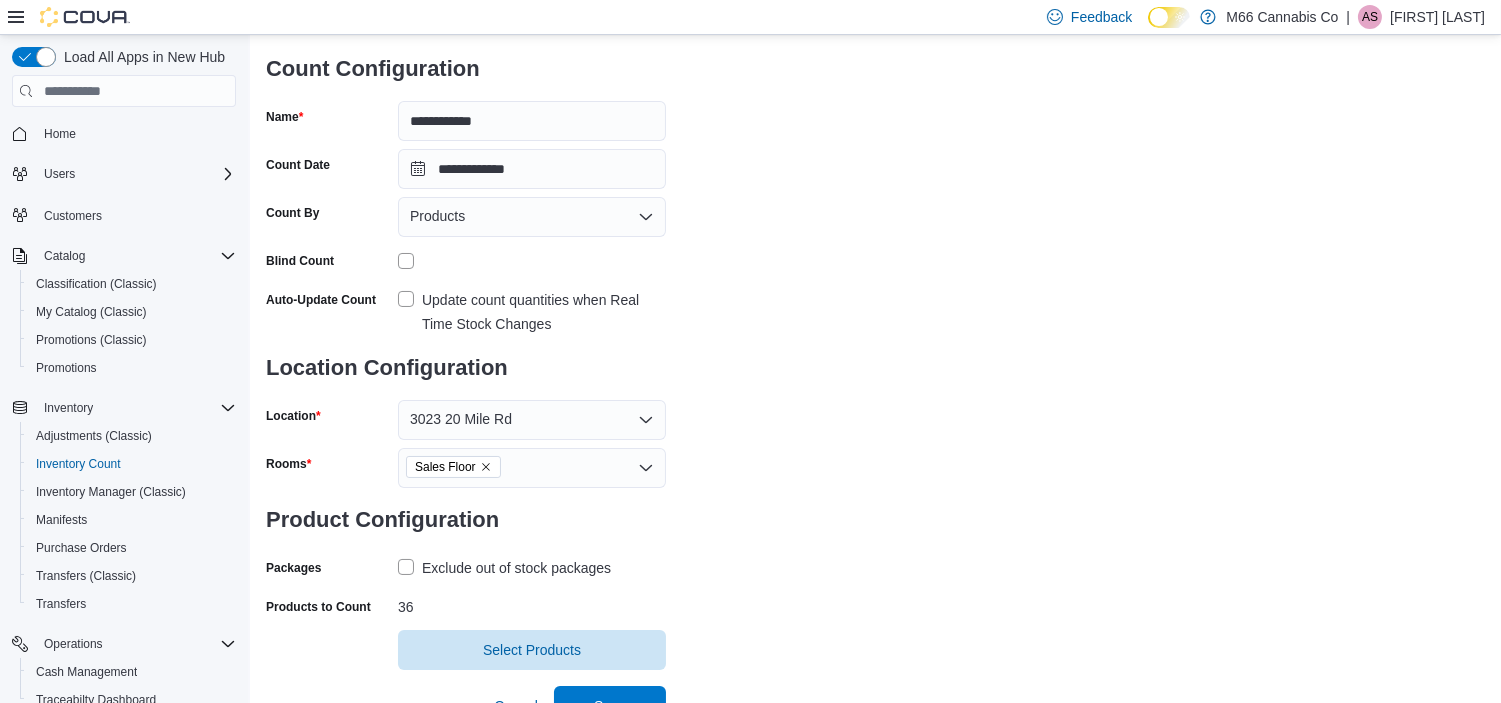 scroll, scrollTop: 133, scrollLeft: 0, axis: vertical 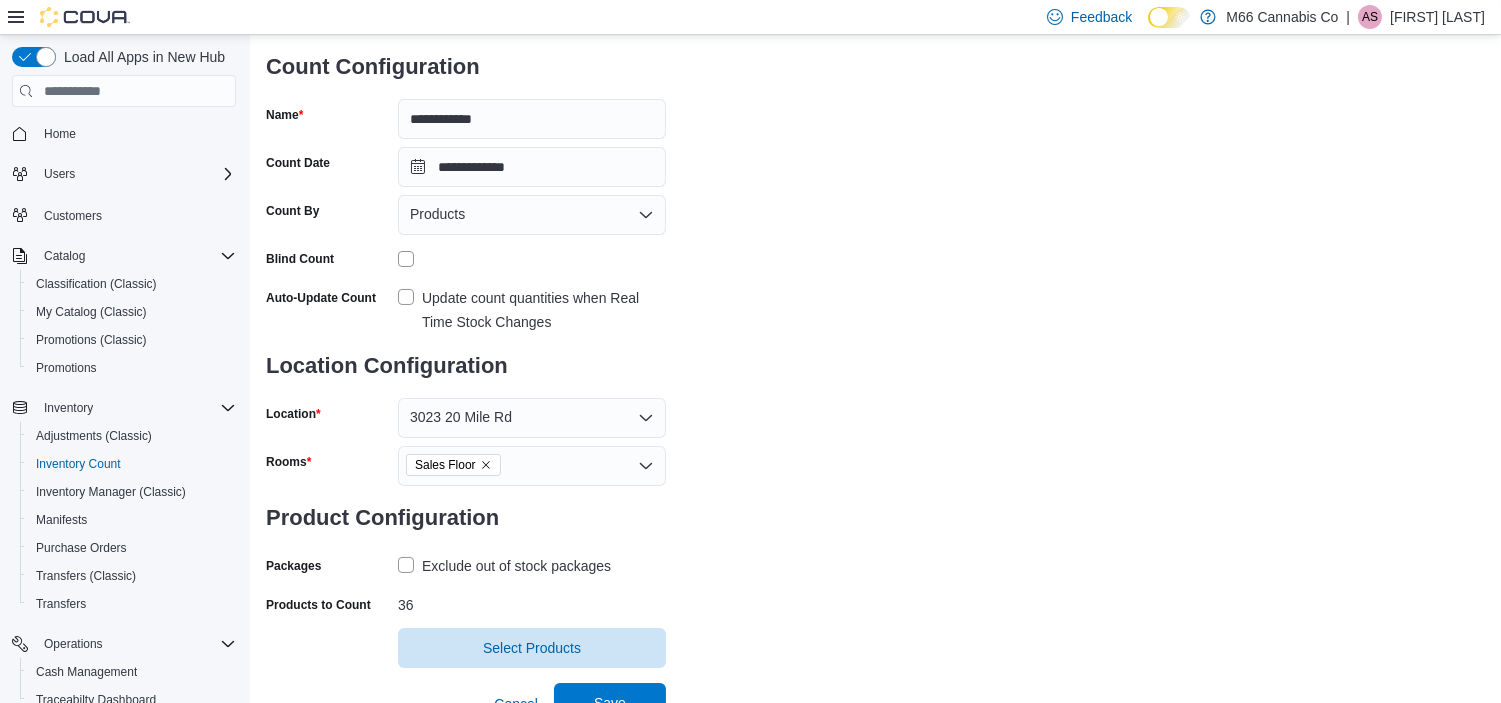 click on "Save" at bounding box center [610, 703] 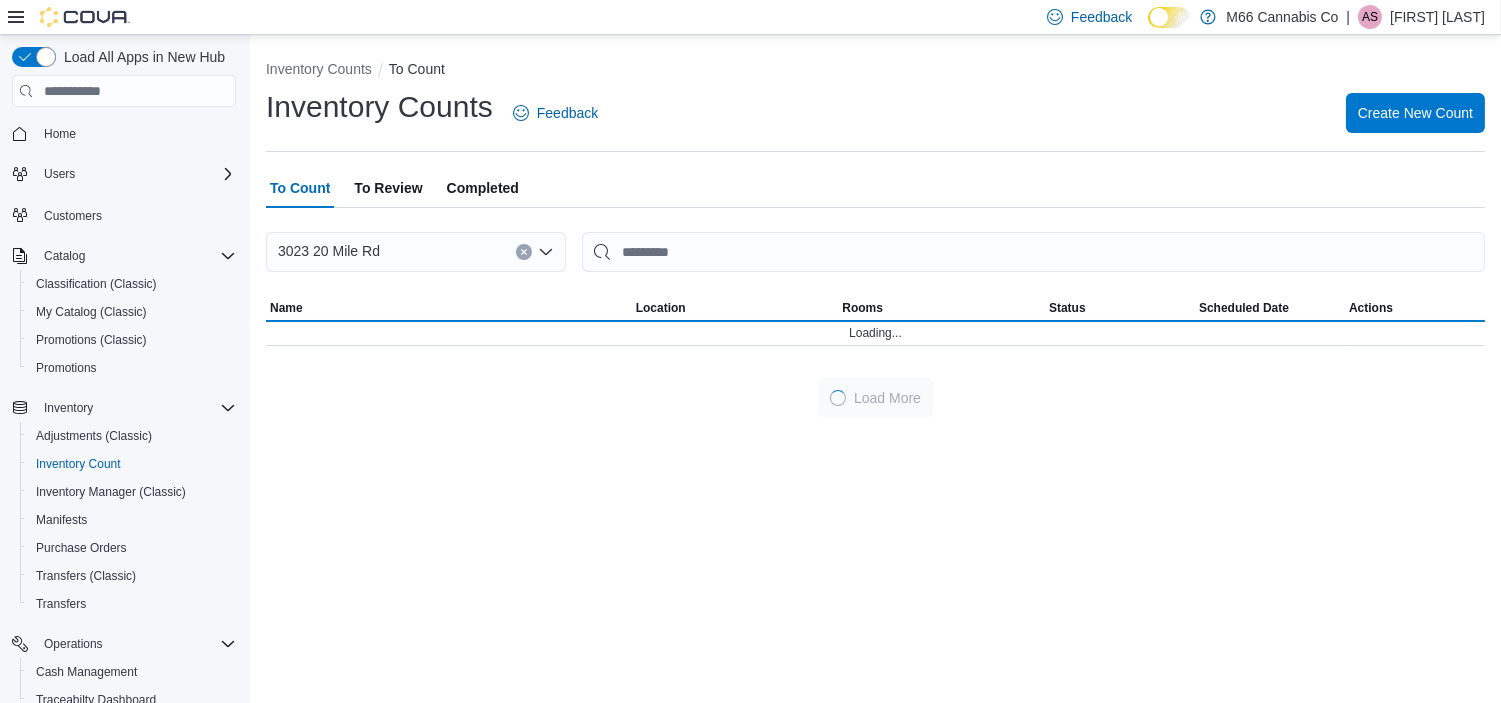 scroll, scrollTop: 0, scrollLeft: 0, axis: both 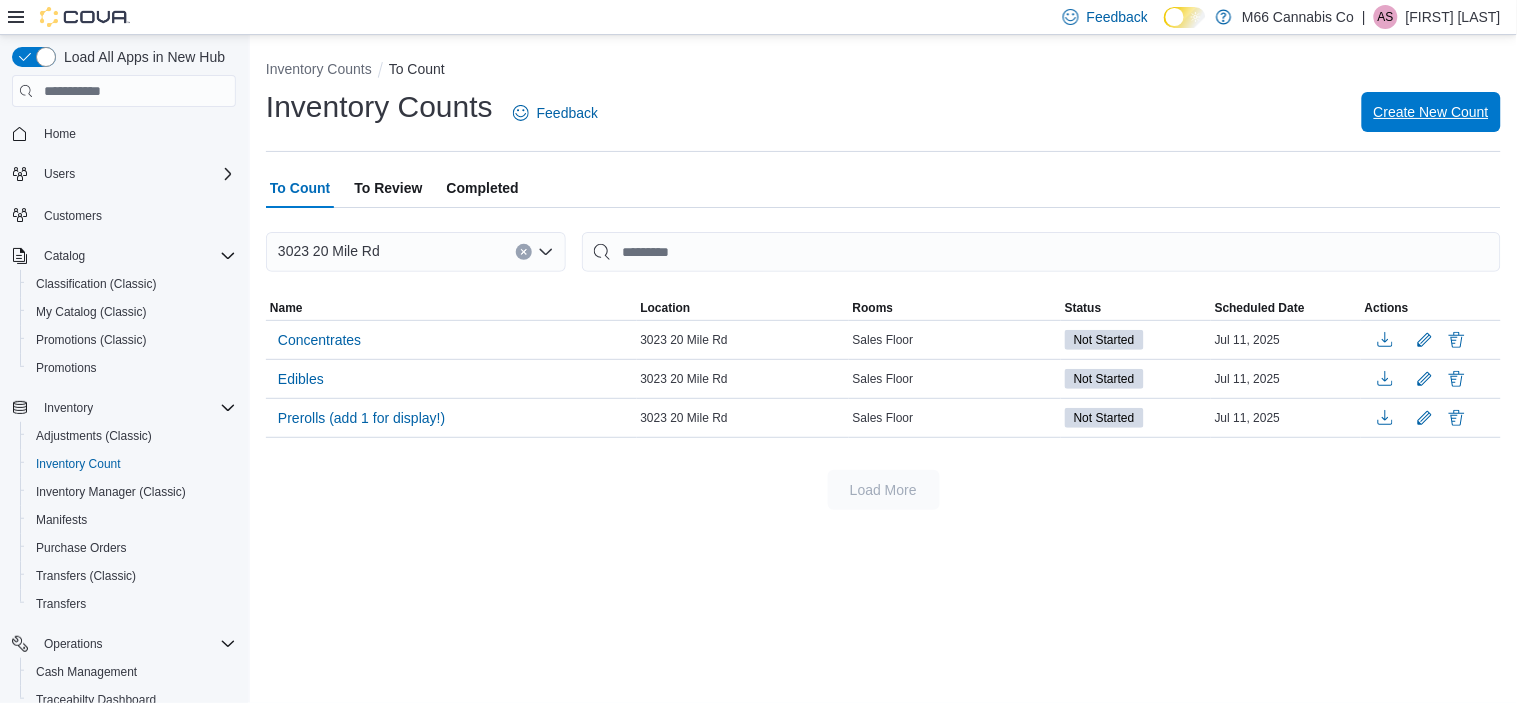 click on "Create New Count" at bounding box center [1431, 112] 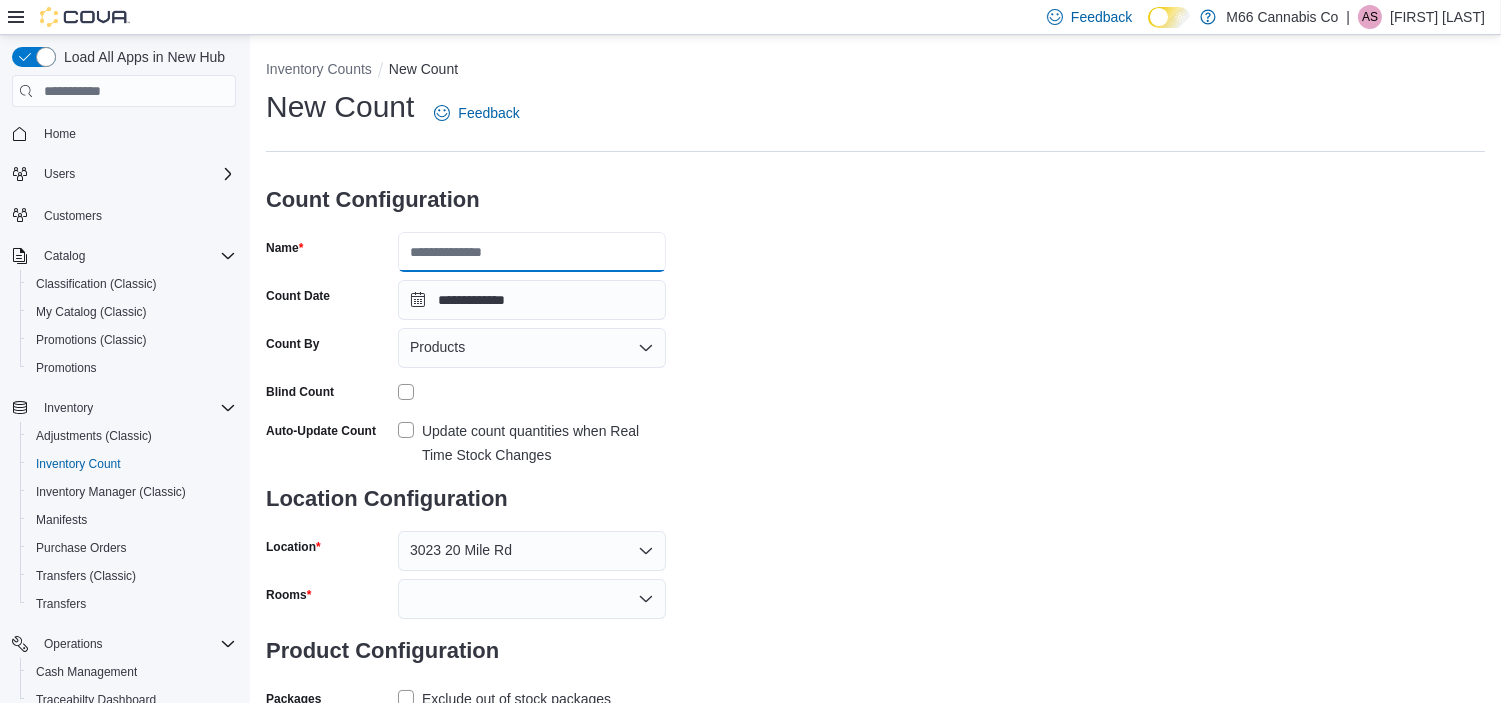 click on "Name" at bounding box center (532, 252) 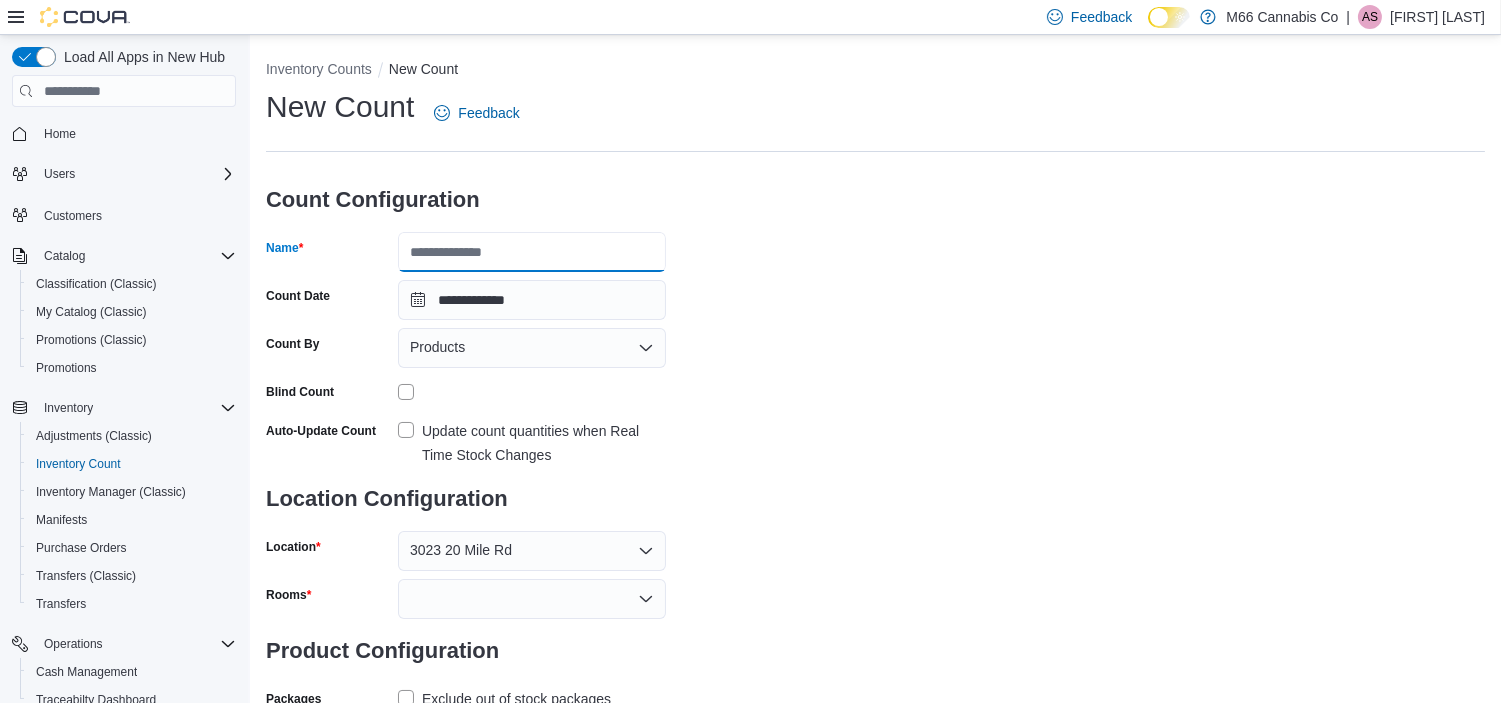 type on "*****" 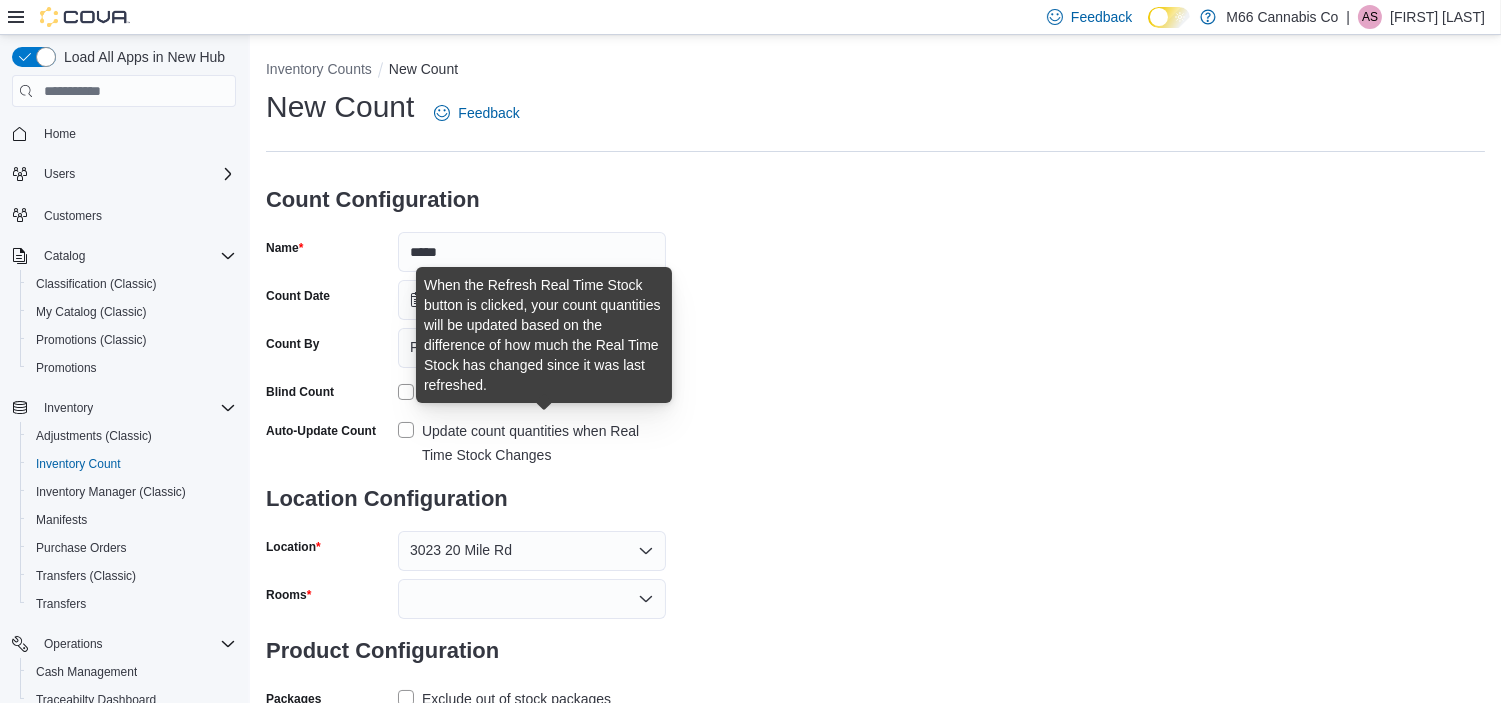 click on "Update count quantities when Real Time Stock Changes" at bounding box center [544, 443] 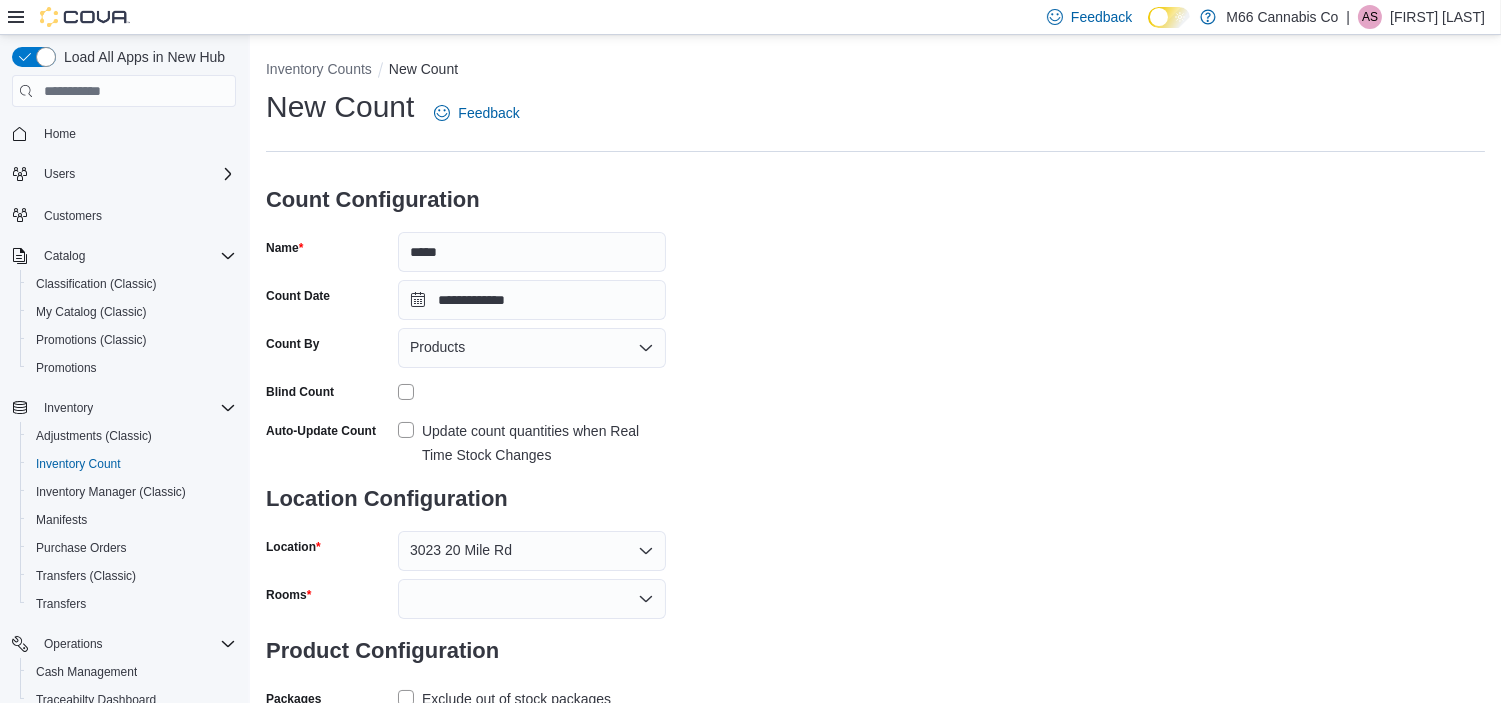 click on "**********" at bounding box center [875, 400] 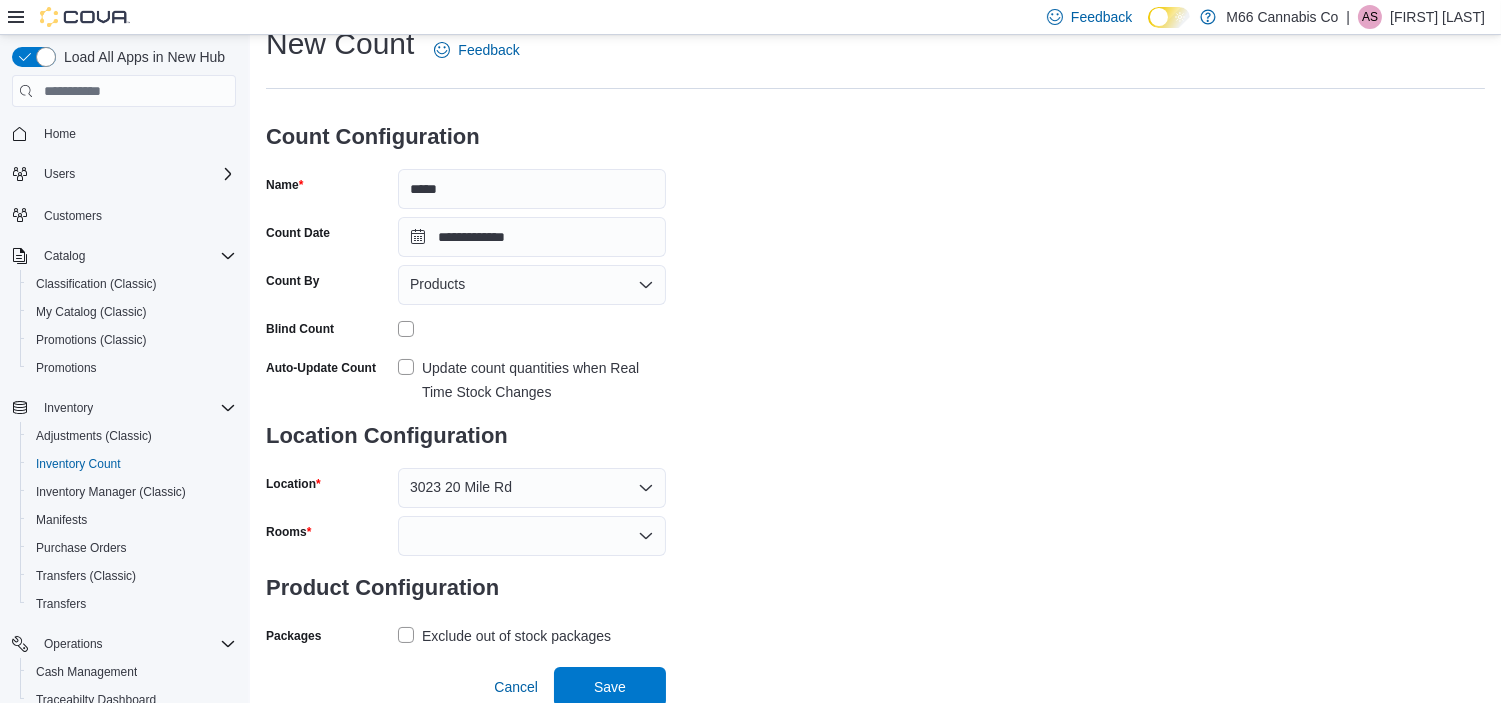 scroll, scrollTop: 66, scrollLeft: 0, axis: vertical 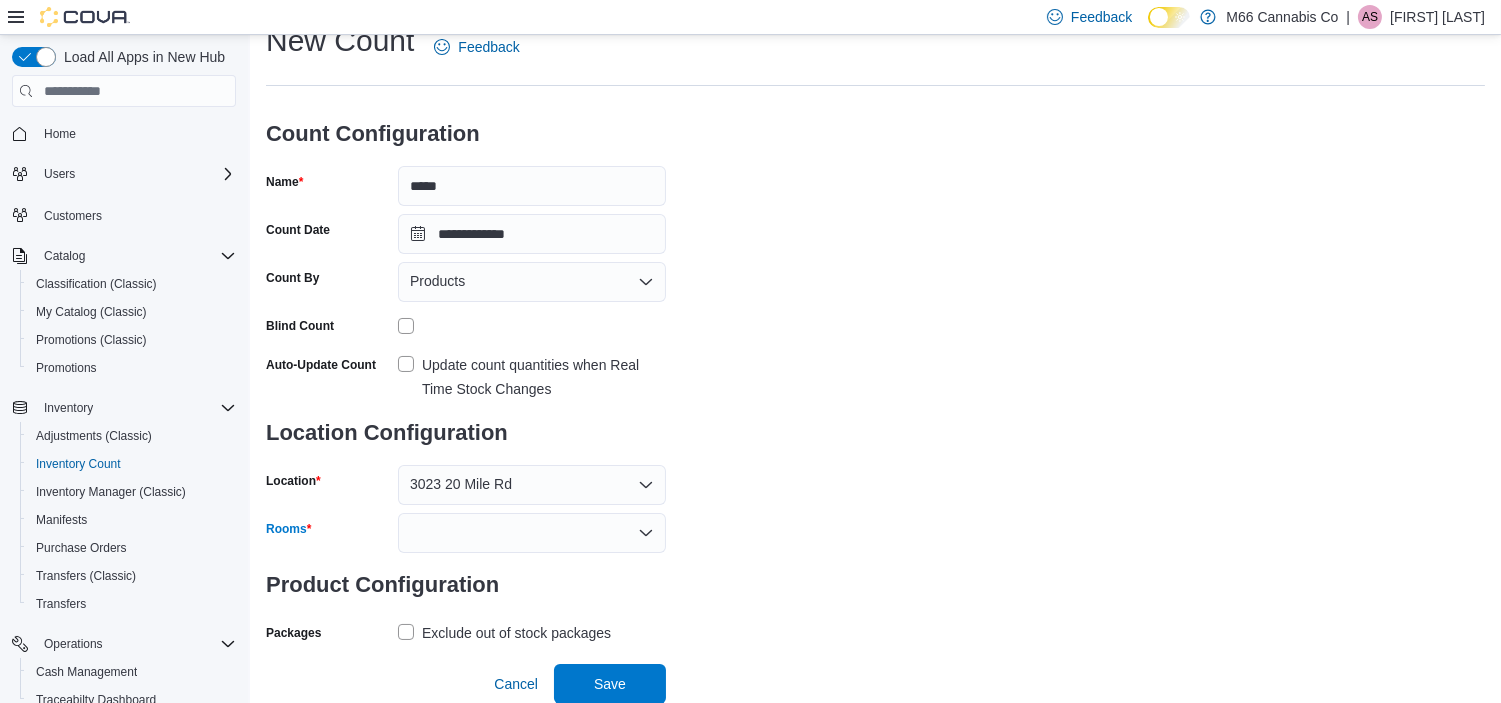 click at bounding box center [532, 533] 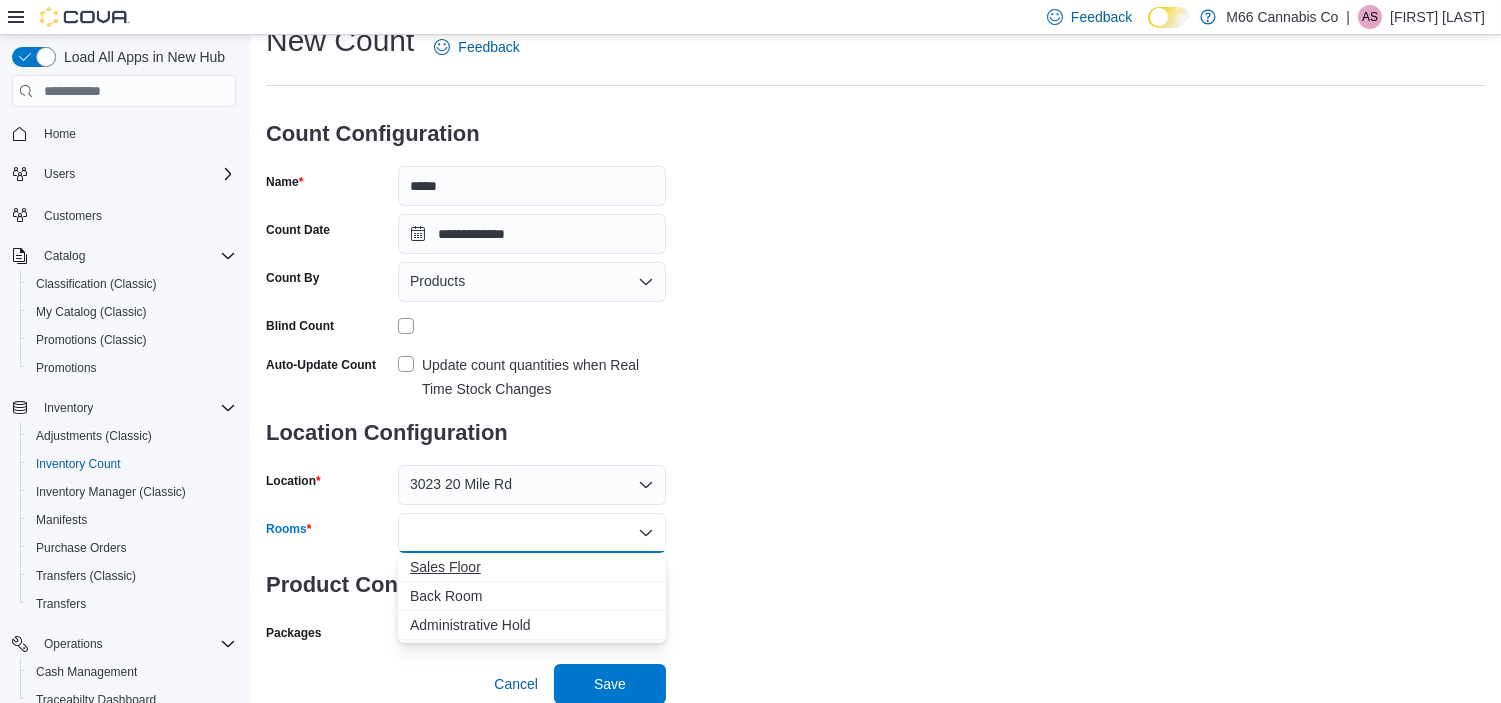 click on "Sales Floor" at bounding box center (532, 567) 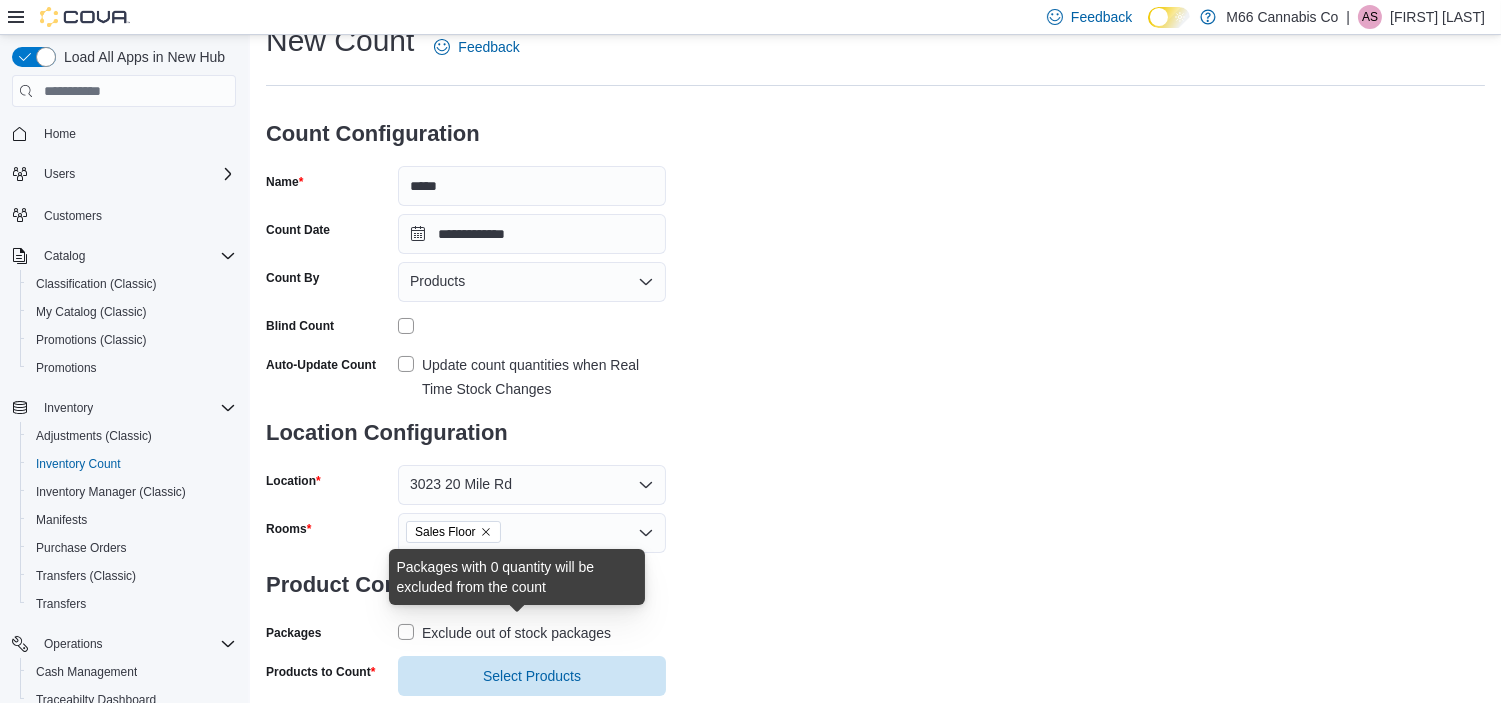 click on "Exclude out of stock packages" at bounding box center [516, 633] 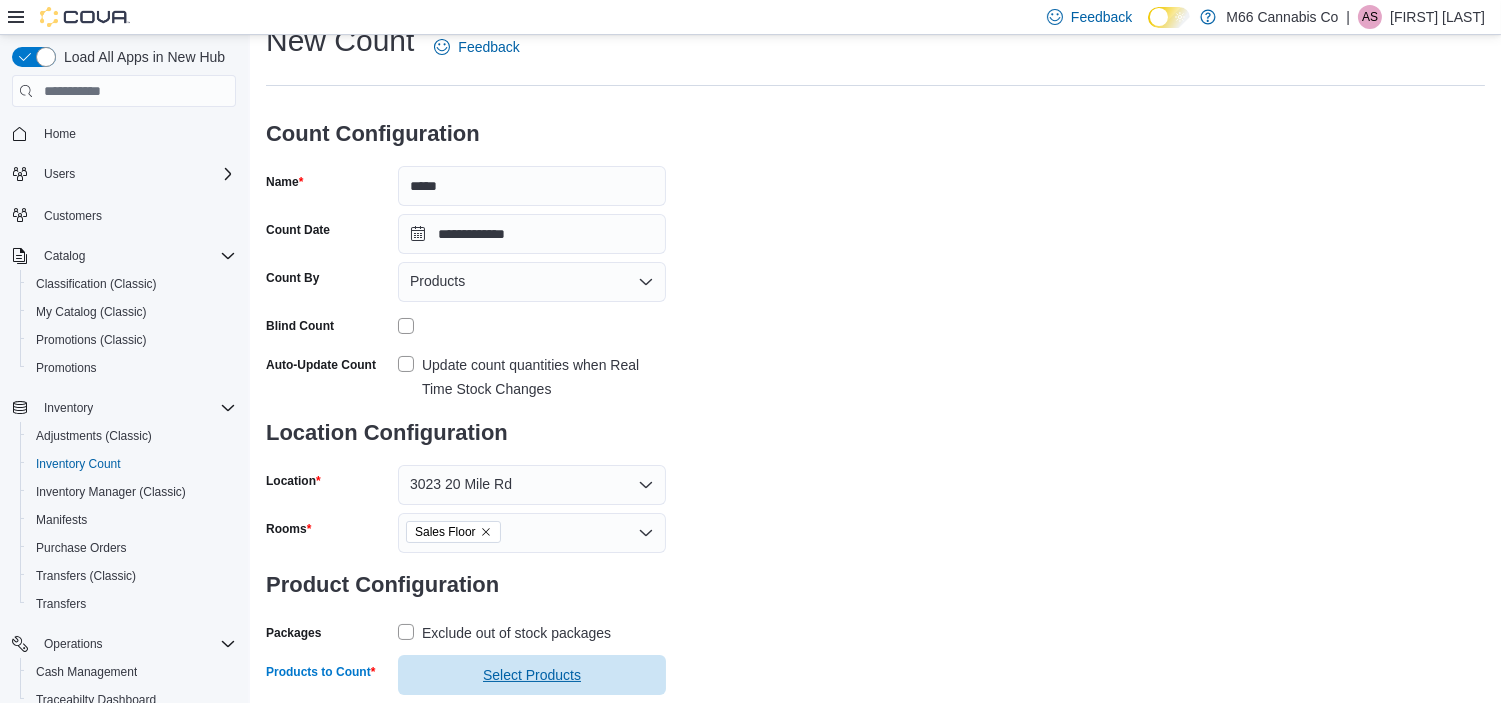 click on "Select Products" at bounding box center [532, 675] 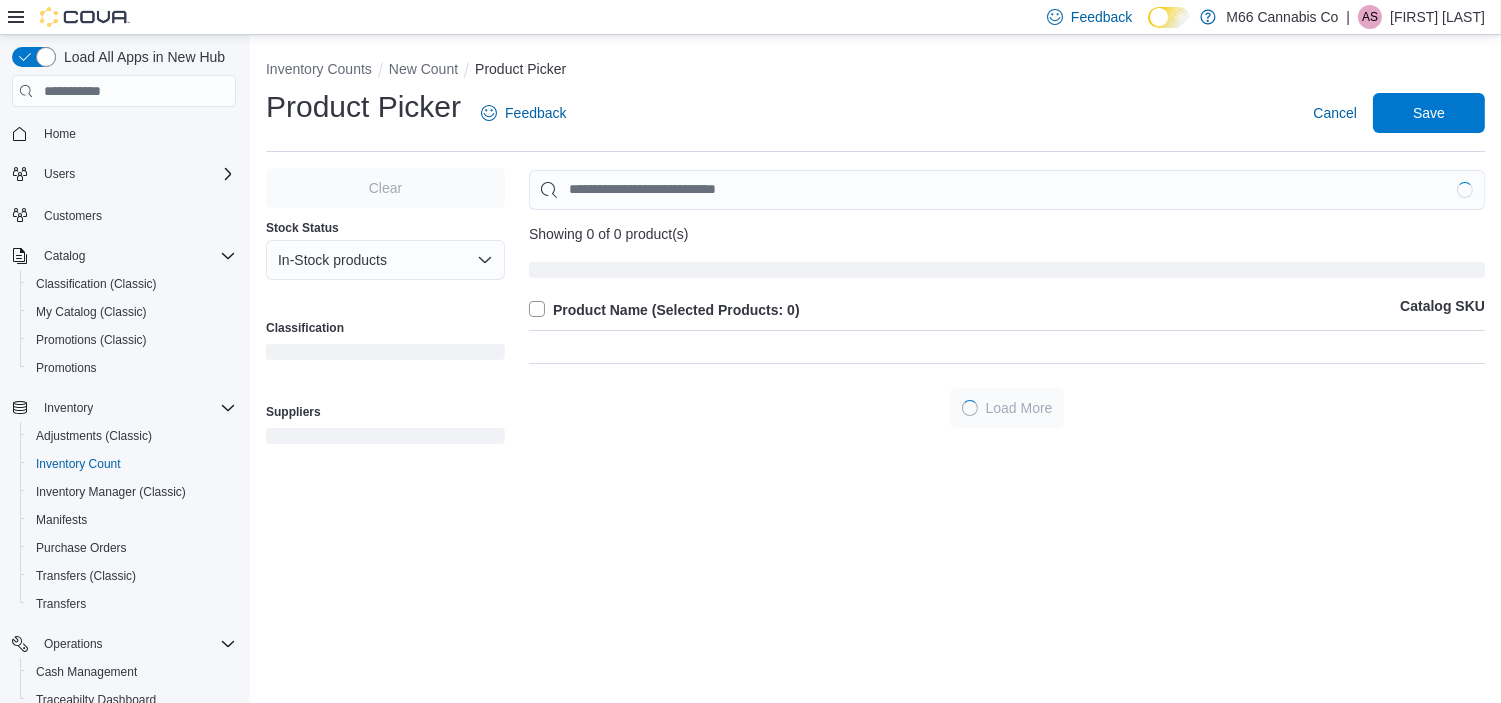 scroll, scrollTop: 0, scrollLeft: 0, axis: both 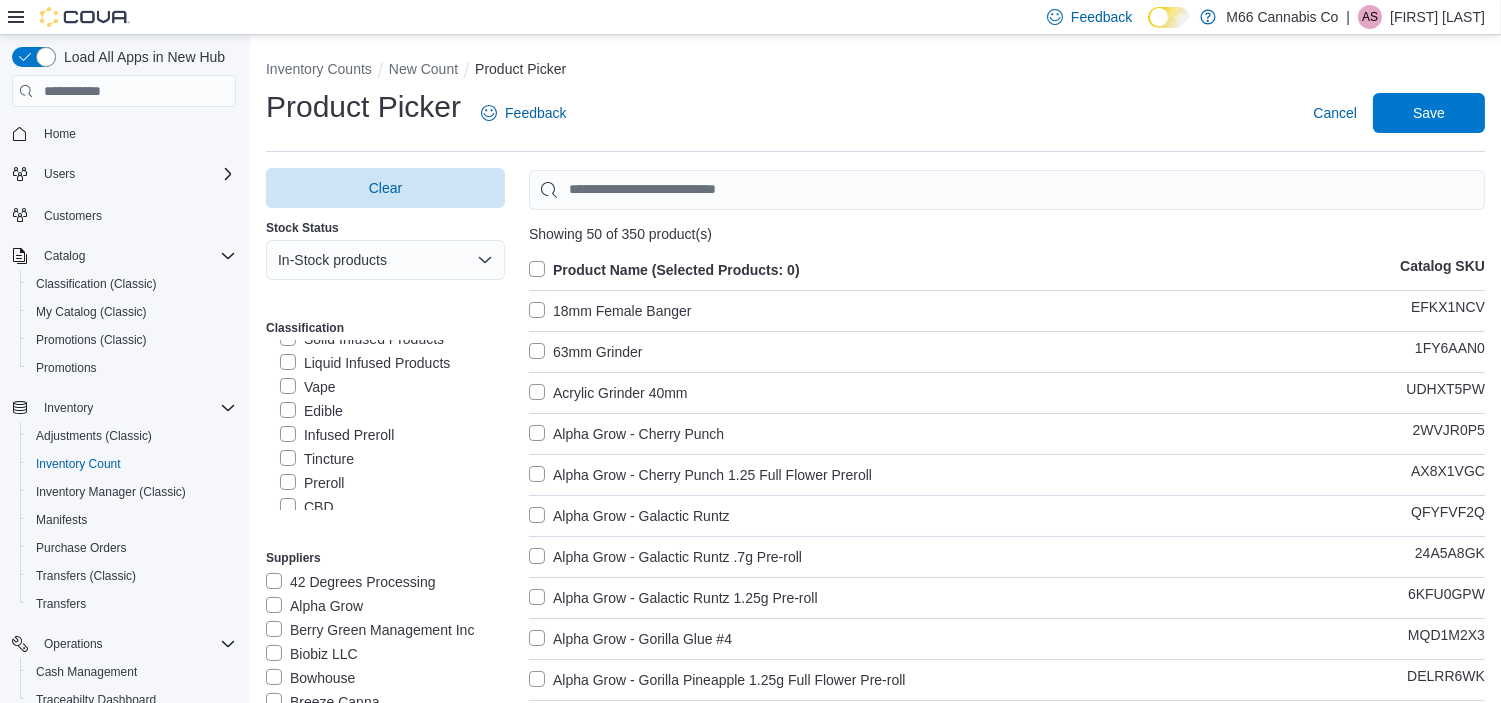 click on "Vape" at bounding box center (308, 387) 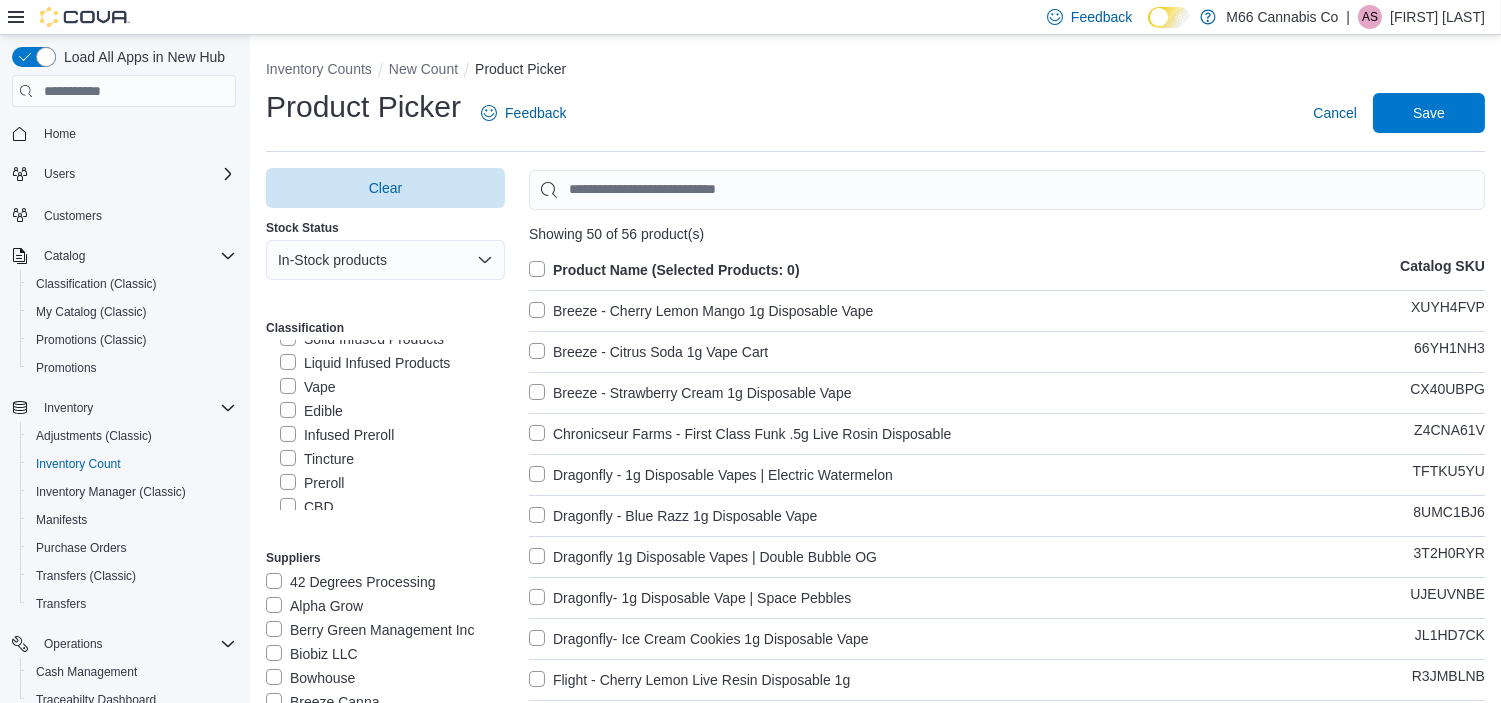click on "Product Name (Selected Products: 0)" at bounding box center (664, 270) 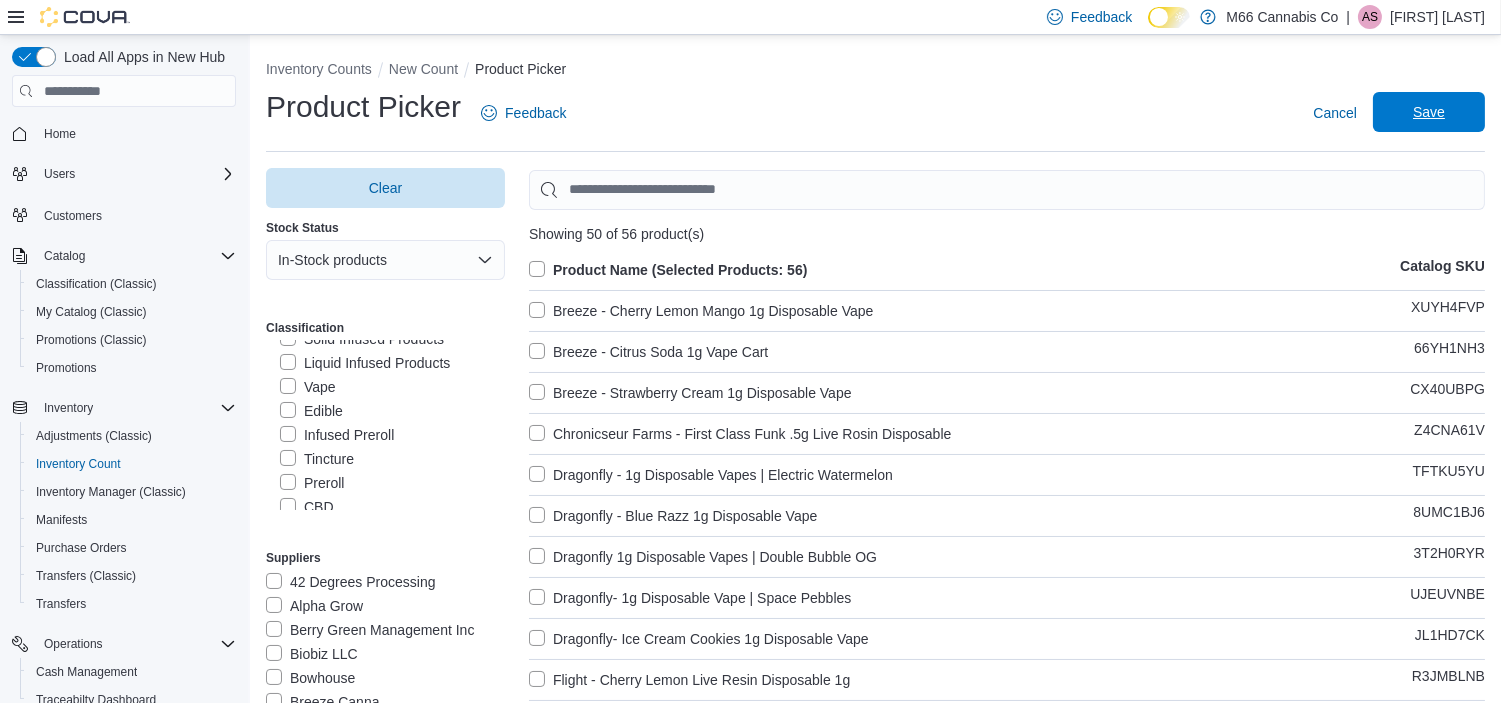 click on "Save" at bounding box center (1429, 112) 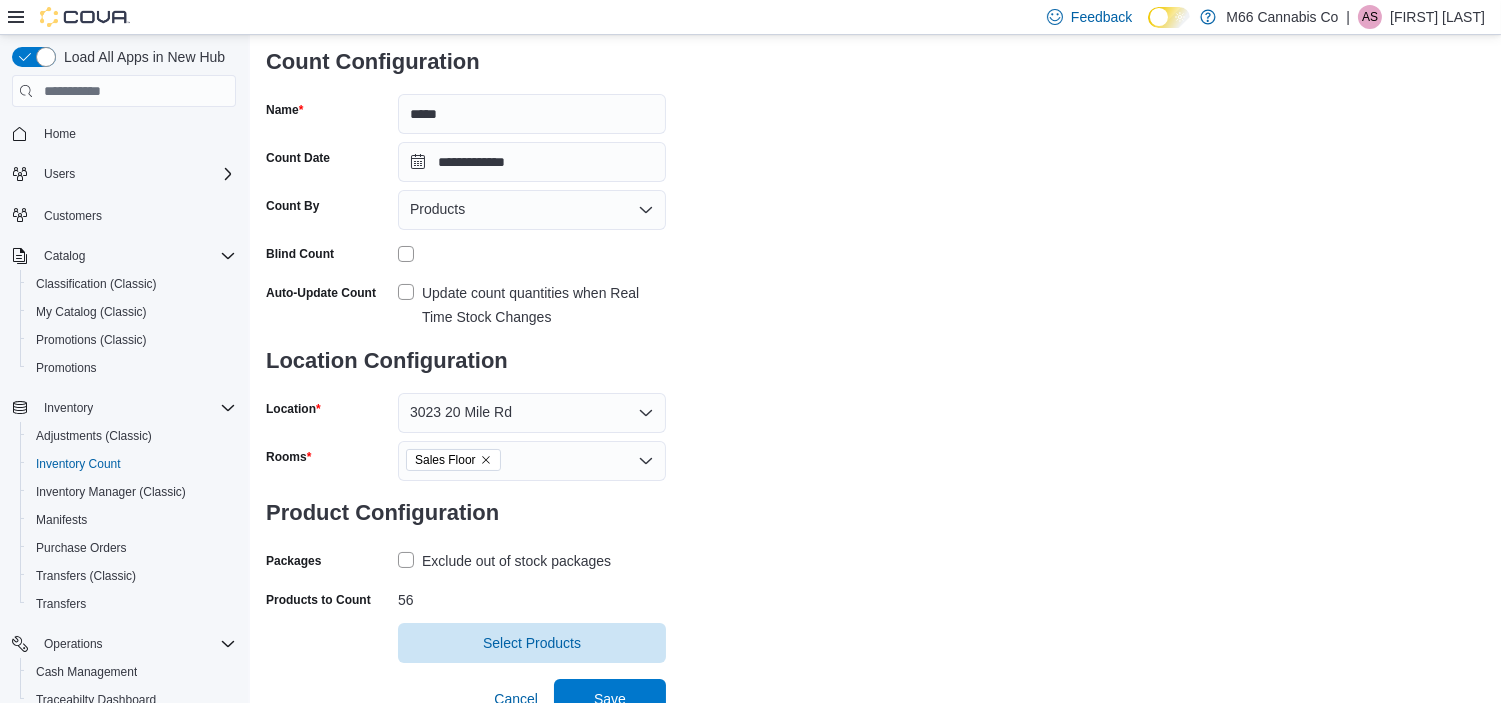 scroll, scrollTop: 153, scrollLeft: 0, axis: vertical 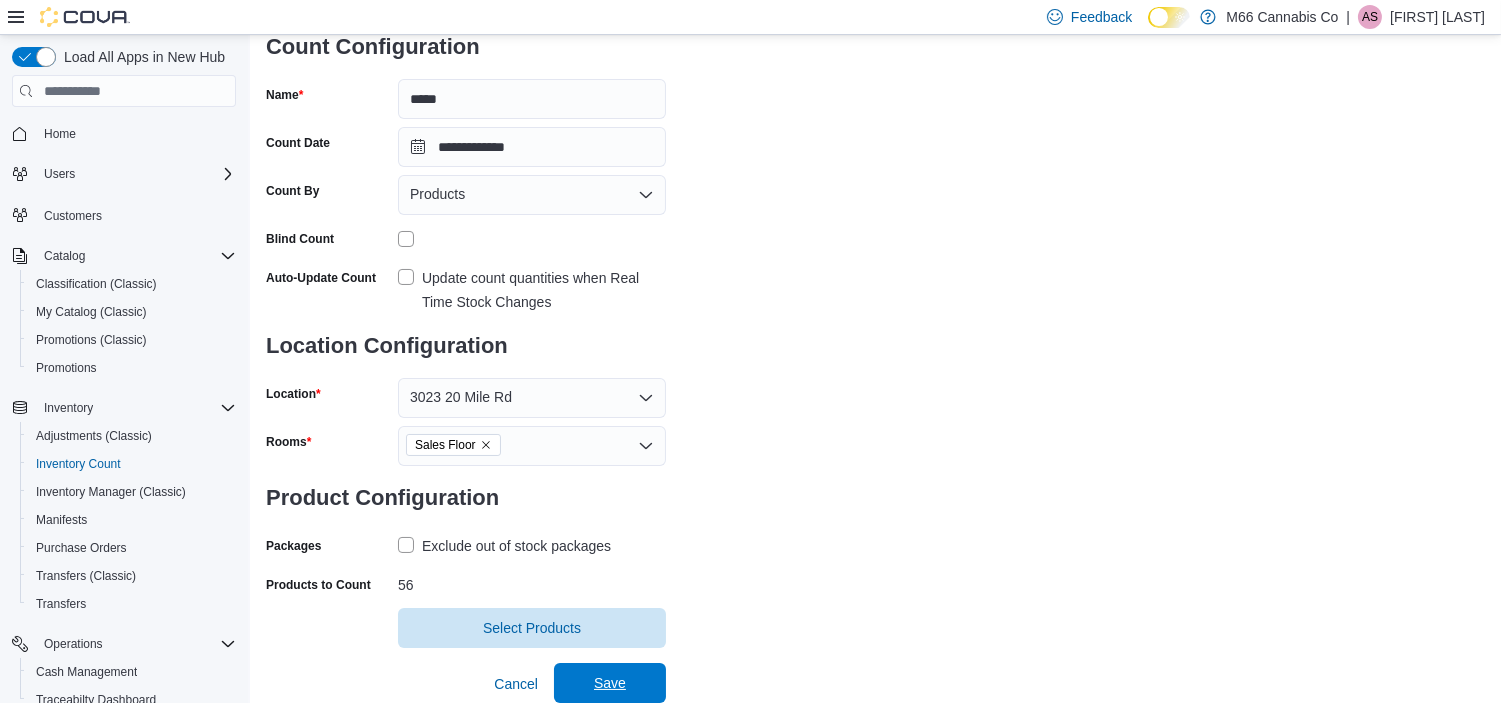click on "Save" at bounding box center [610, 683] 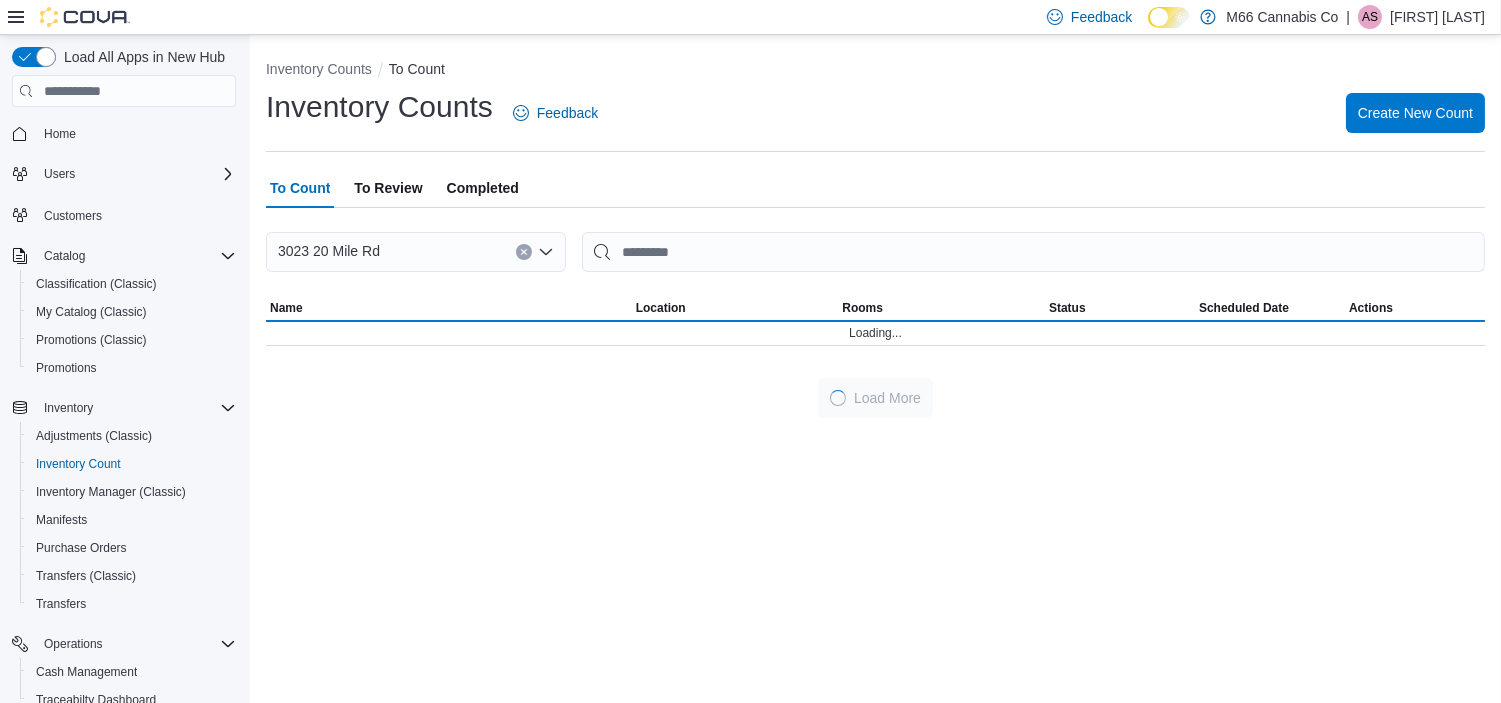 scroll, scrollTop: 0, scrollLeft: 0, axis: both 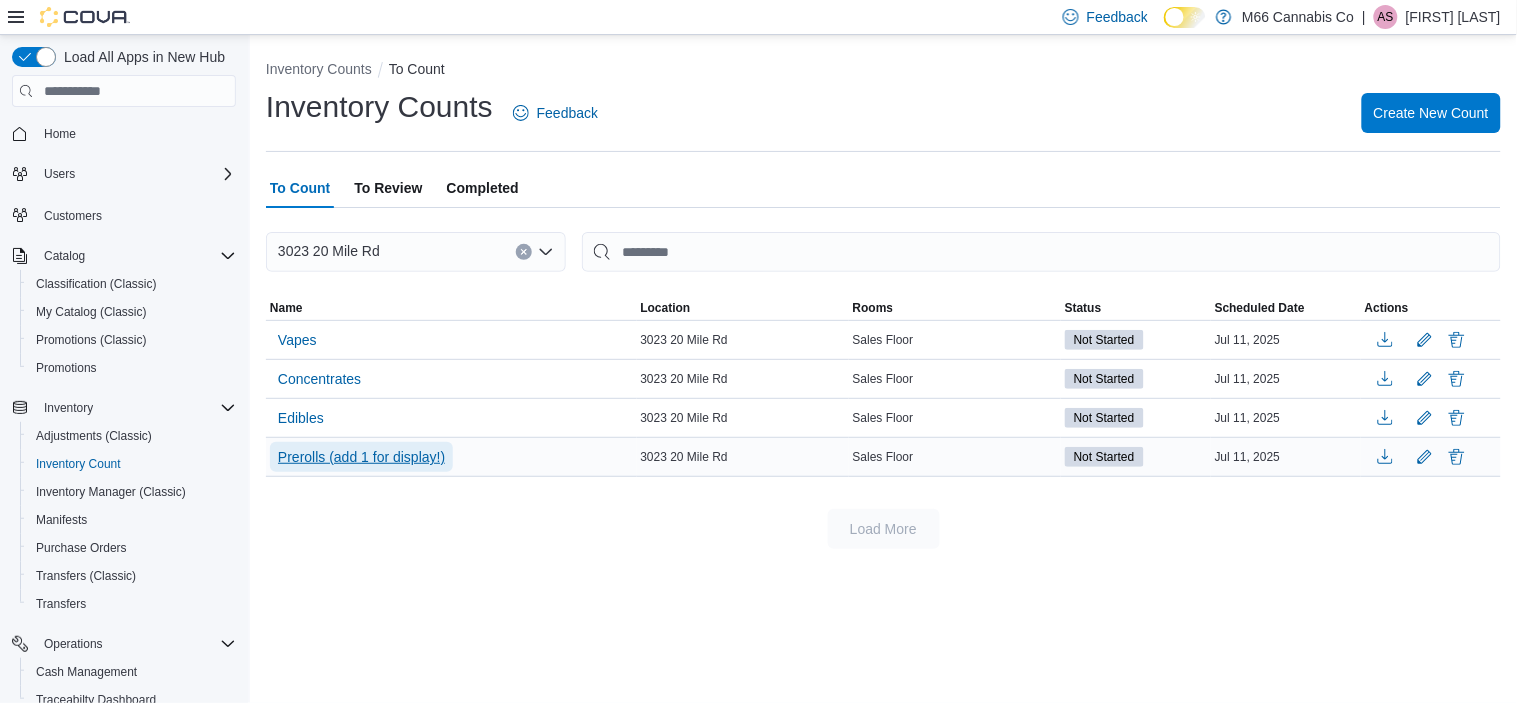 click on "Prerolls (add 1 for display!)" at bounding box center [361, 457] 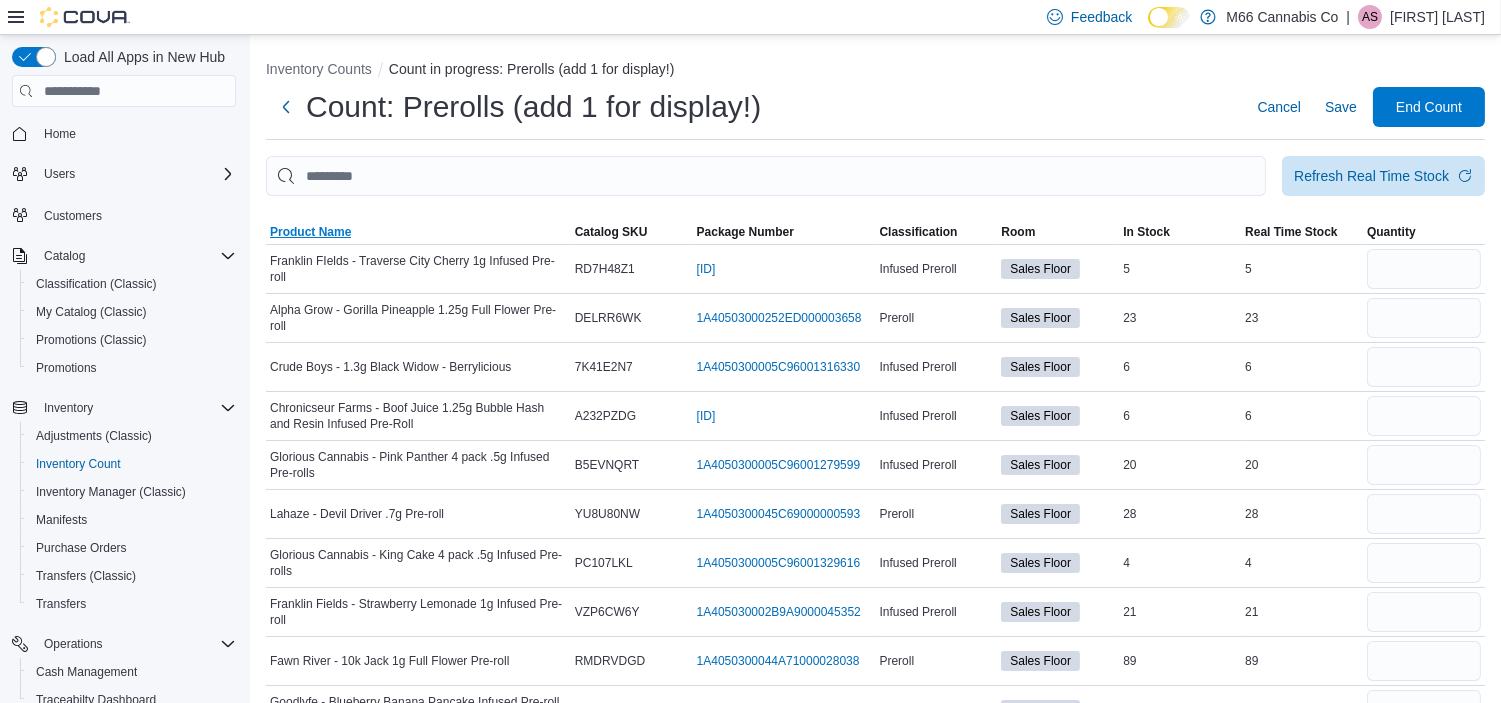 click on "Product Name" at bounding box center [310, 232] 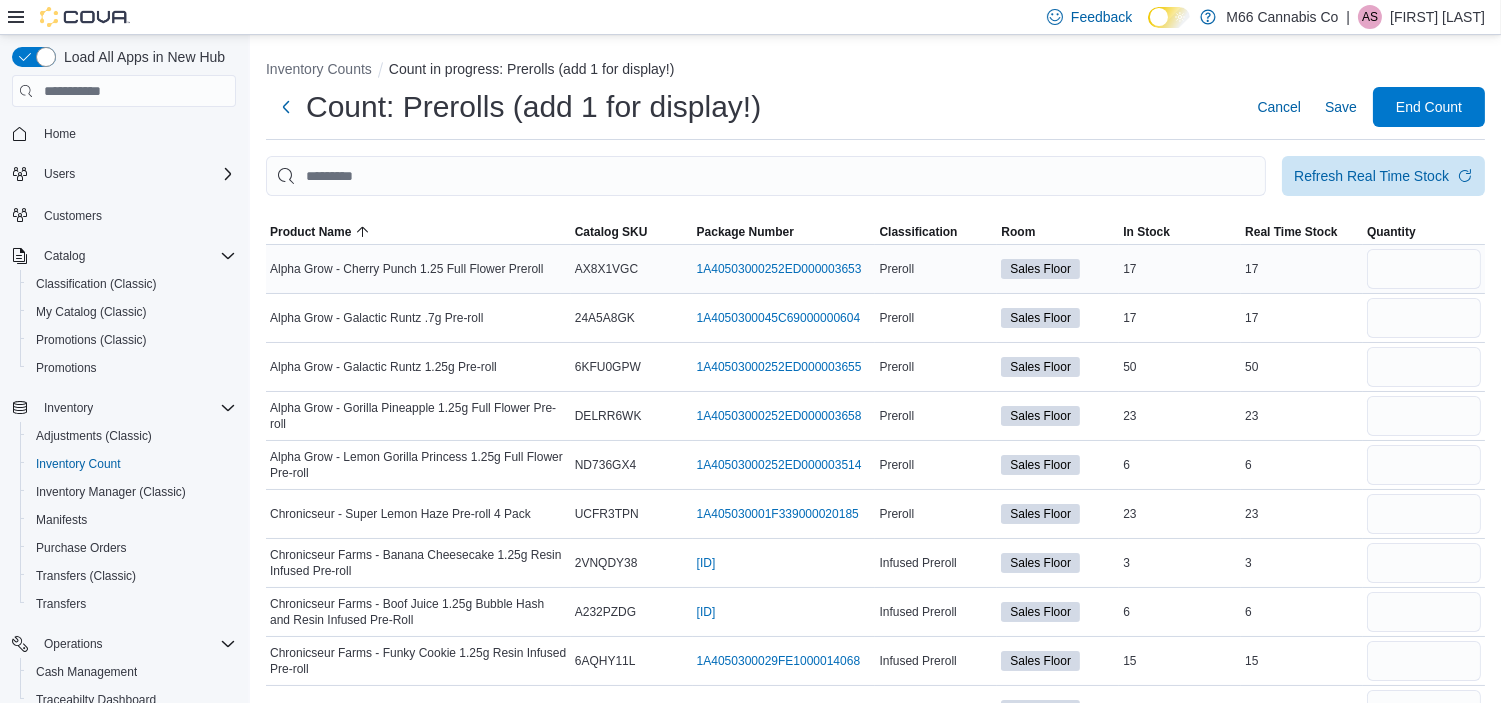 click on "AX8X1VGC" at bounding box center [632, 269] 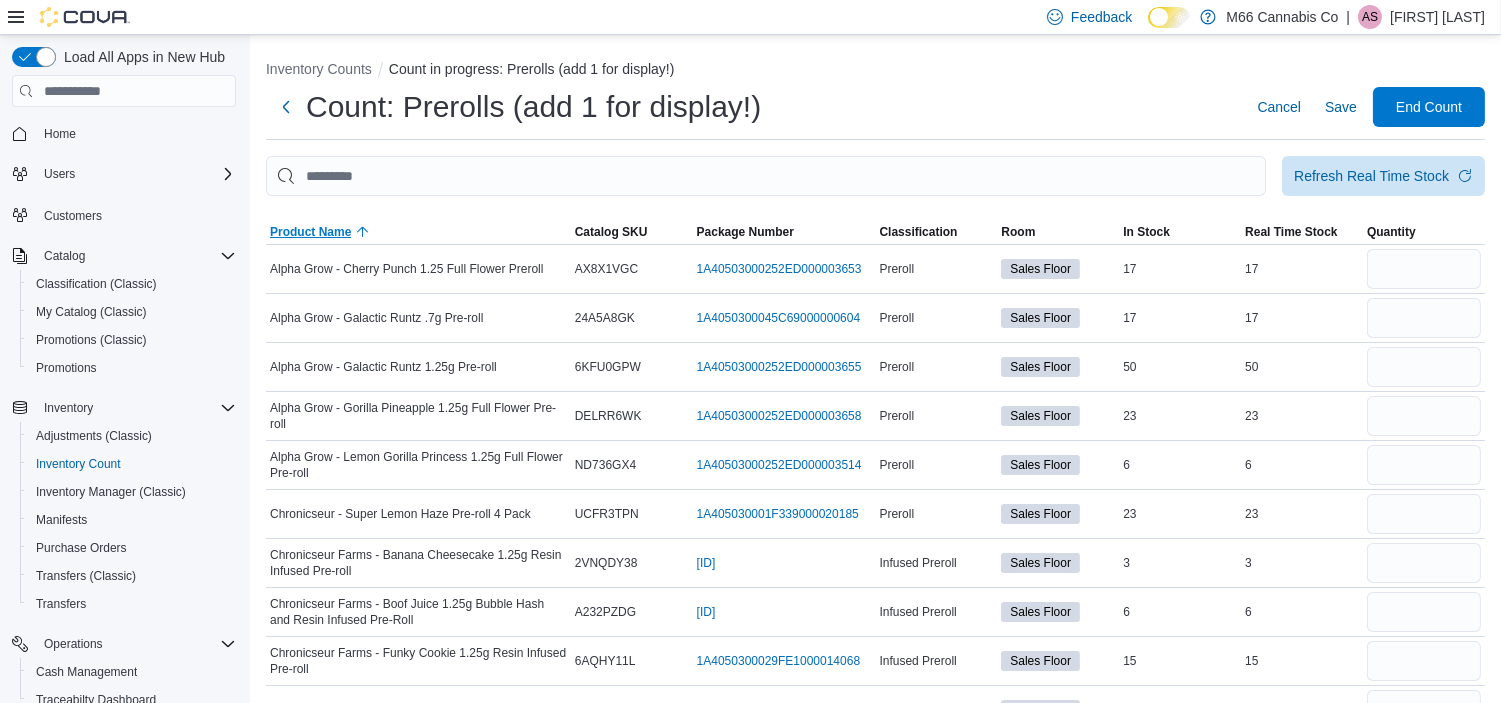 click on "Product Name" at bounding box center [310, 232] 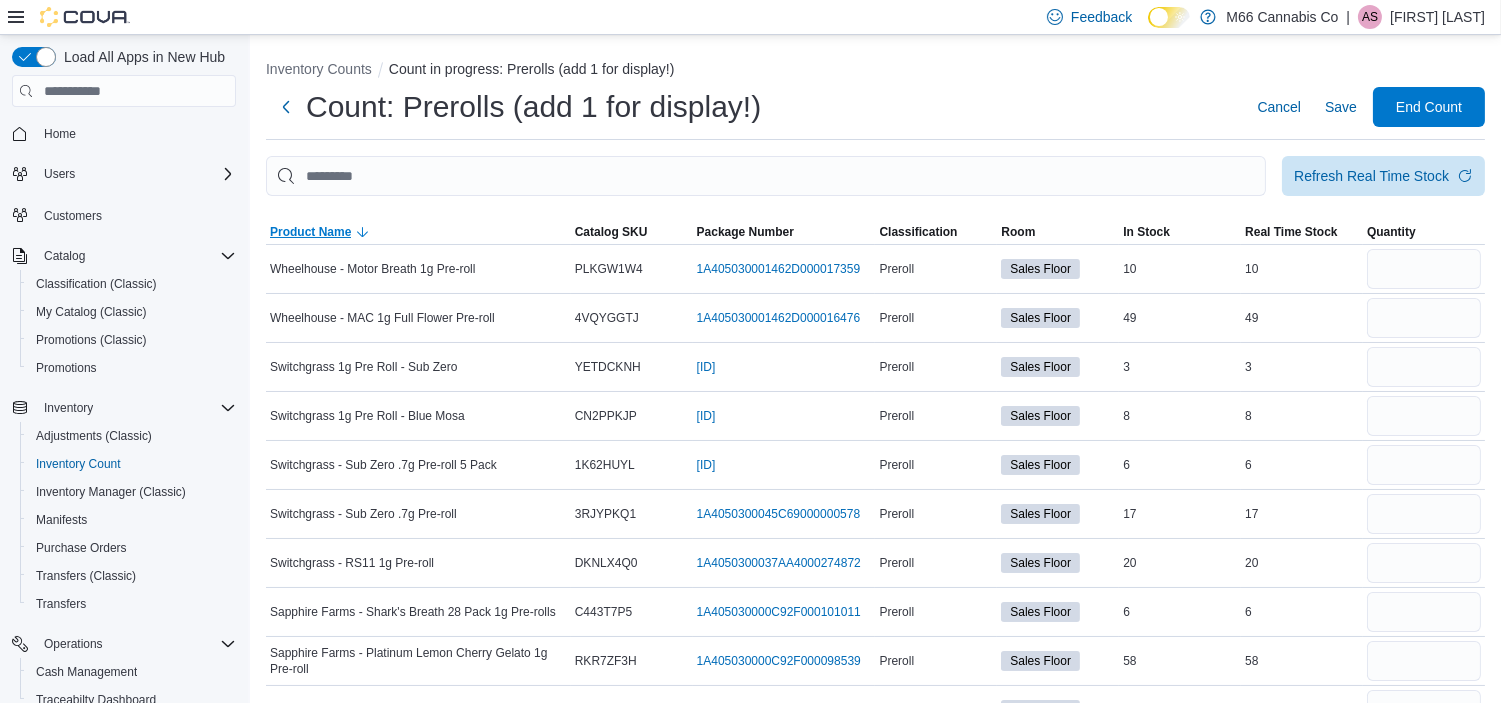 click on "Product Name" at bounding box center (310, 232) 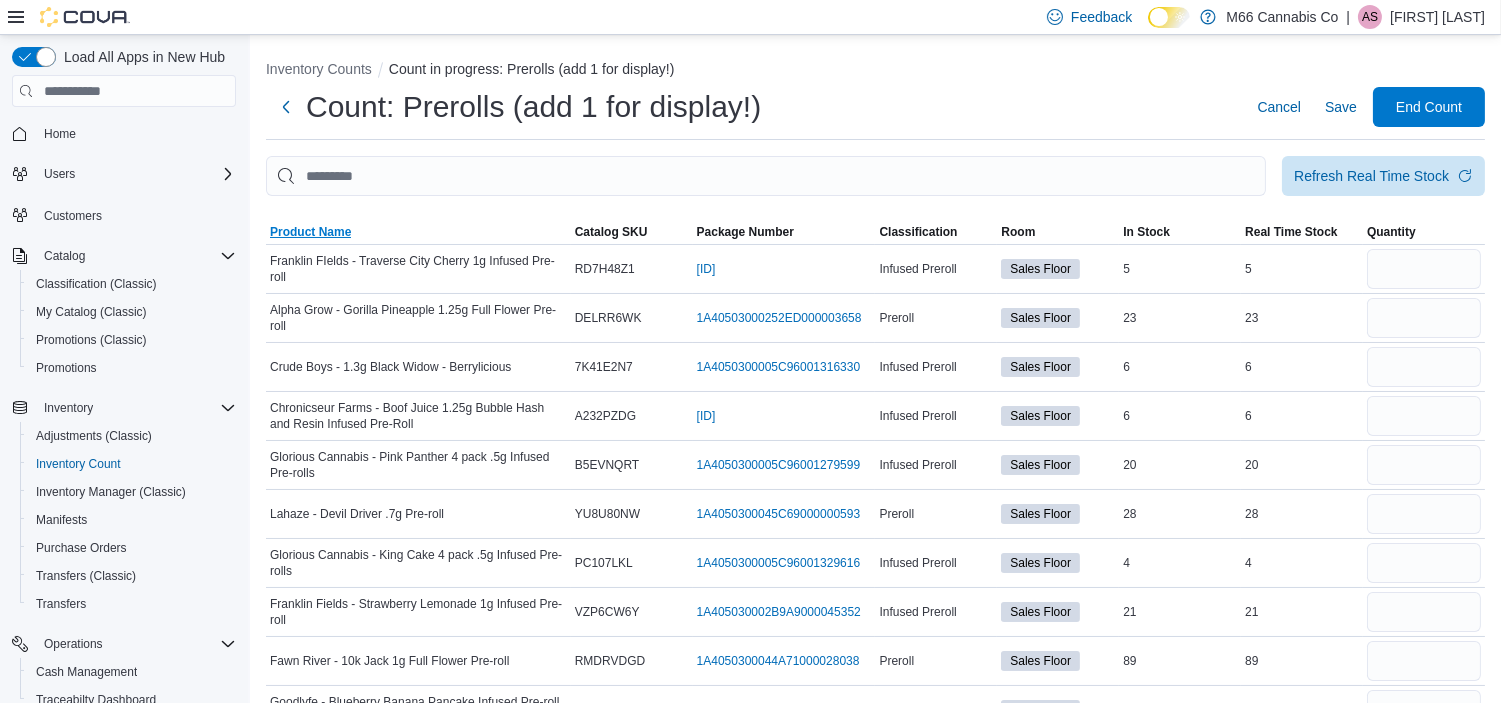 click on "Product Name" at bounding box center [310, 232] 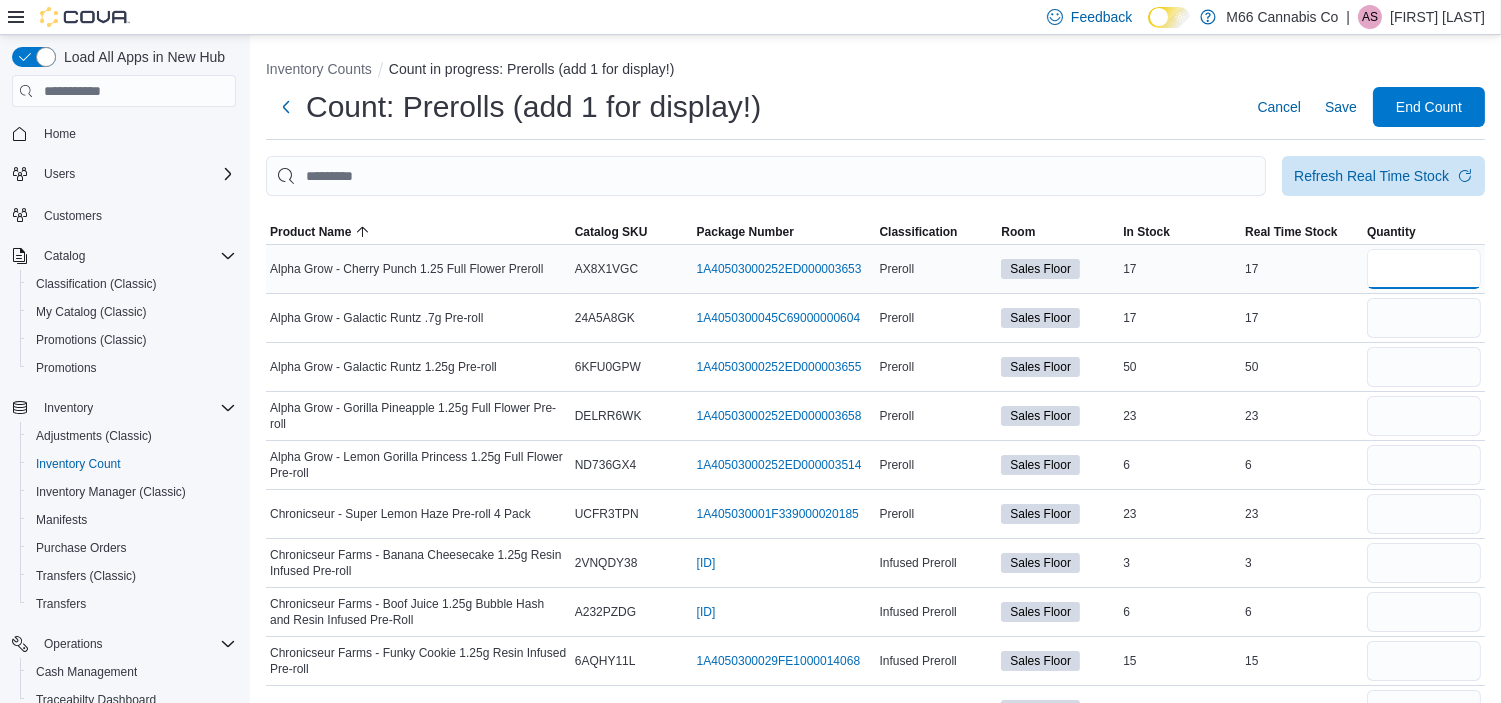 click at bounding box center [1424, 269] 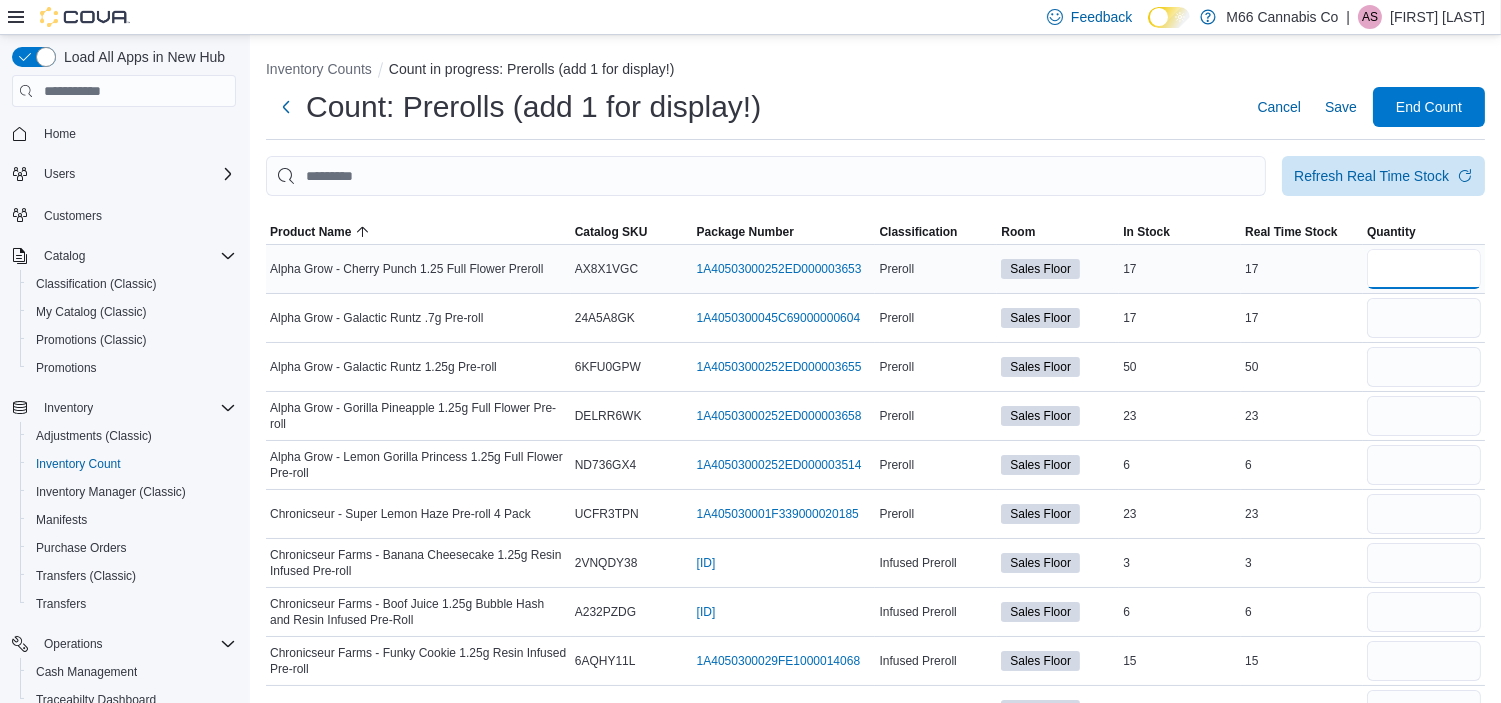 type on "**" 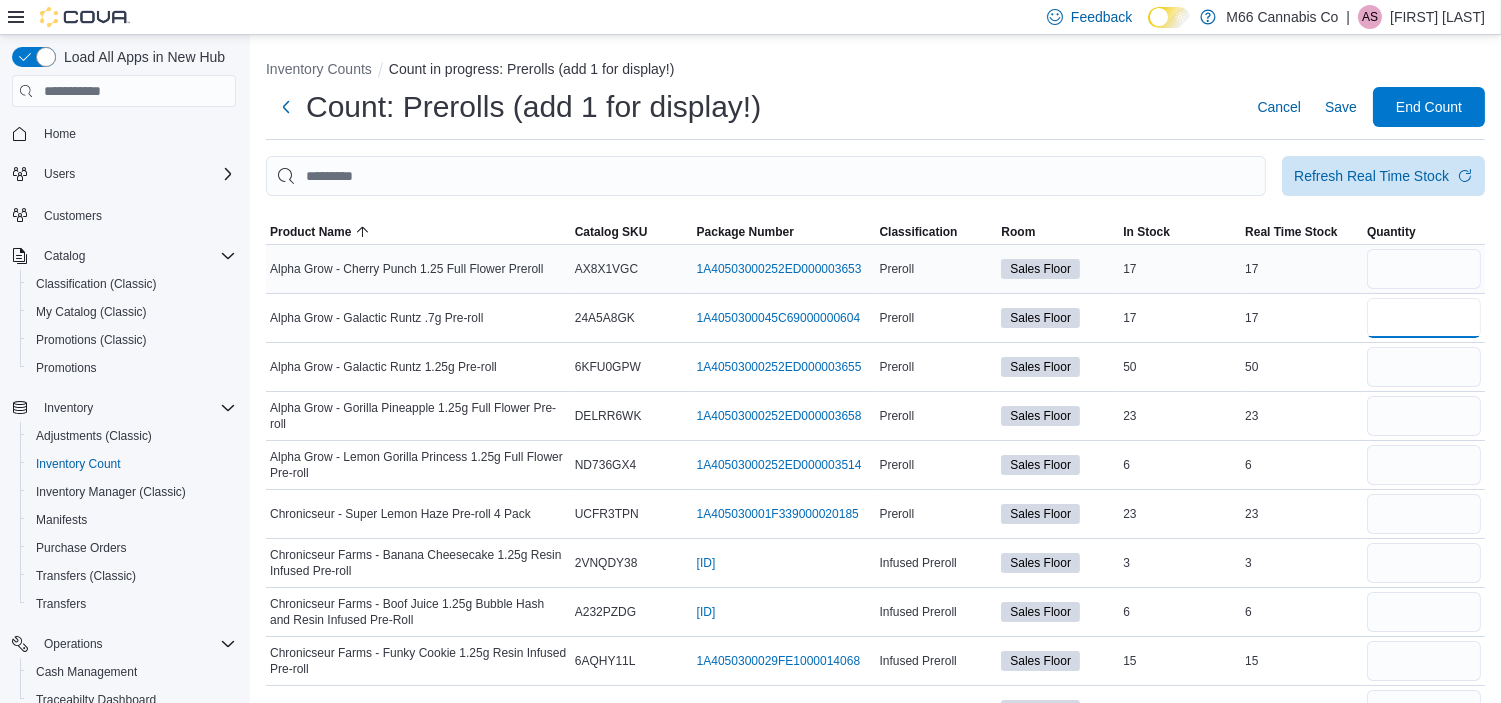 type 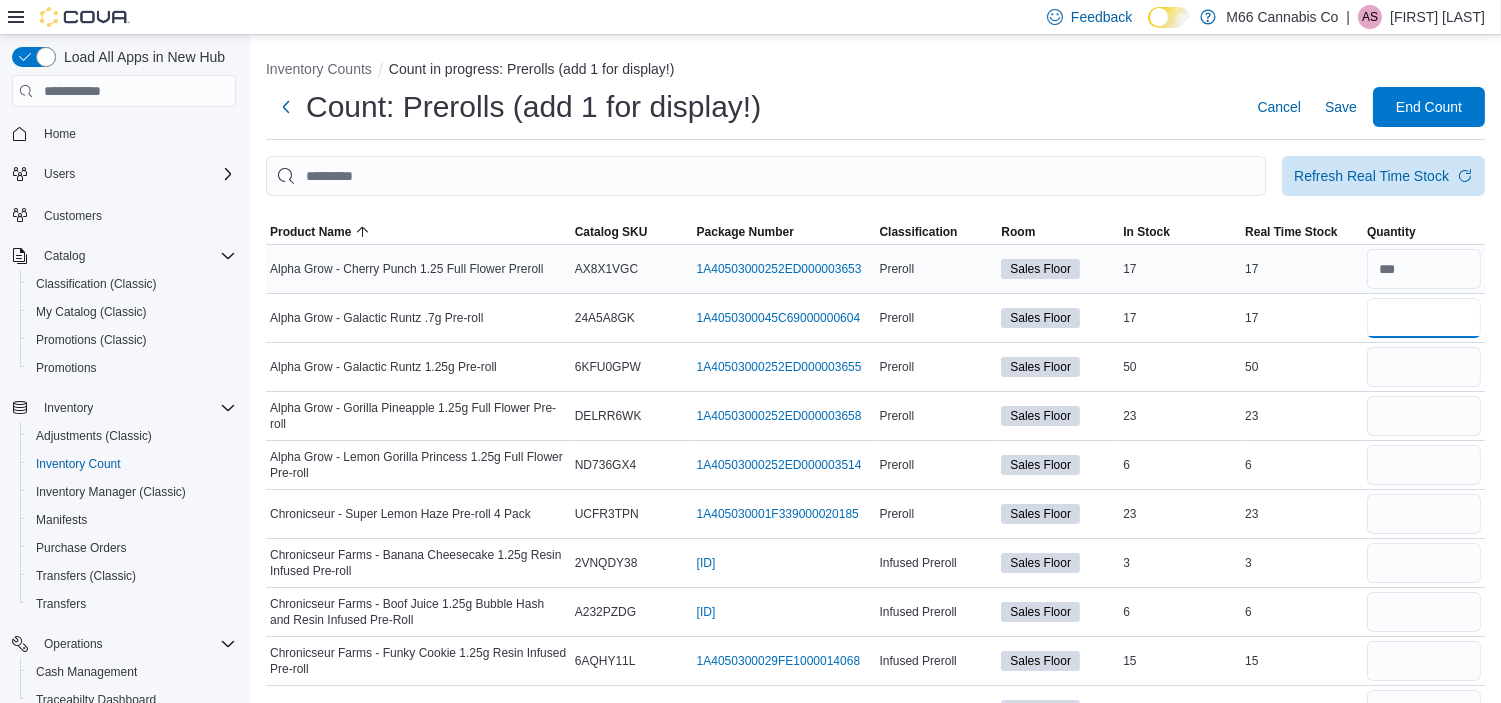 type on "**" 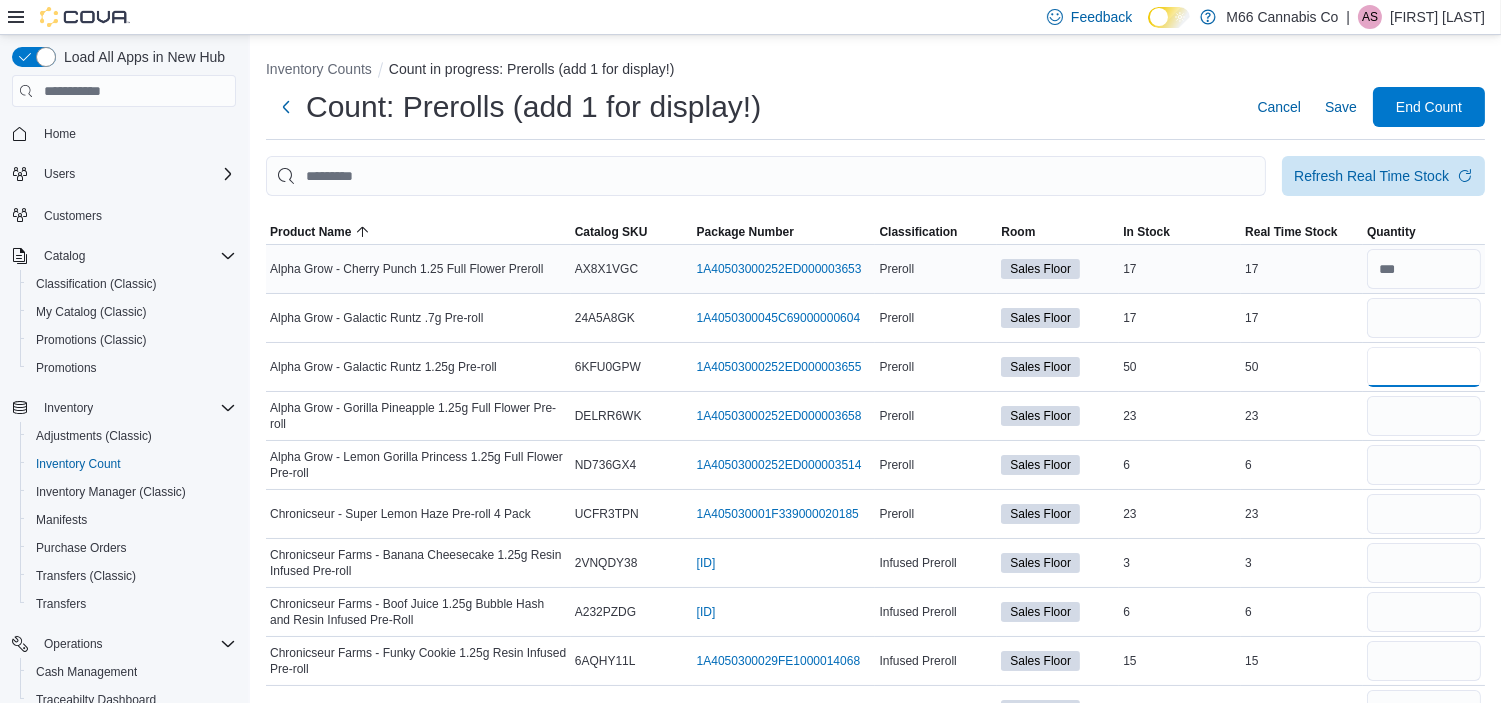 type 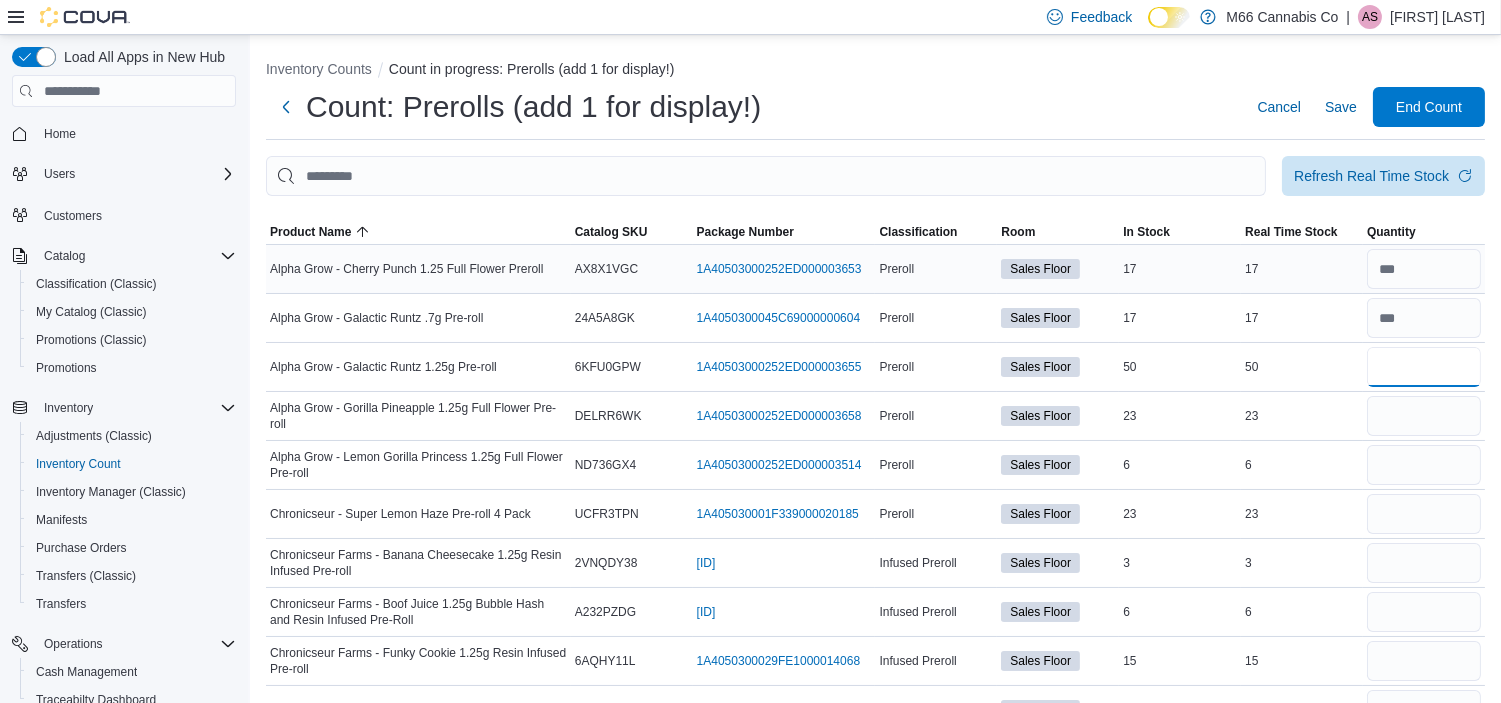 type on "**" 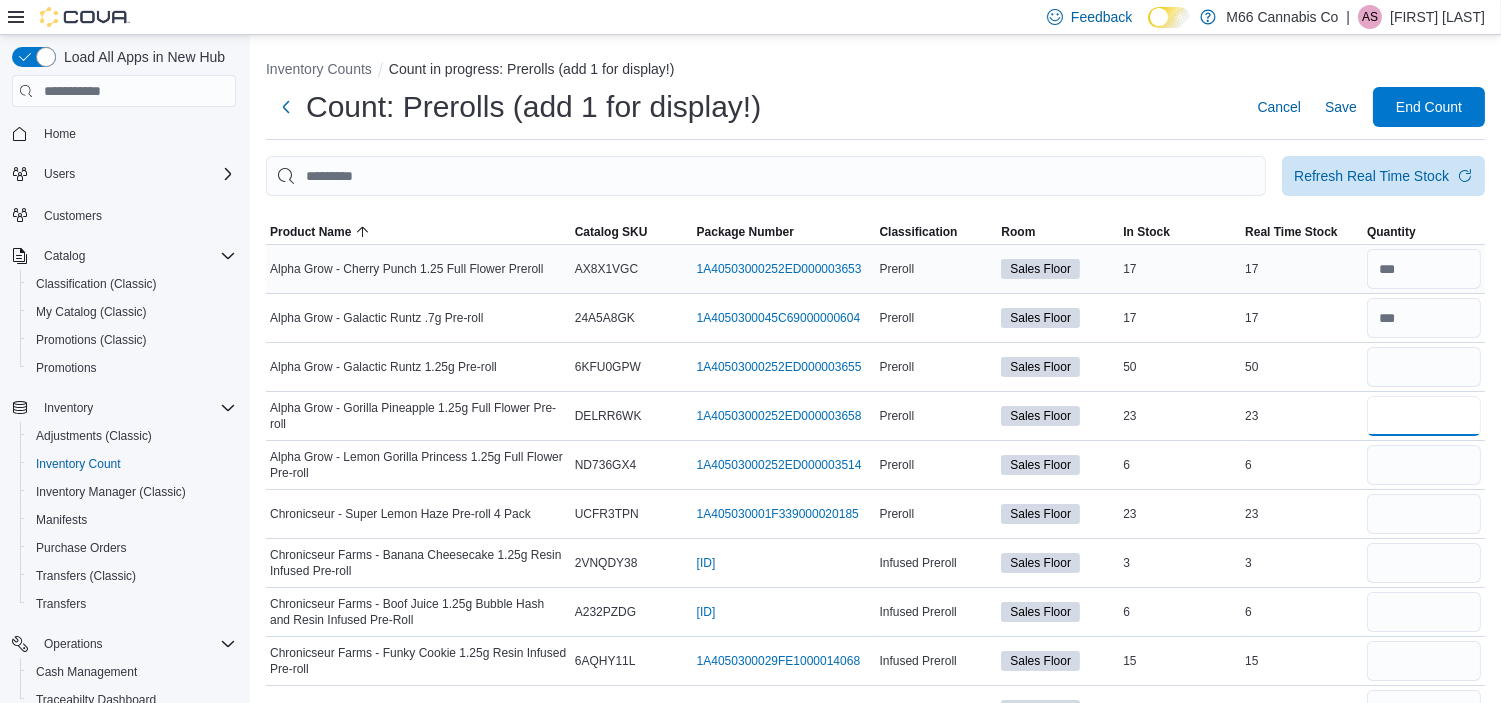type 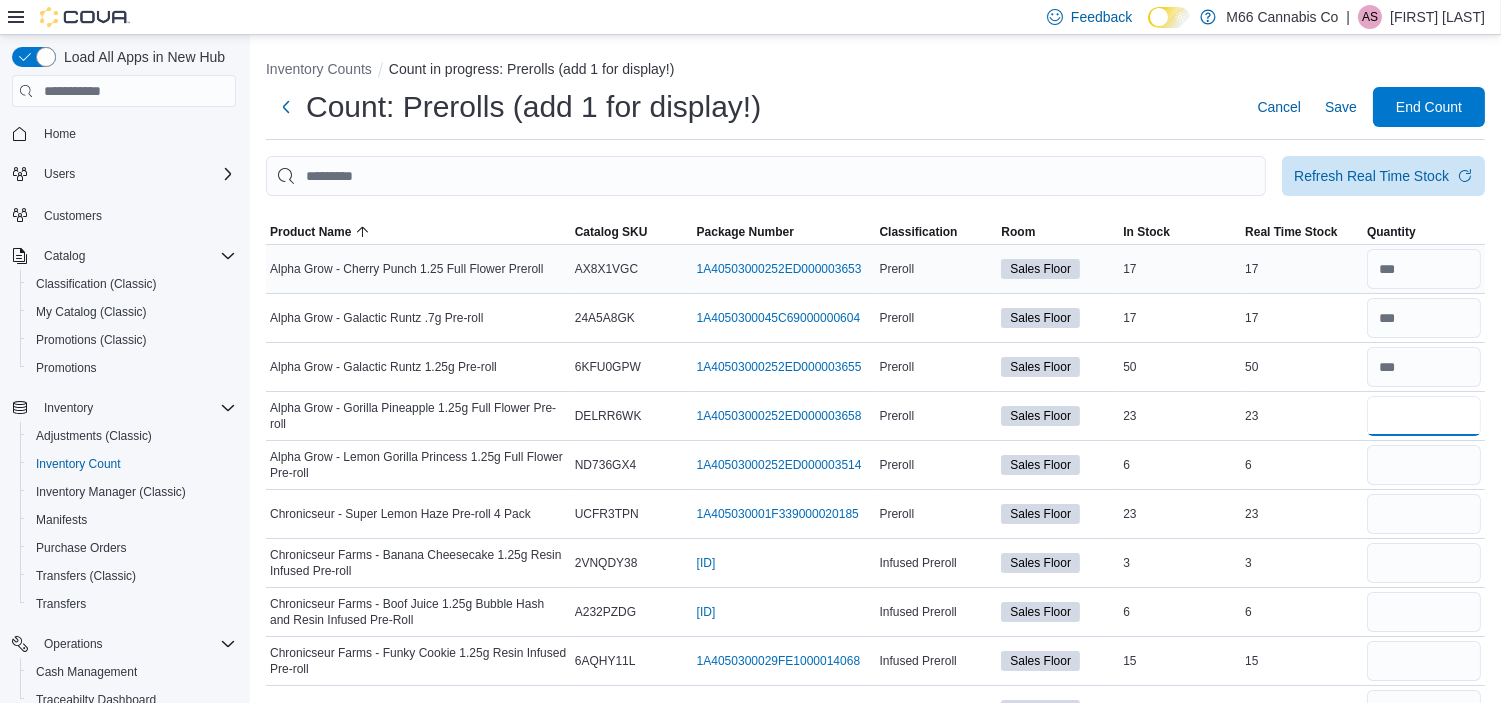 type on "**" 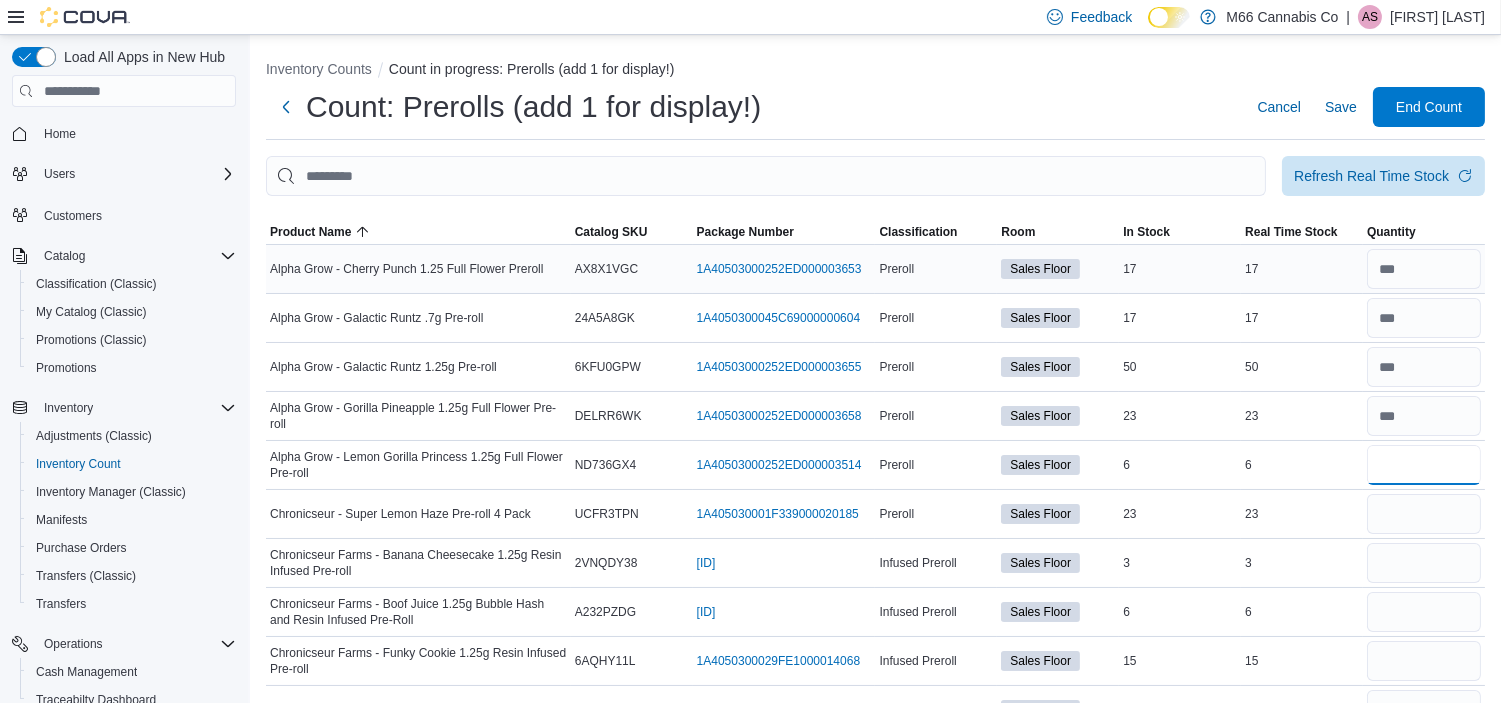 type 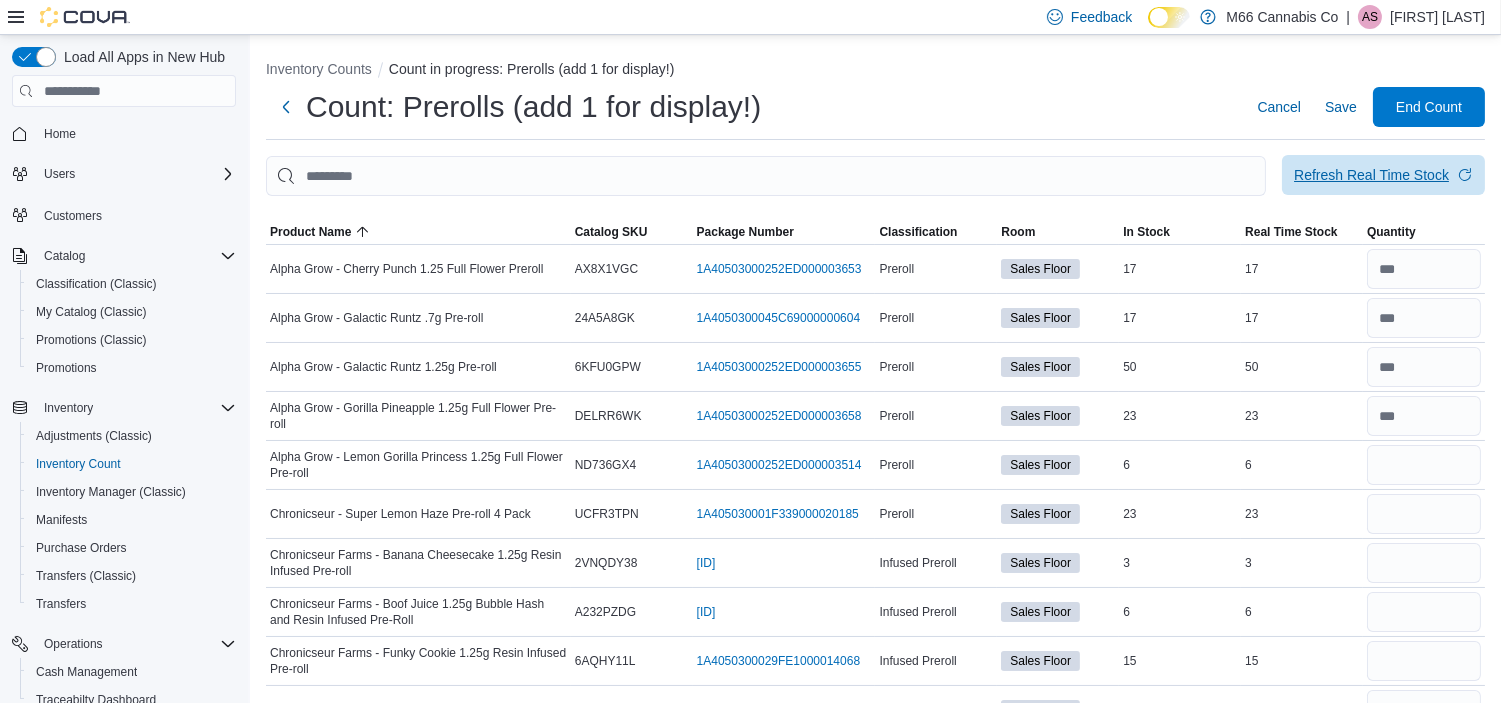 click on "Refresh Real Time Stock" at bounding box center [1371, 175] 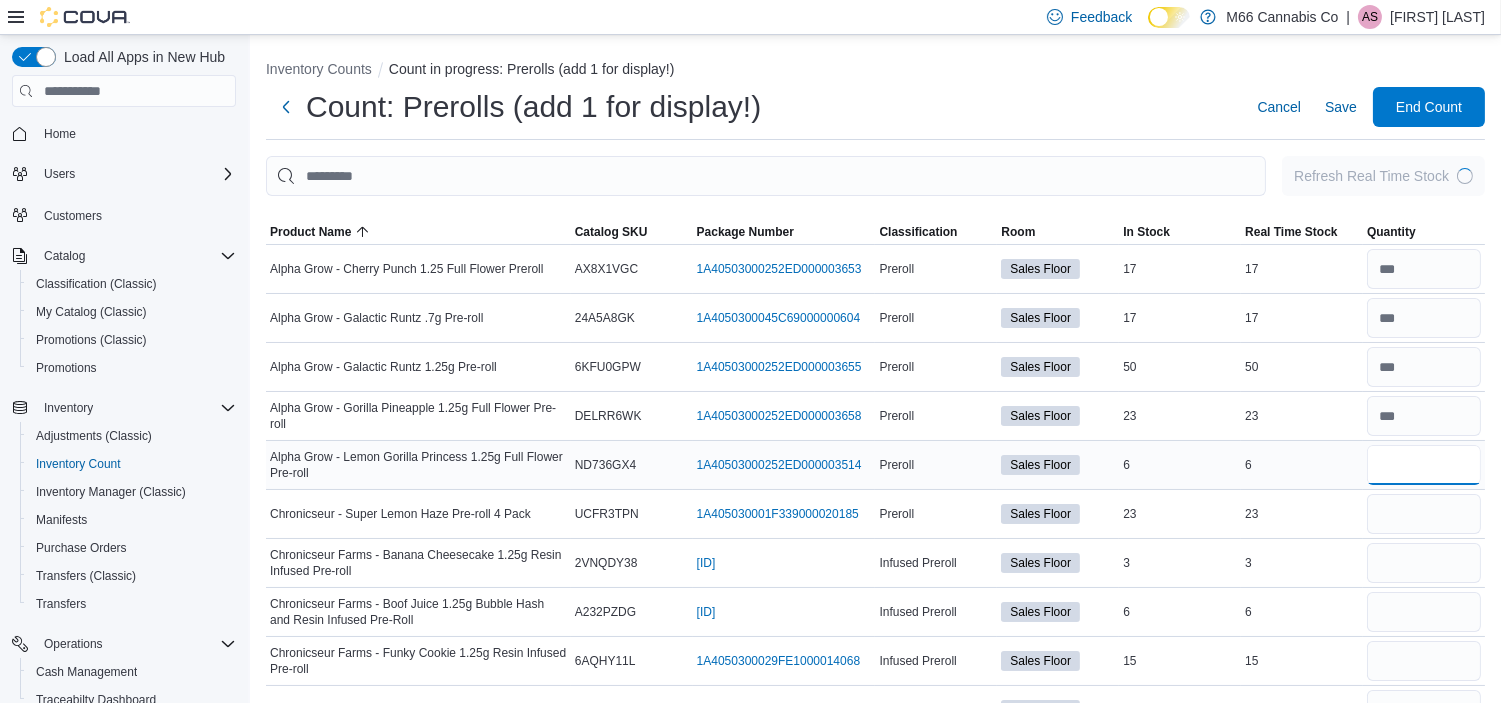 click at bounding box center [1424, 465] 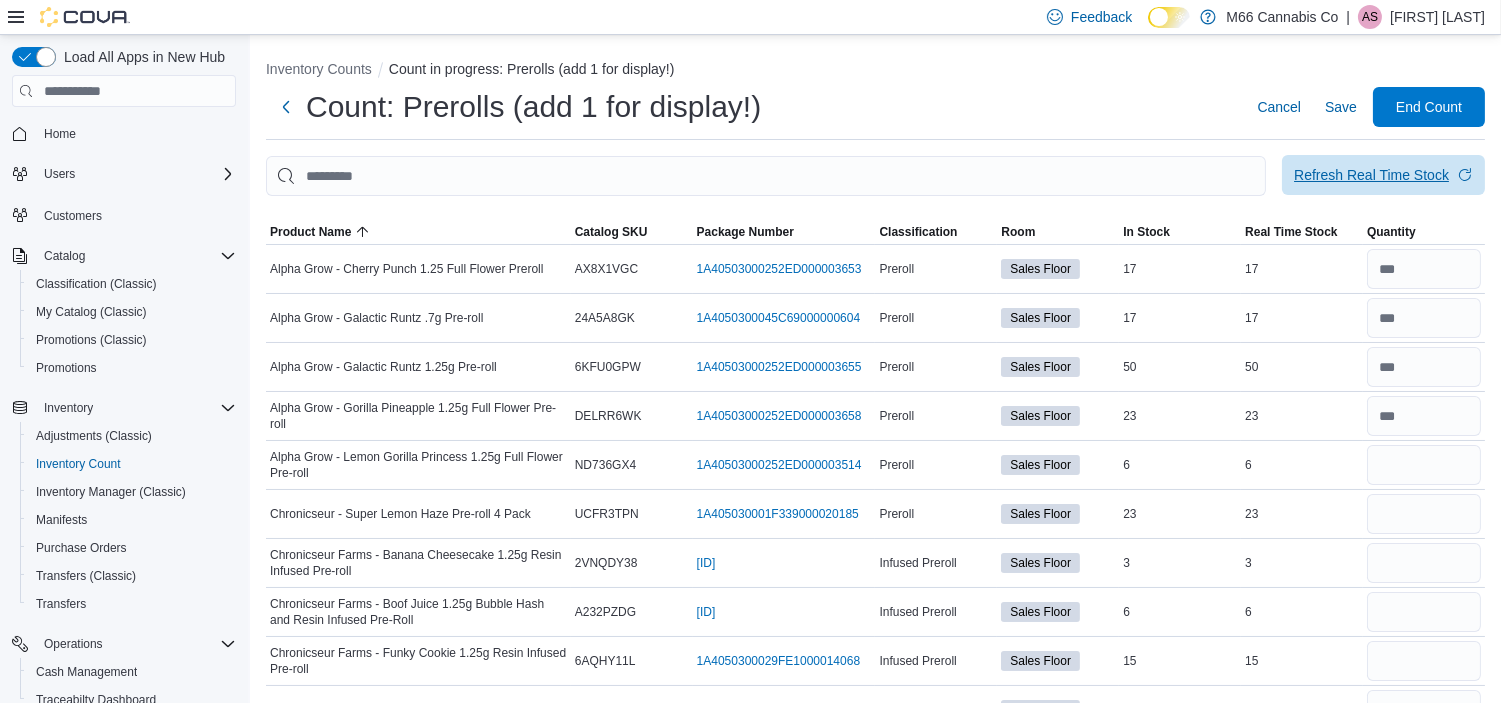 click on "Refresh Real Time Stock" at bounding box center (1383, 175) 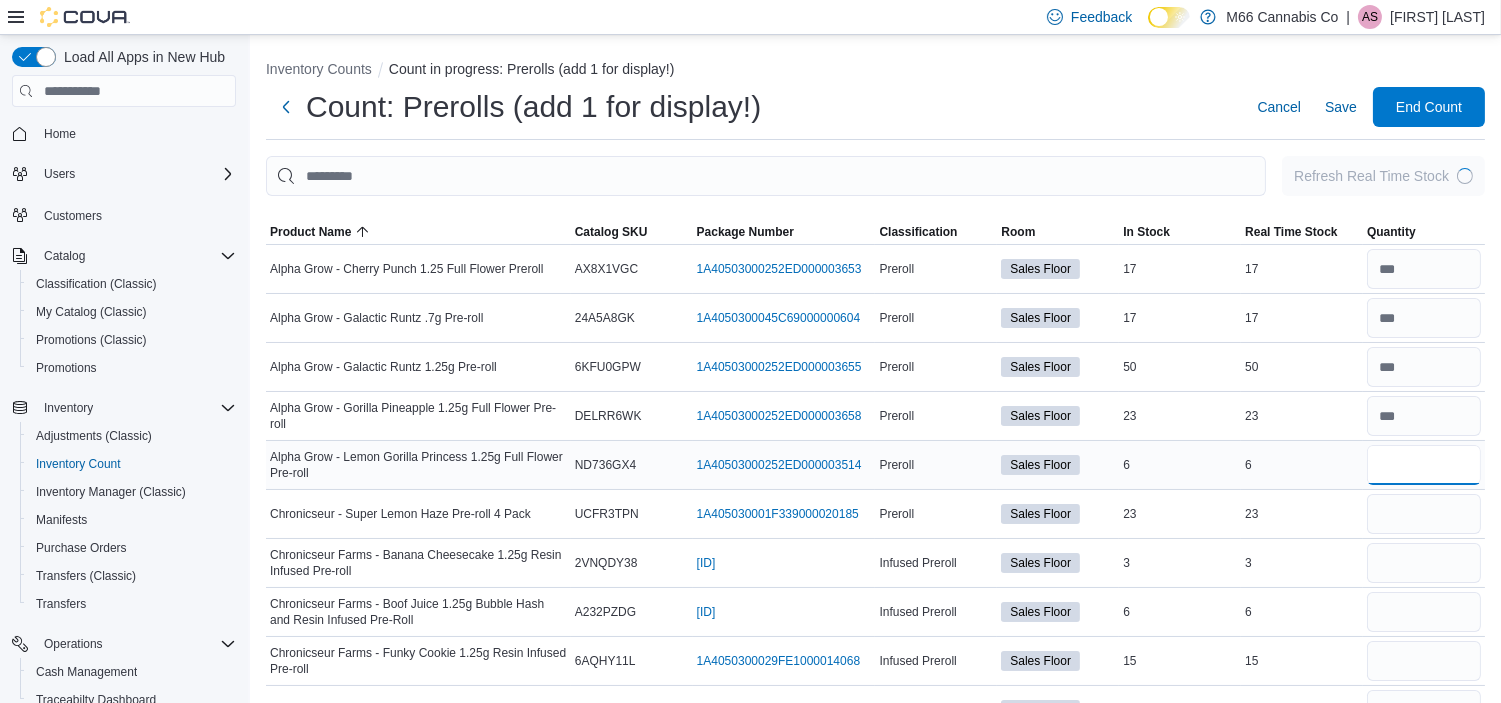click at bounding box center (1424, 465) 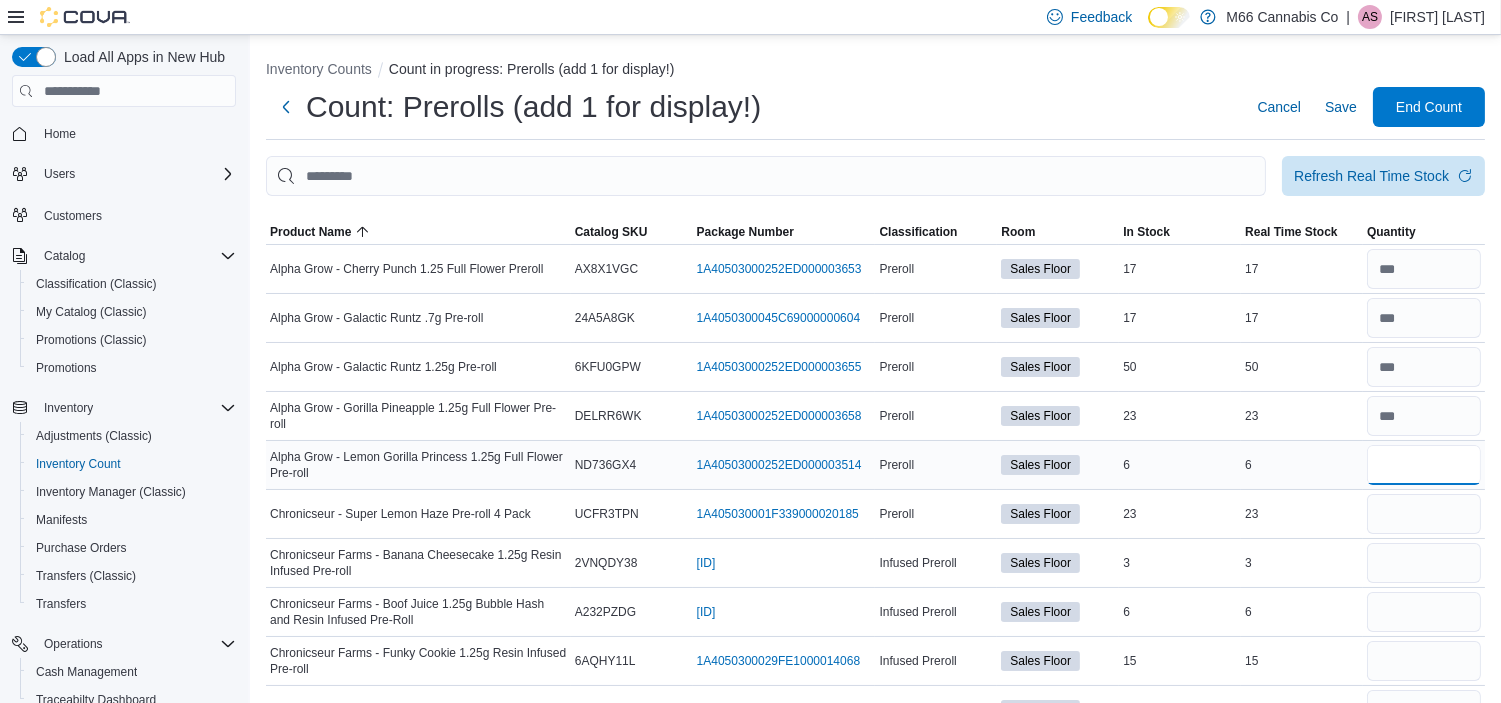 type on "*" 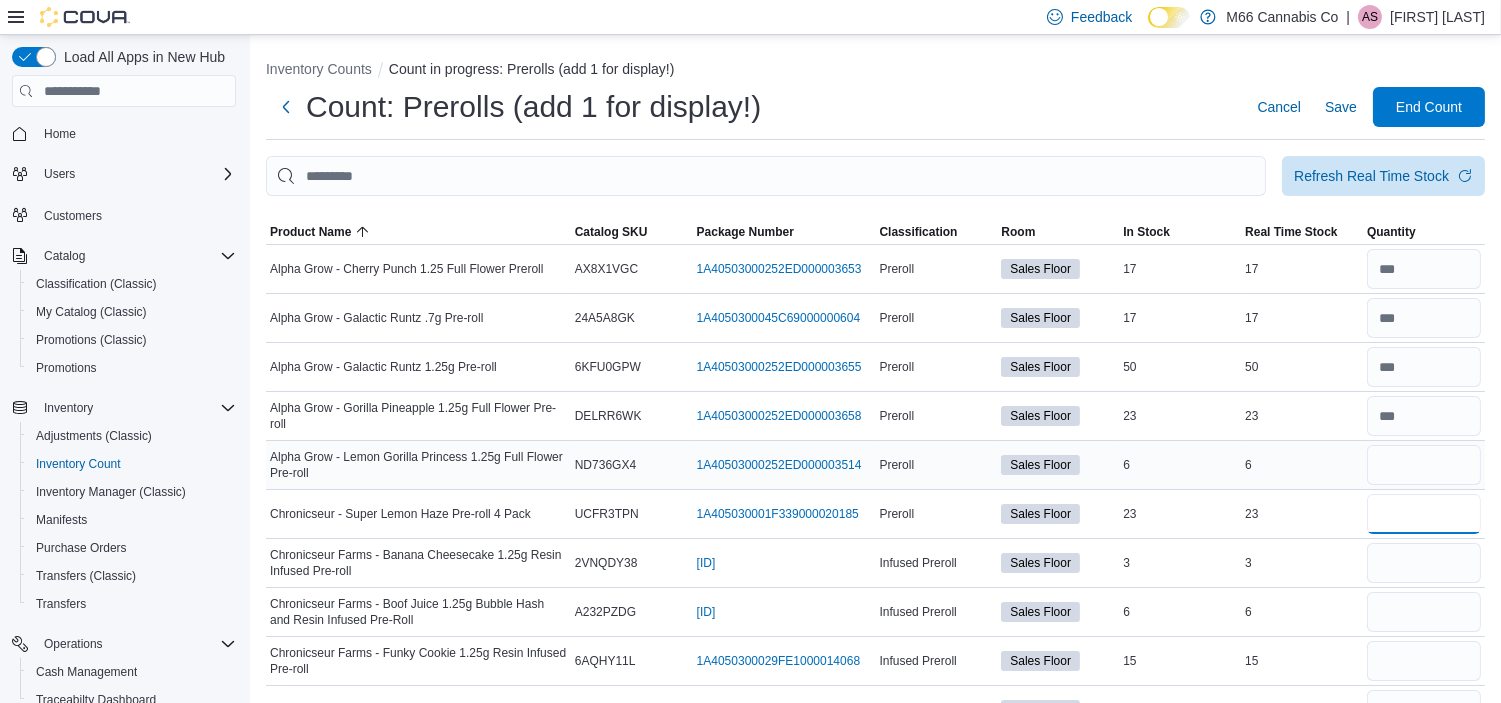 type 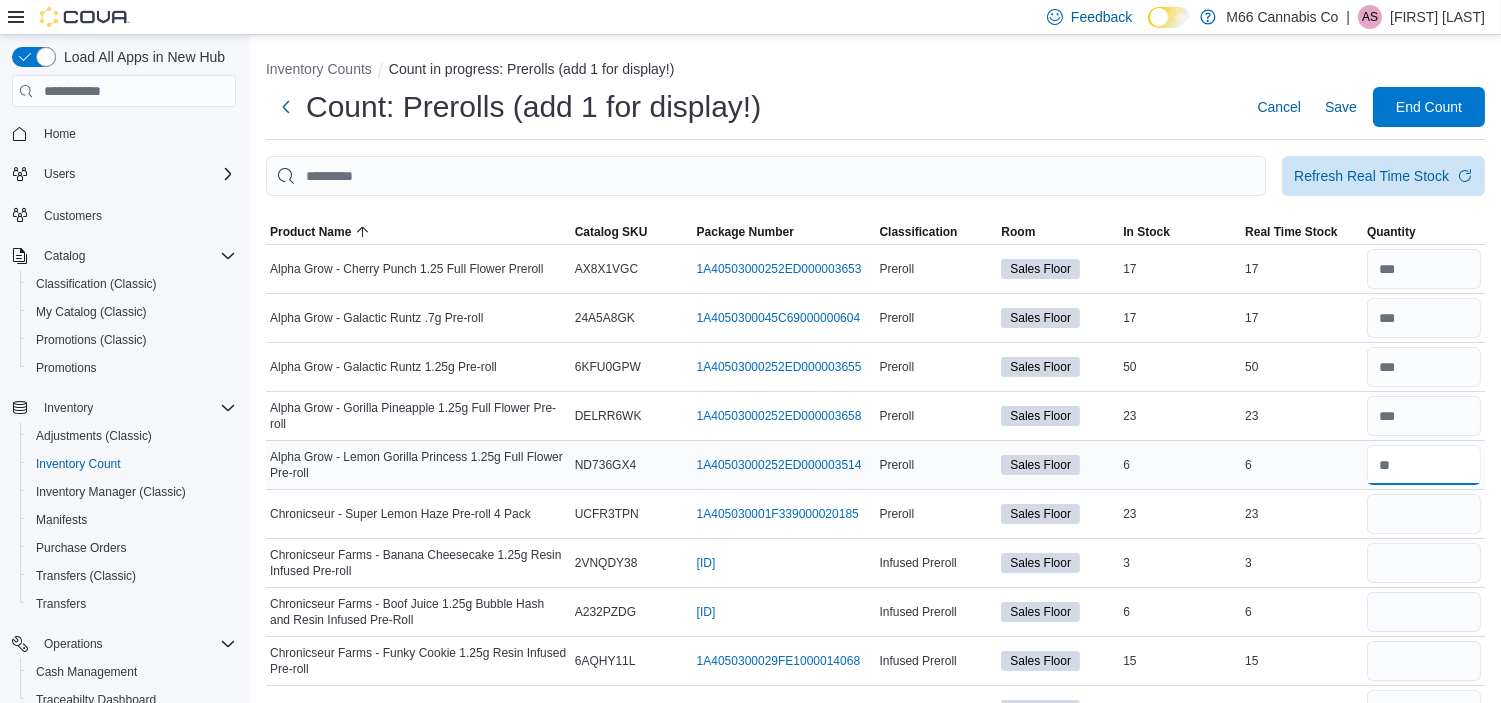 click at bounding box center (1424, 465) 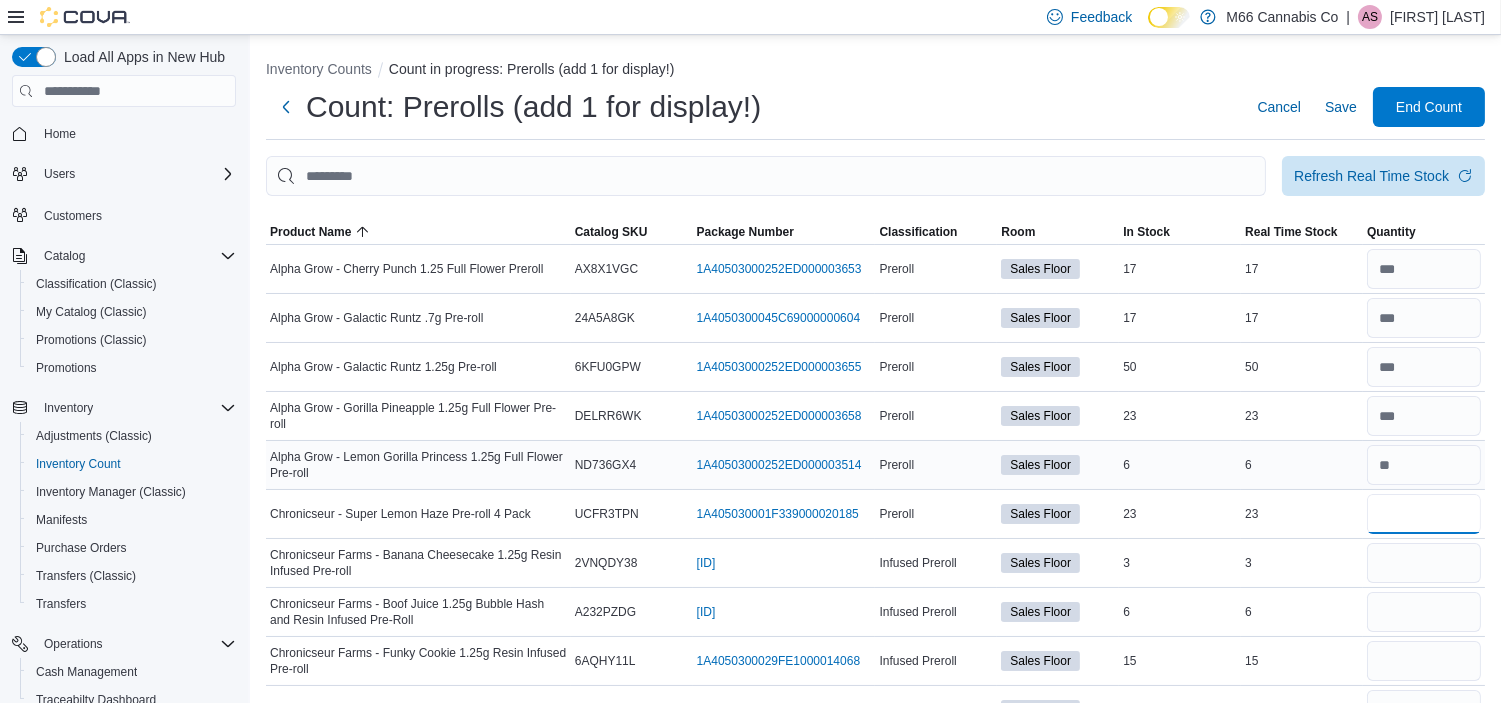 type on "**" 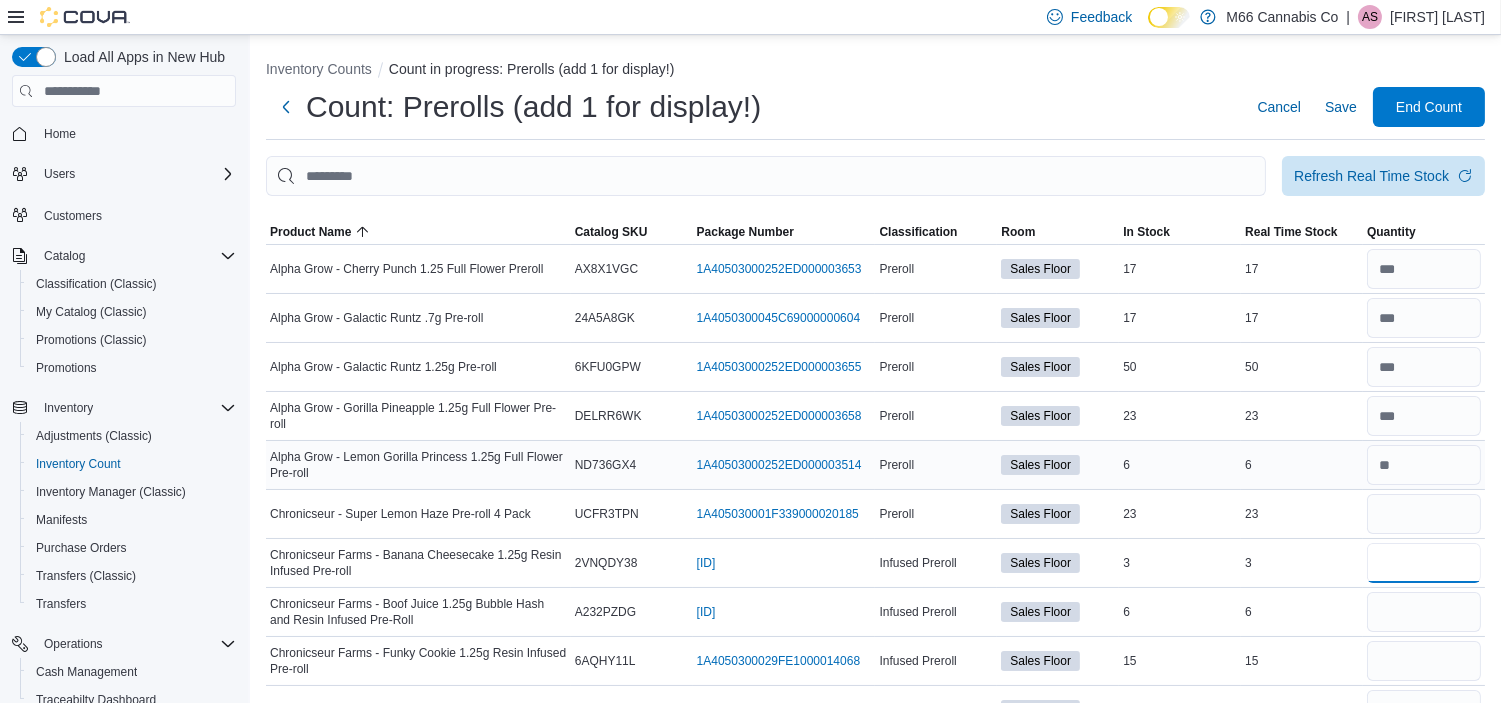 type 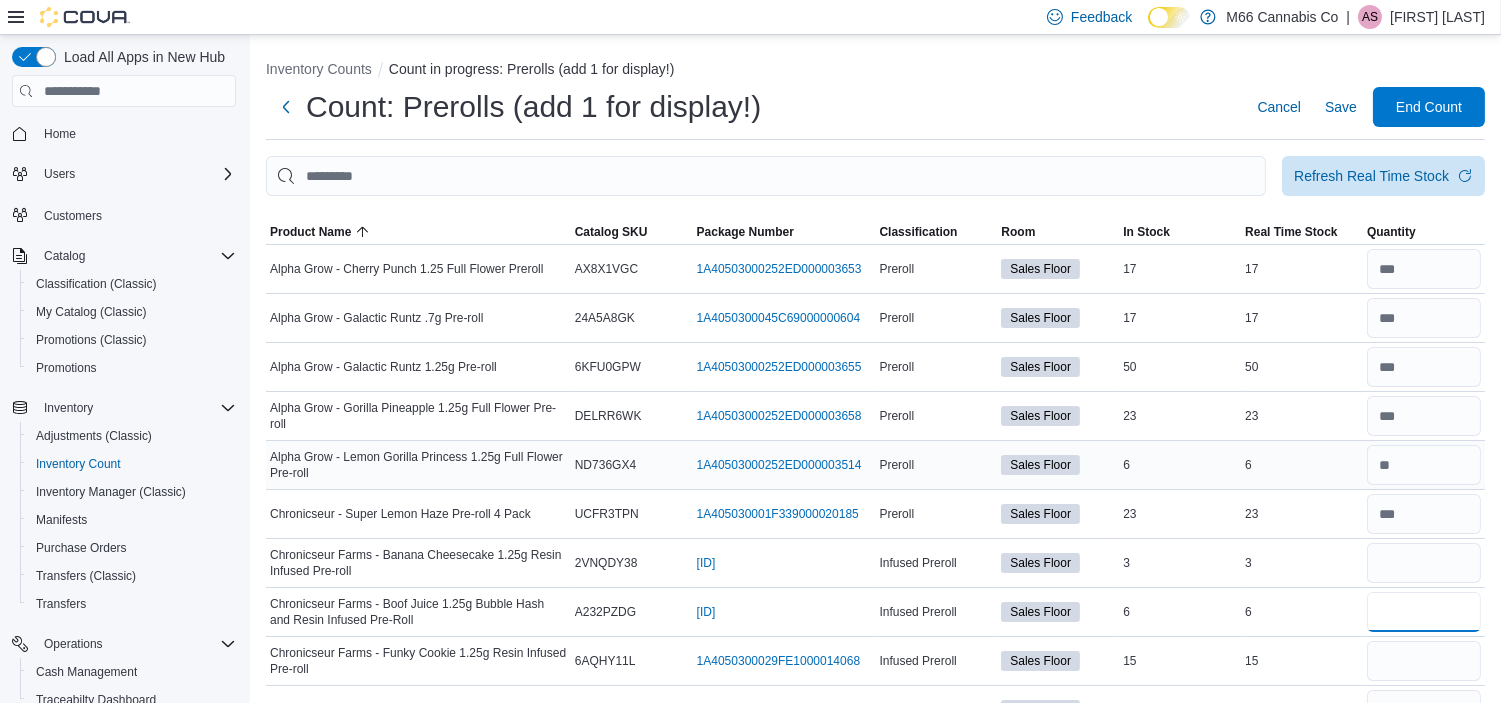type on "*" 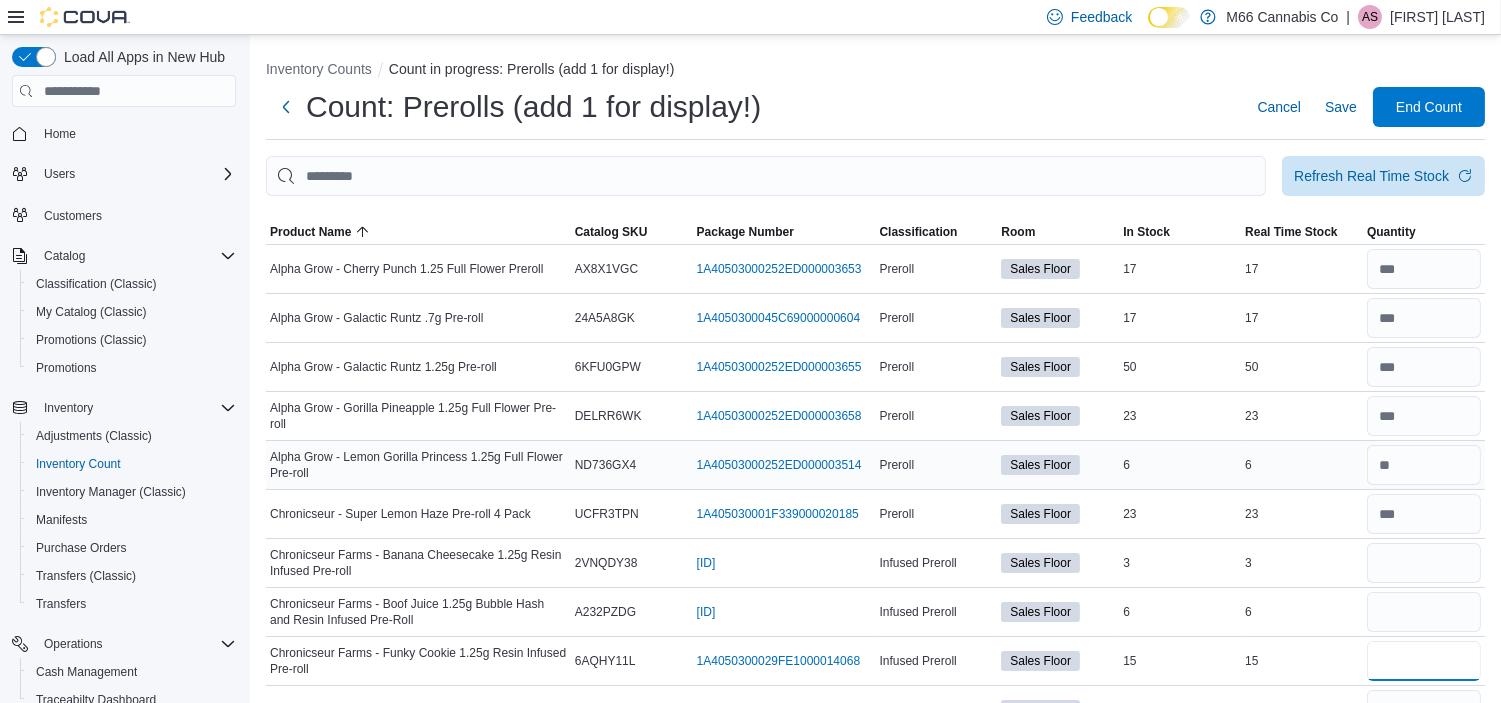 type 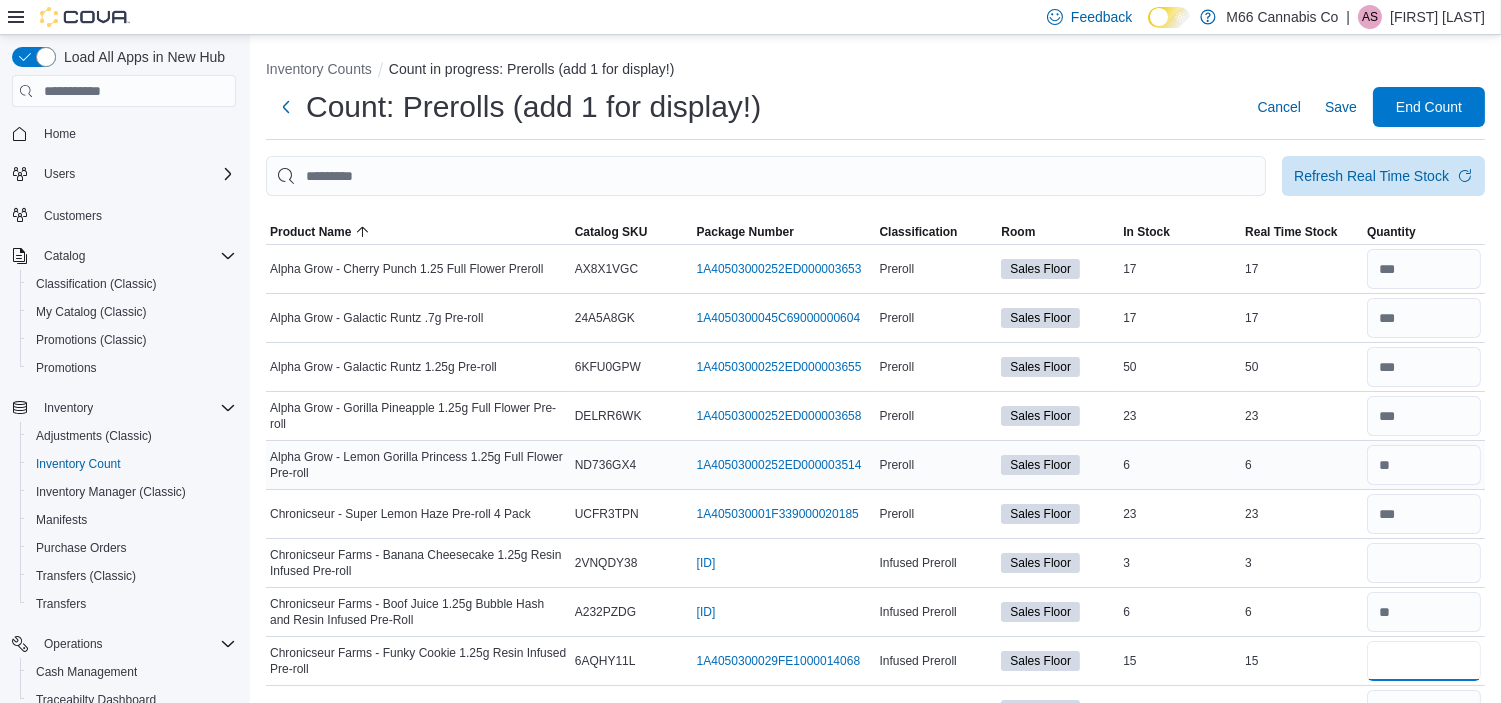 type on "**" 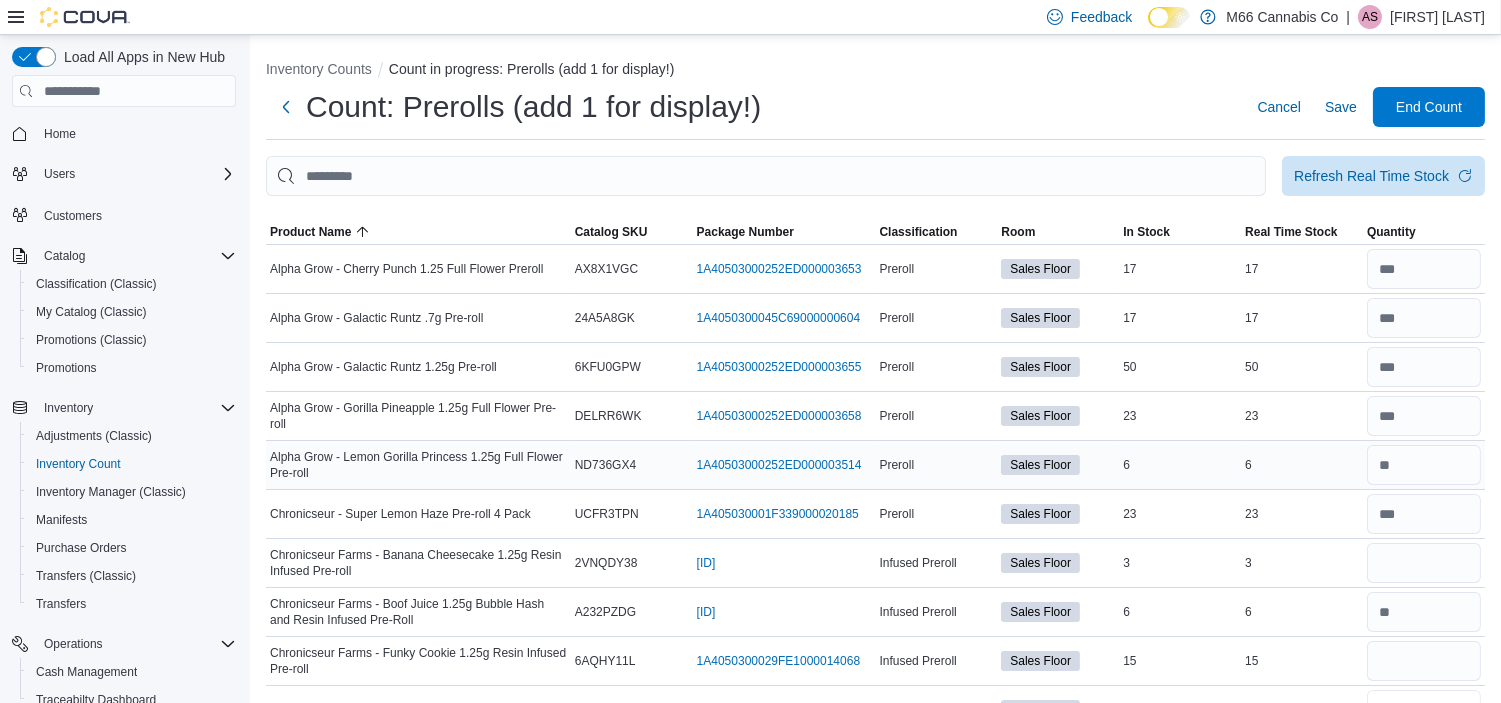 type 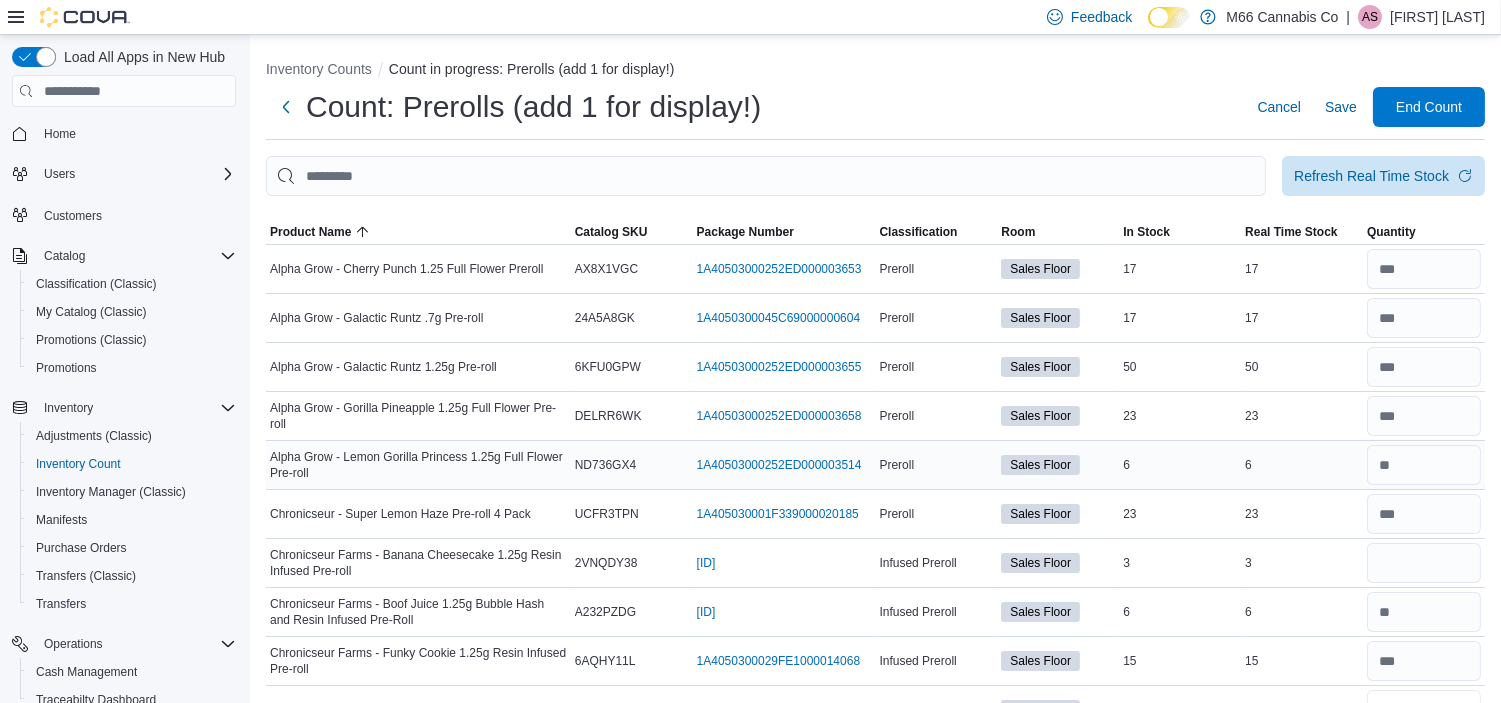 scroll, scrollTop: 27, scrollLeft: 0, axis: vertical 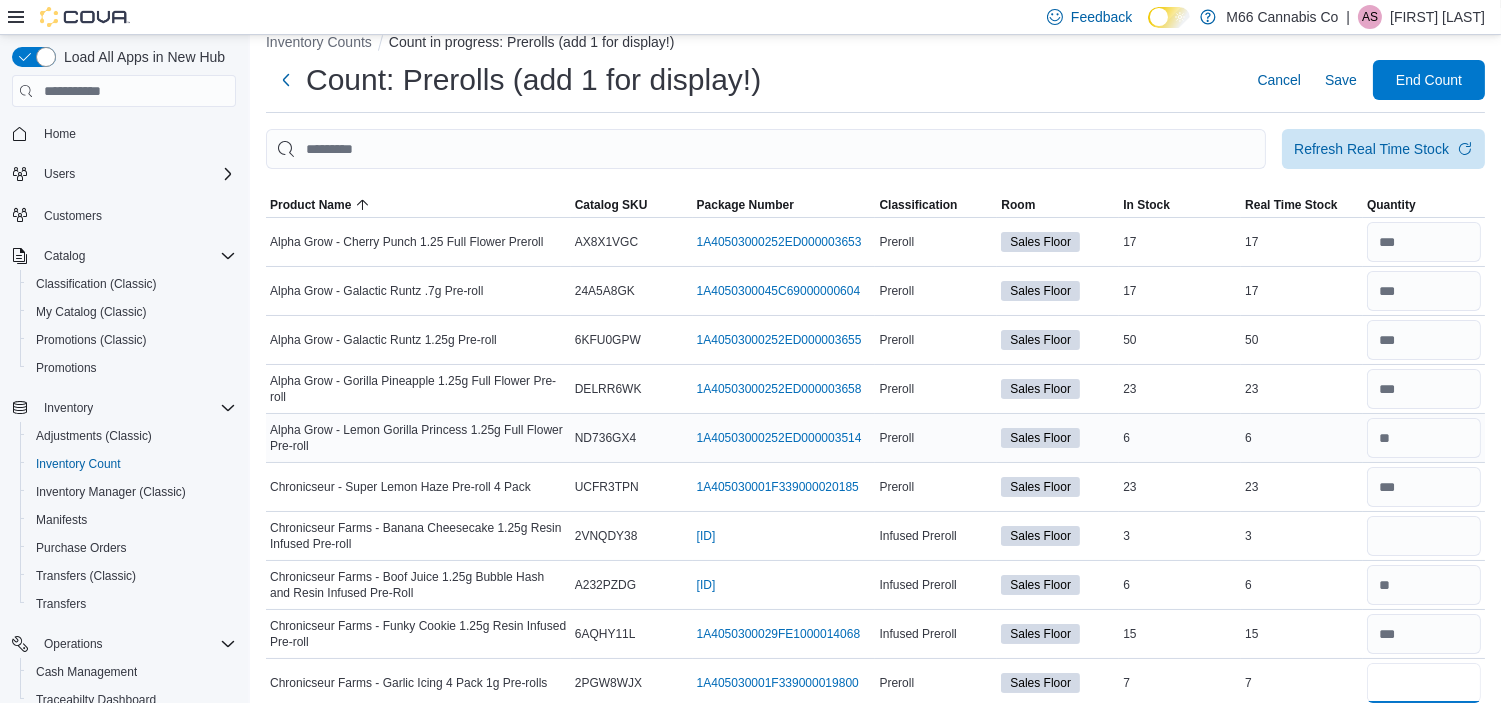 type on "*" 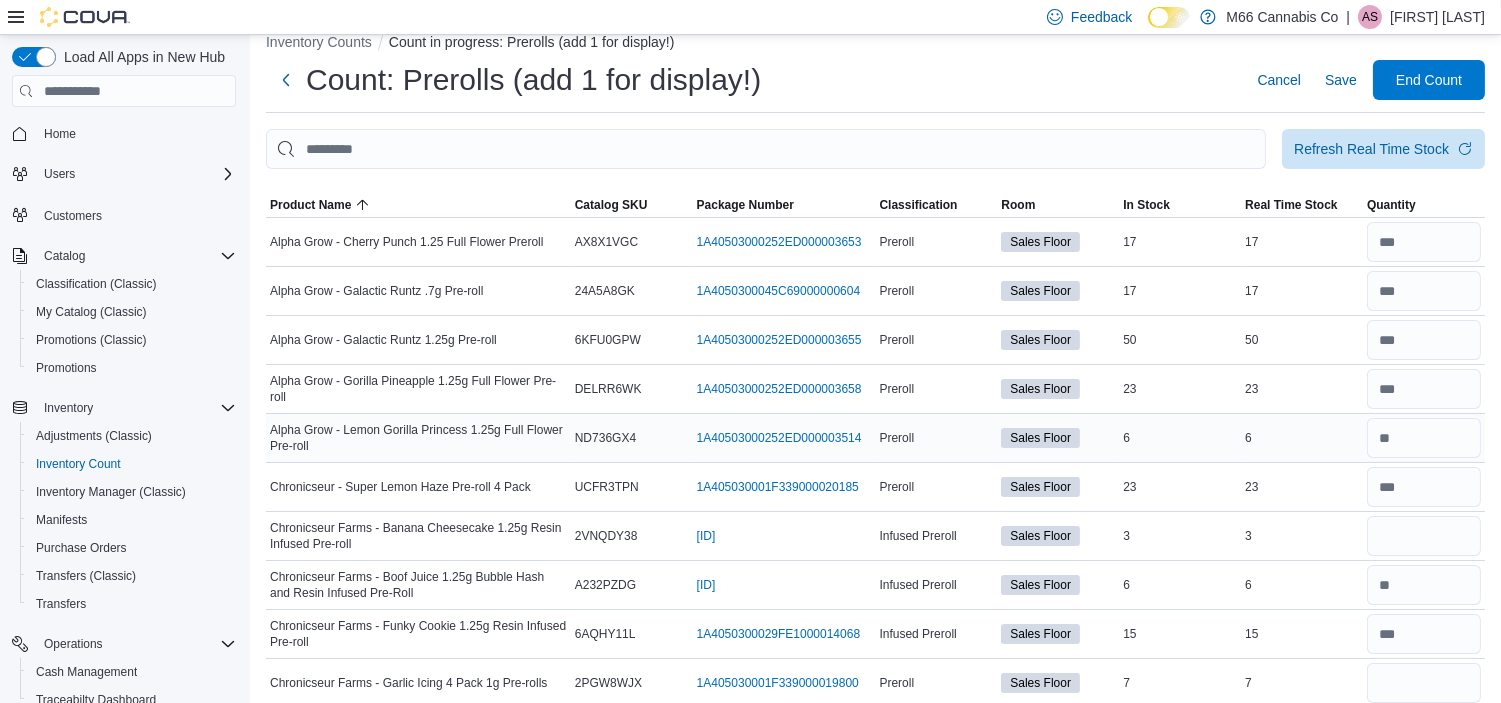 type 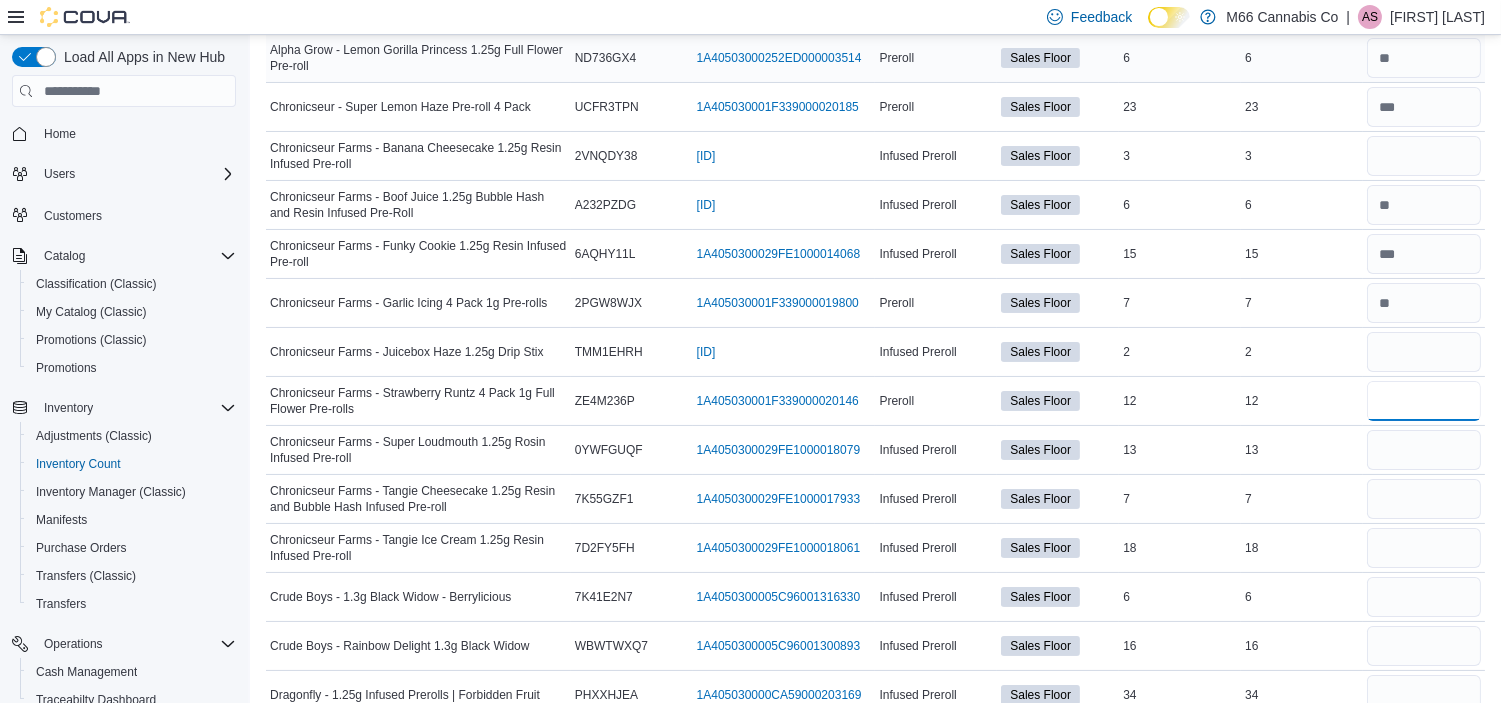 type on "**" 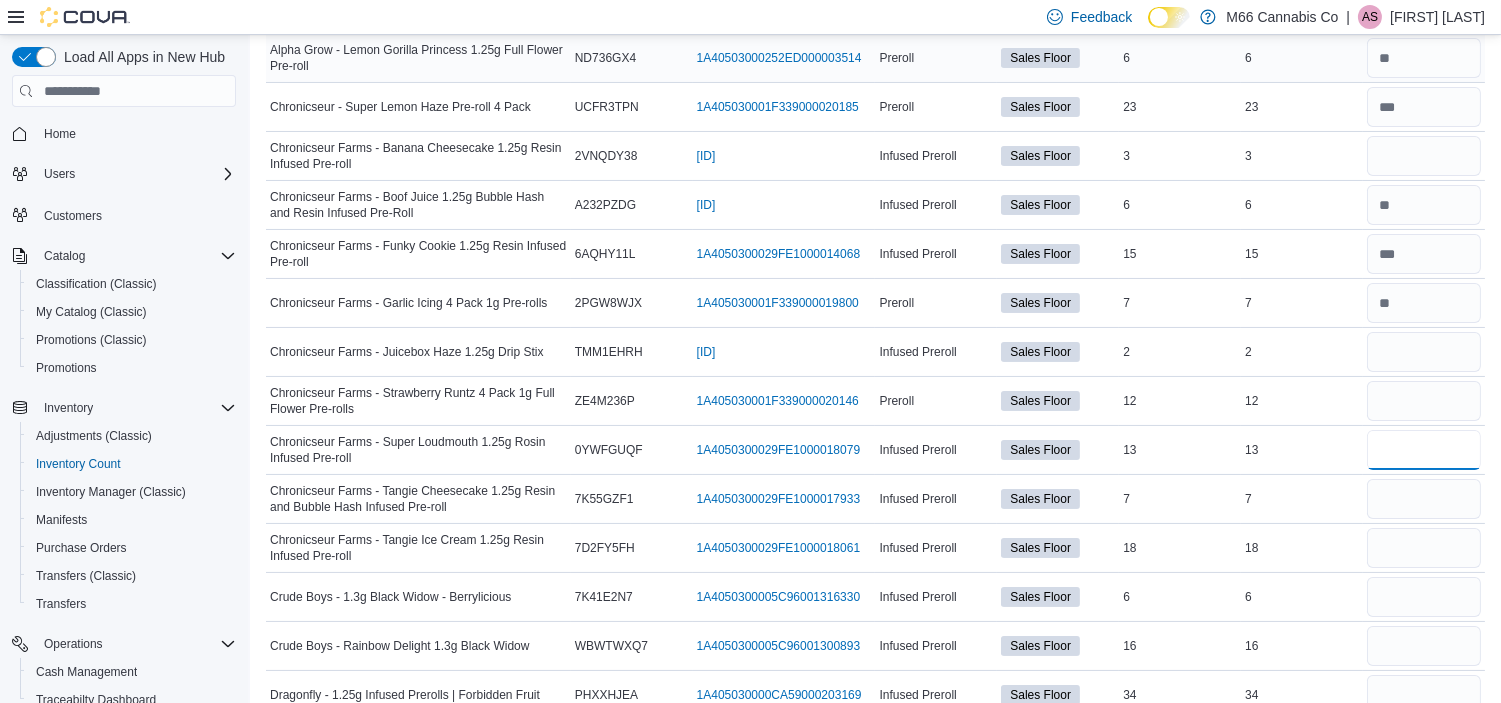type 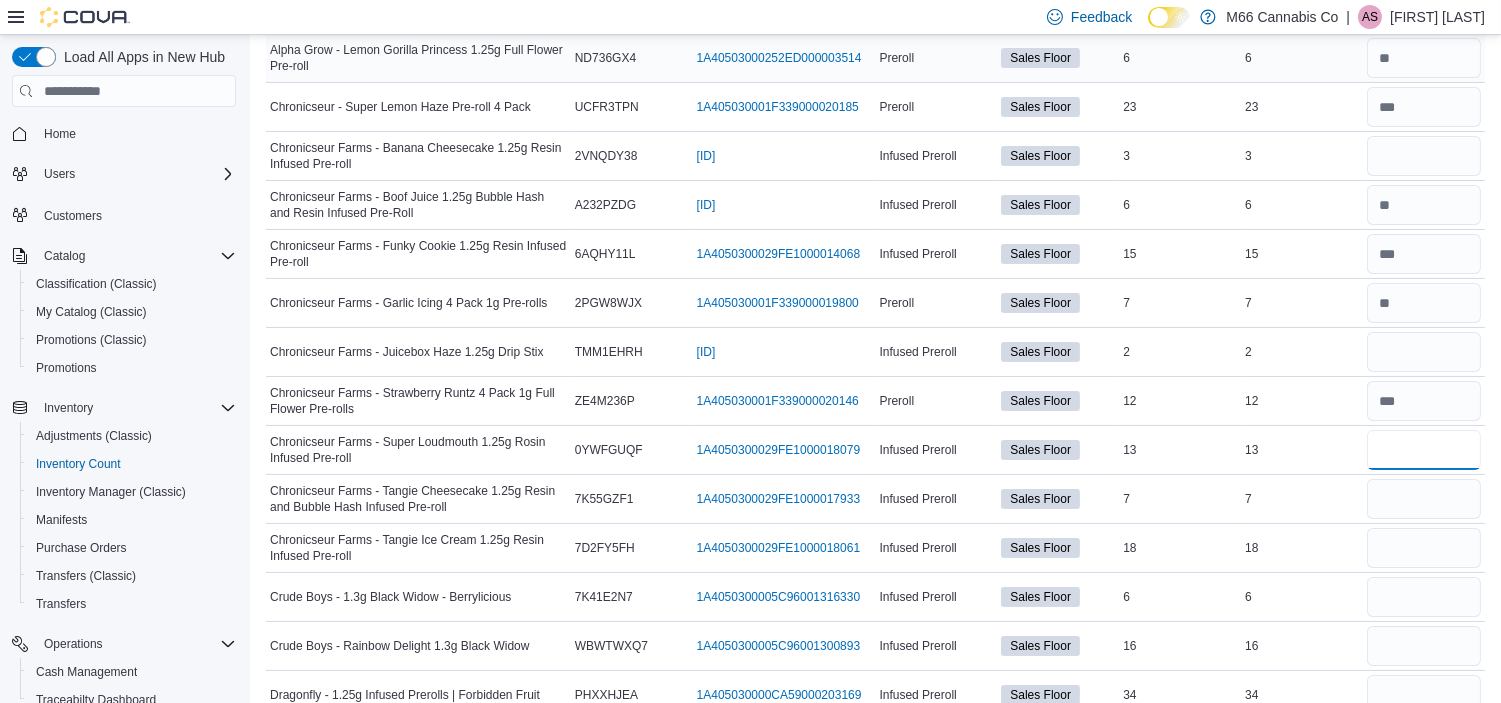 type on "**" 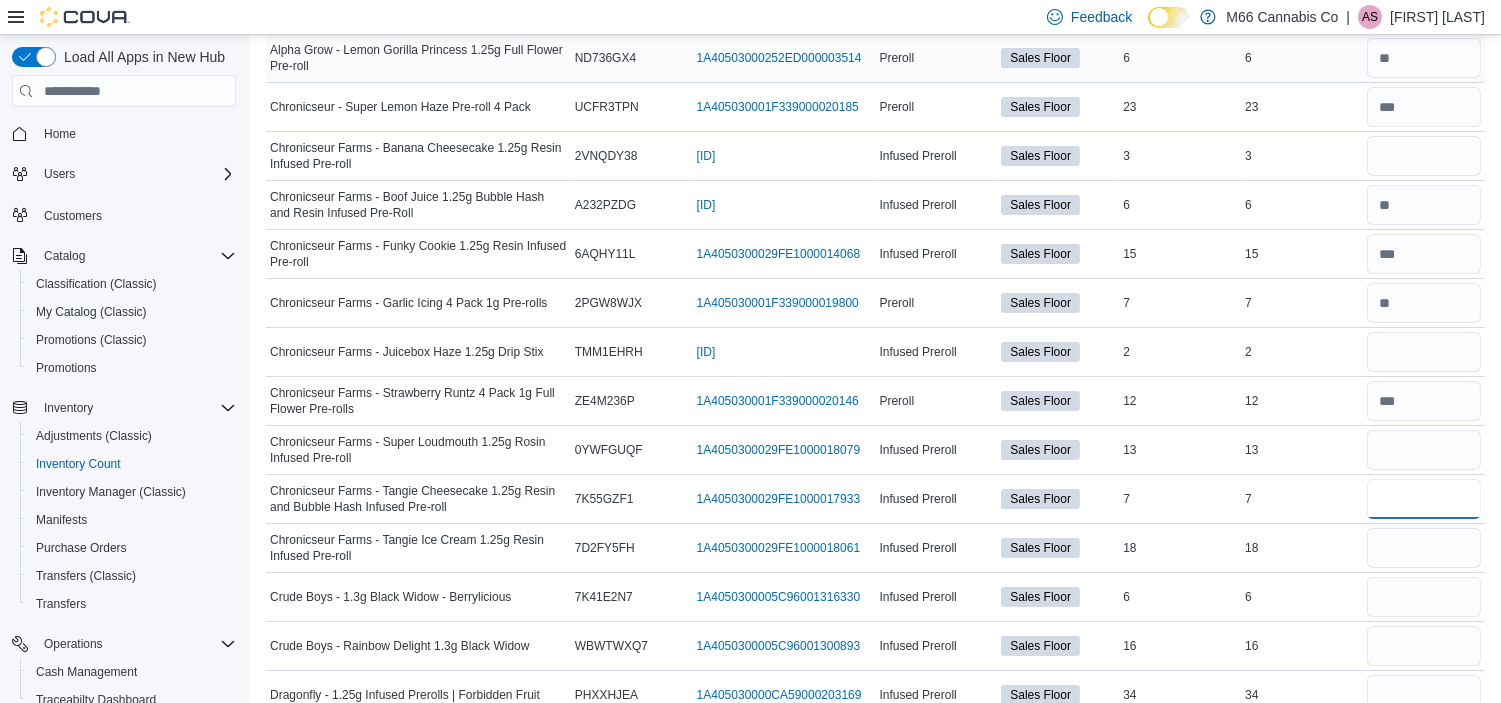 type 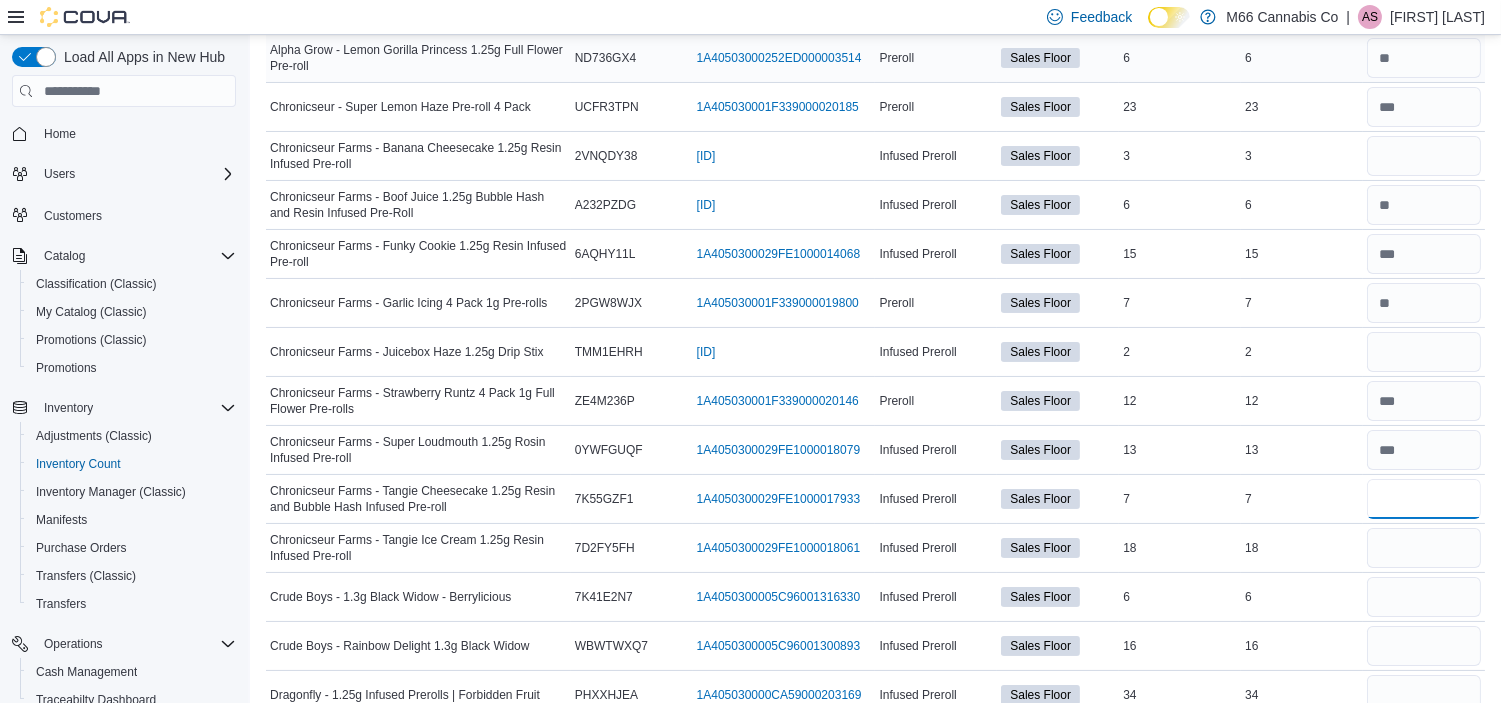 type on "*" 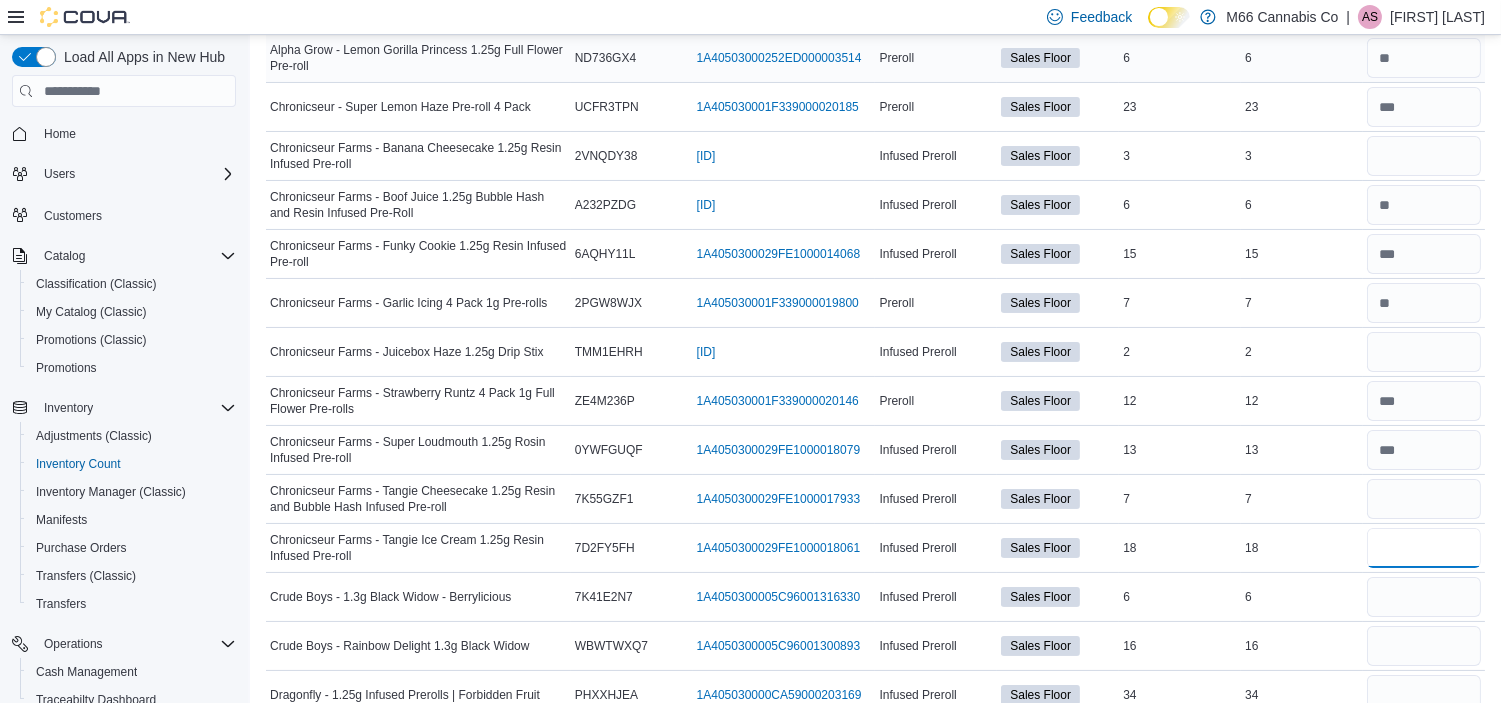 type 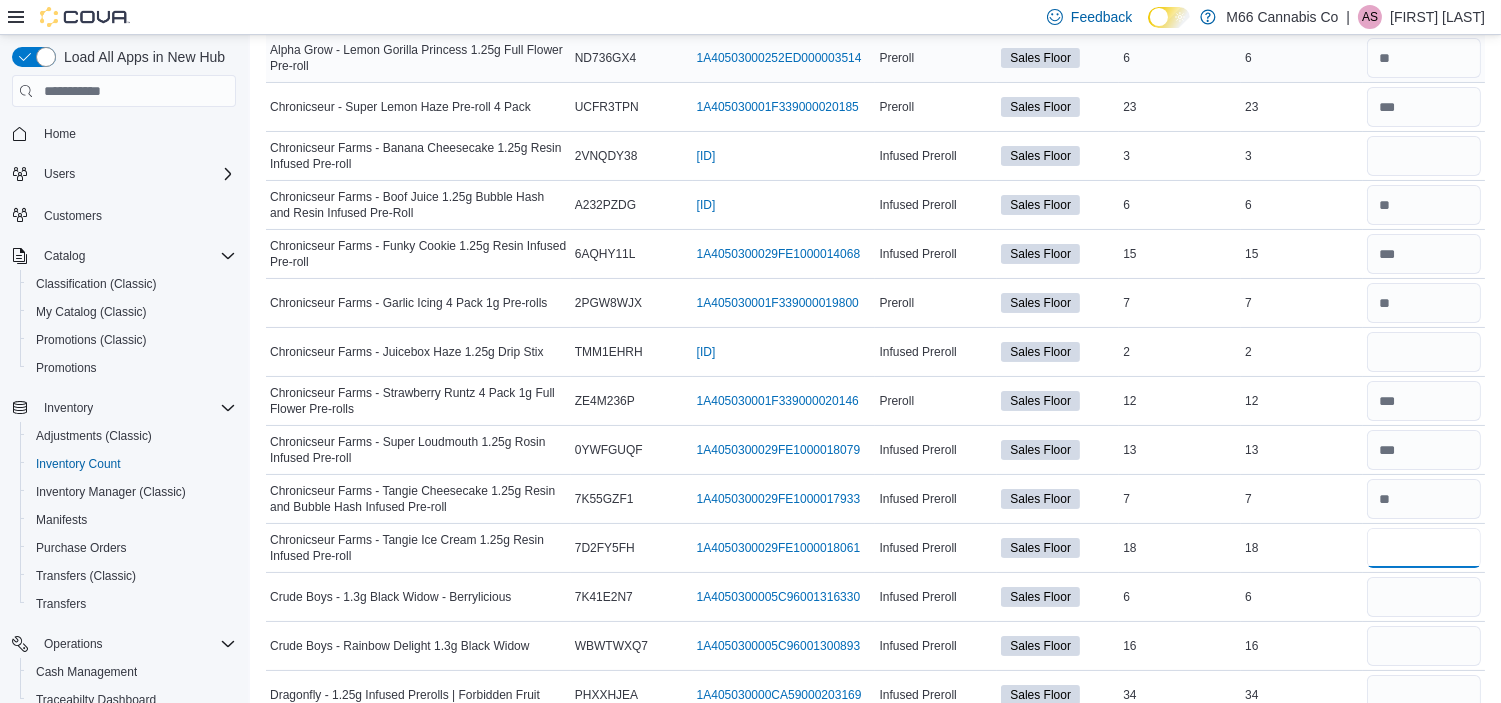 type on "**" 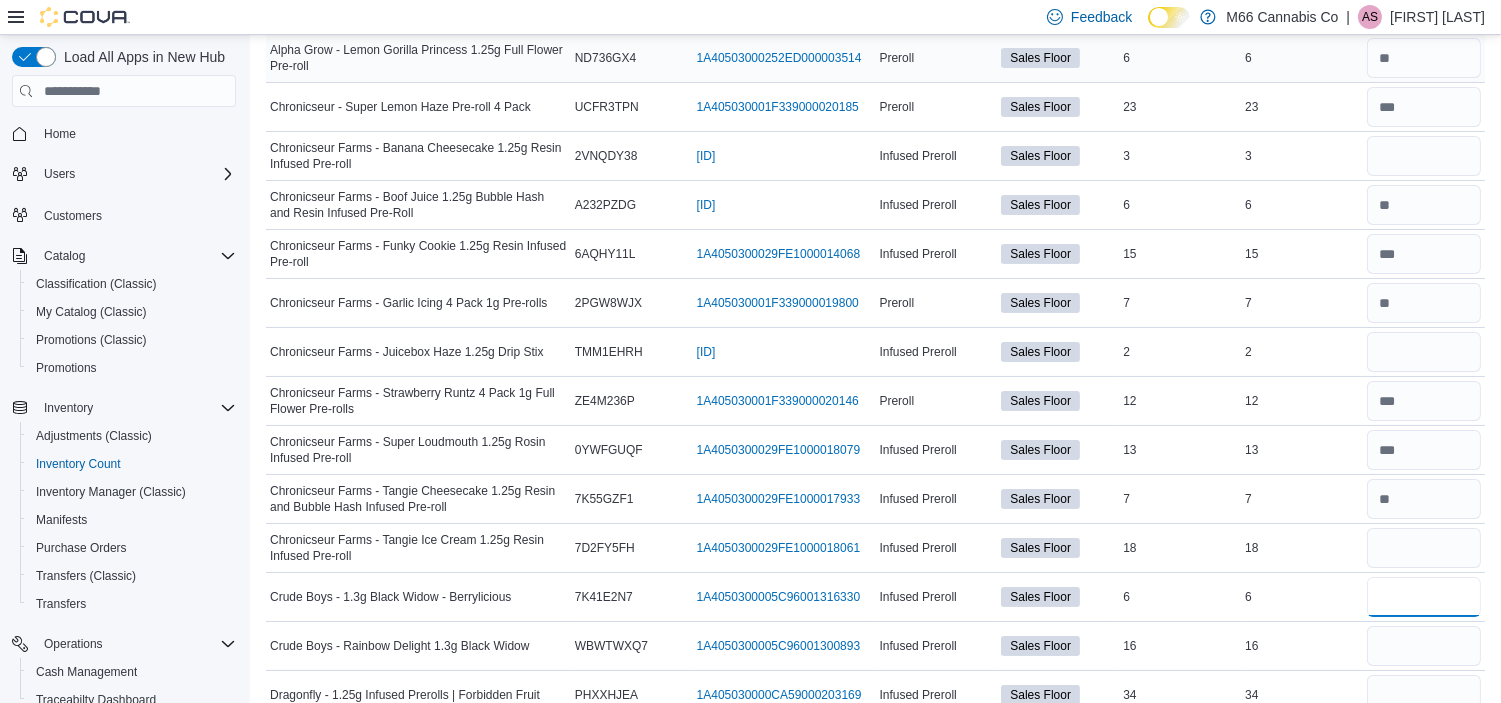 type 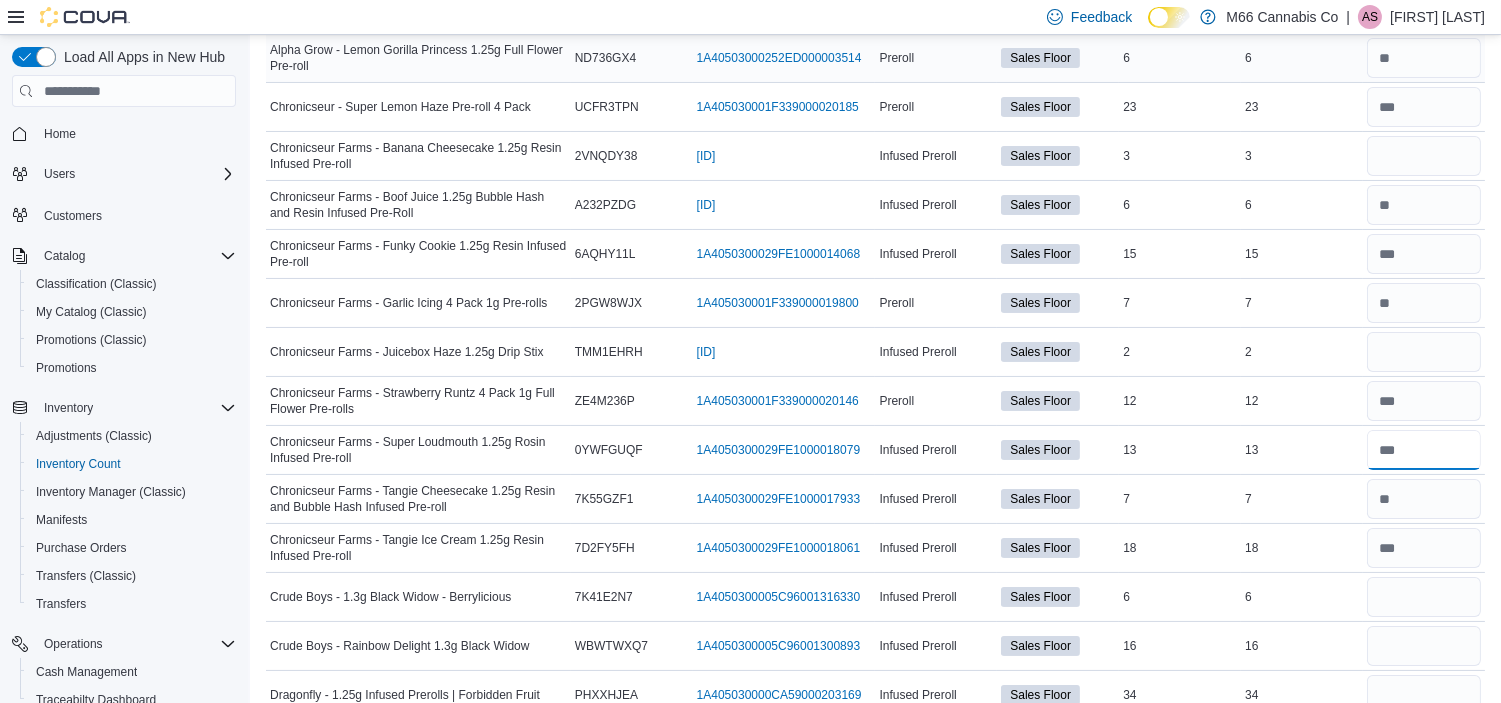 click at bounding box center (1424, 450) 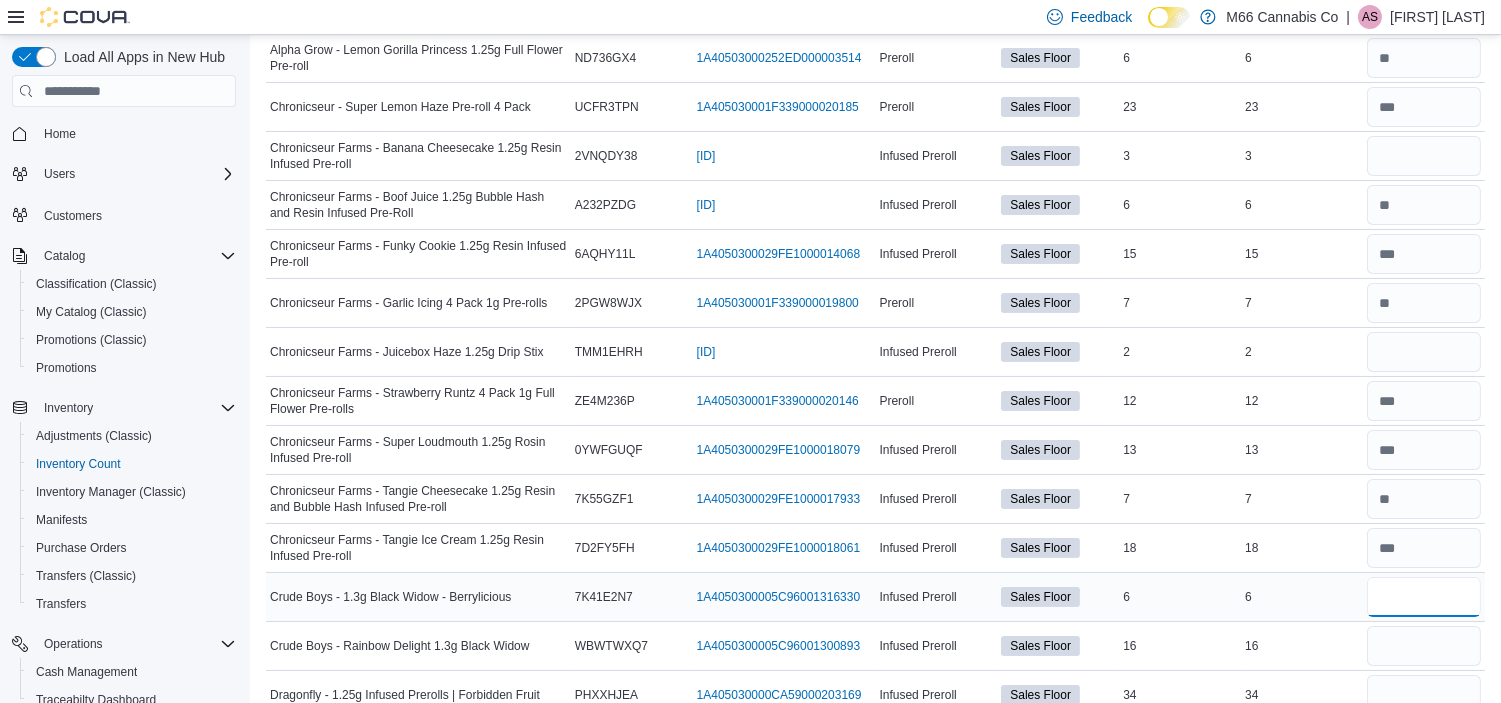 click at bounding box center [1424, 597] 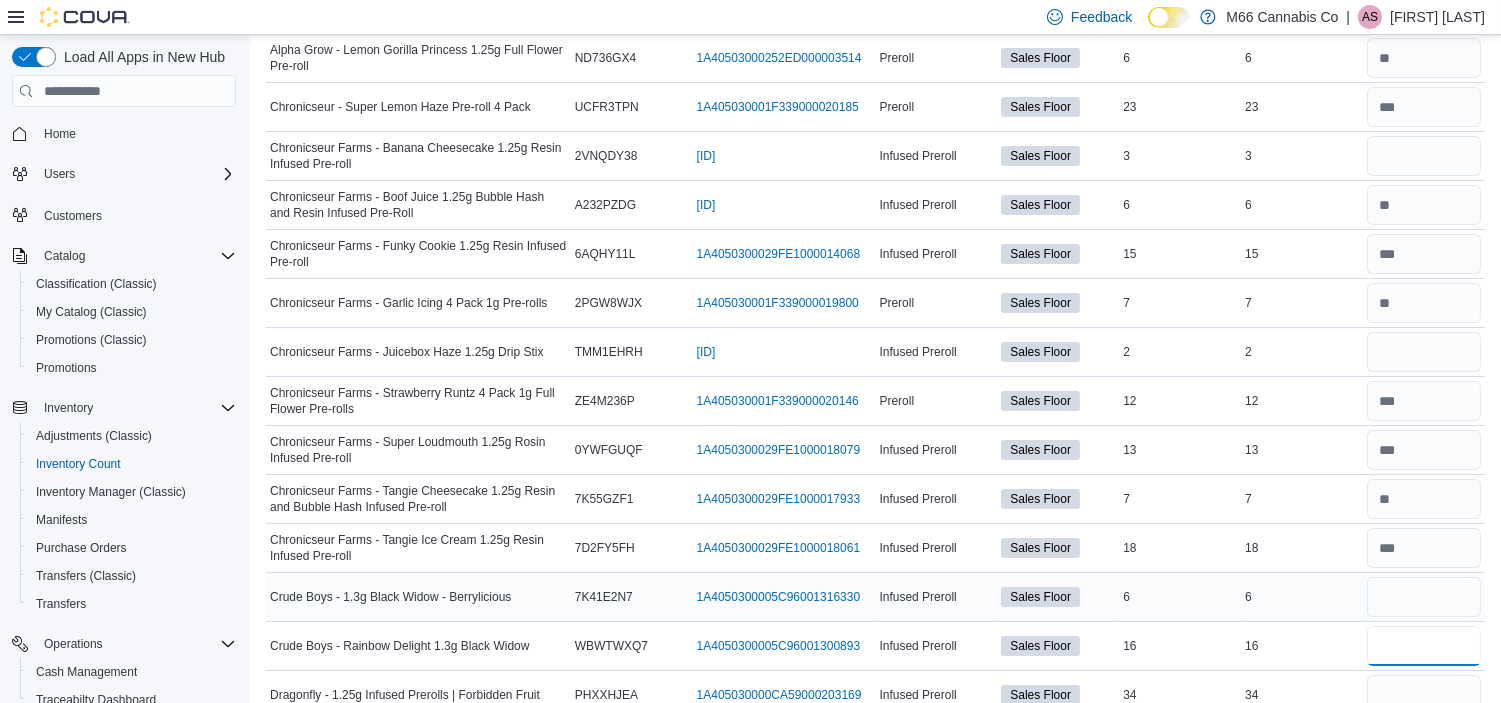 type 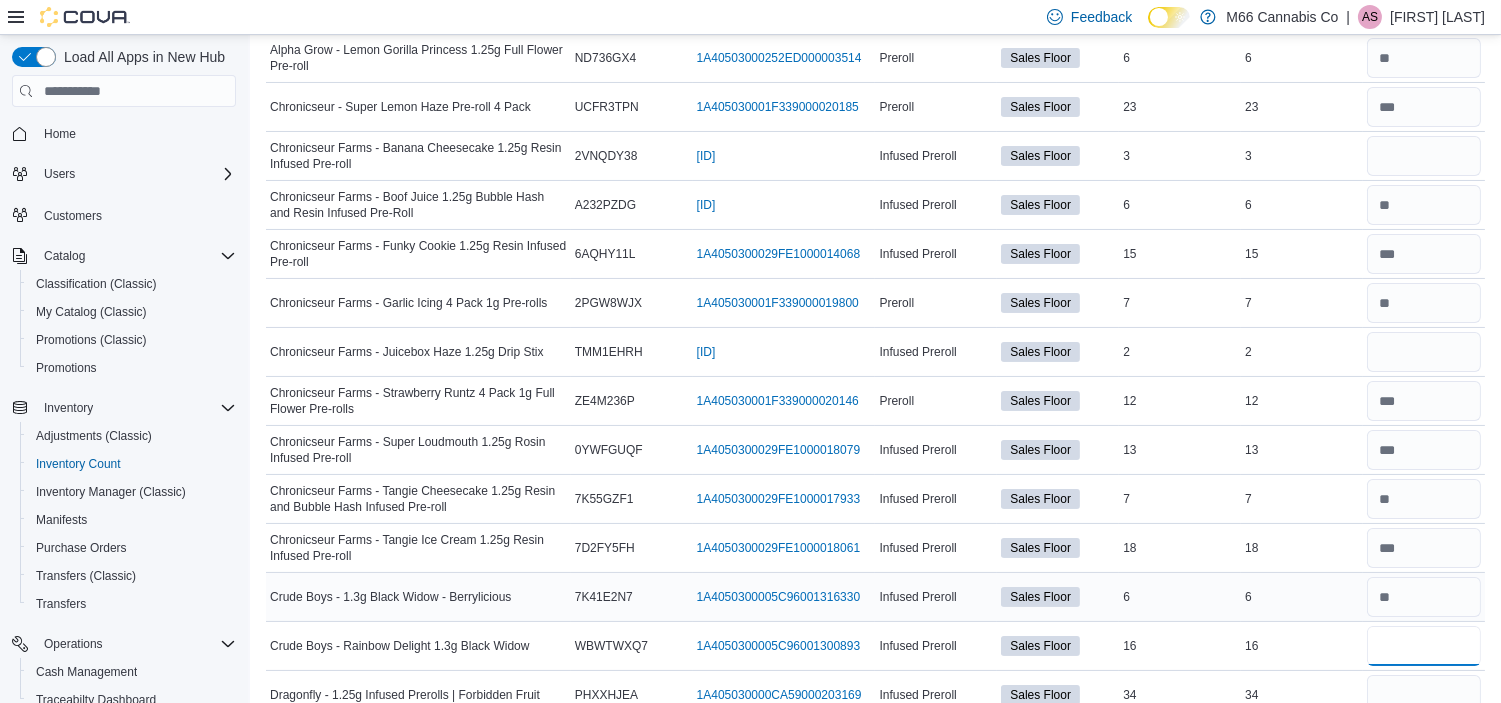 type on "**" 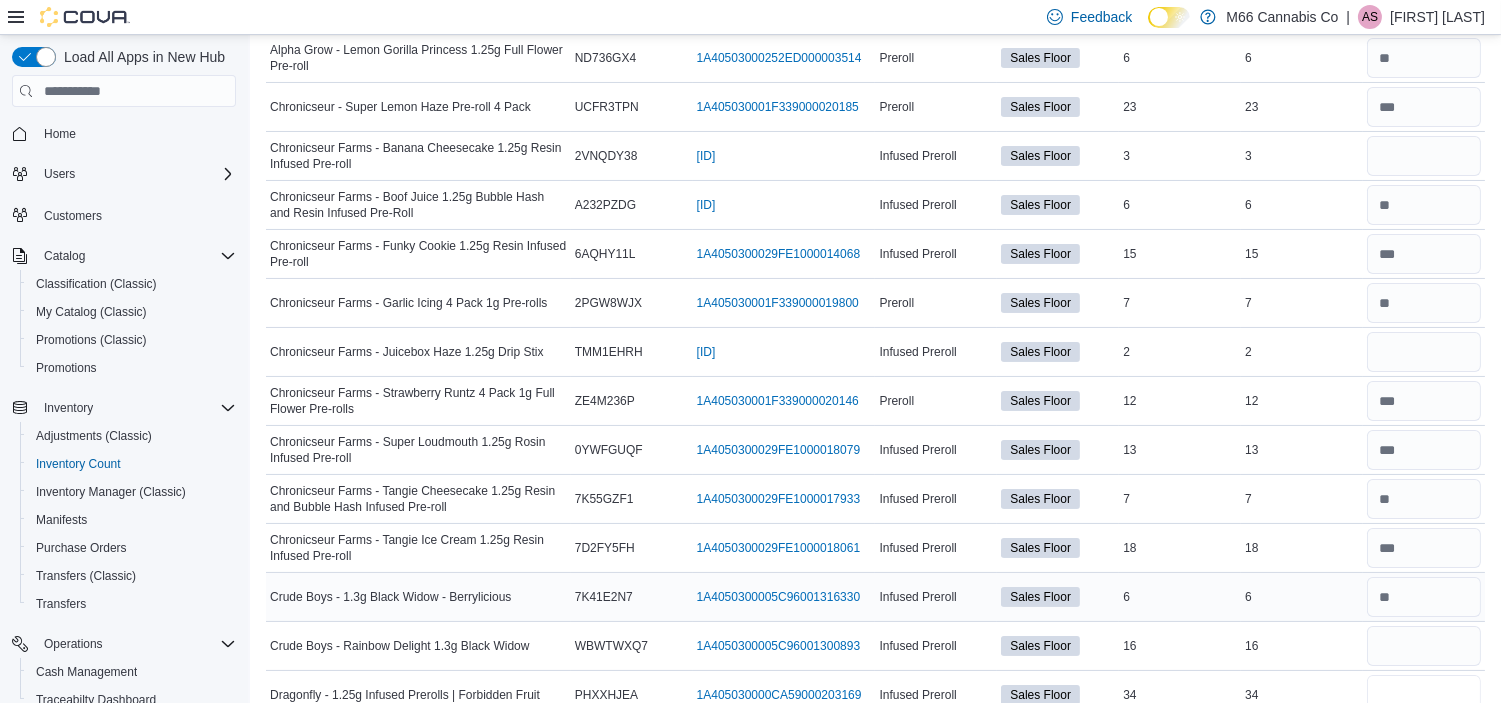 type 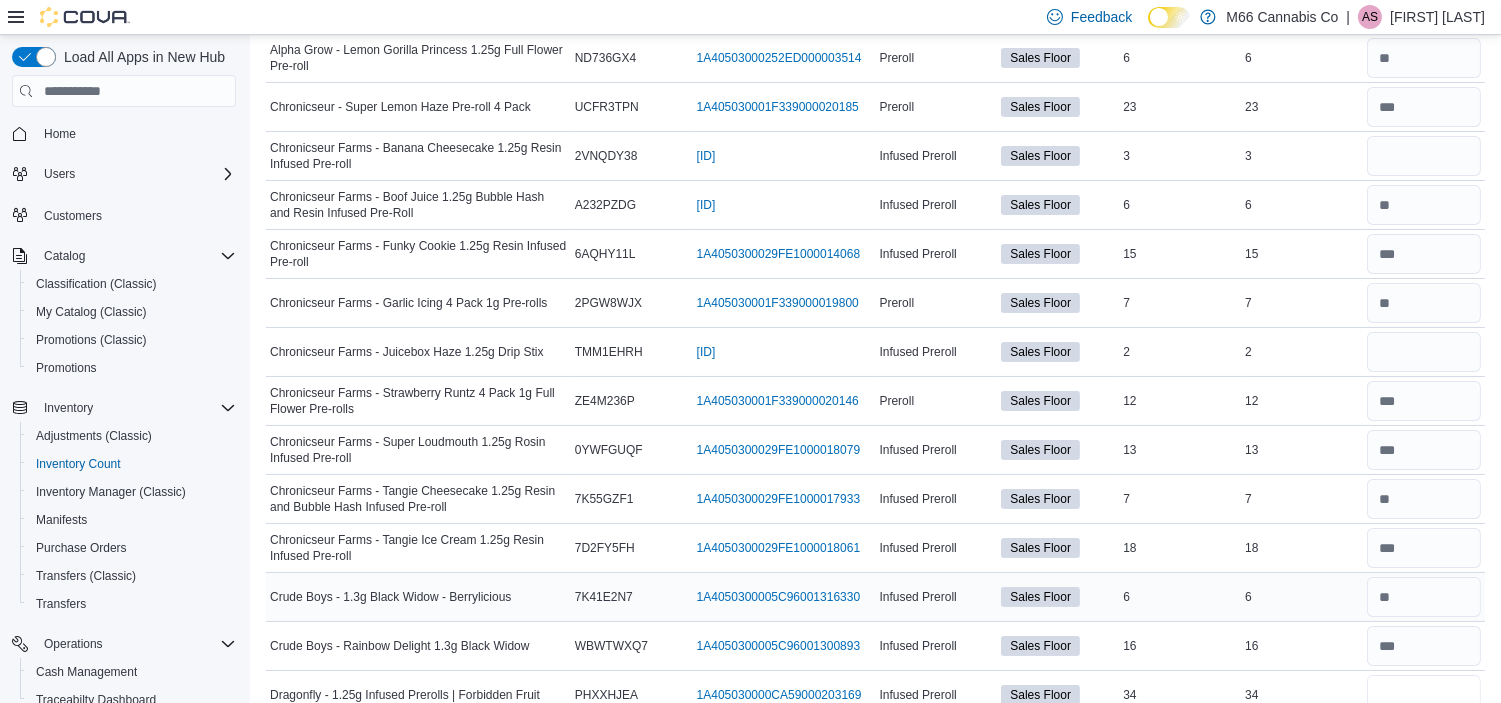 scroll, scrollTop: 420, scrollLeft: 0, axis: vertical 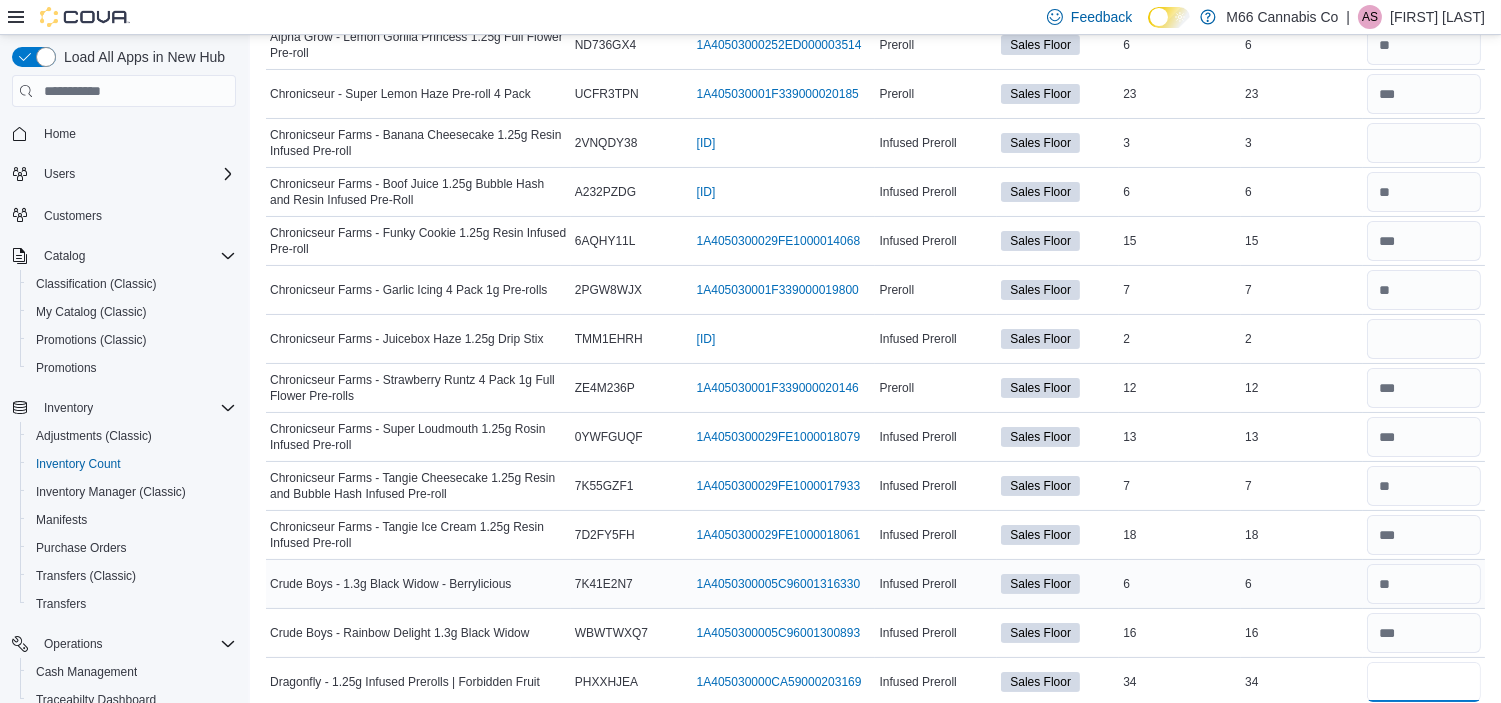 type on "**" 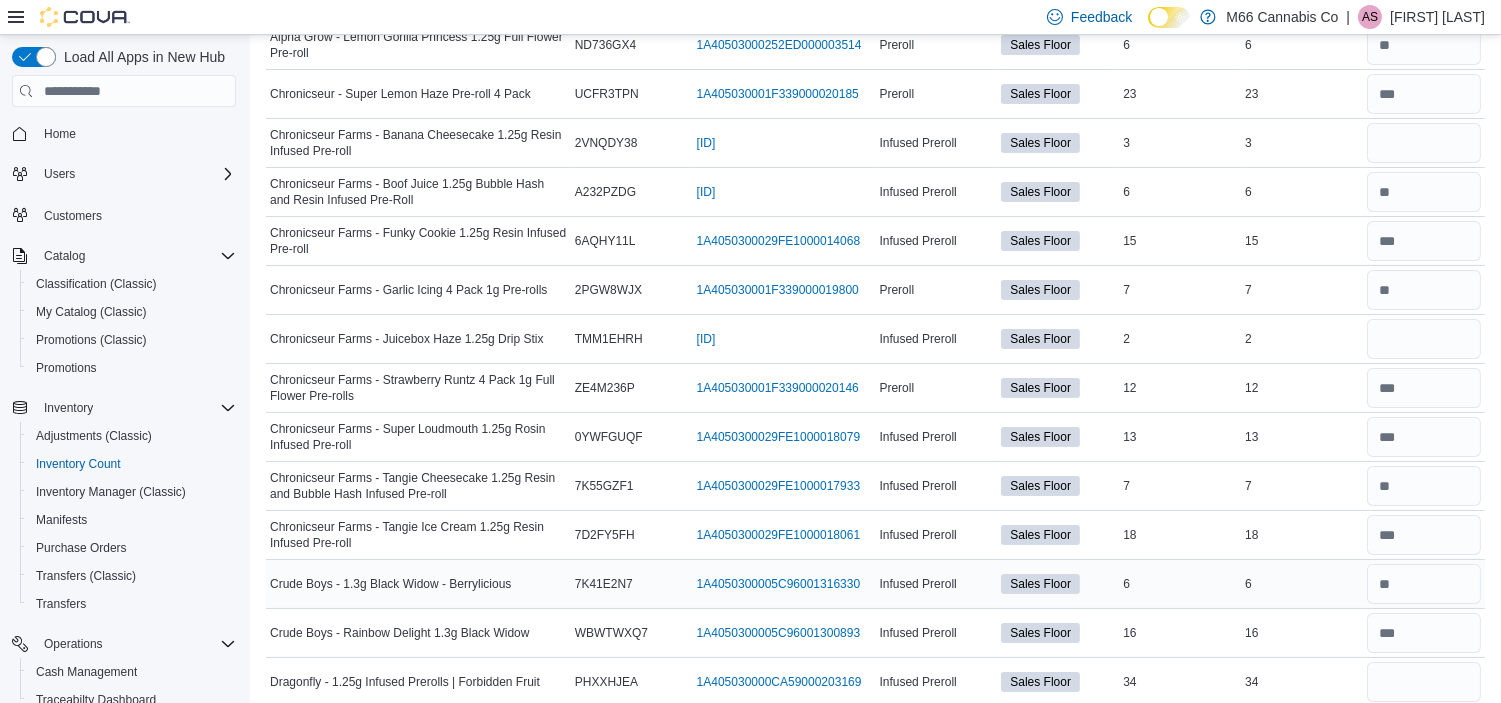 type 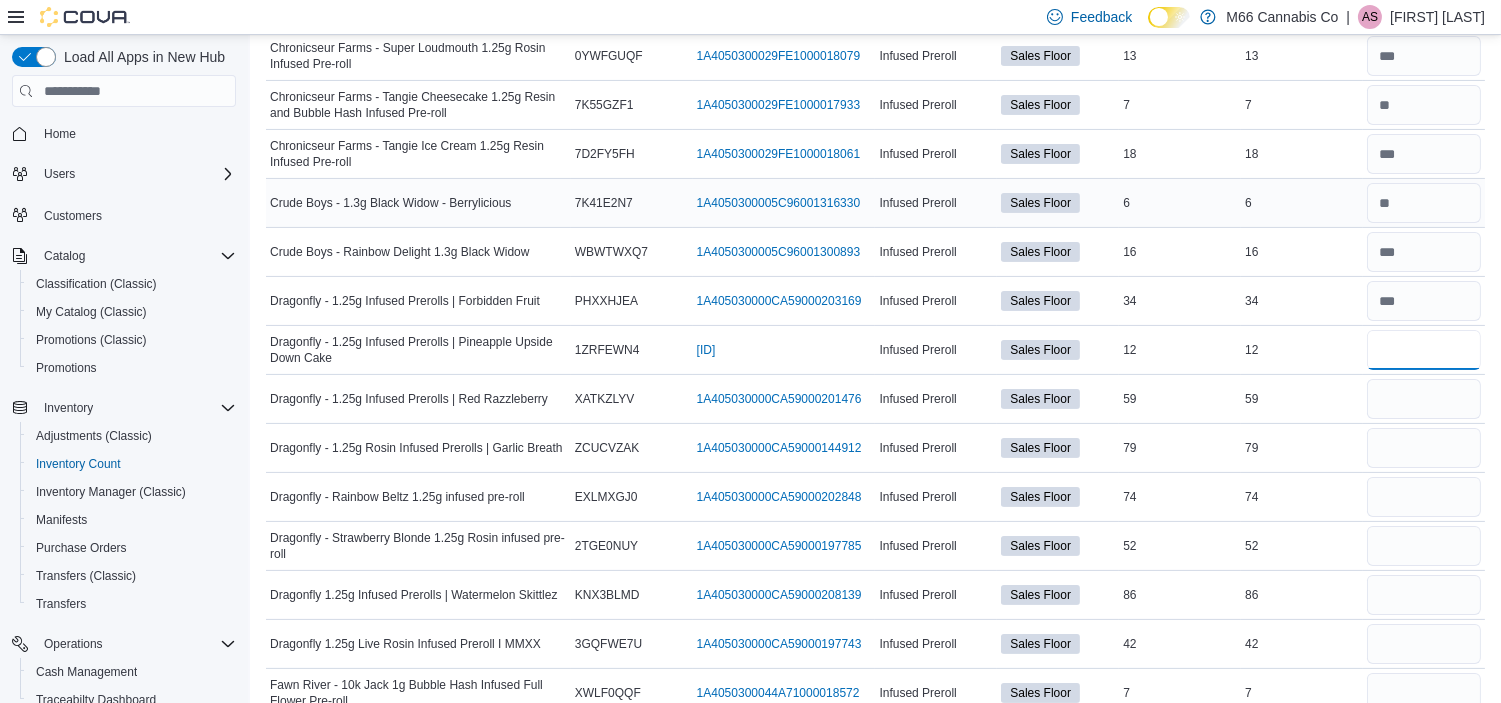 type on "**" 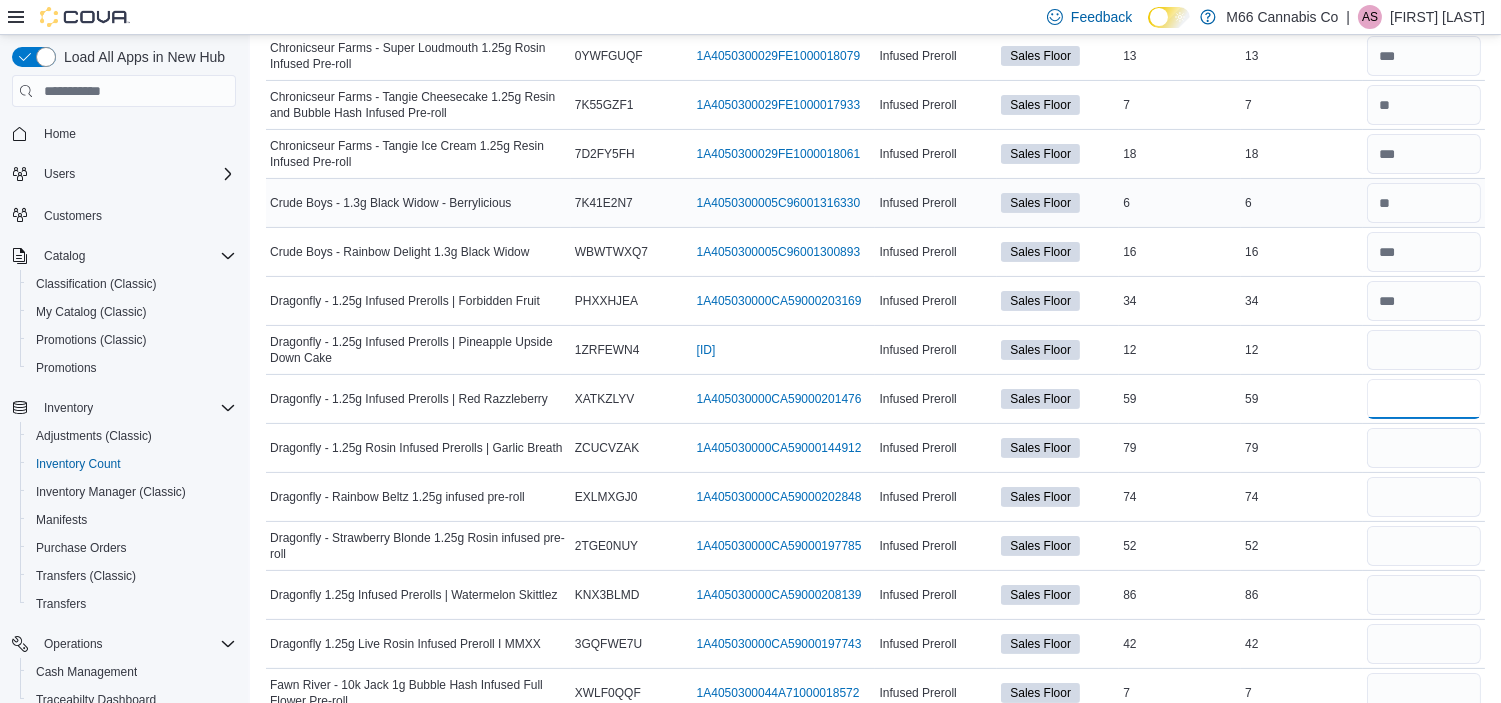 type 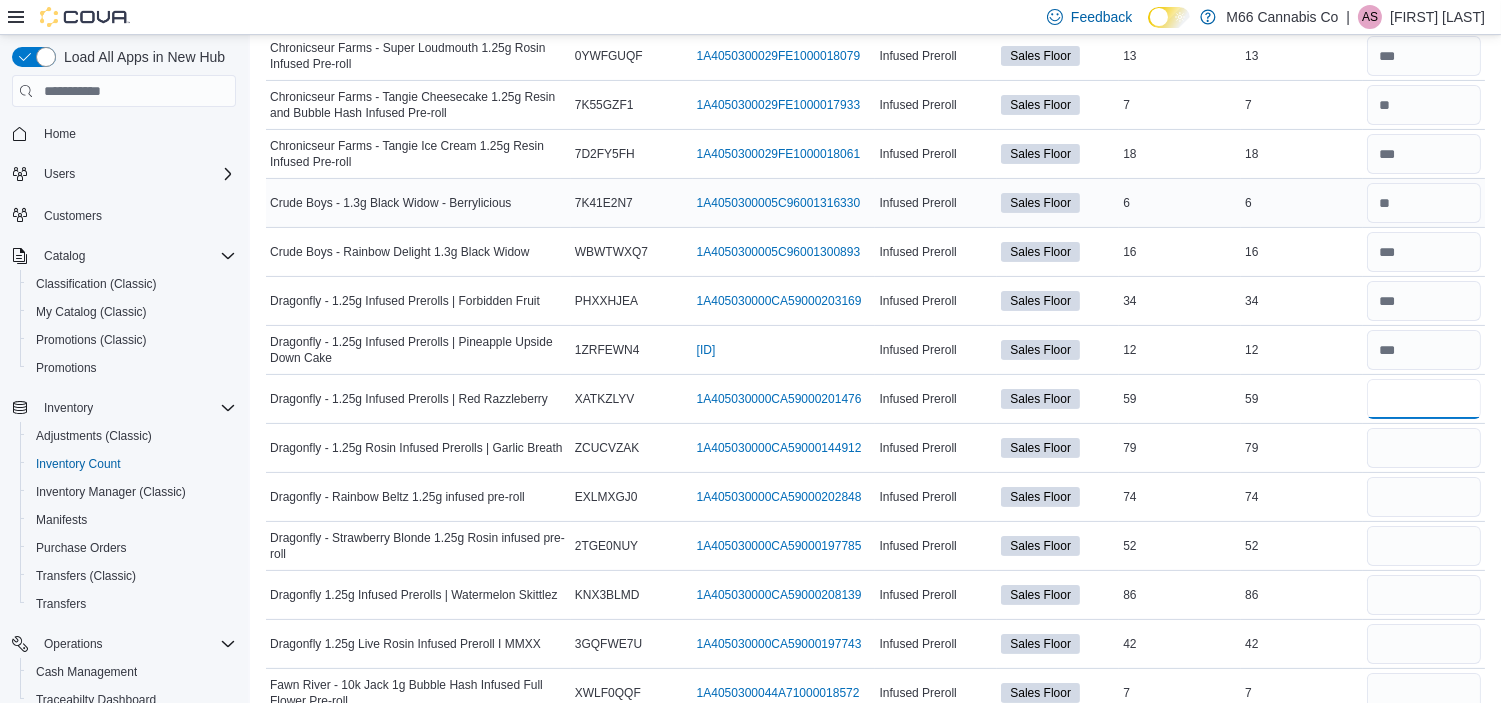 type on "**" 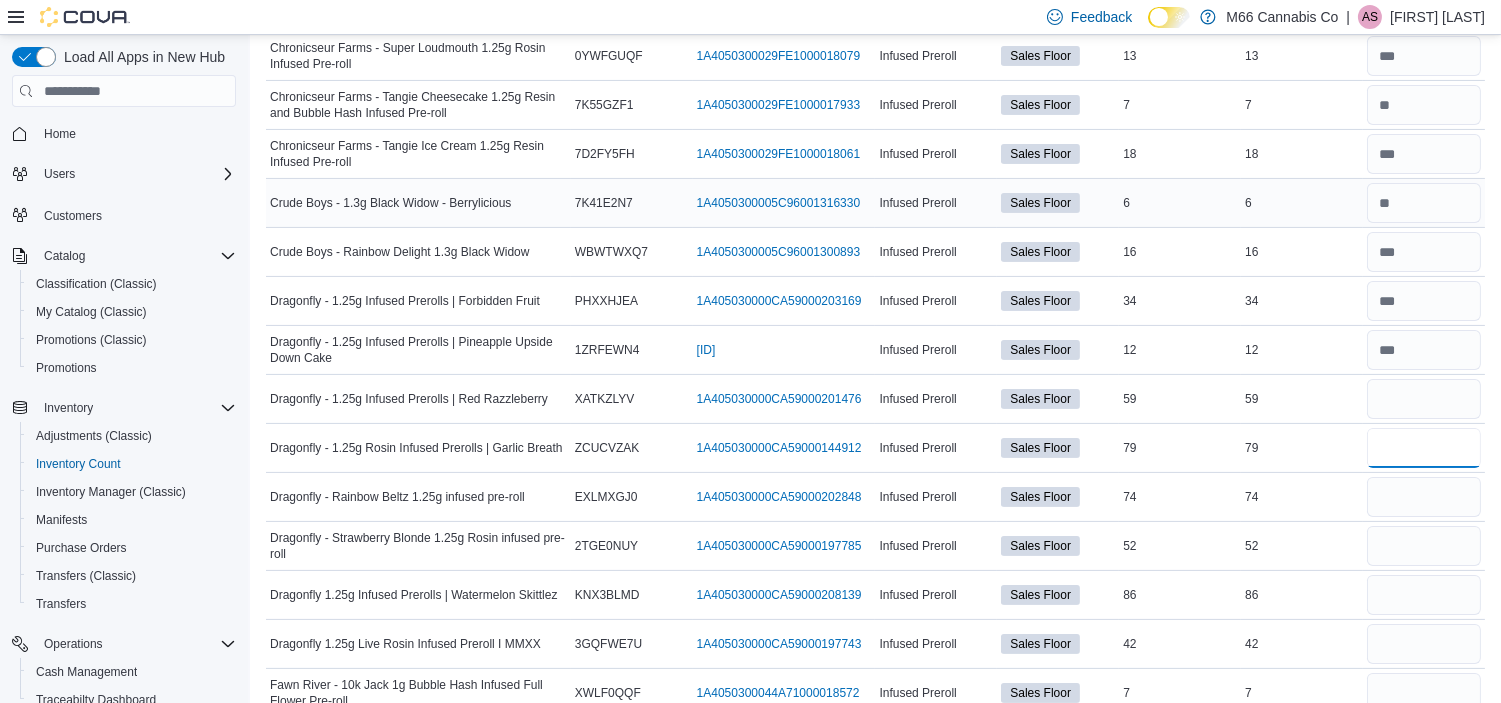type 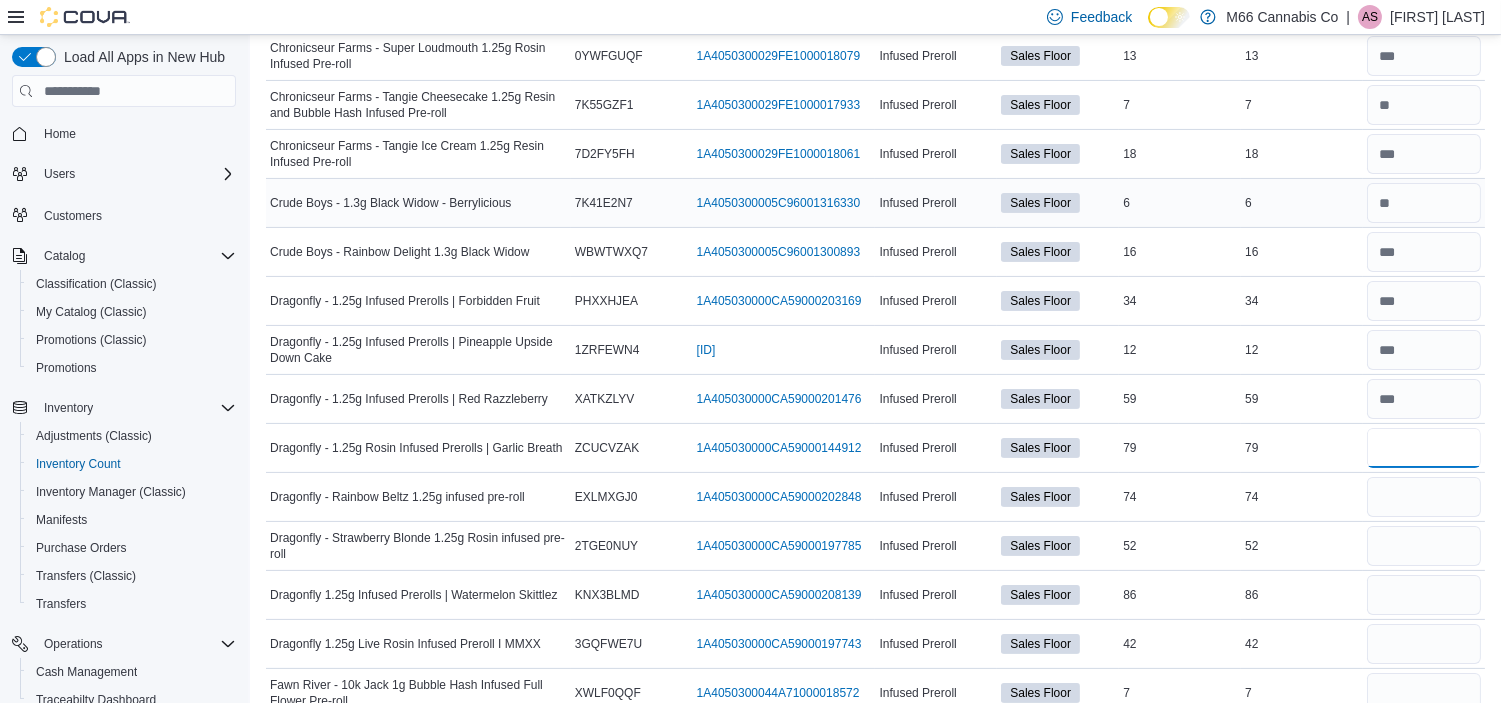 type on "**" 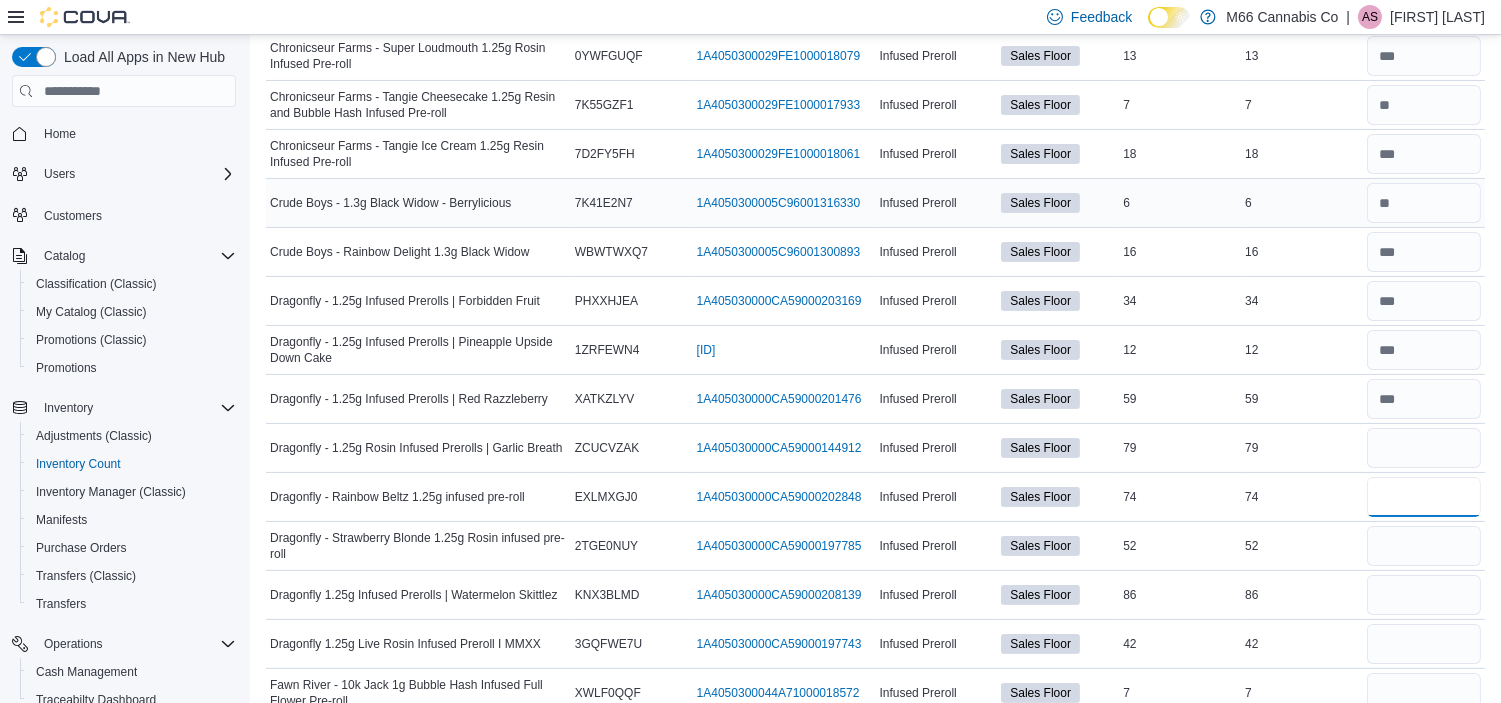 type 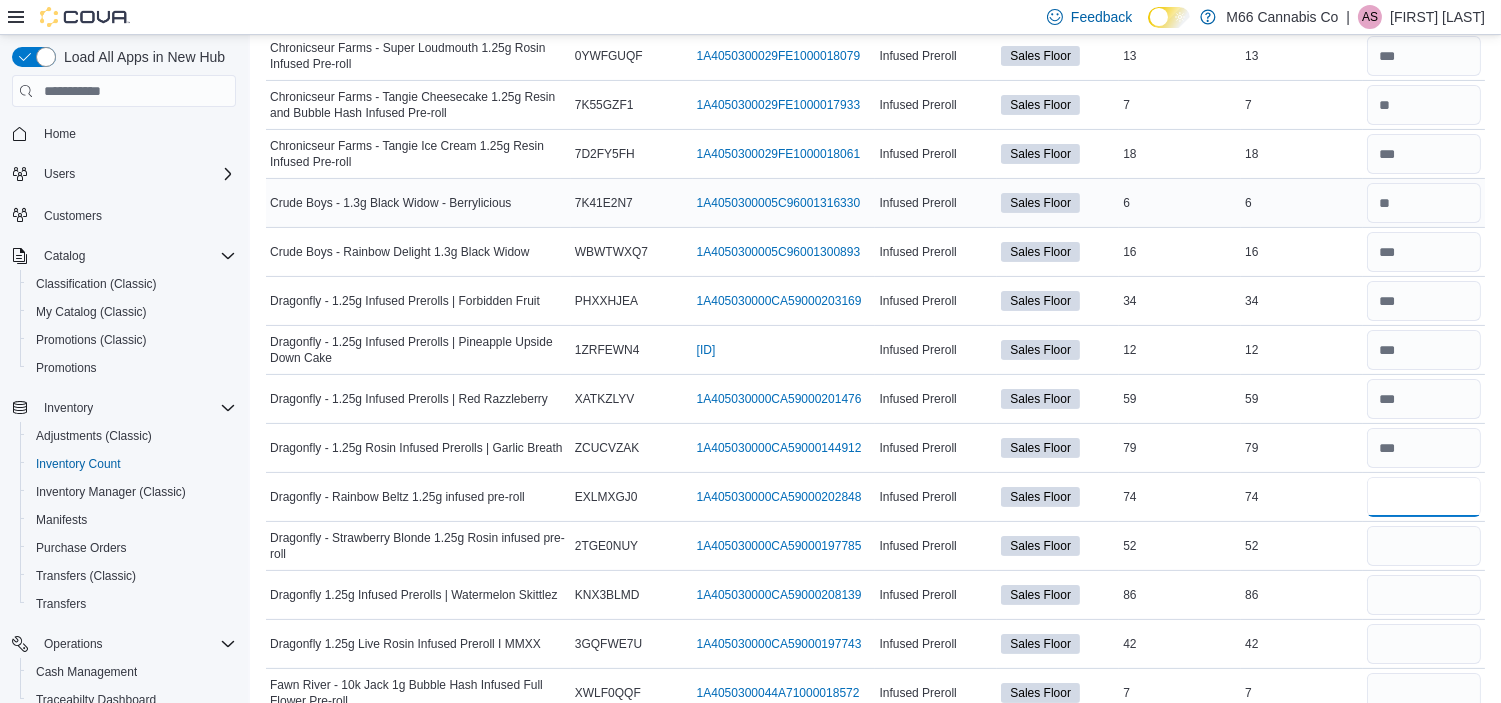 type on "**" 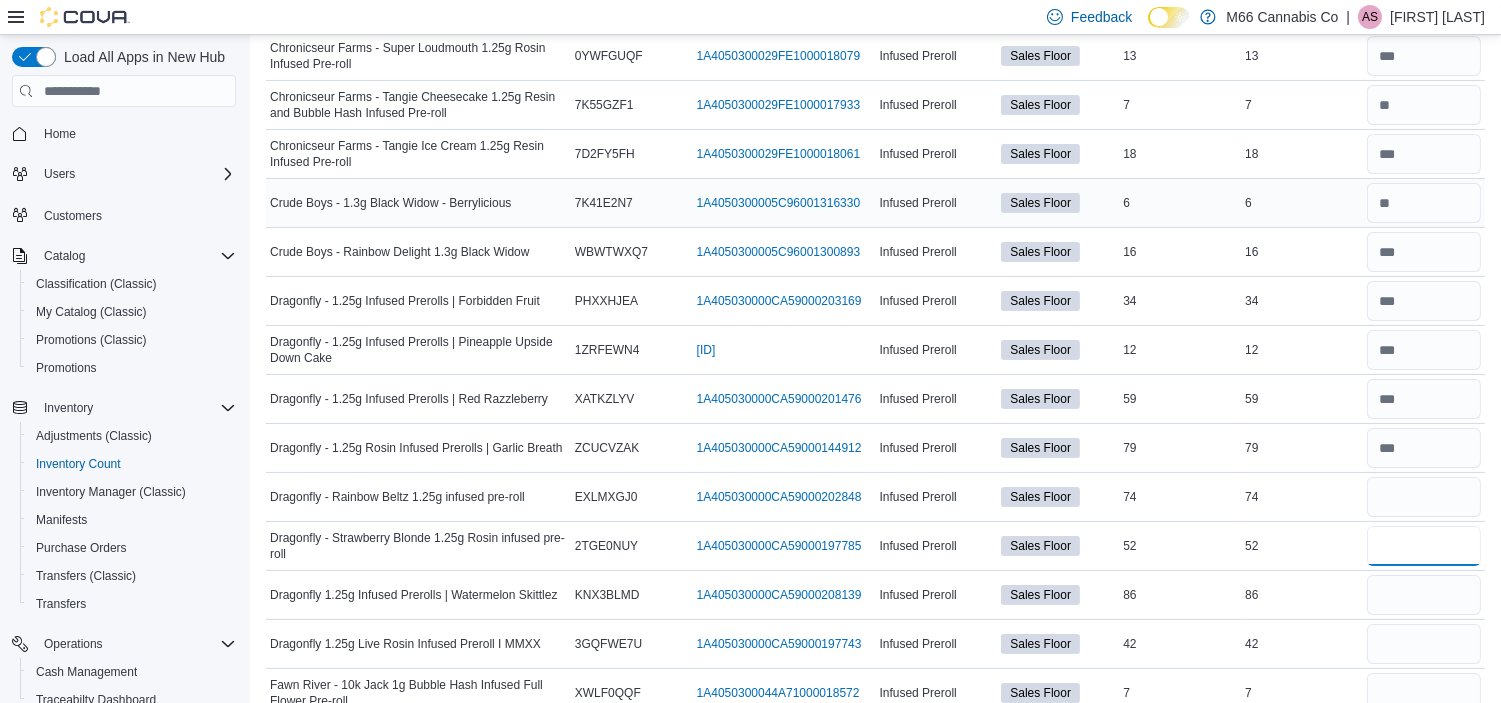 type 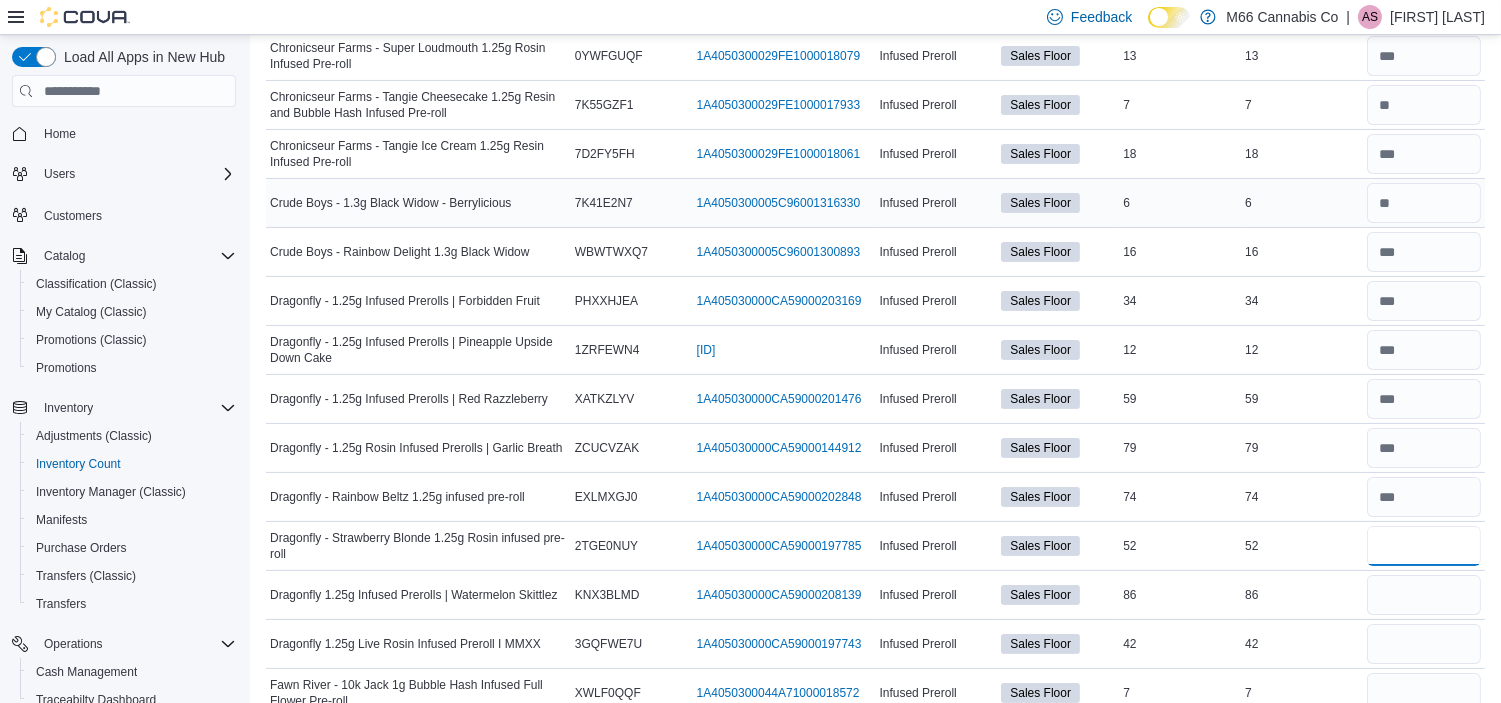 type on "**" 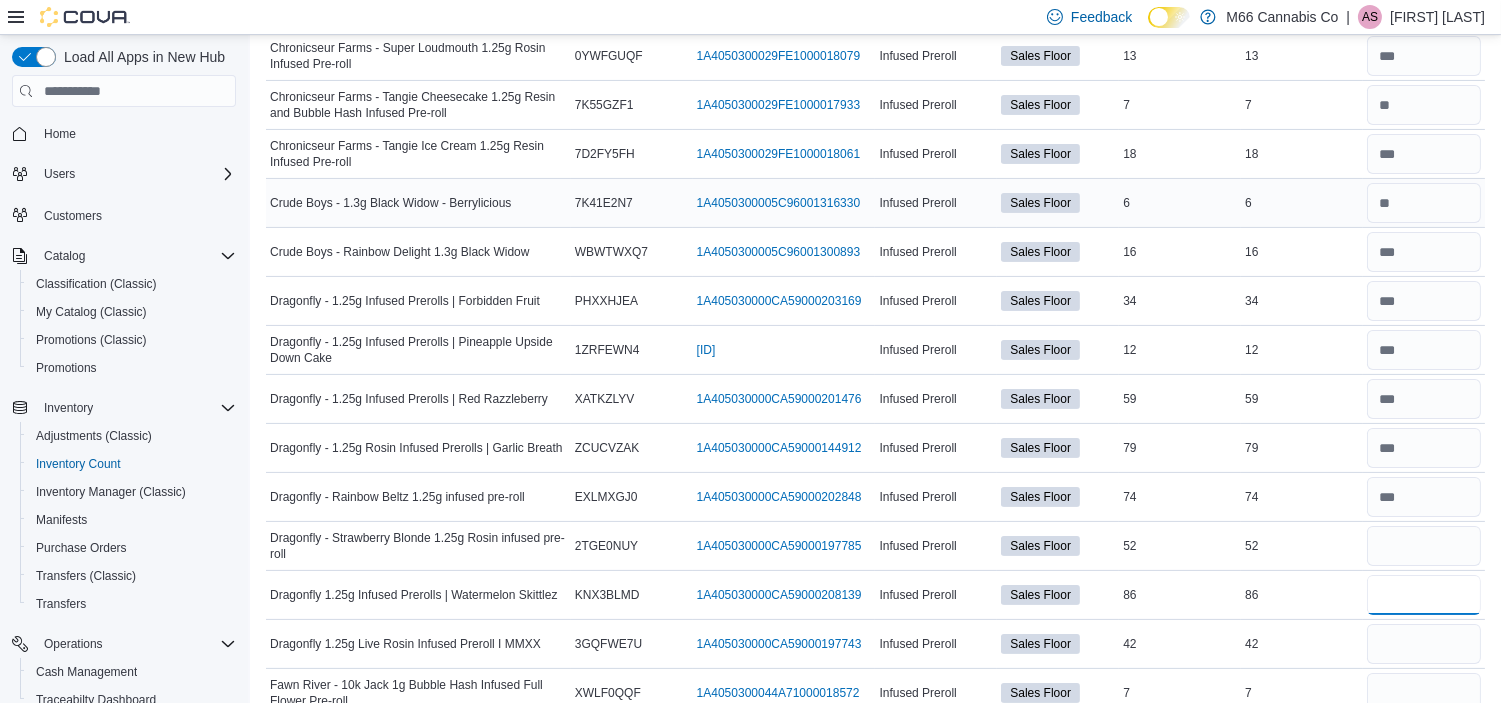 type 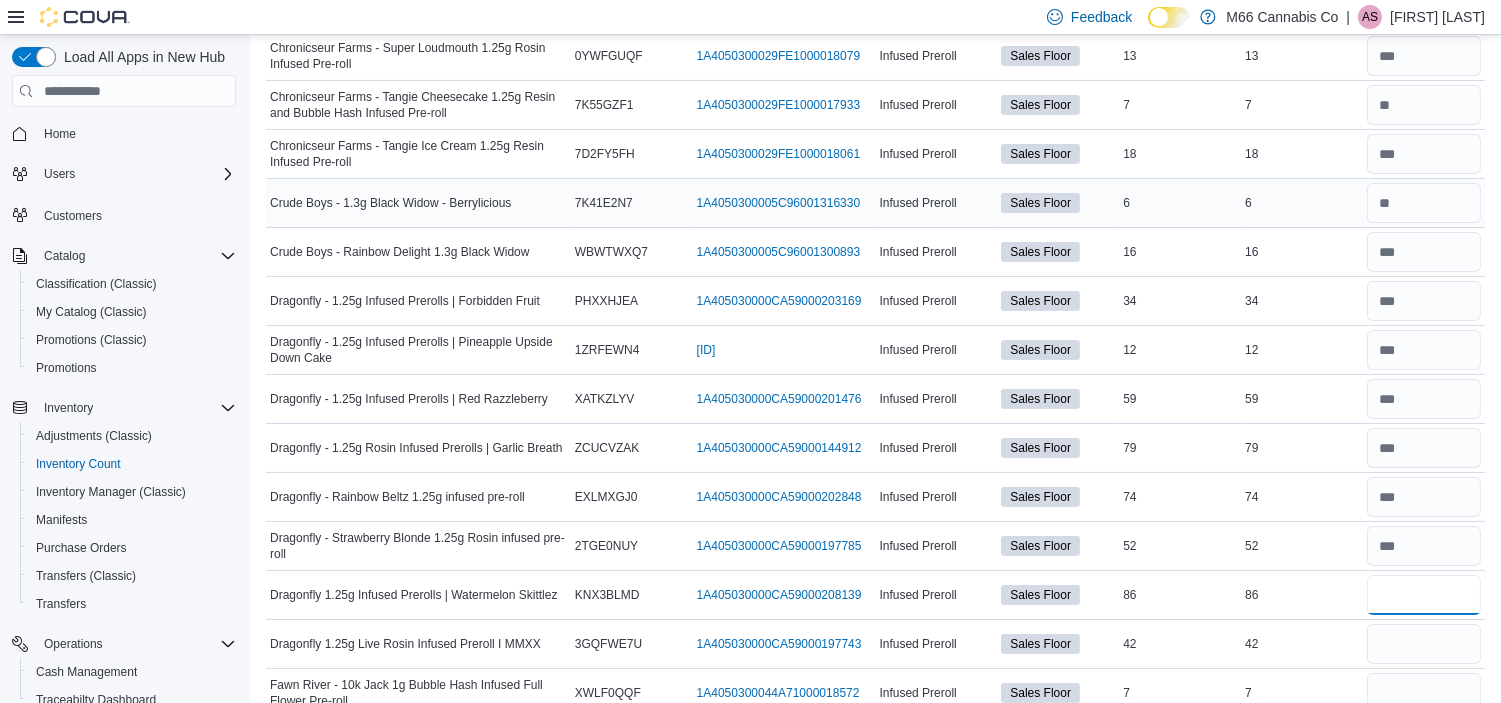 type on "**" 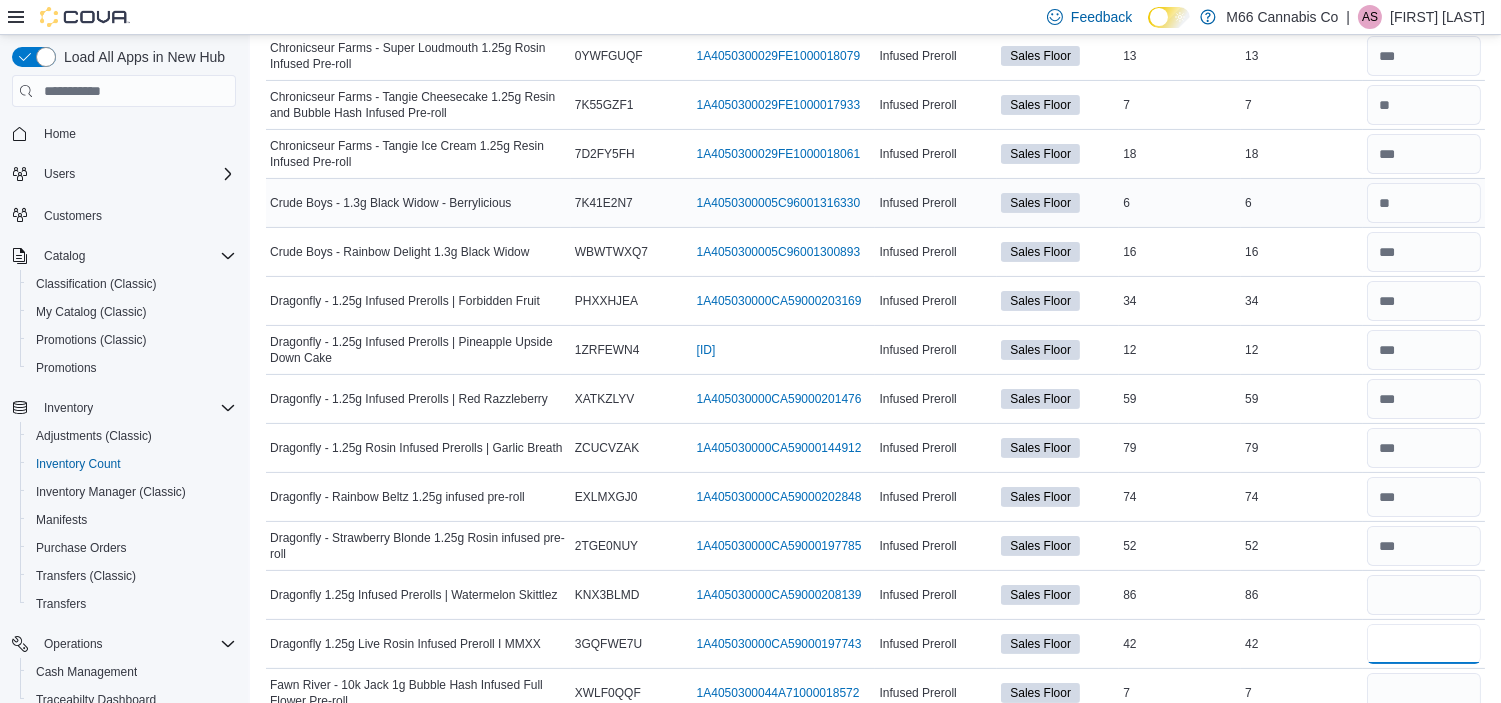 type 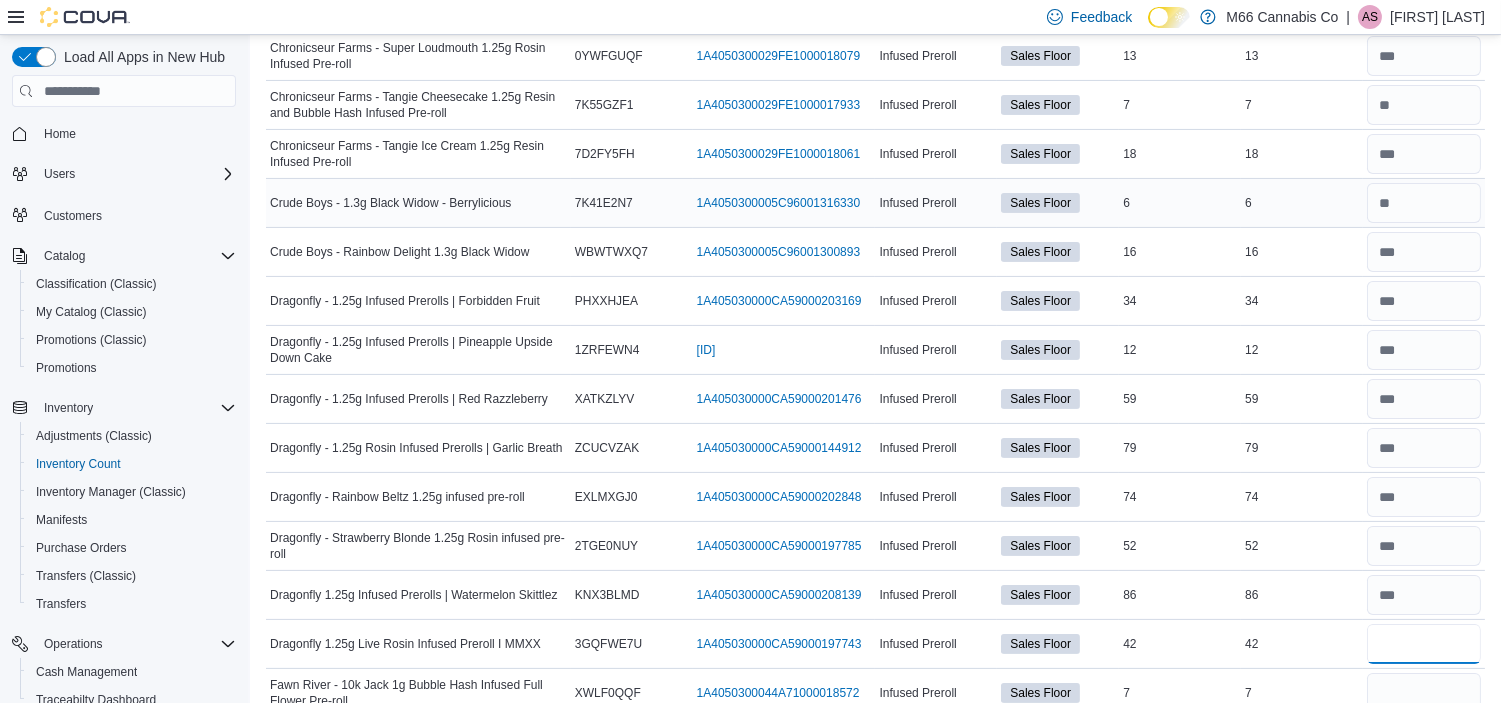 type on "**" 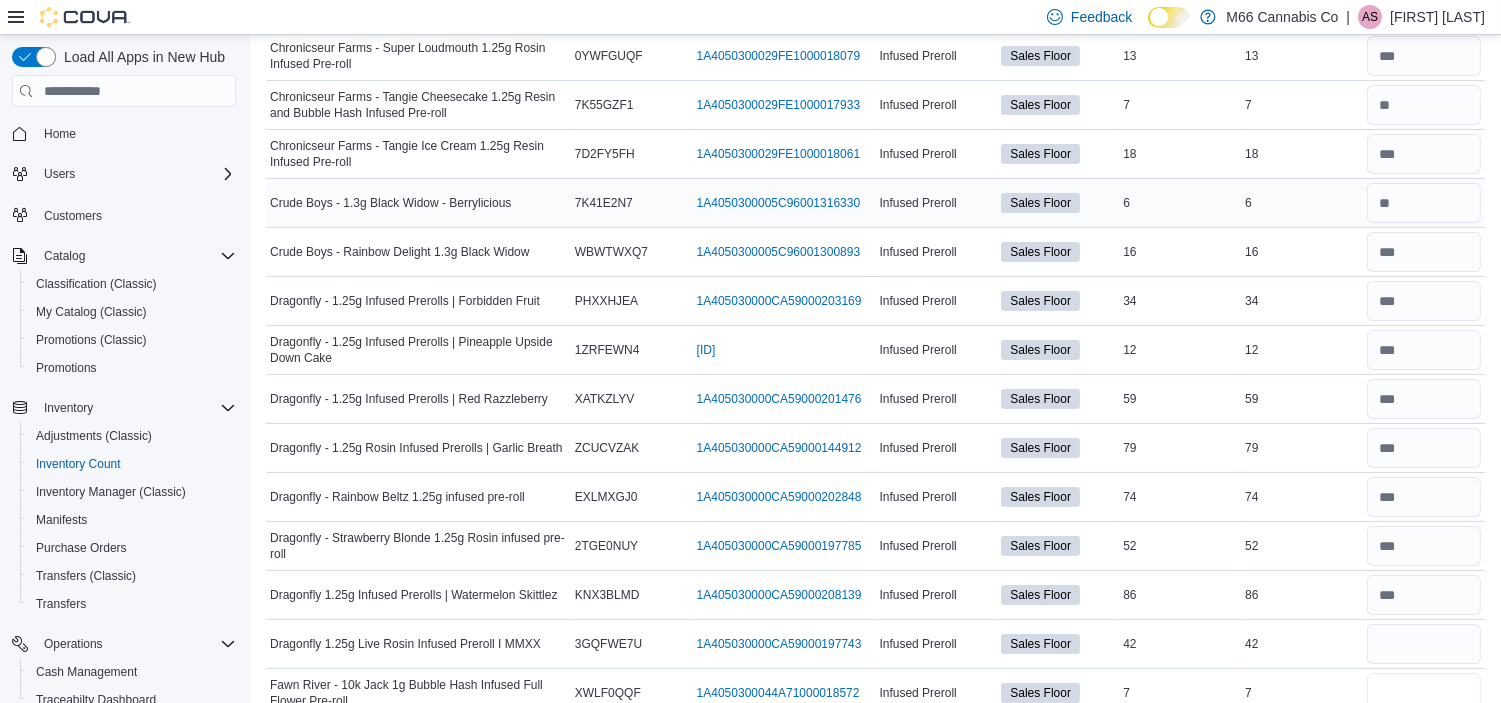 type 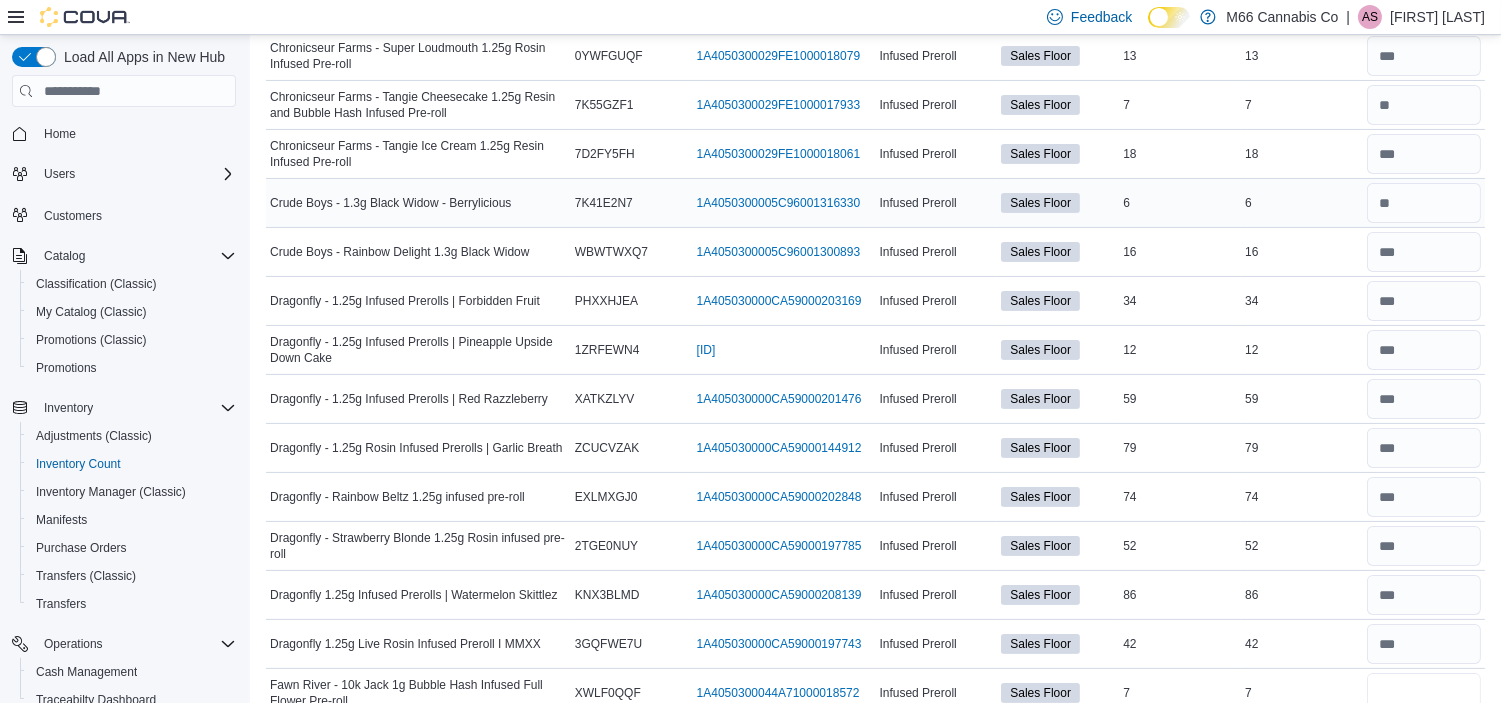 scroll, scrollTop: 813, scrollLeft: 0, axis: vertical 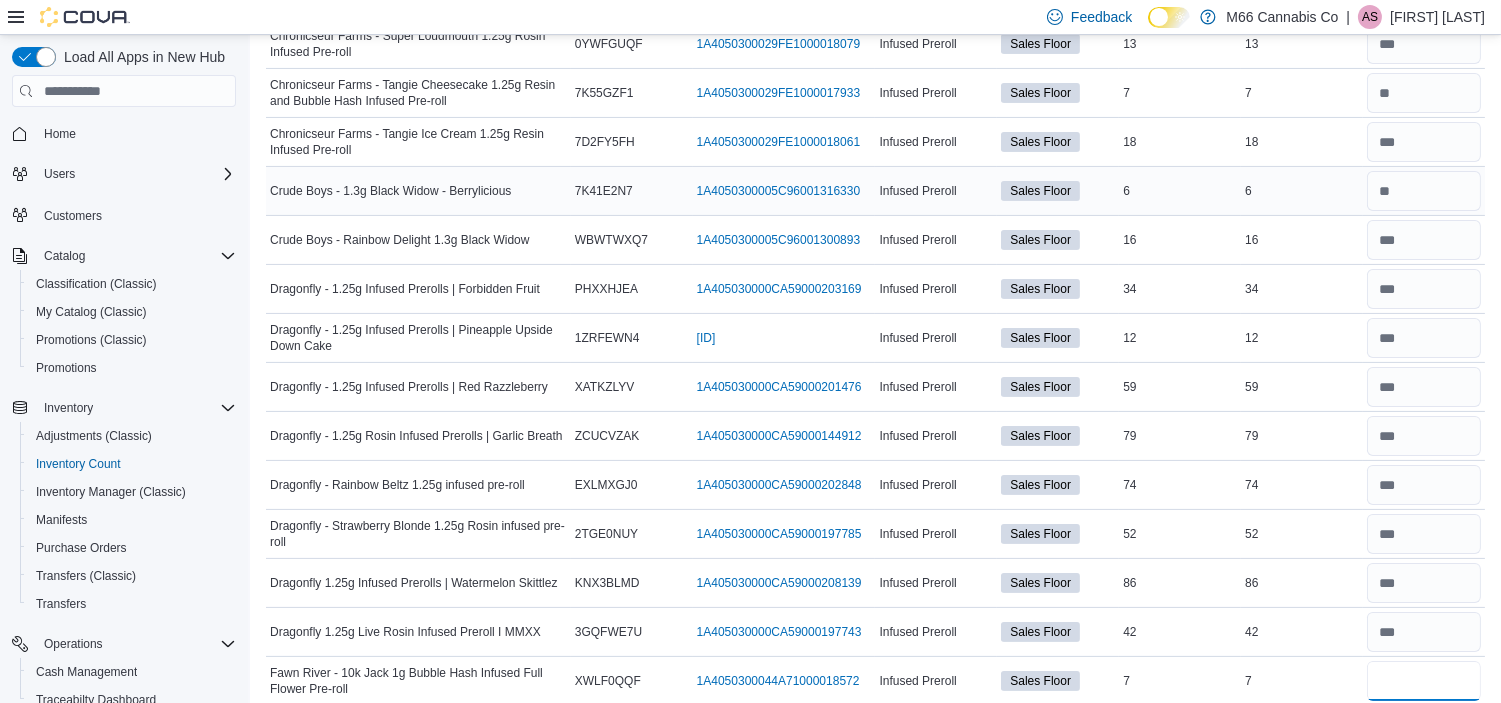 type on "*" 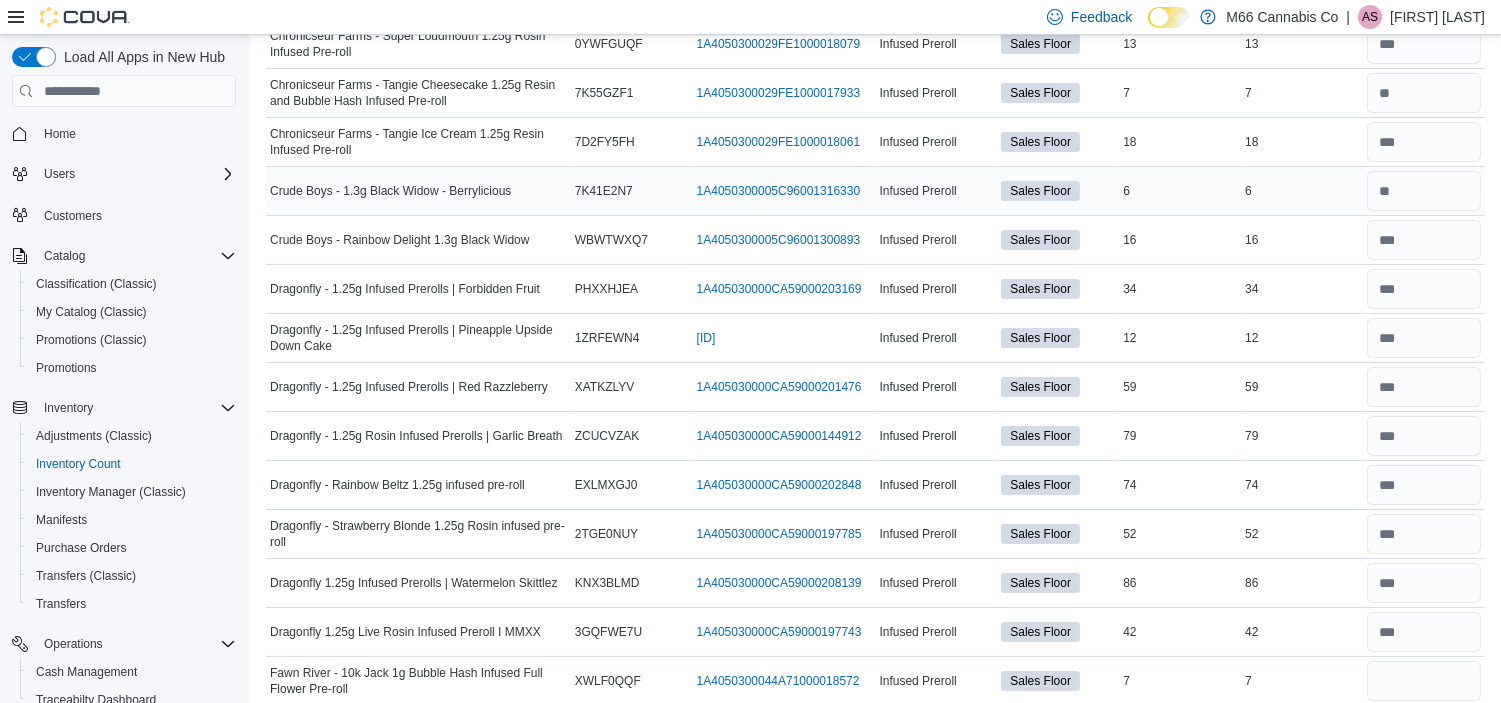 type 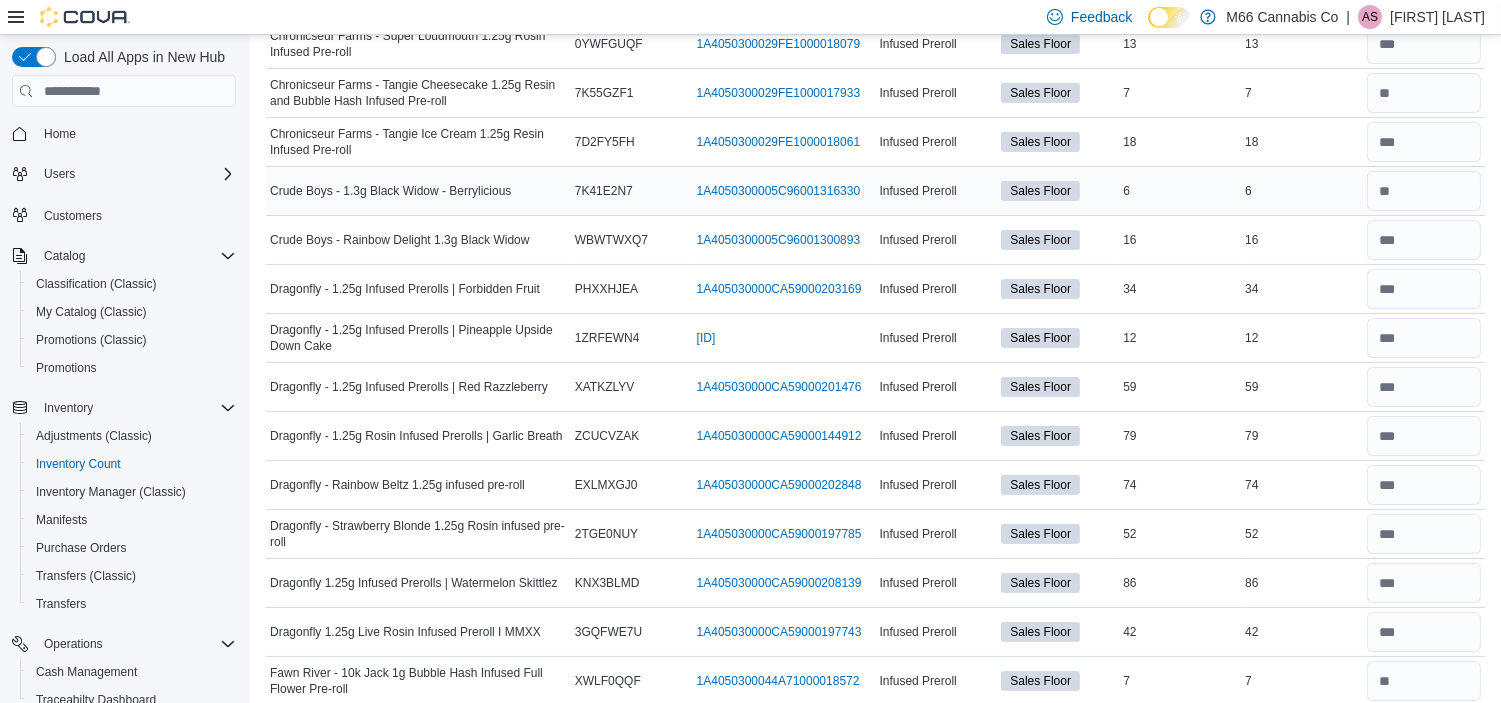 scroll, scrollTop: 1193, scrollLeft: 0, axis: vertical 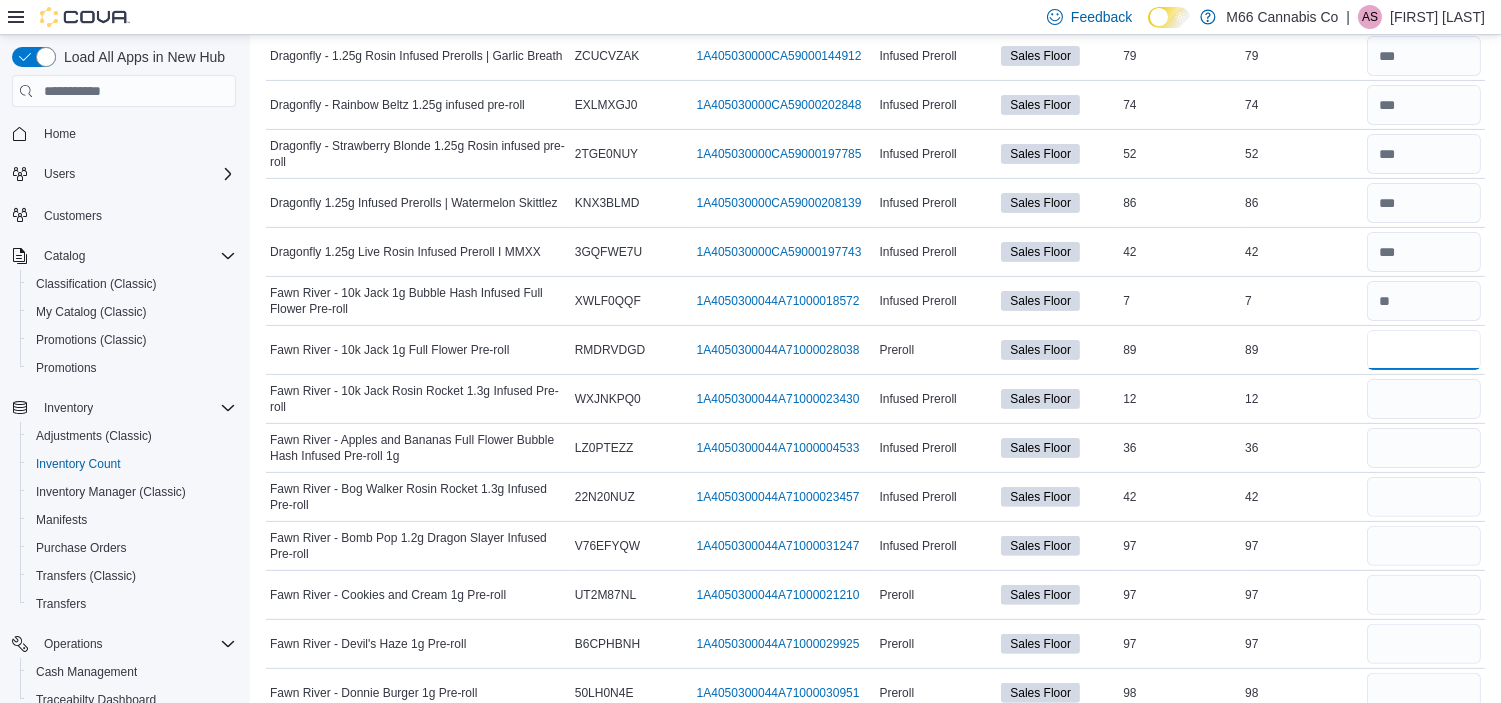 type on "**" 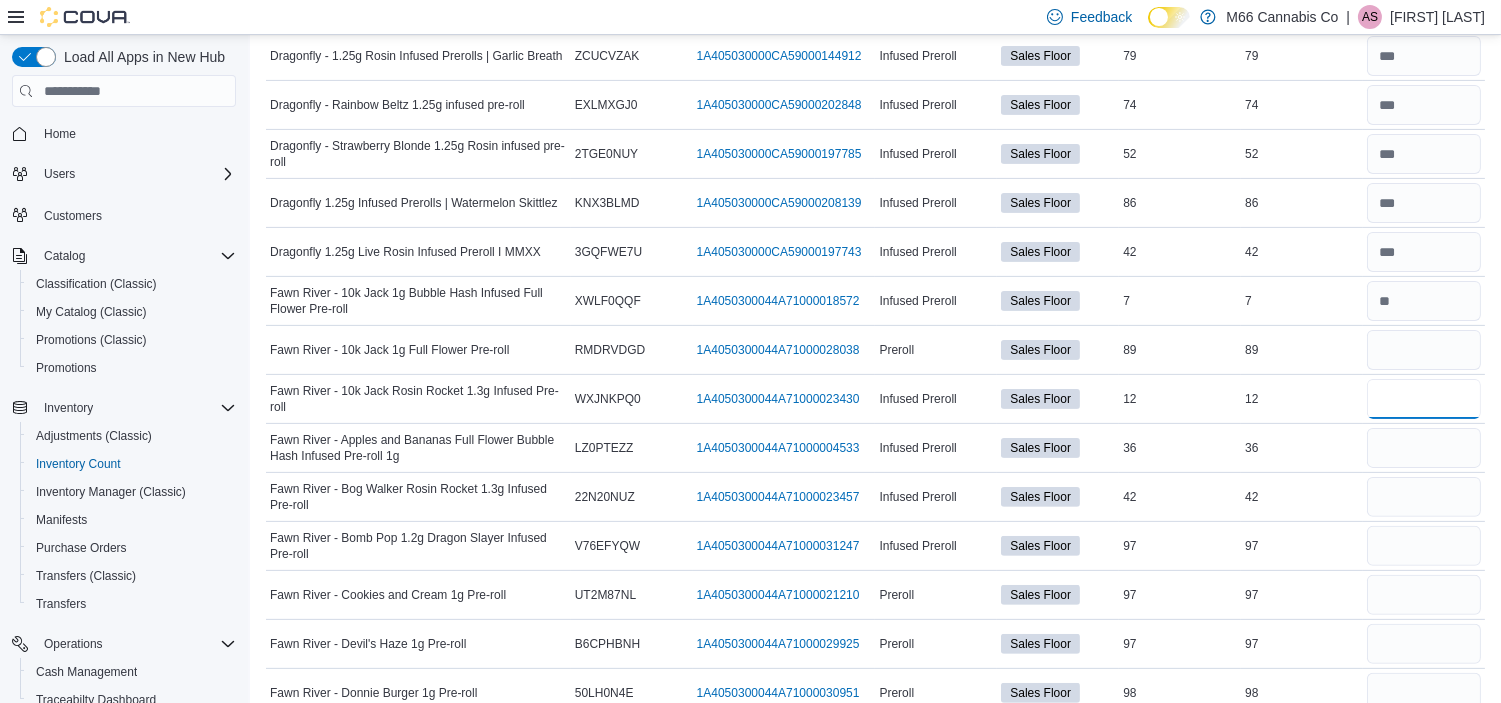 type 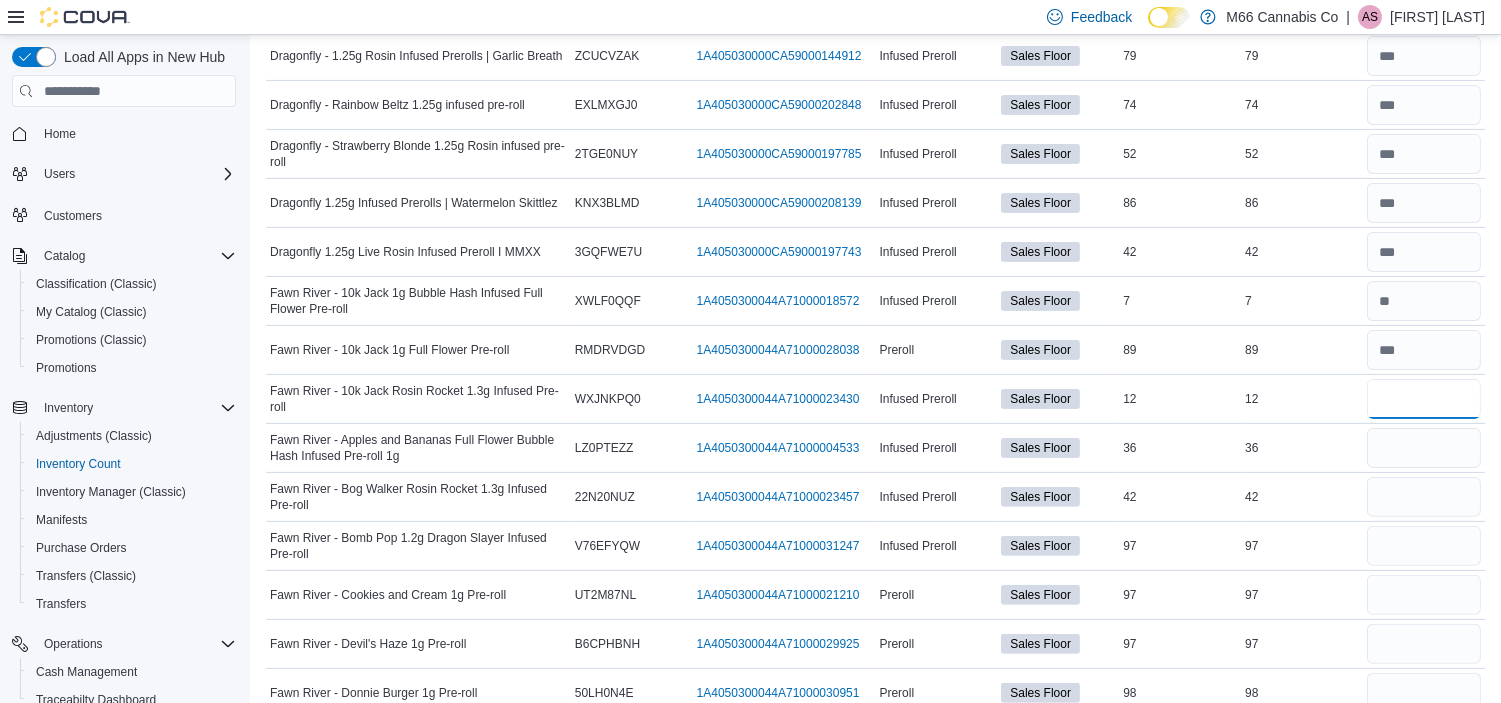 type on "**" 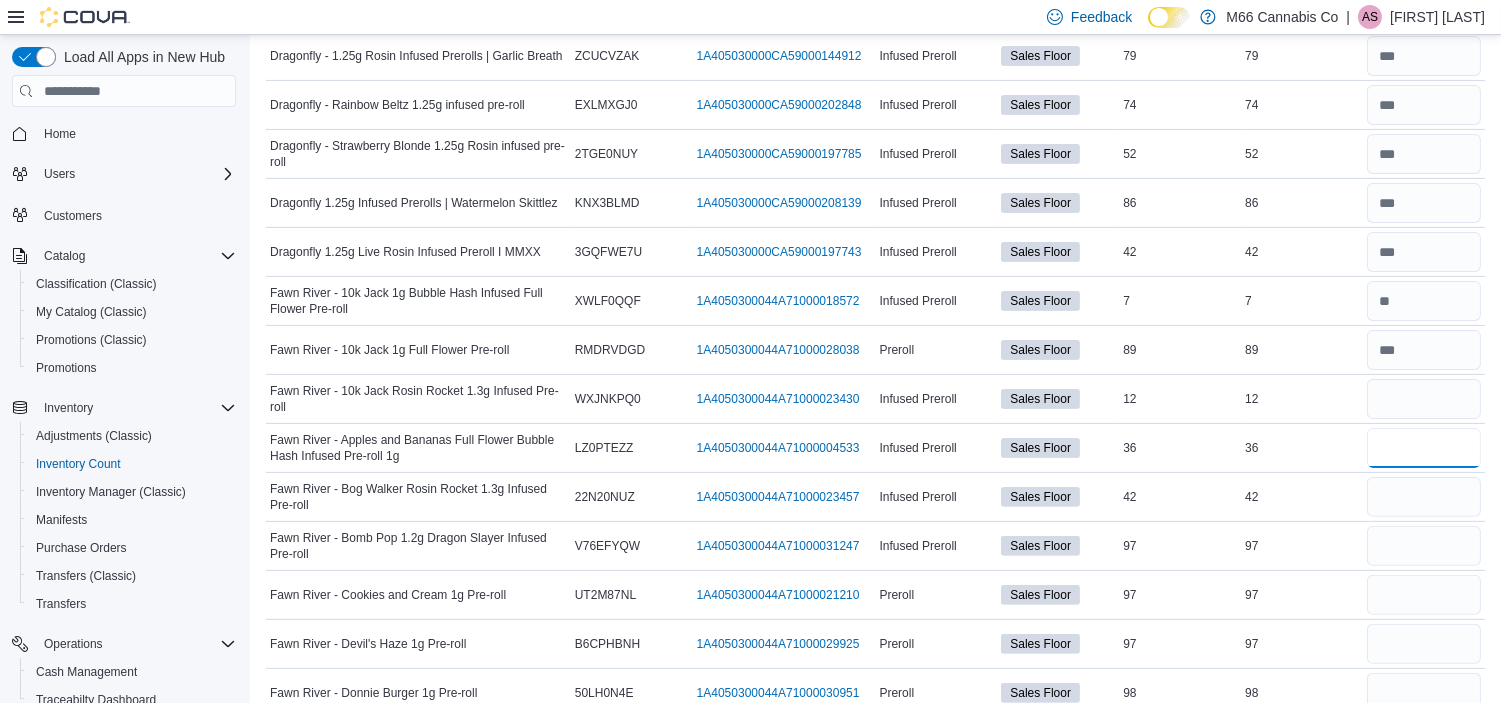 type 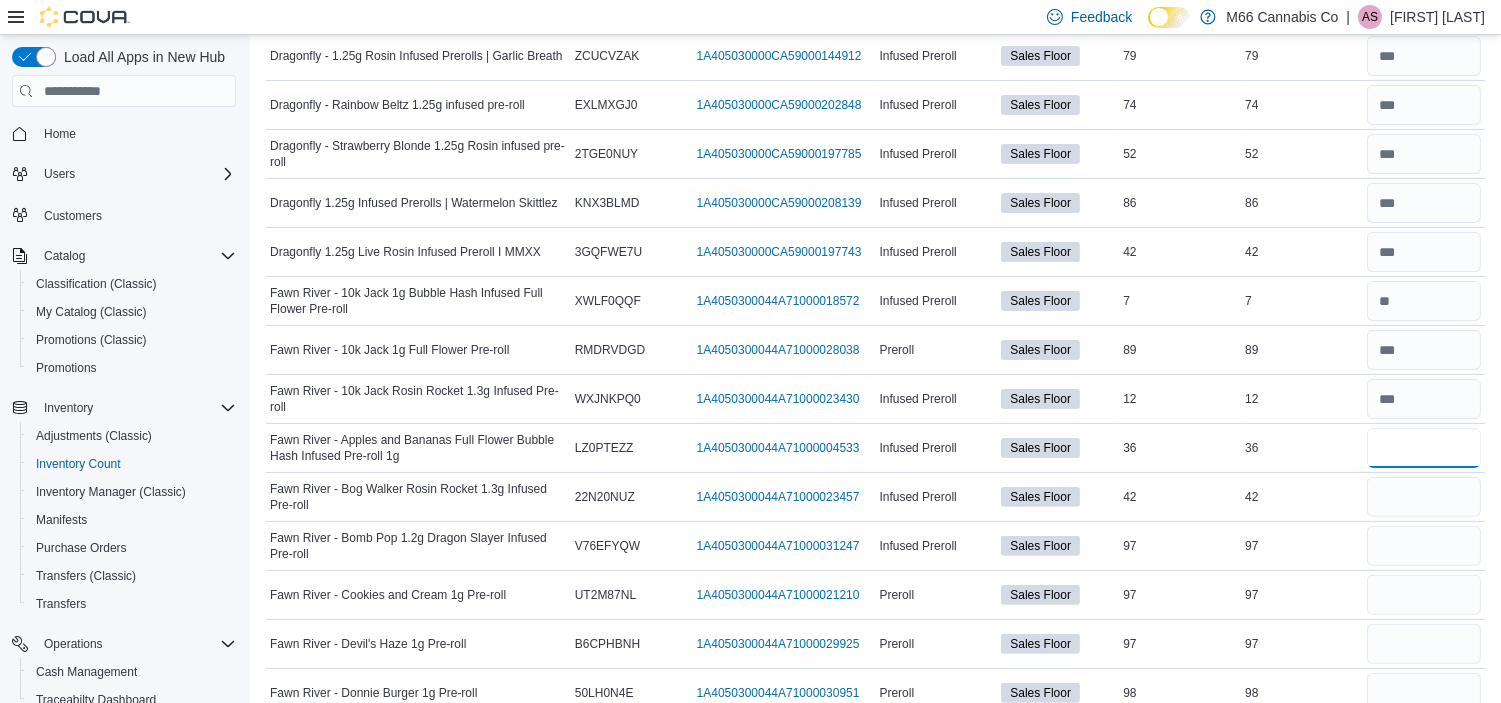 type on "**" 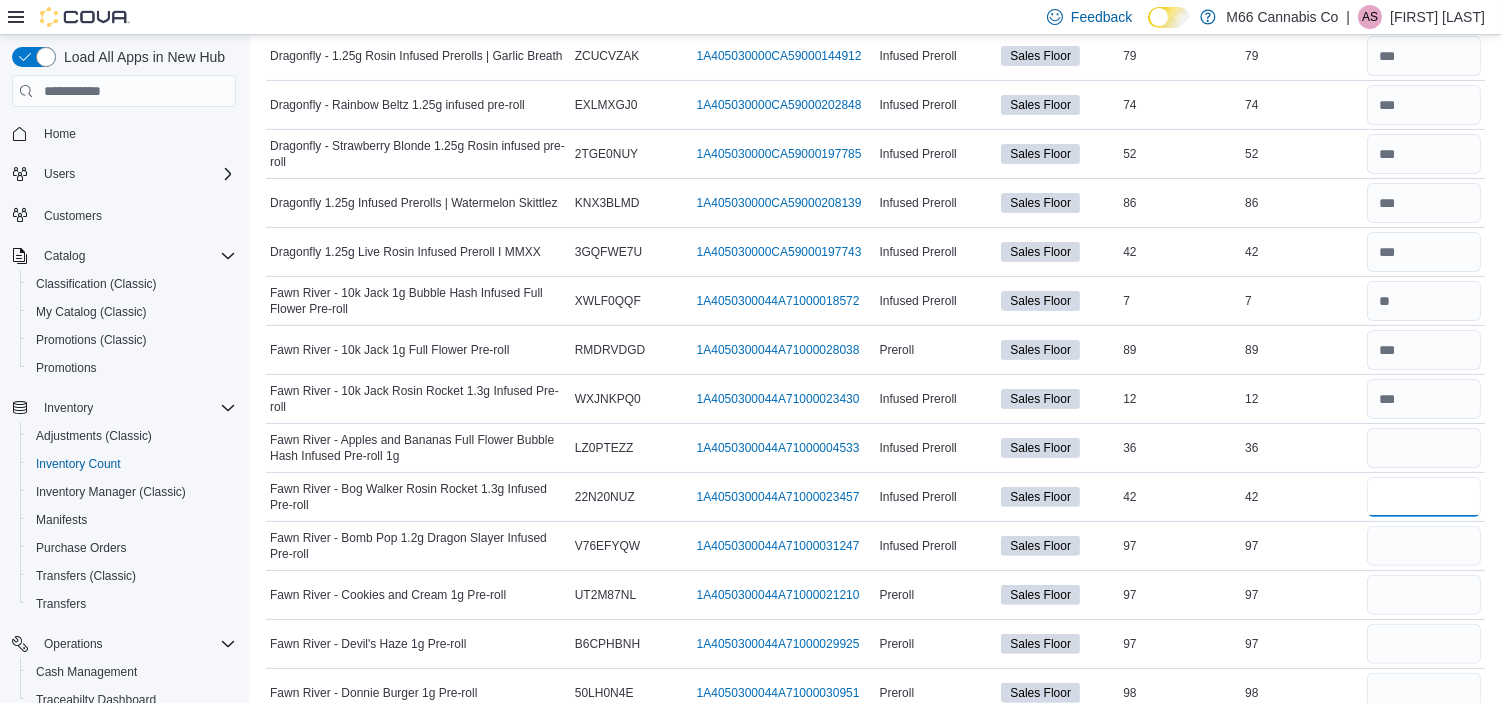 type 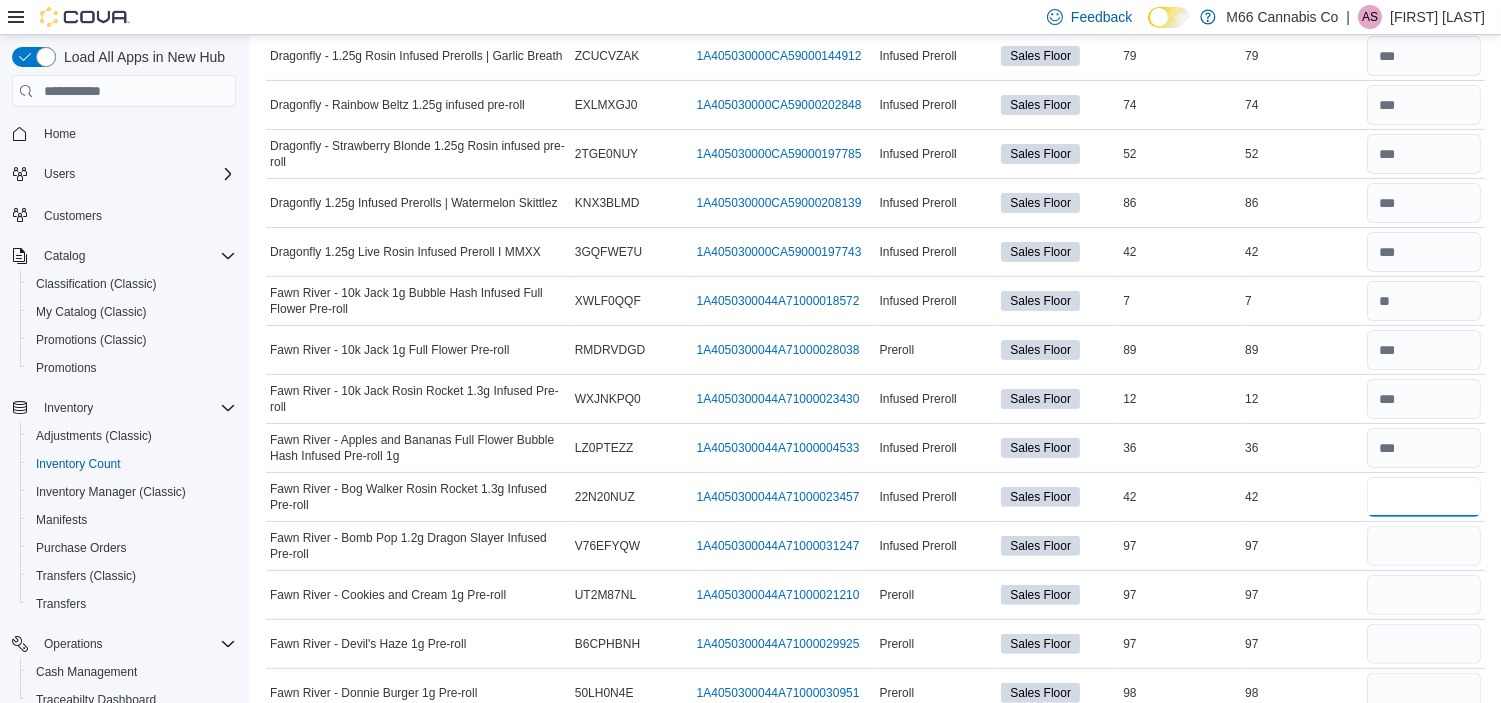 type on "**" 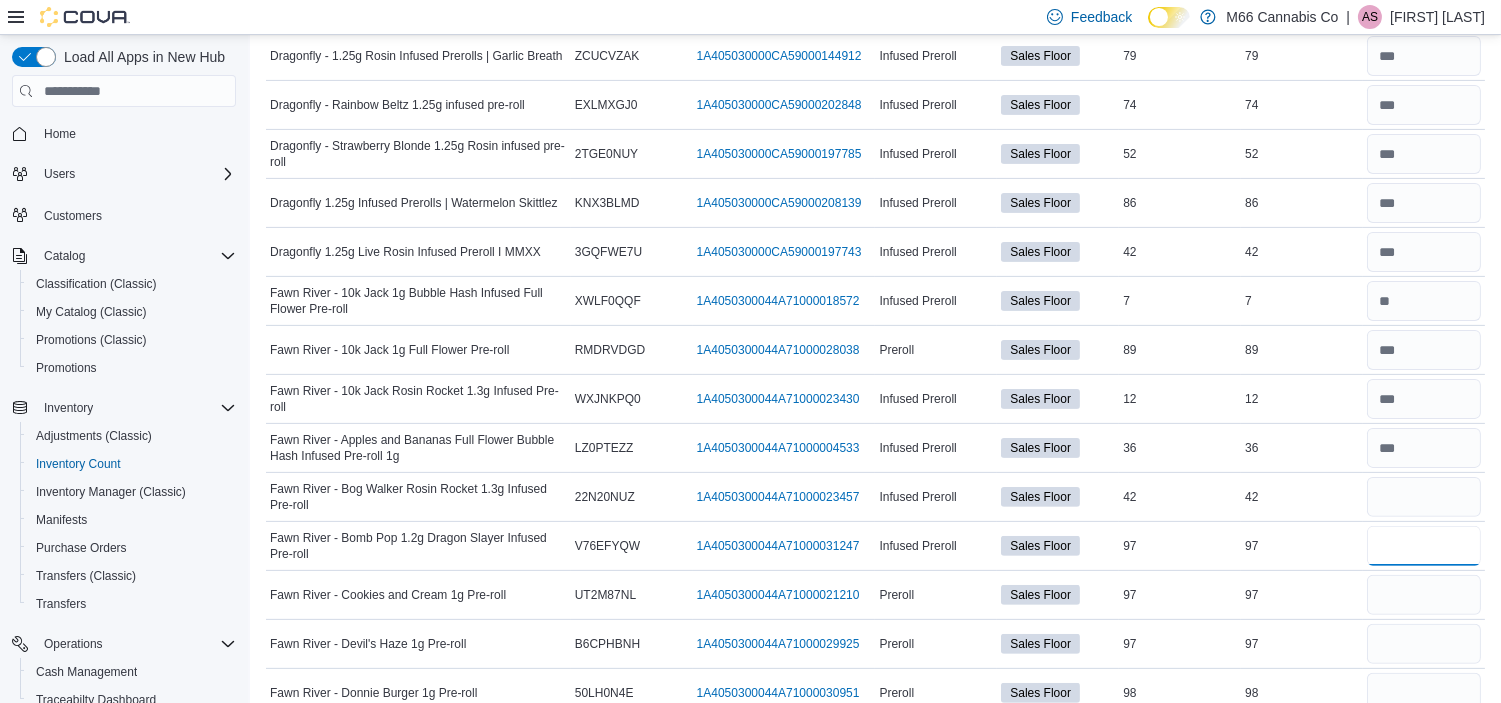 type 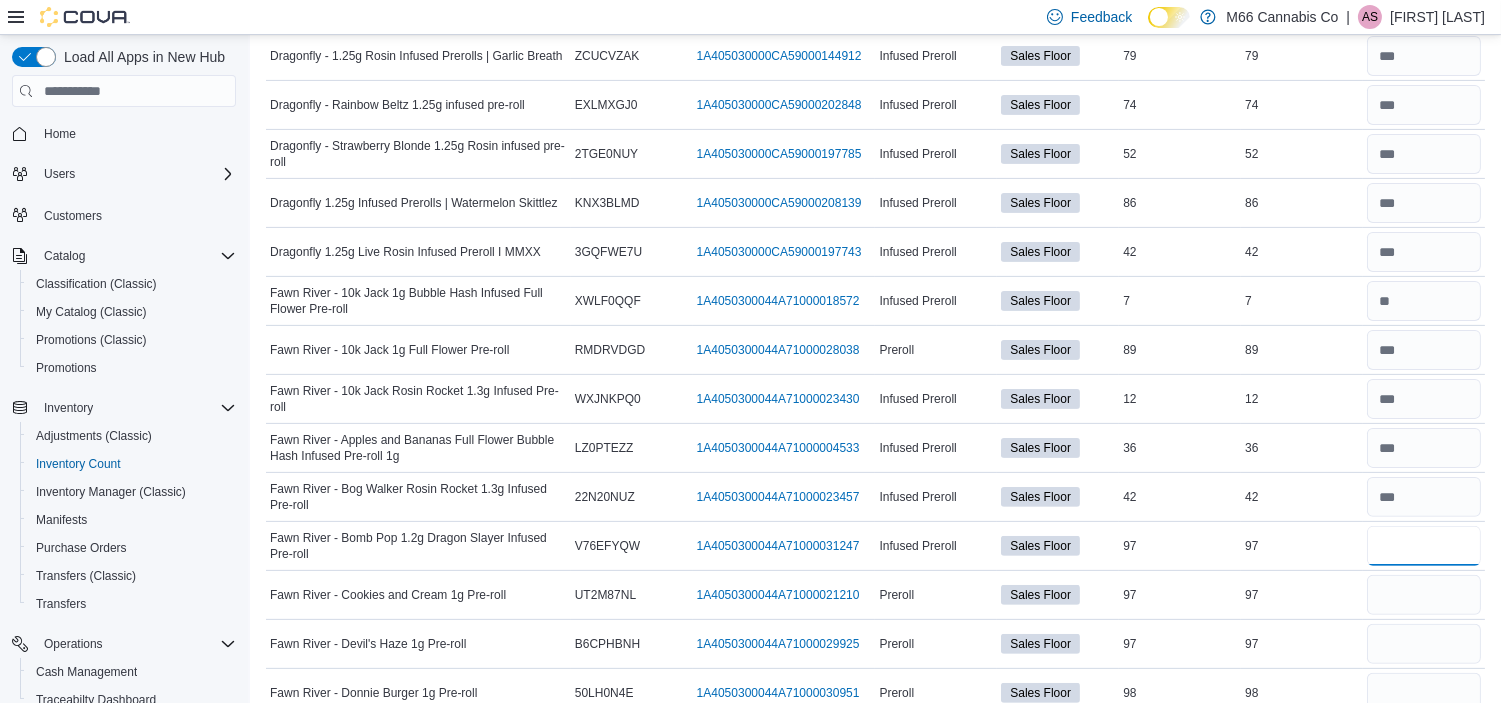 type on "**" 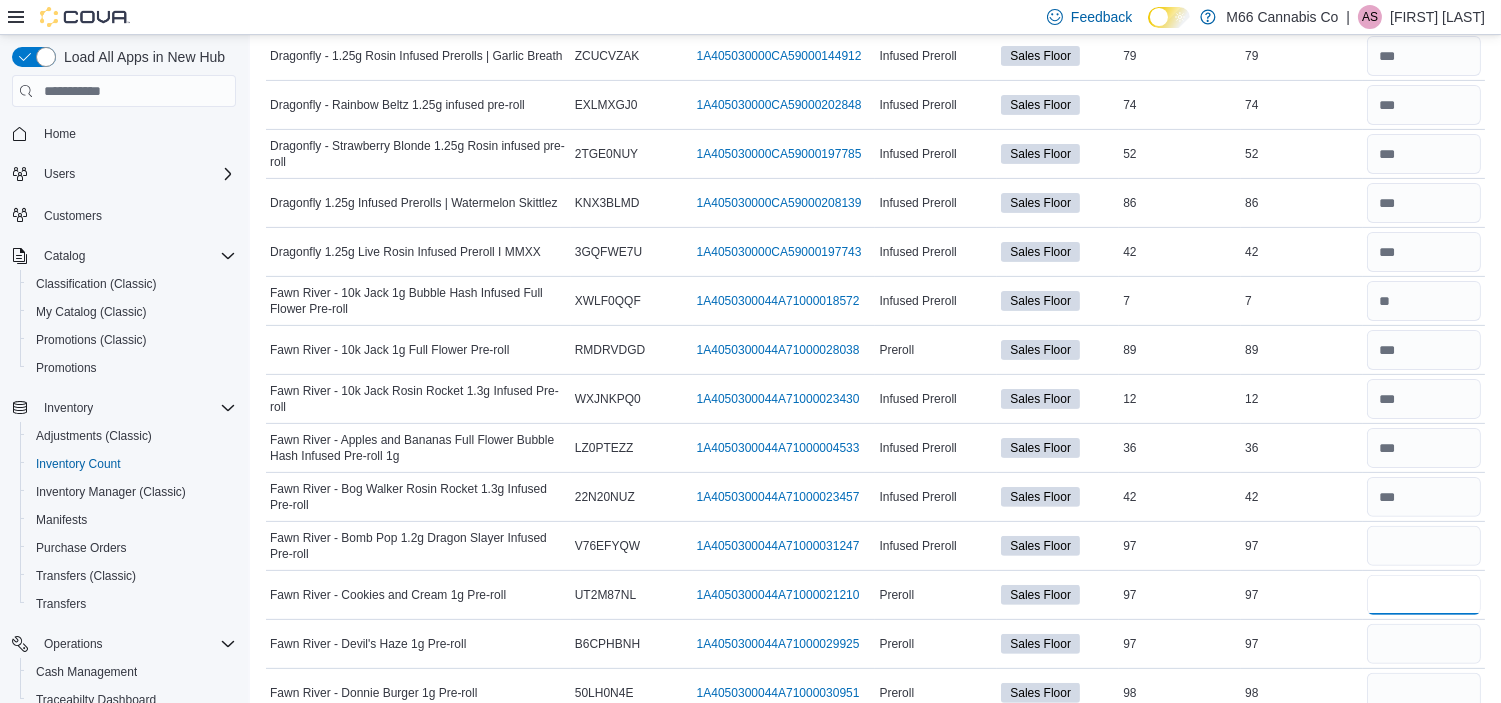 type 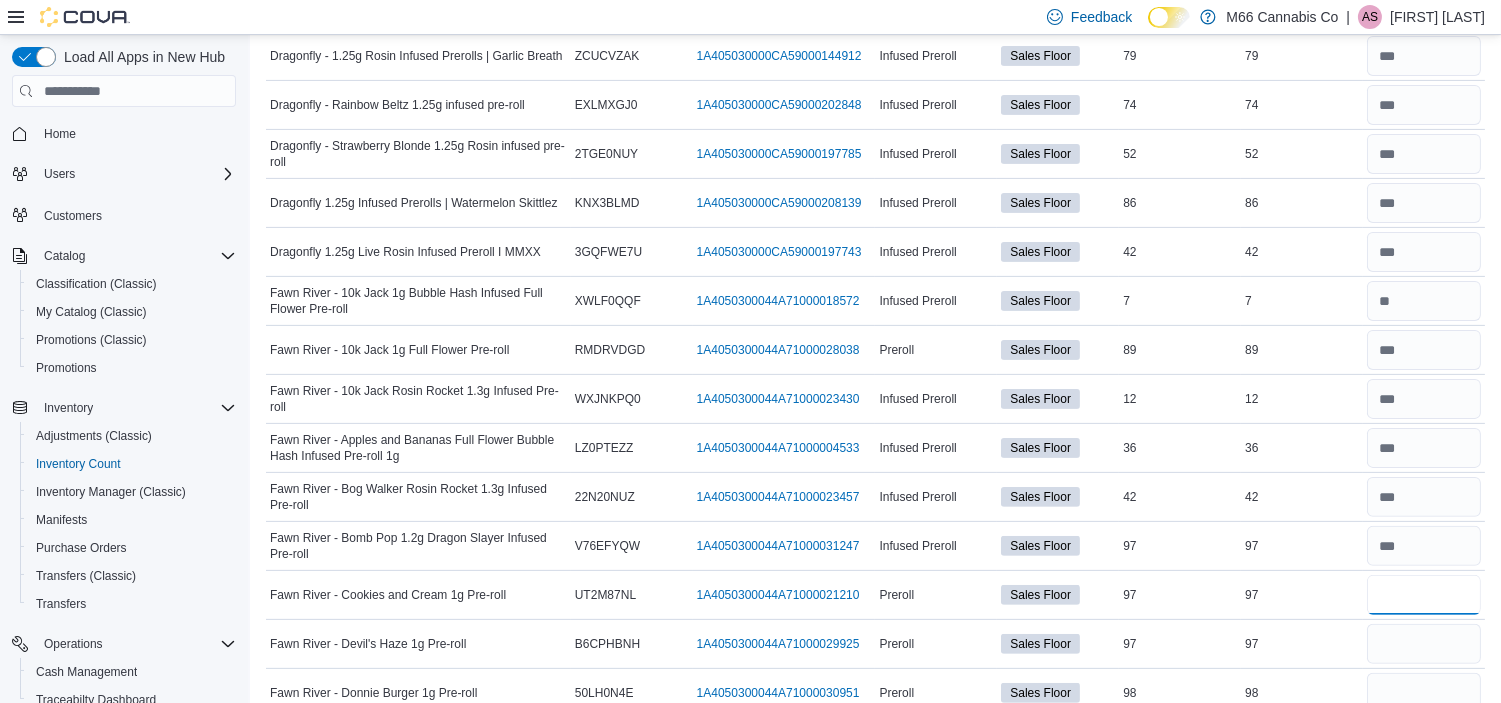 type on "**" 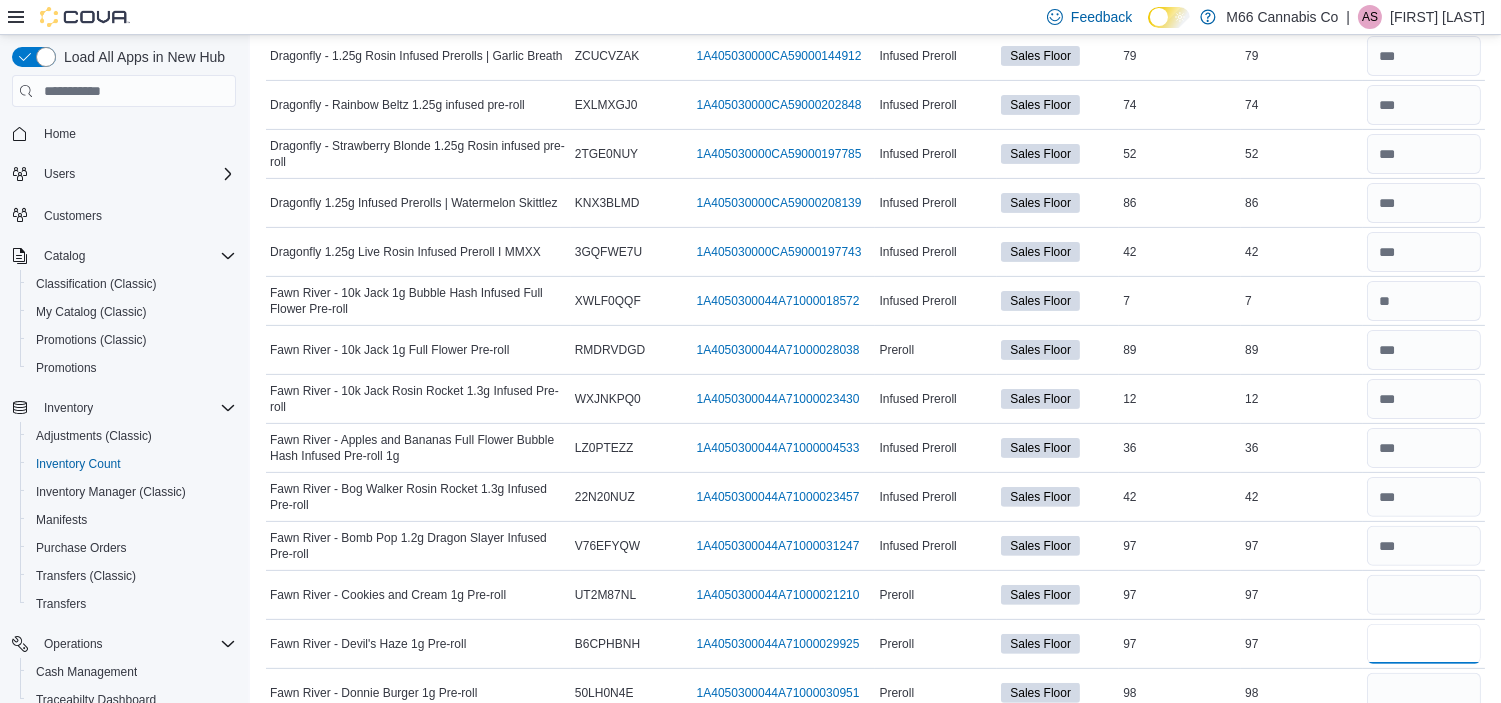 type 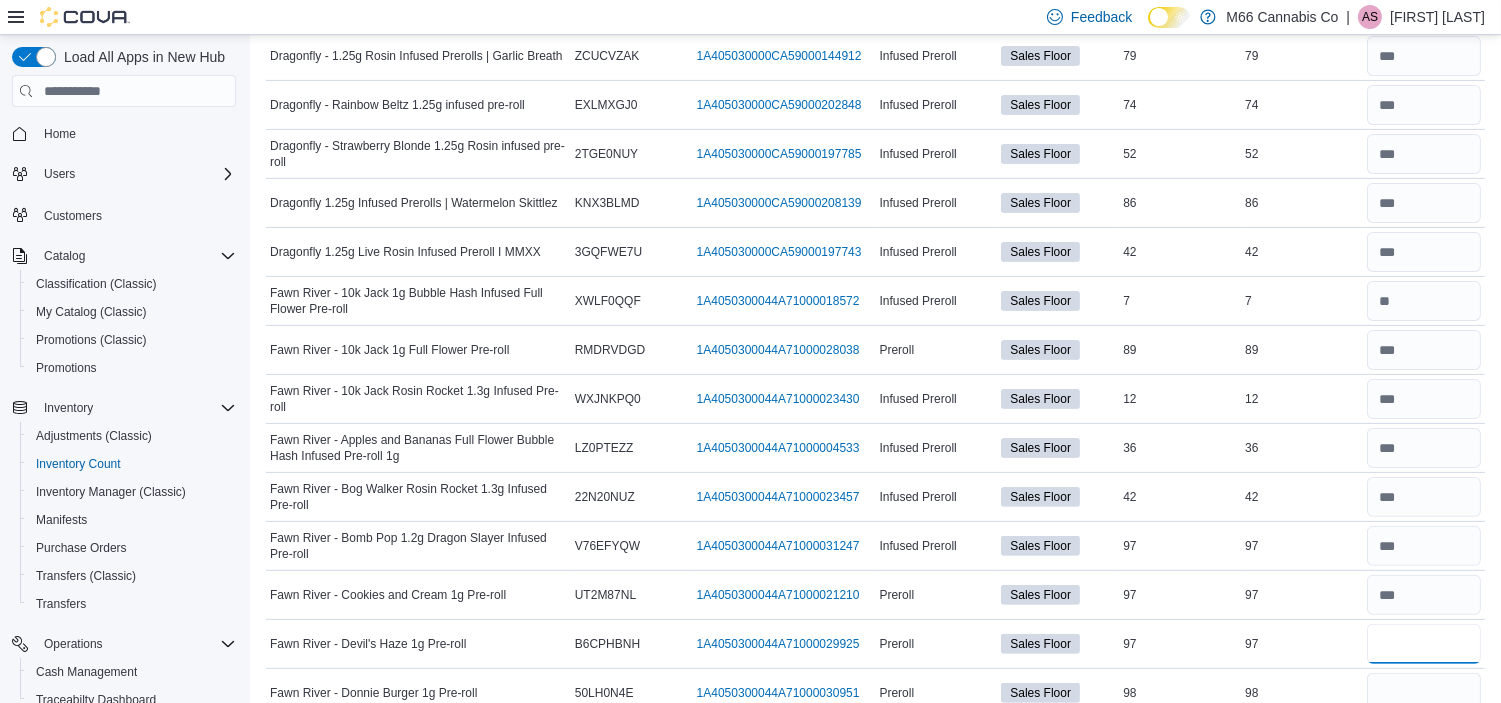 type on "**" 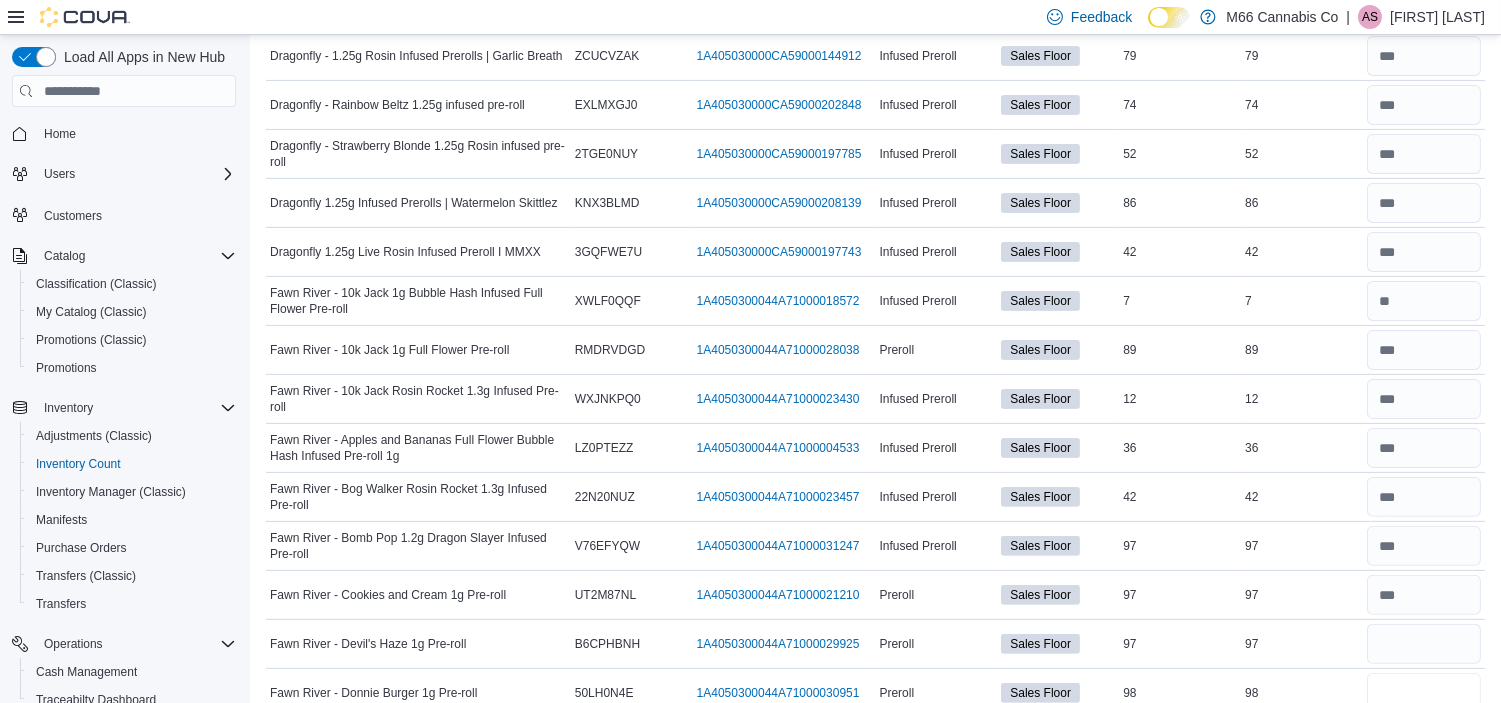 type 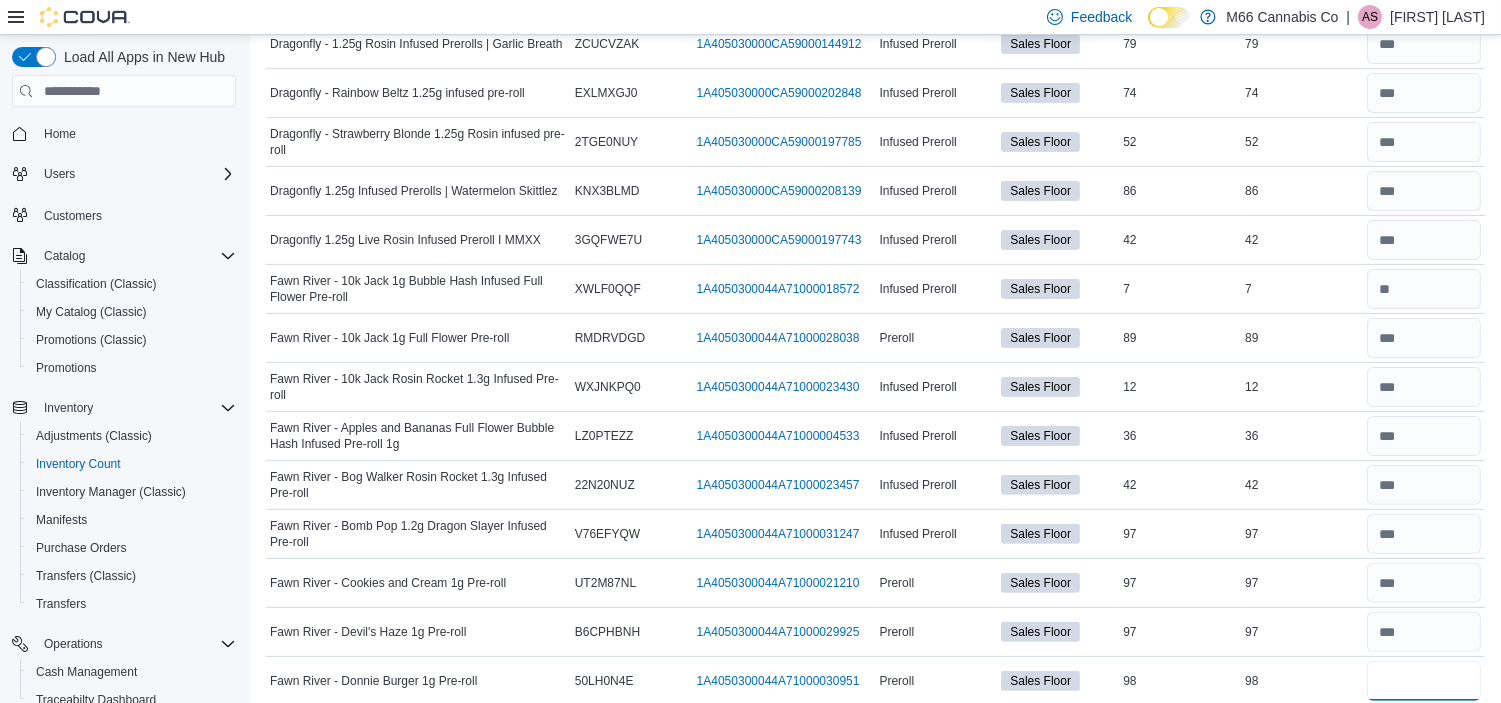 type on "**" 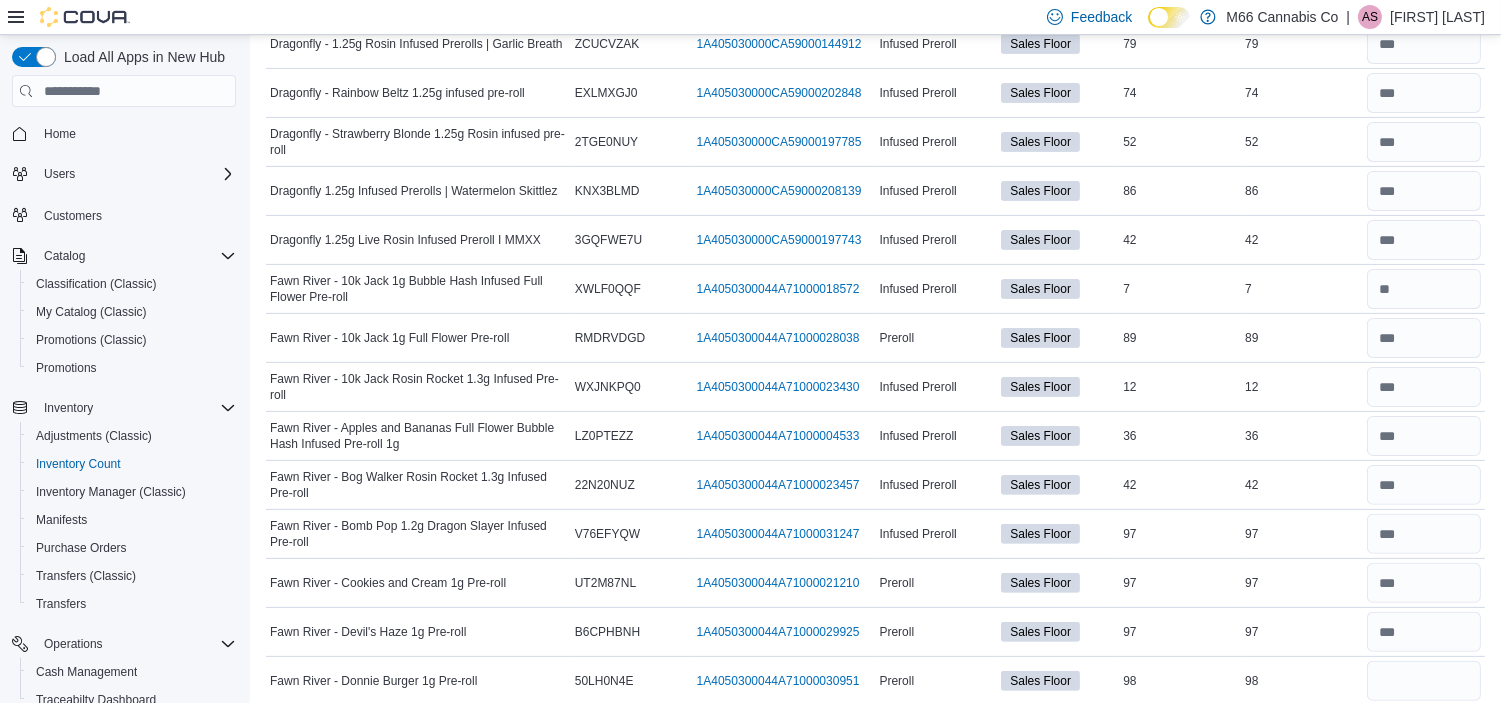 type 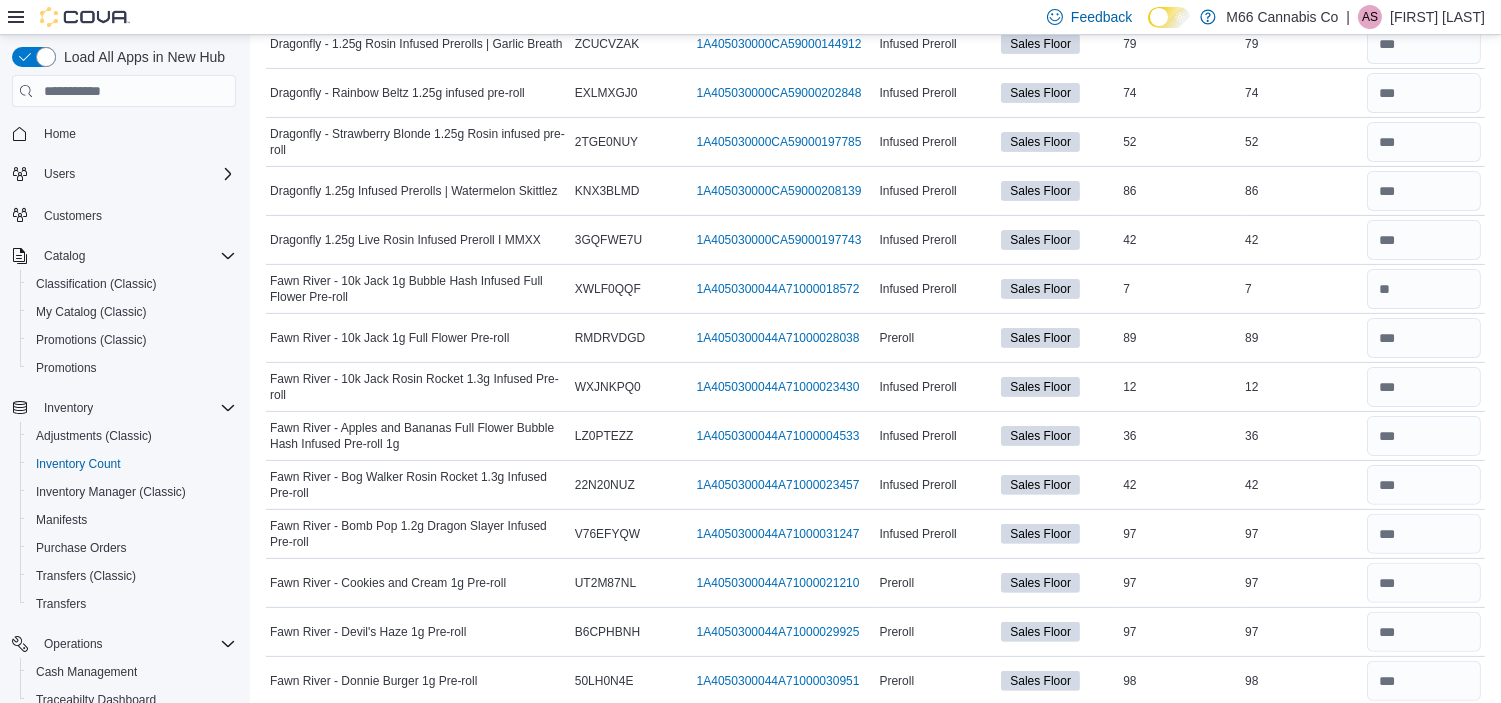 scroll, scrollTop: 1586, scrollLeft: 0, axis: vertical 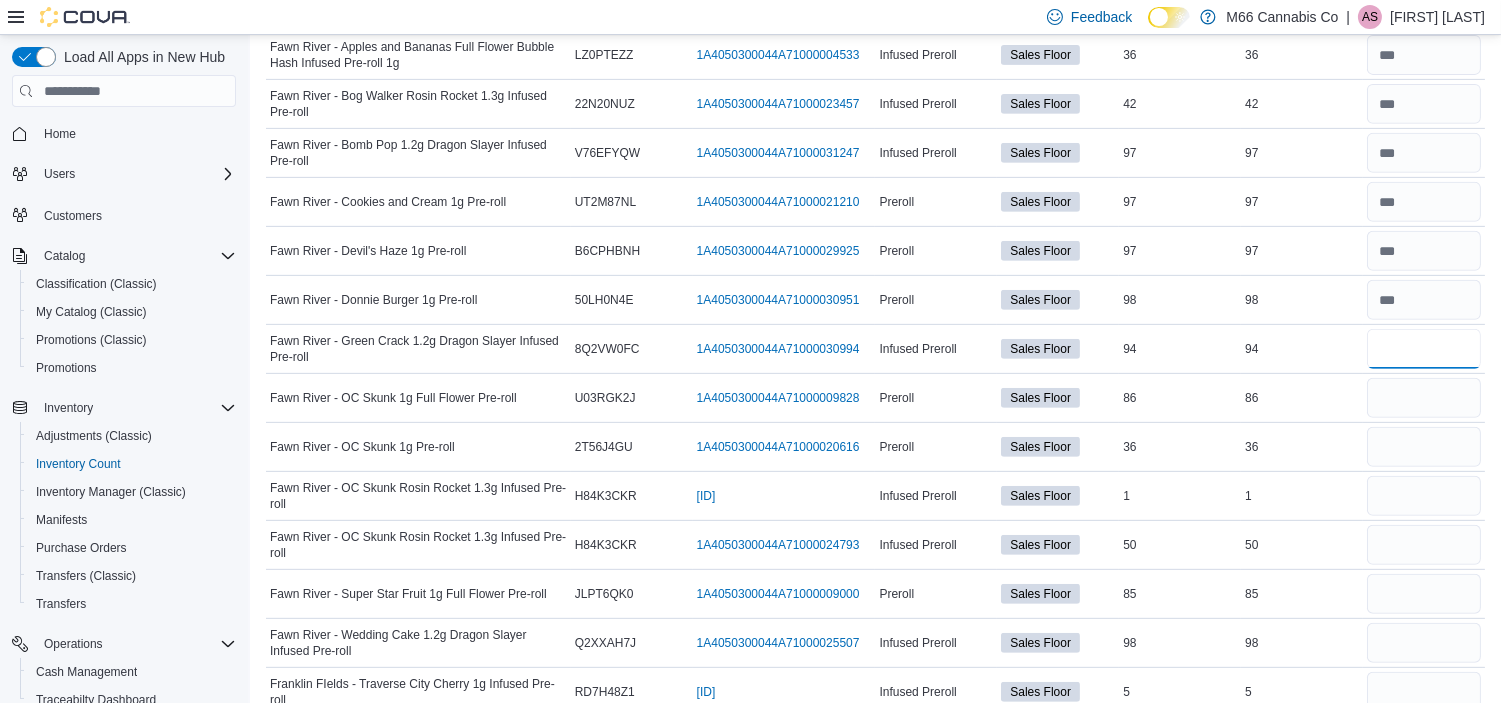 type on "**" 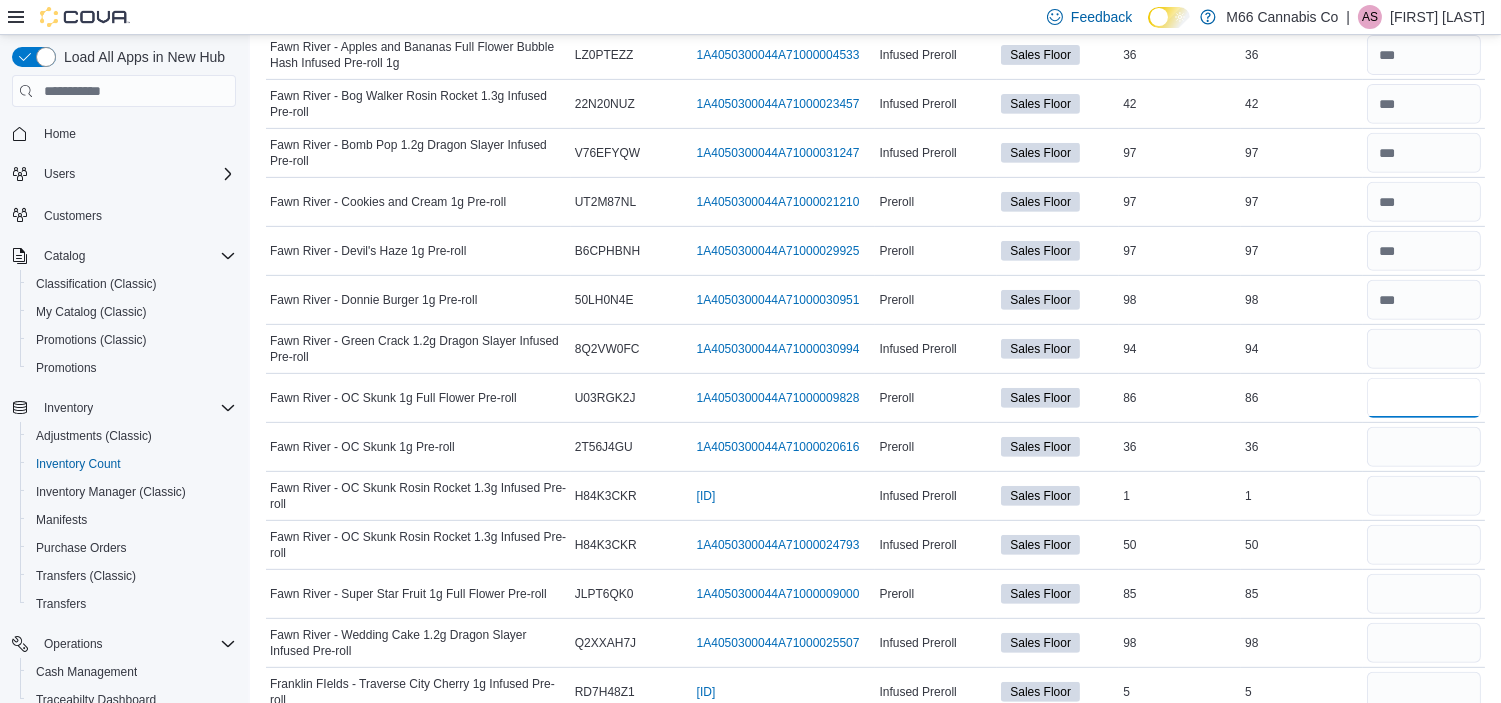 type 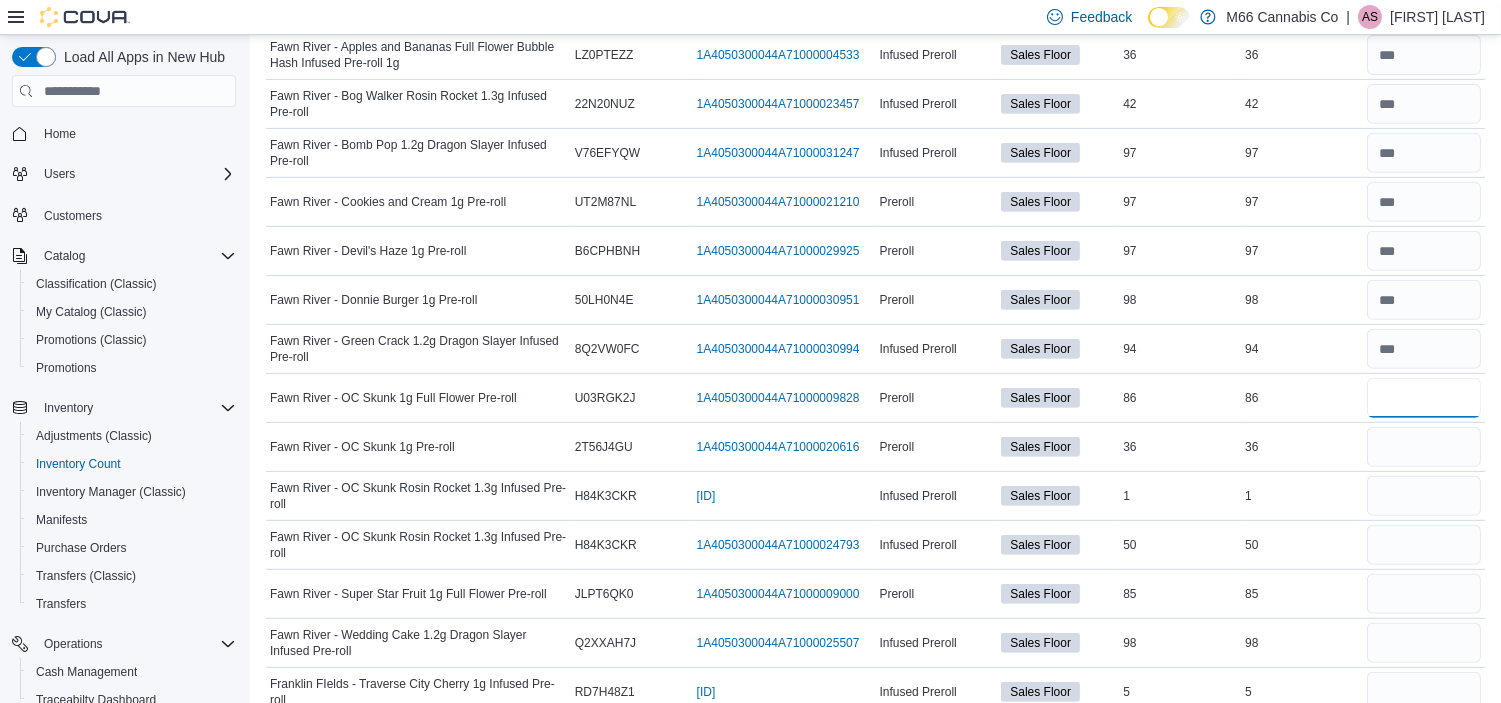 type on "**" 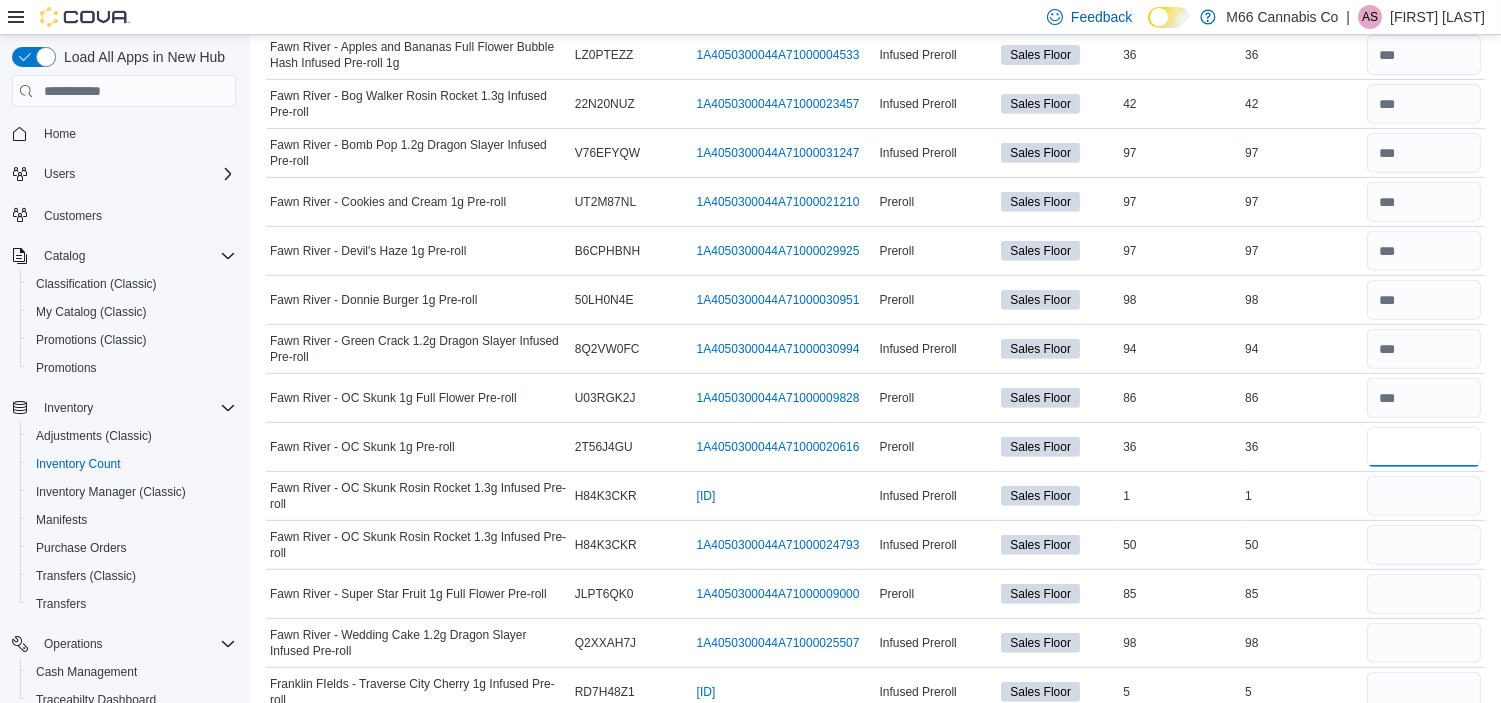 type 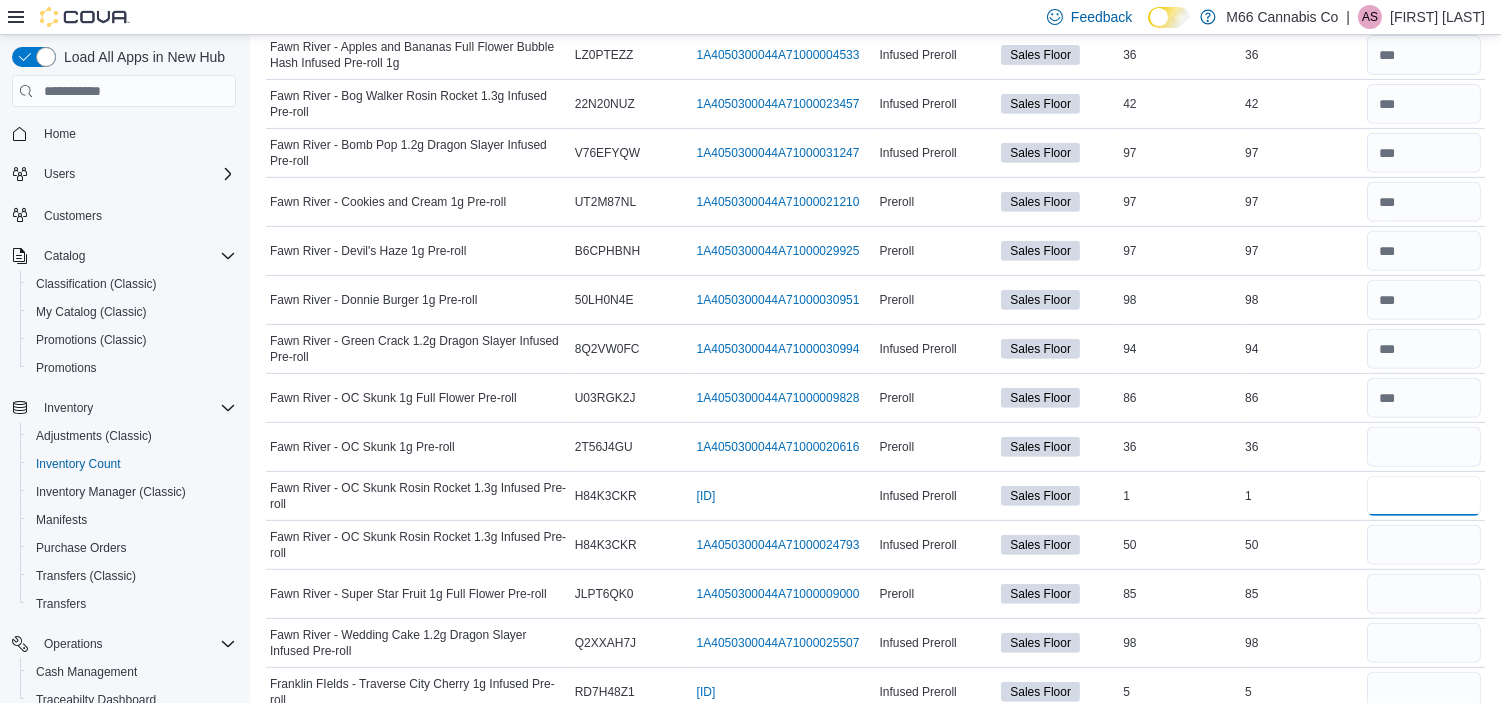 type 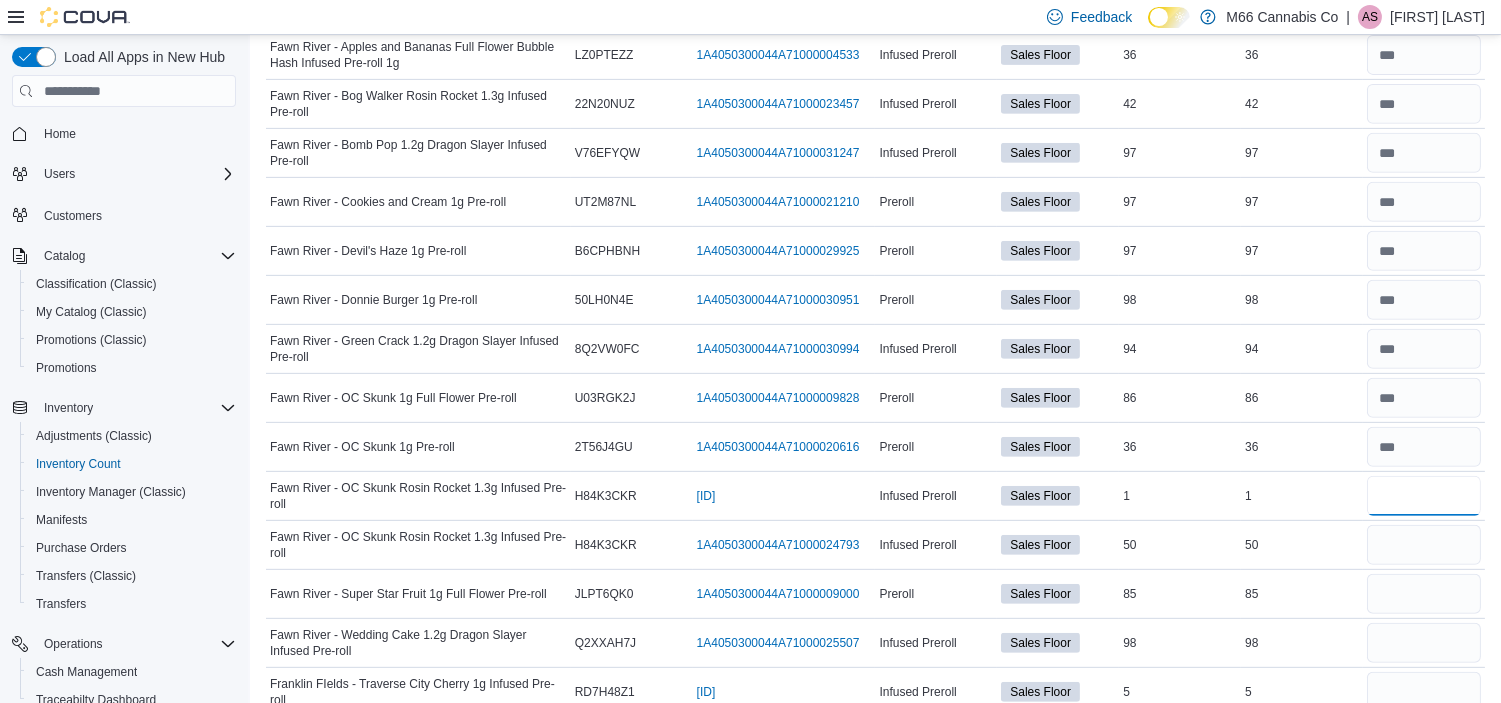 type on "*" 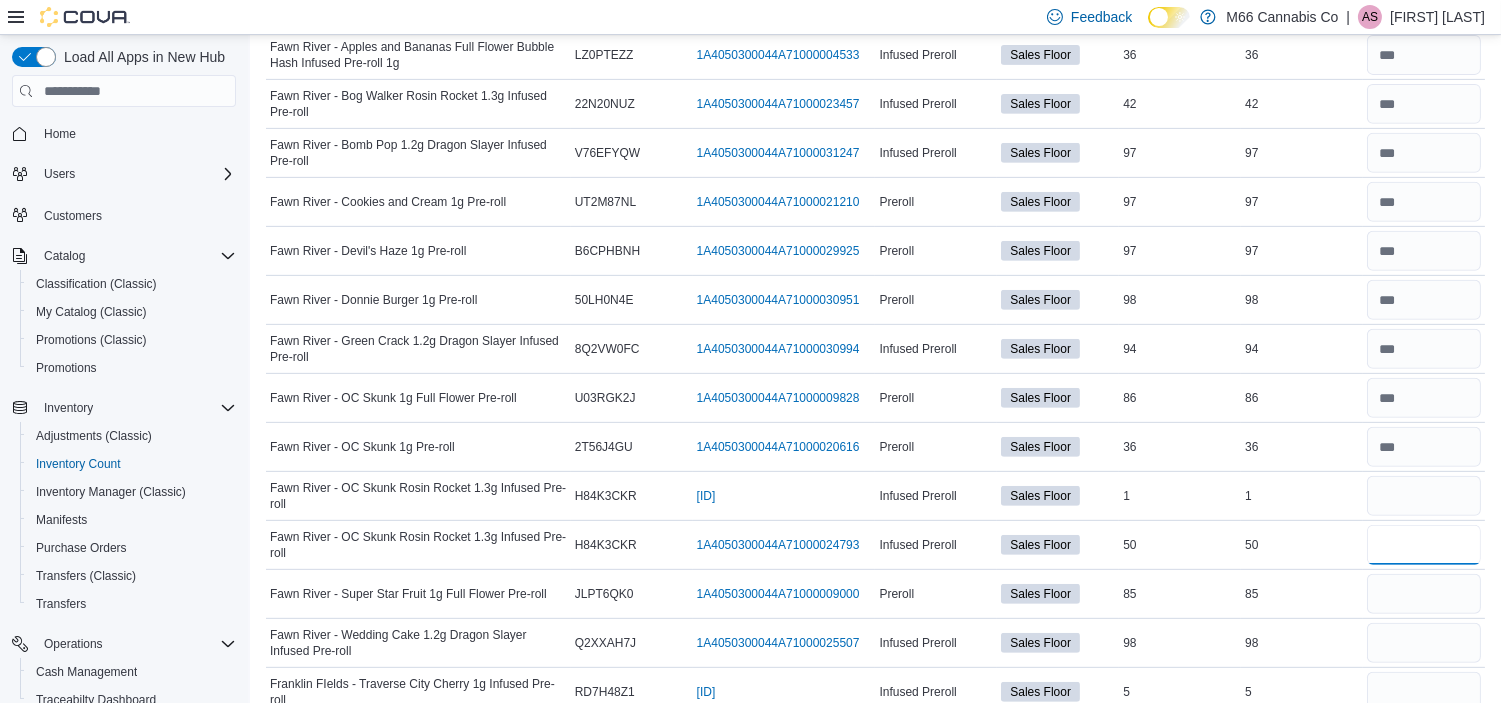 type 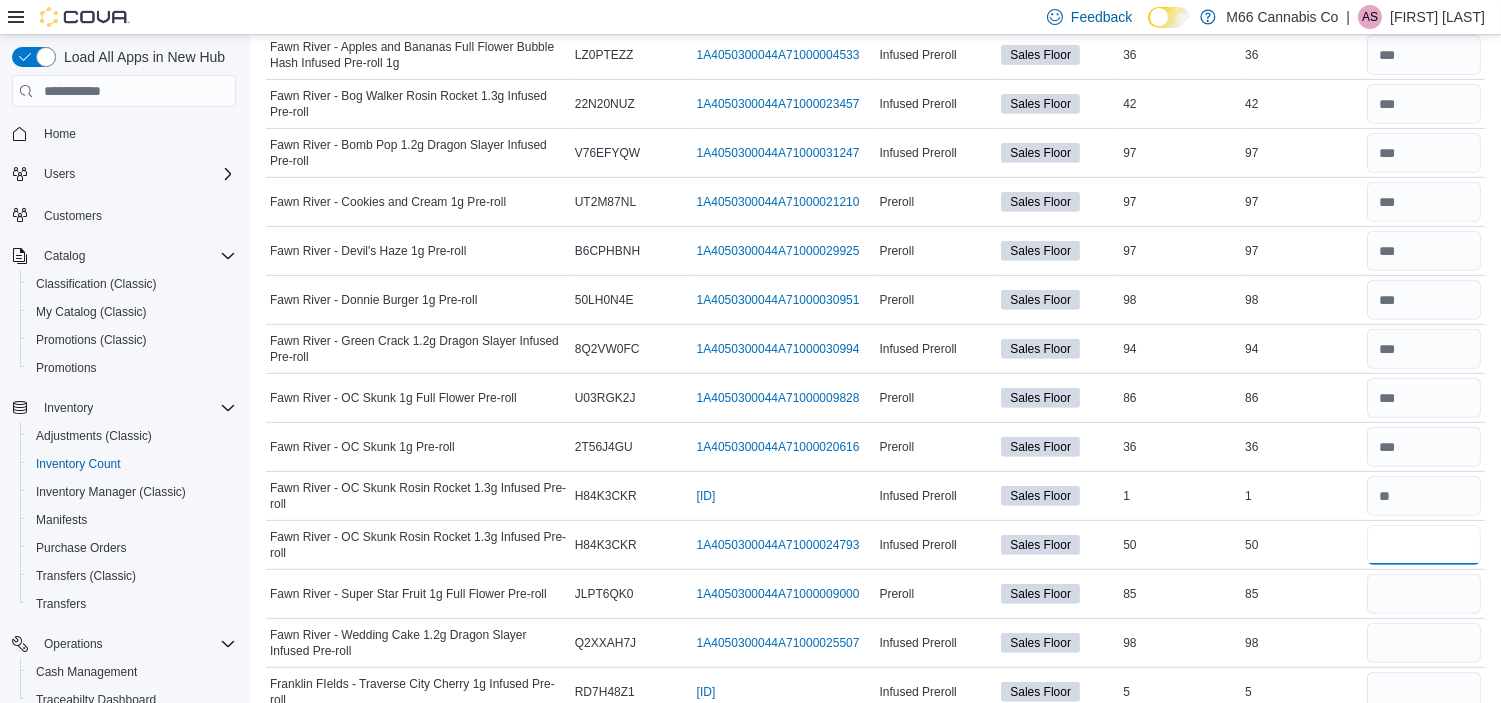 type on "**" 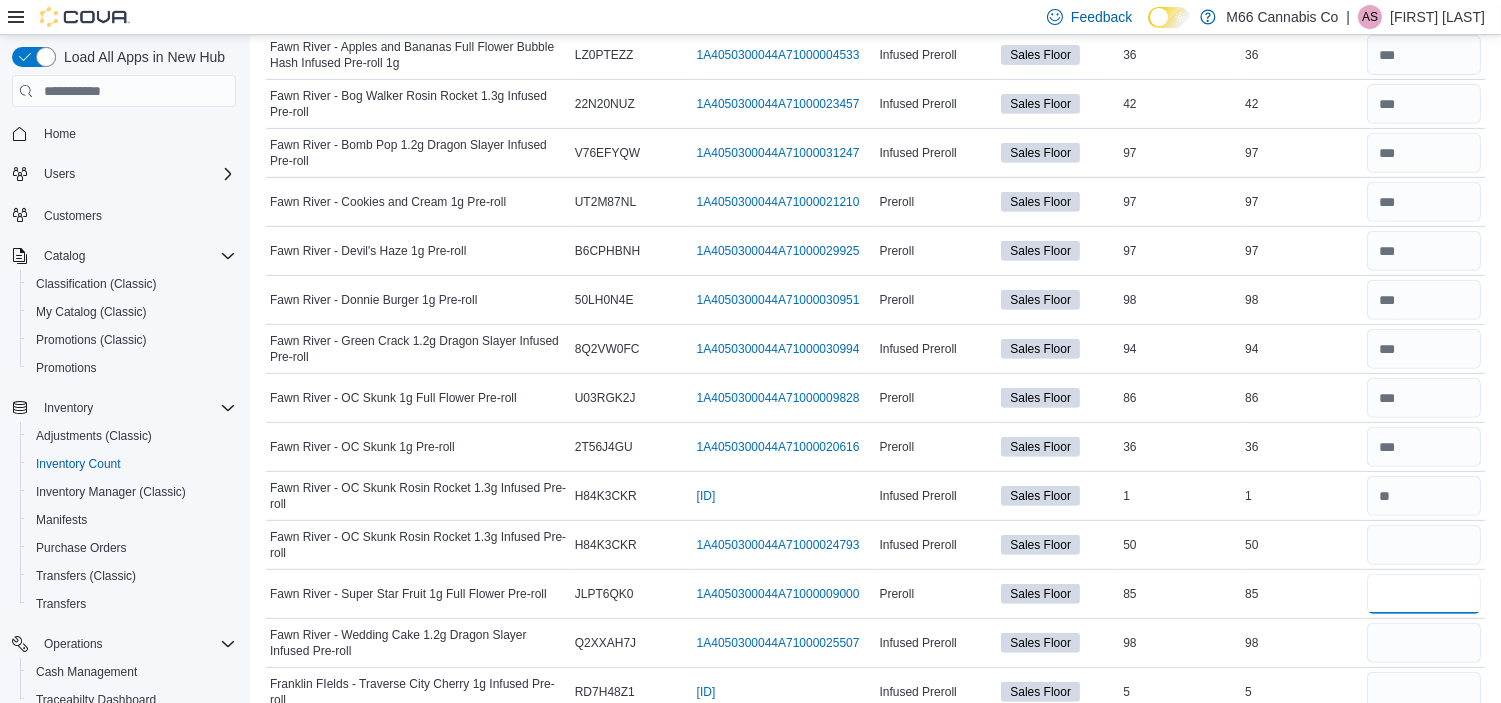 type 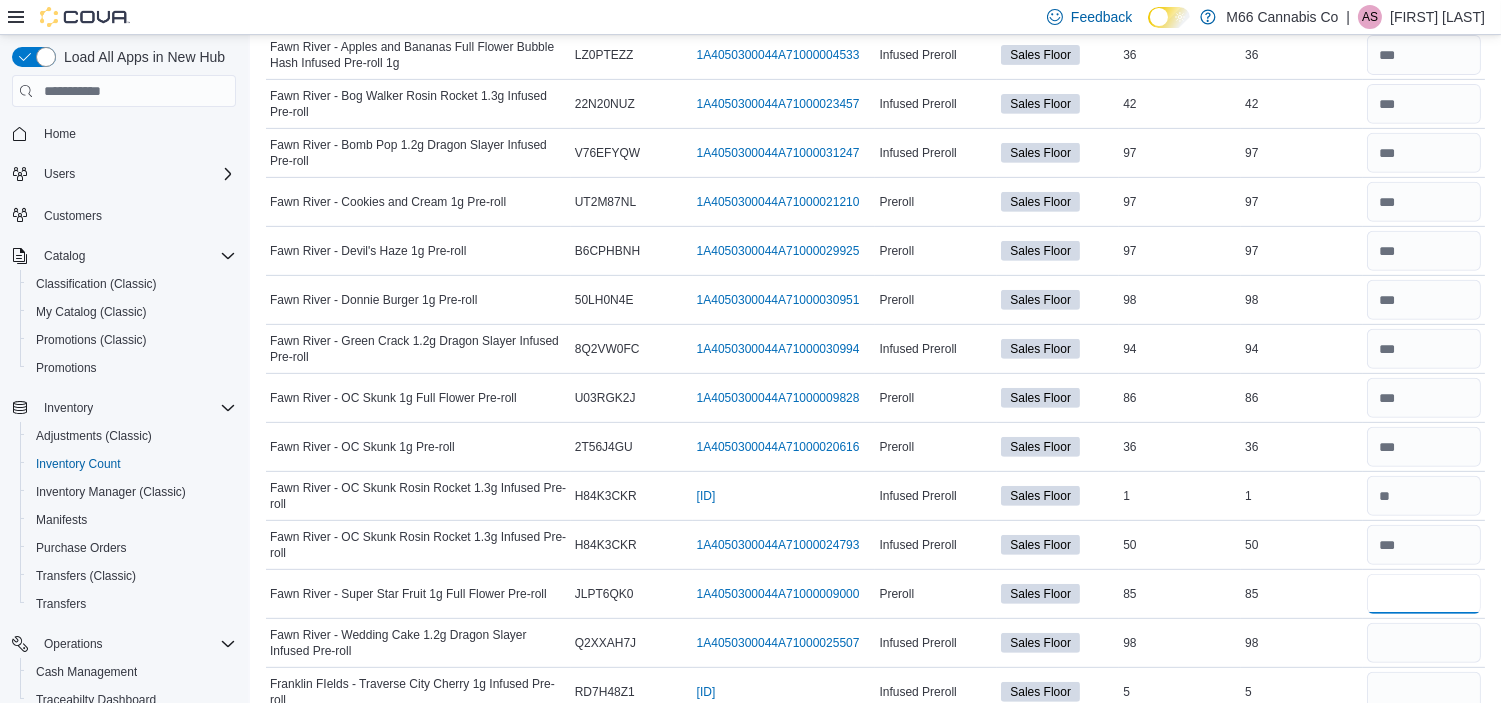 type on "**" 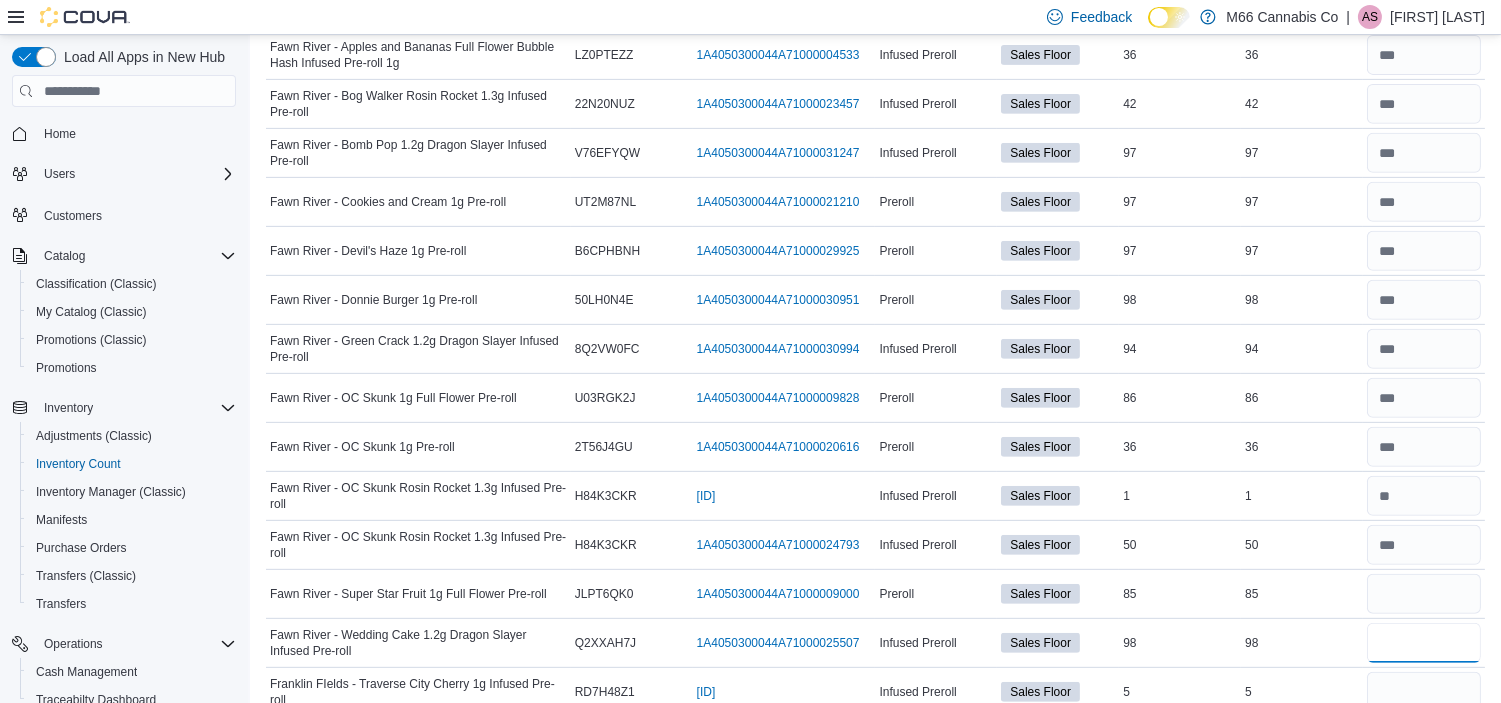 type 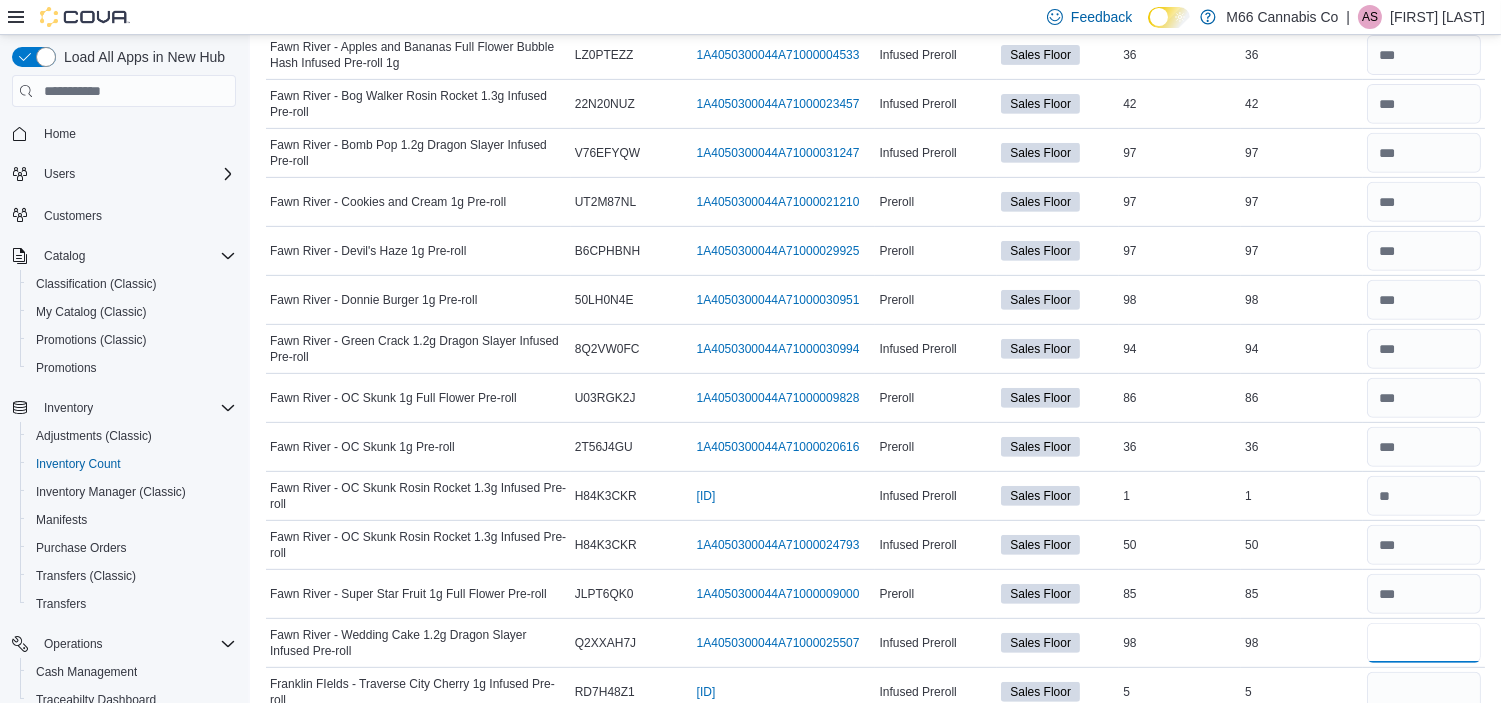 type on "**" 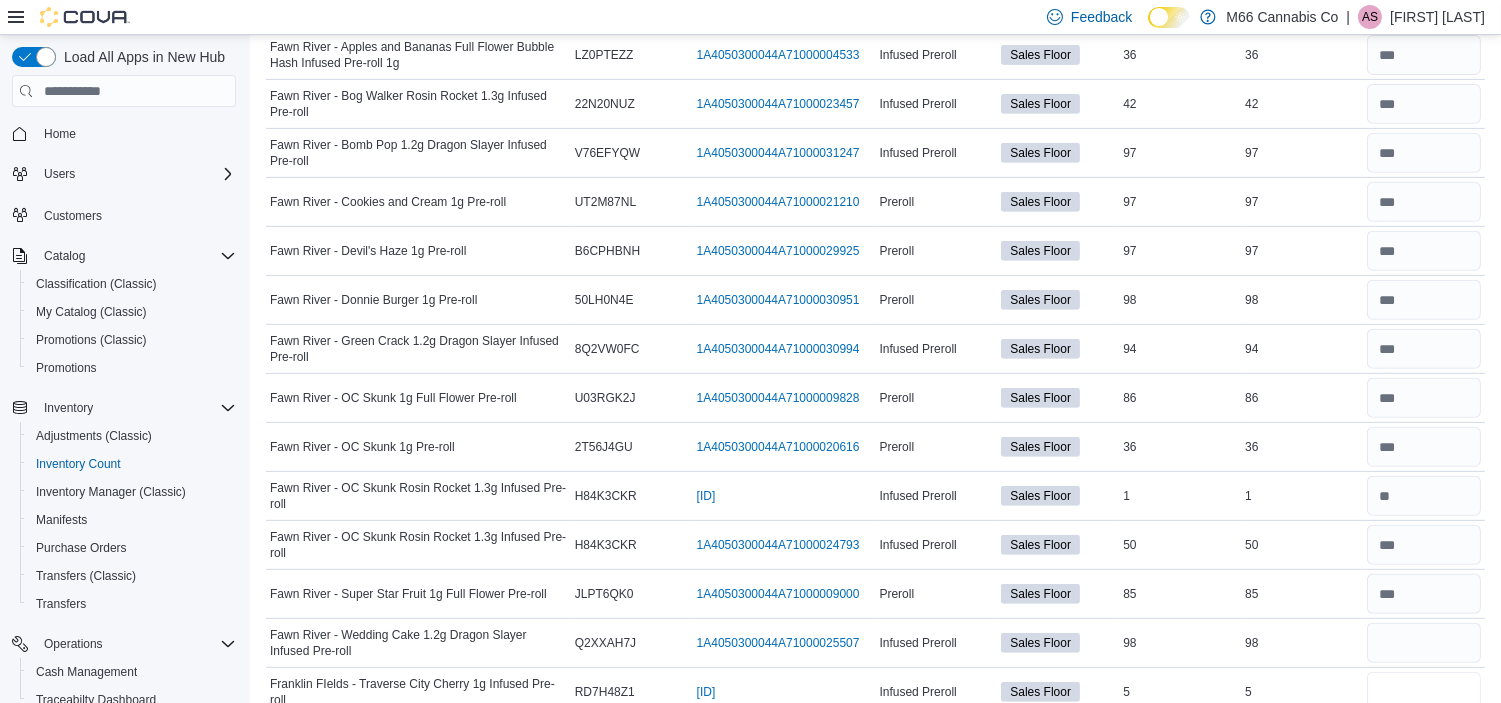 type 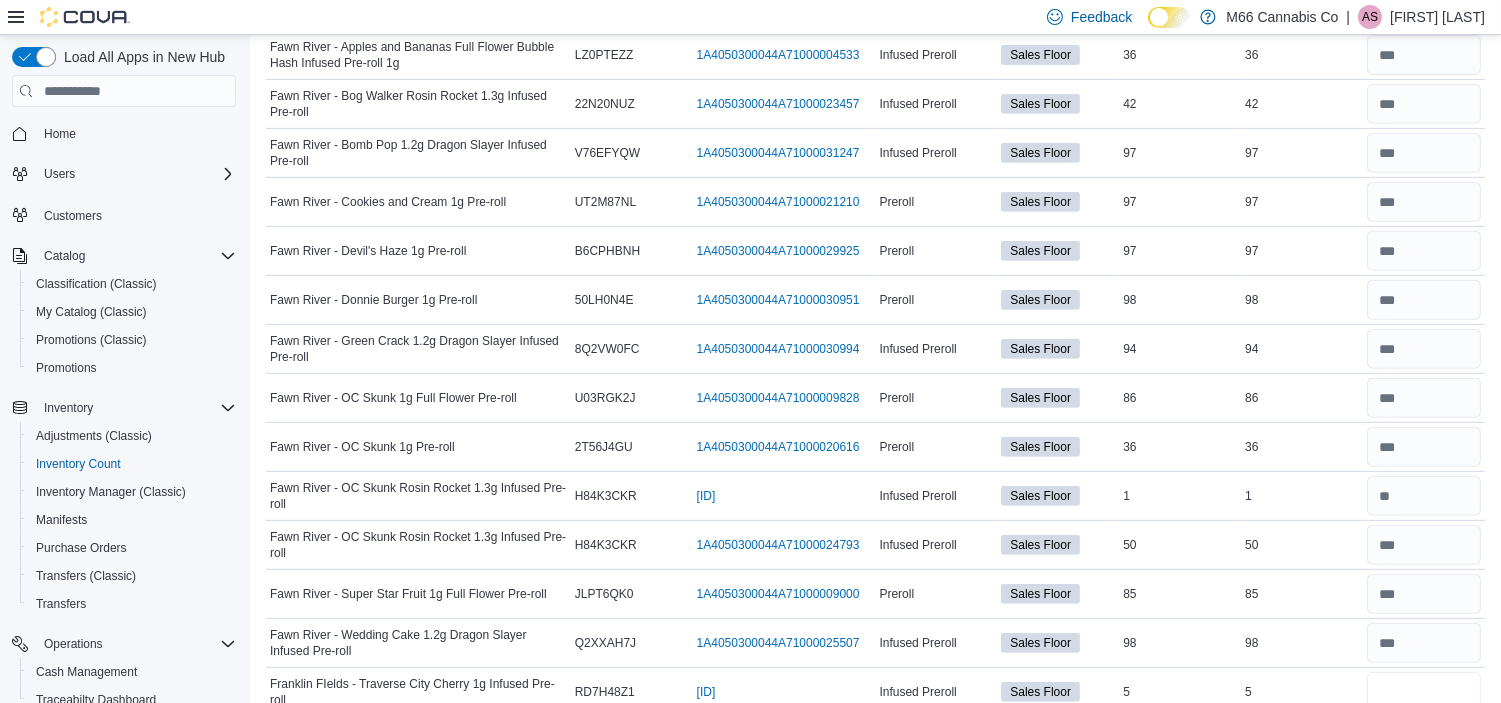 scroll, scrollTop: 1598, scrollLeft: 0, axis: vertical 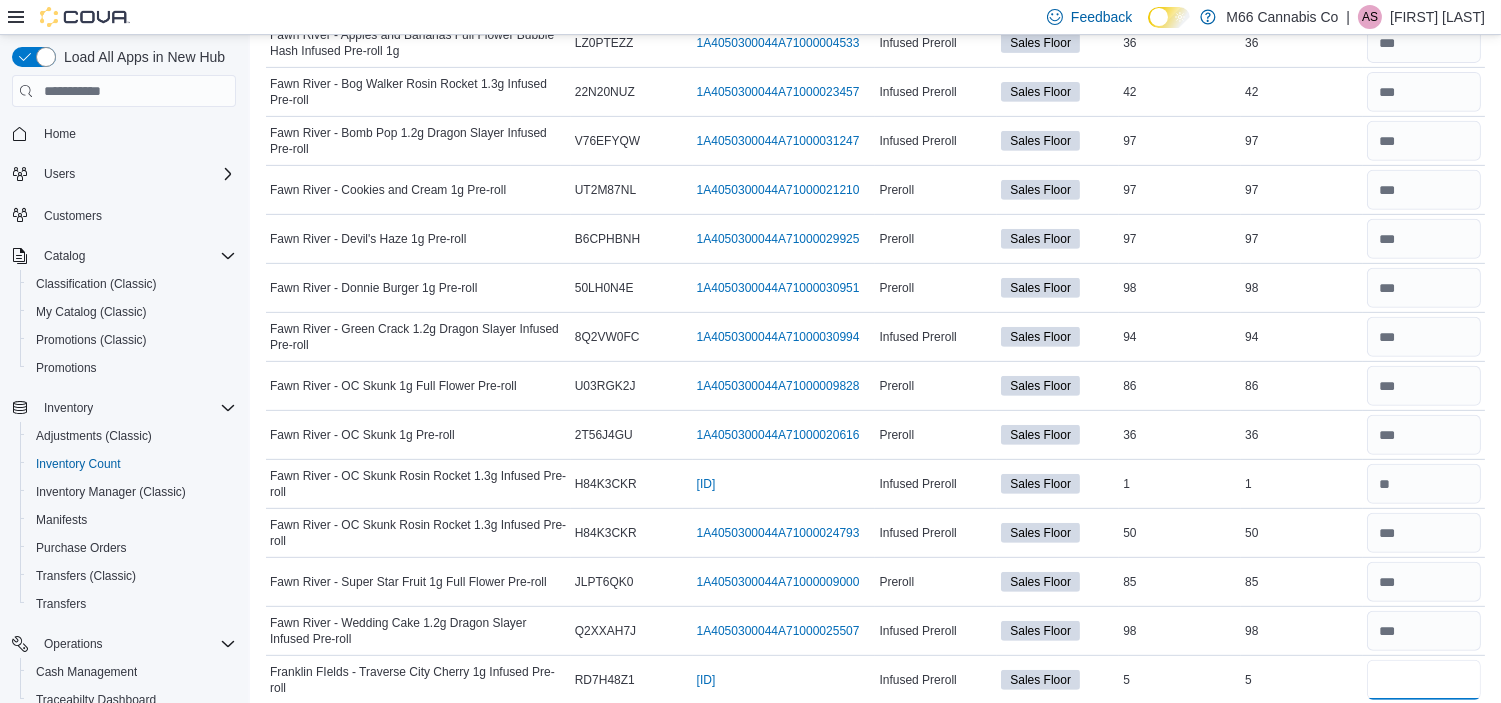 type on "*" 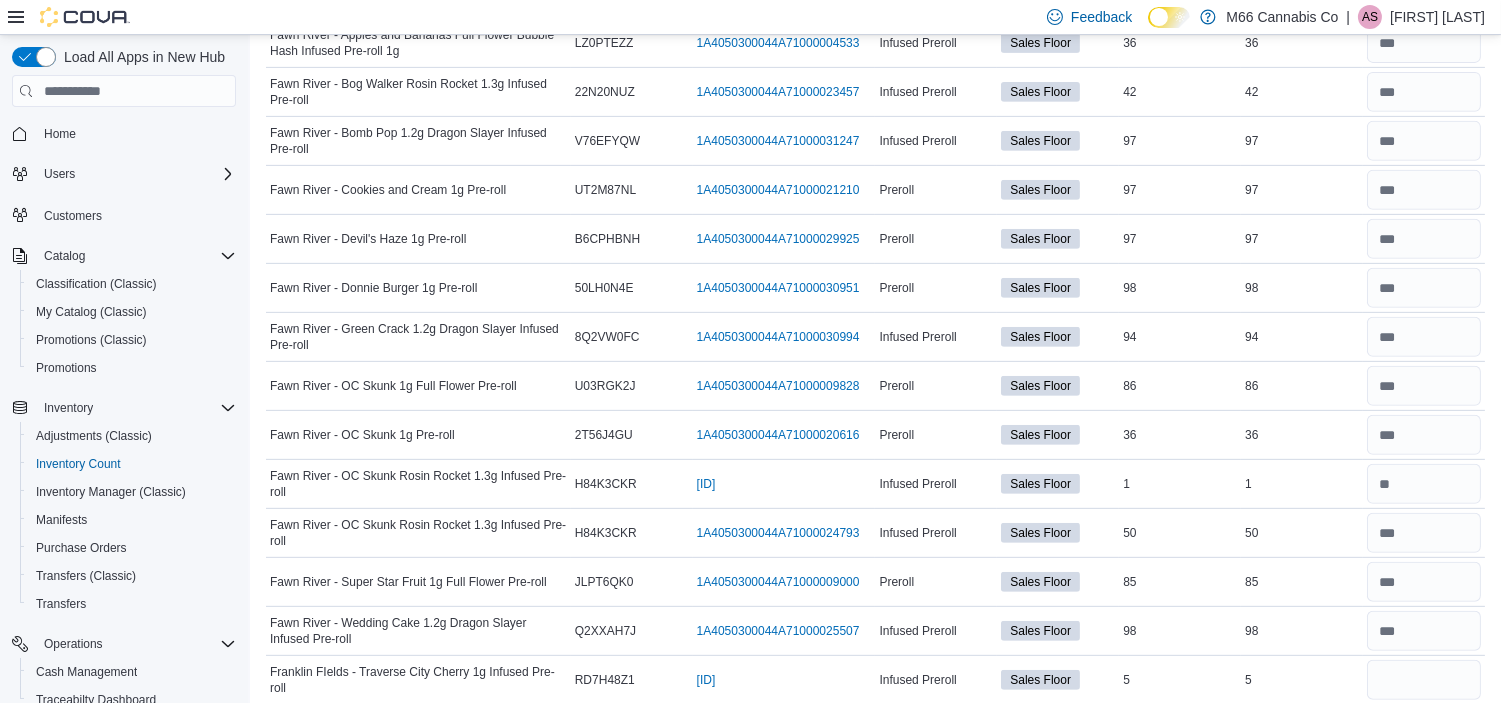 type 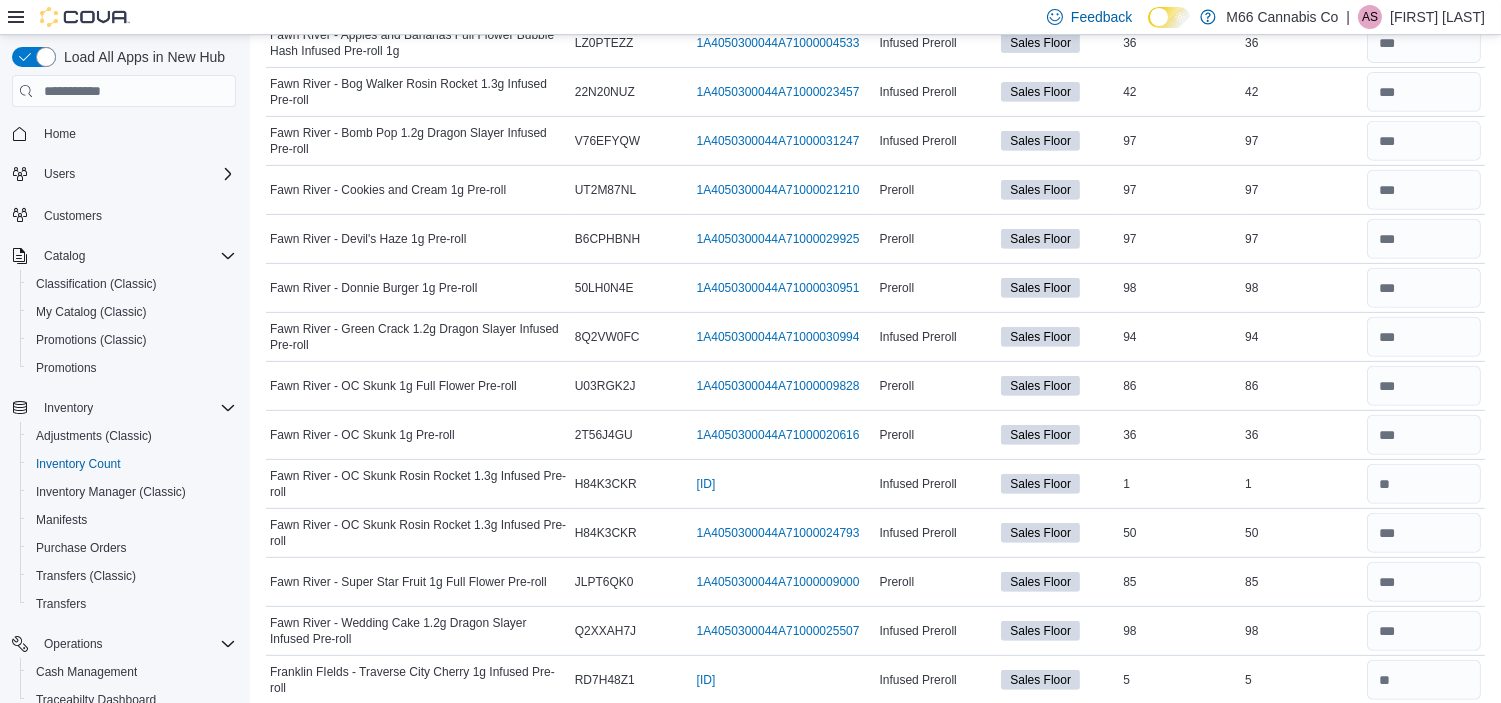scroll, scrollTop: 1978, scrollLeft: 0, axis: vertical 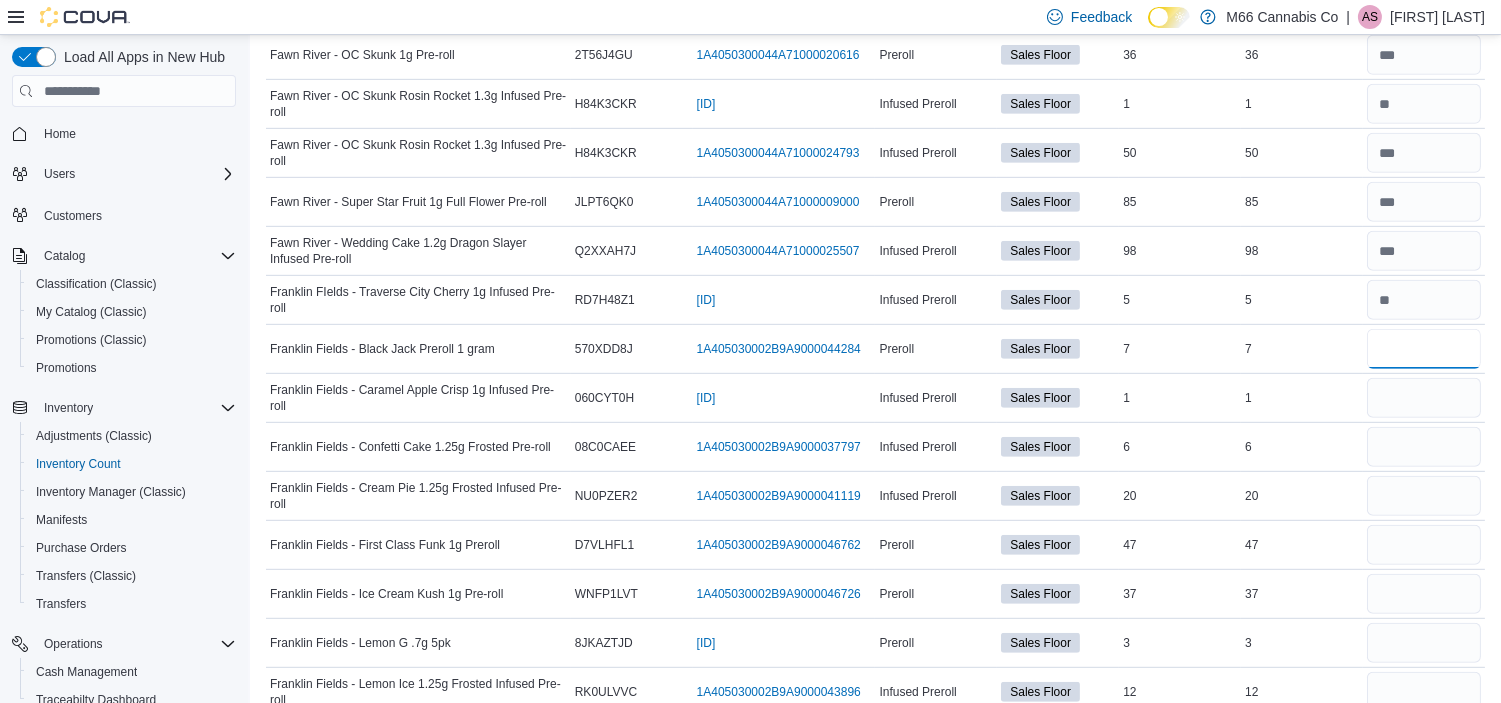 type on "*" 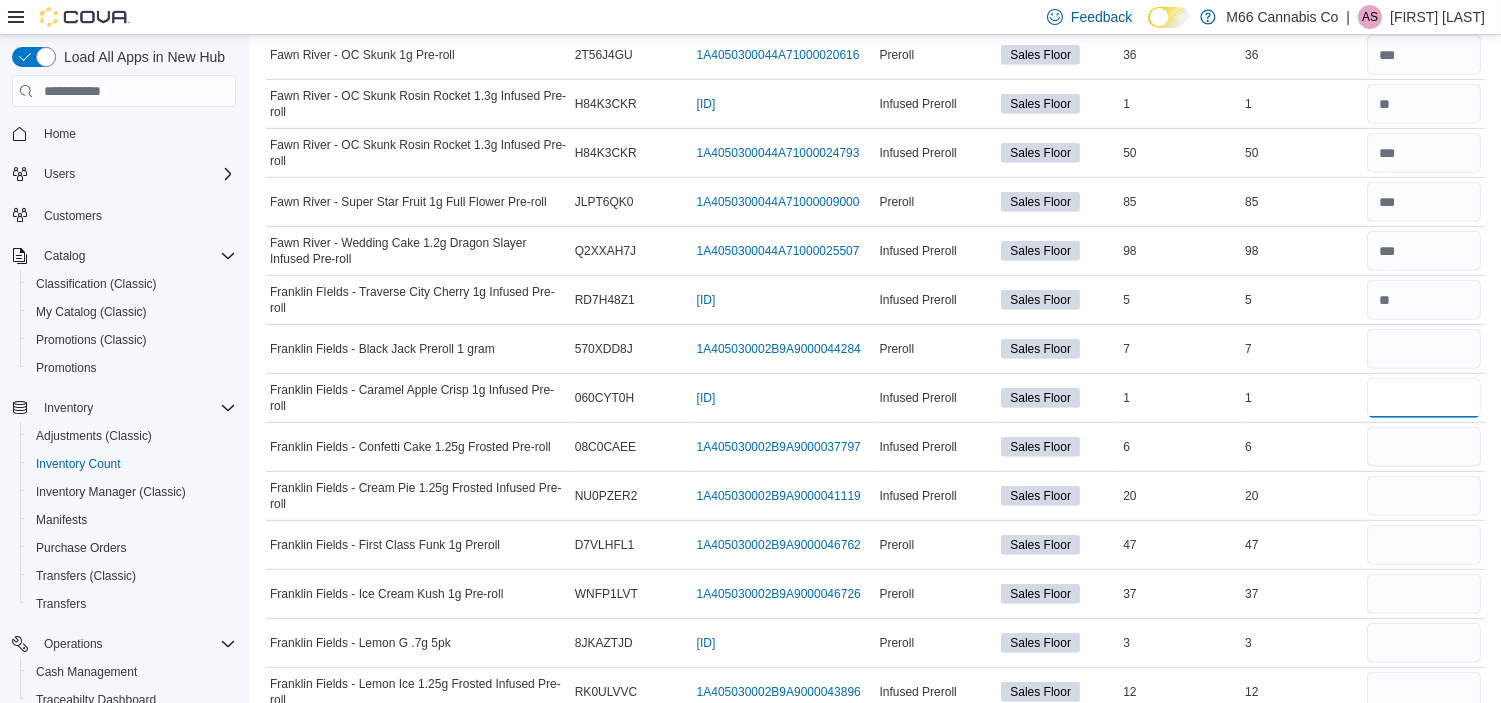 type 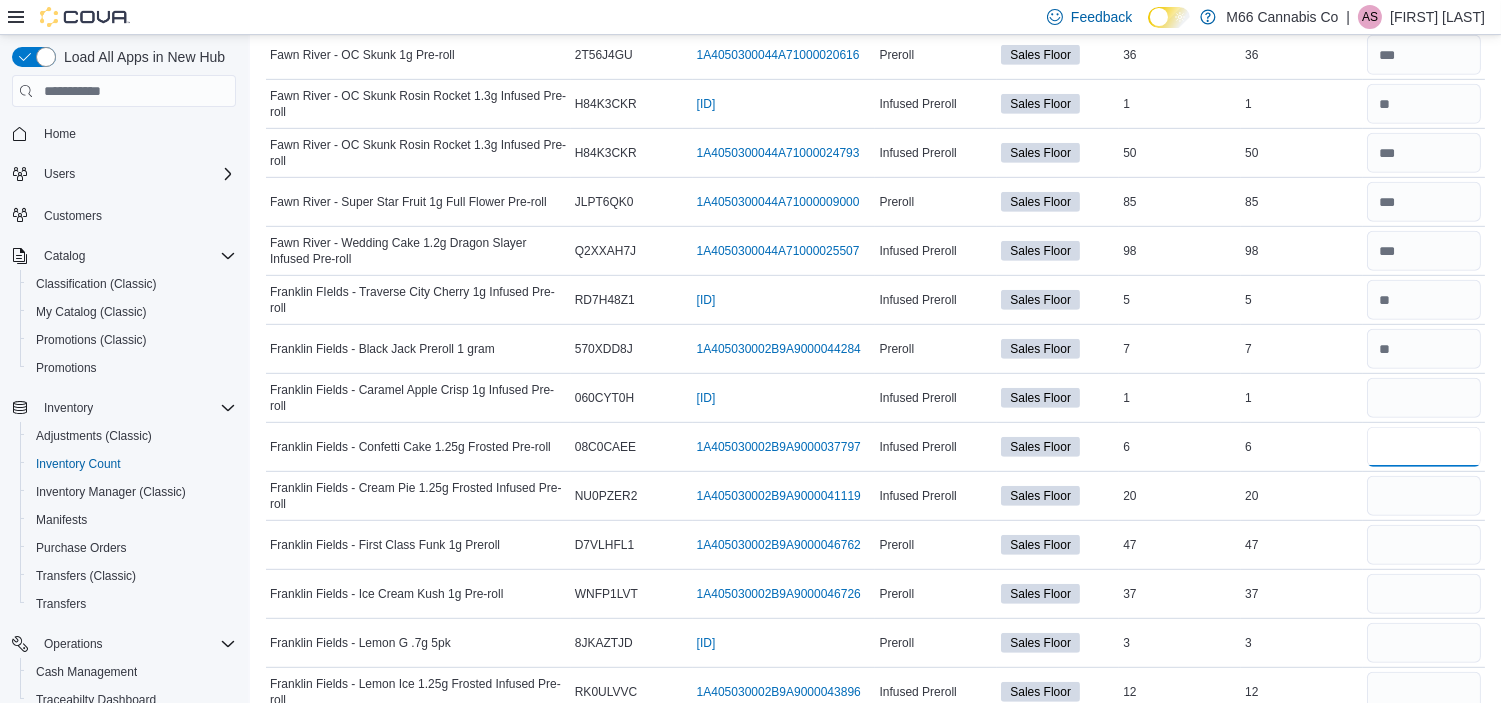 type on "*" 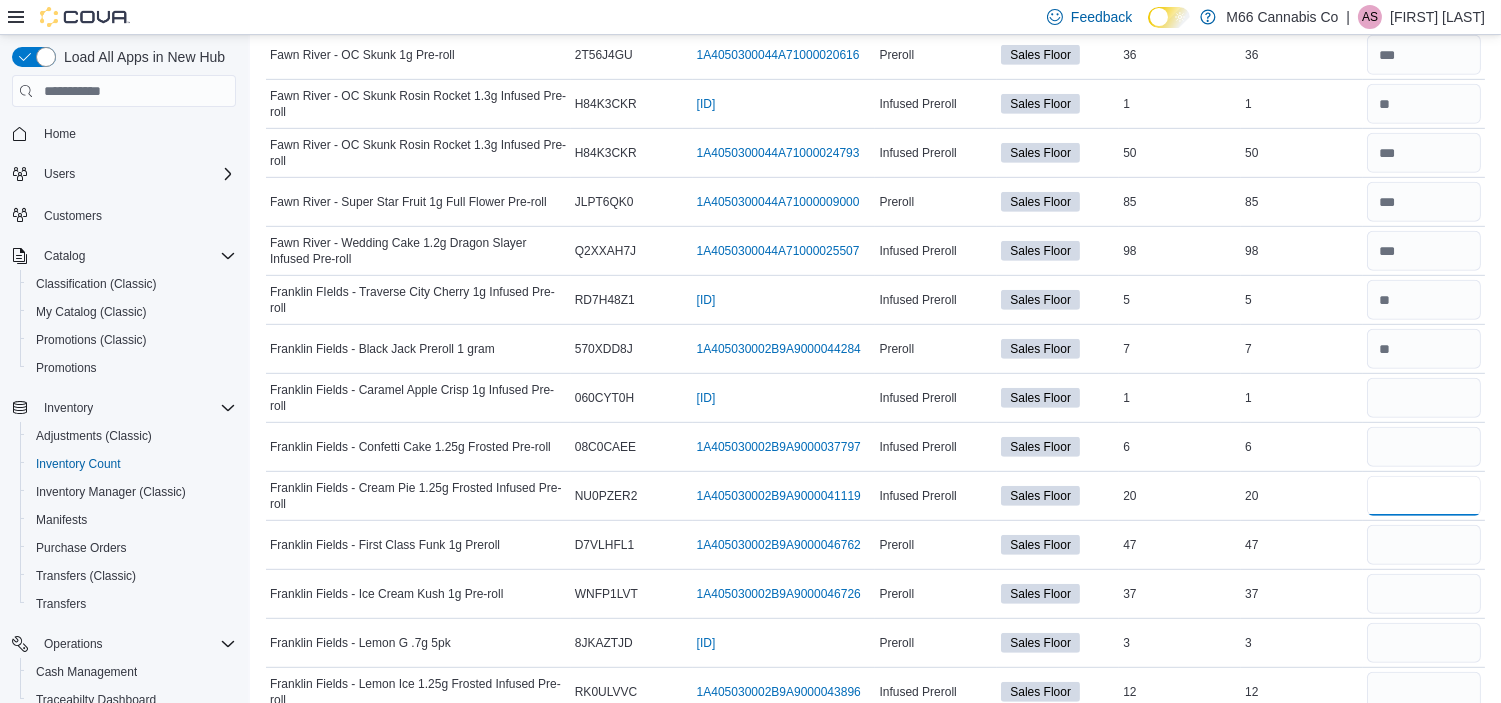 type 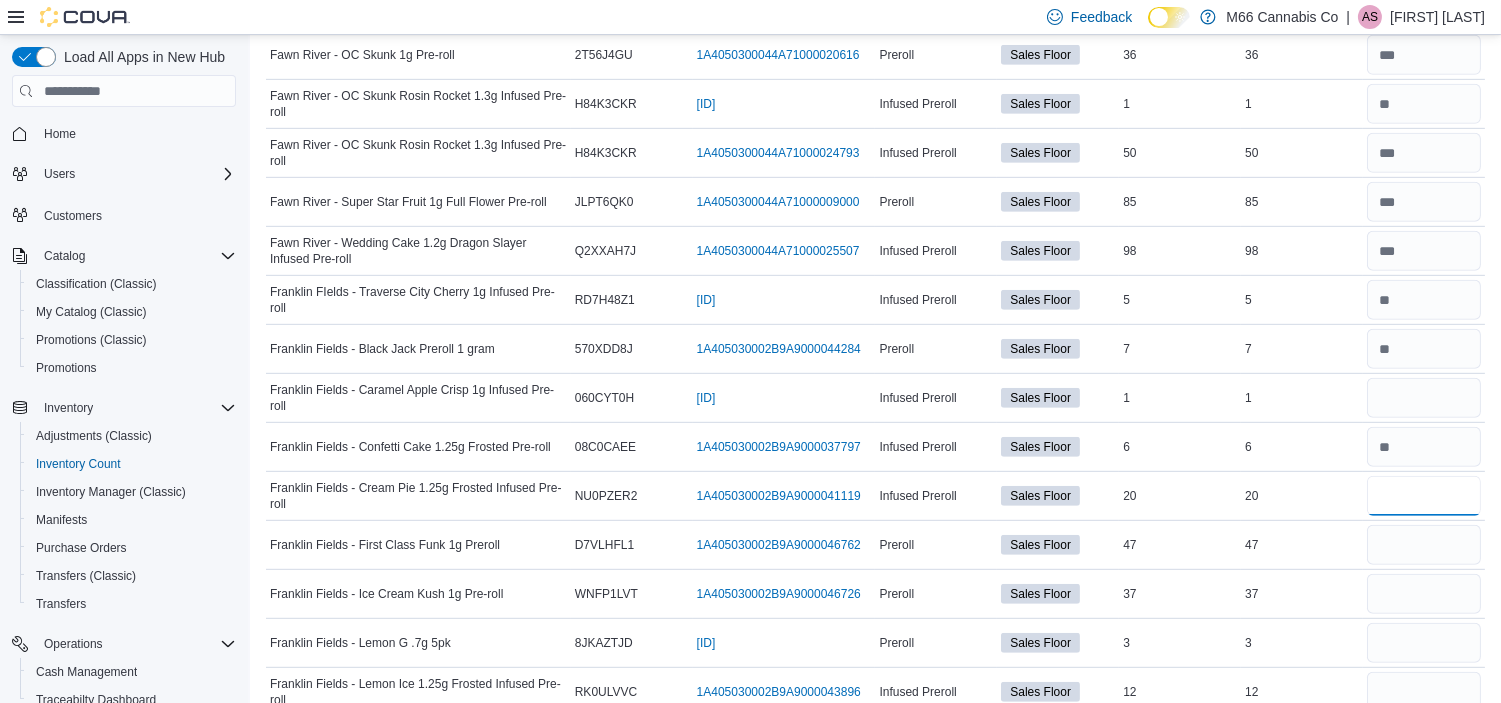 type on "**" 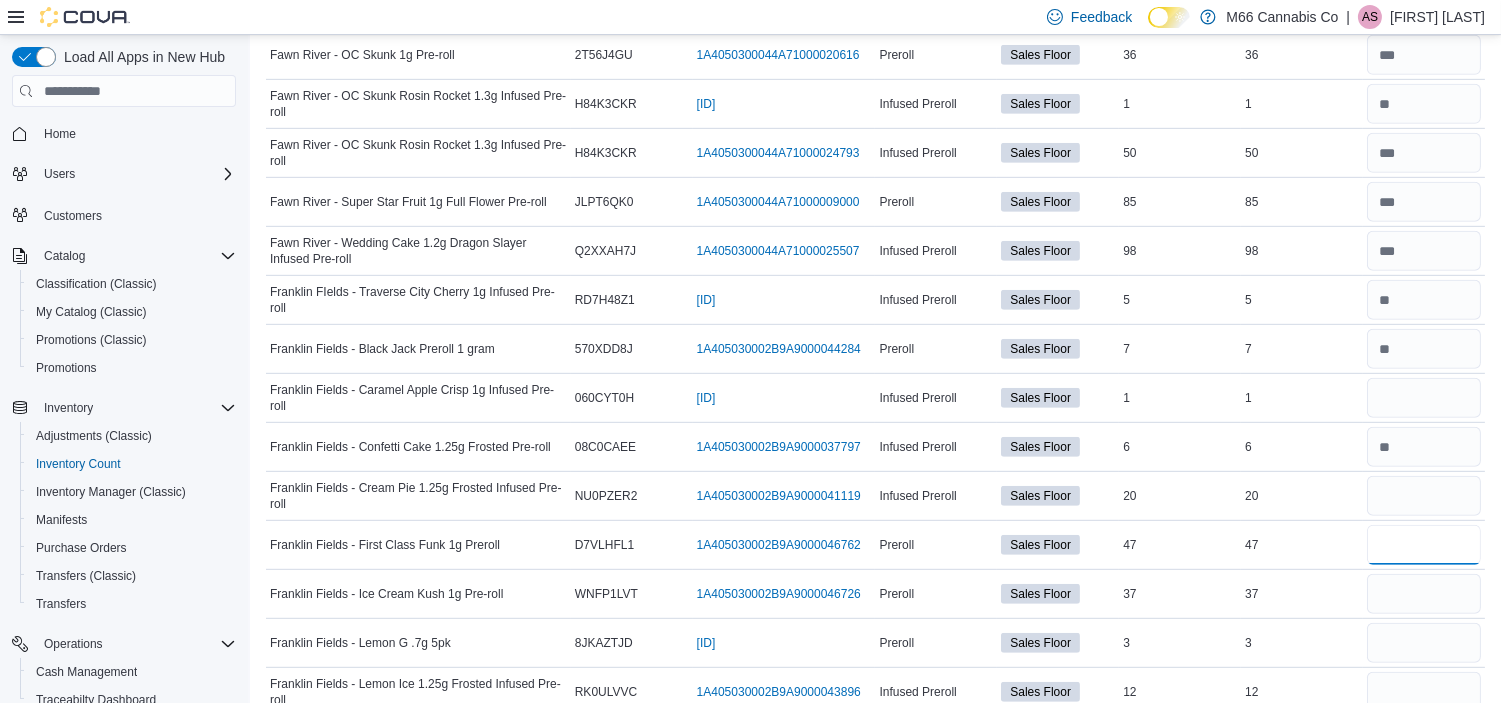 type 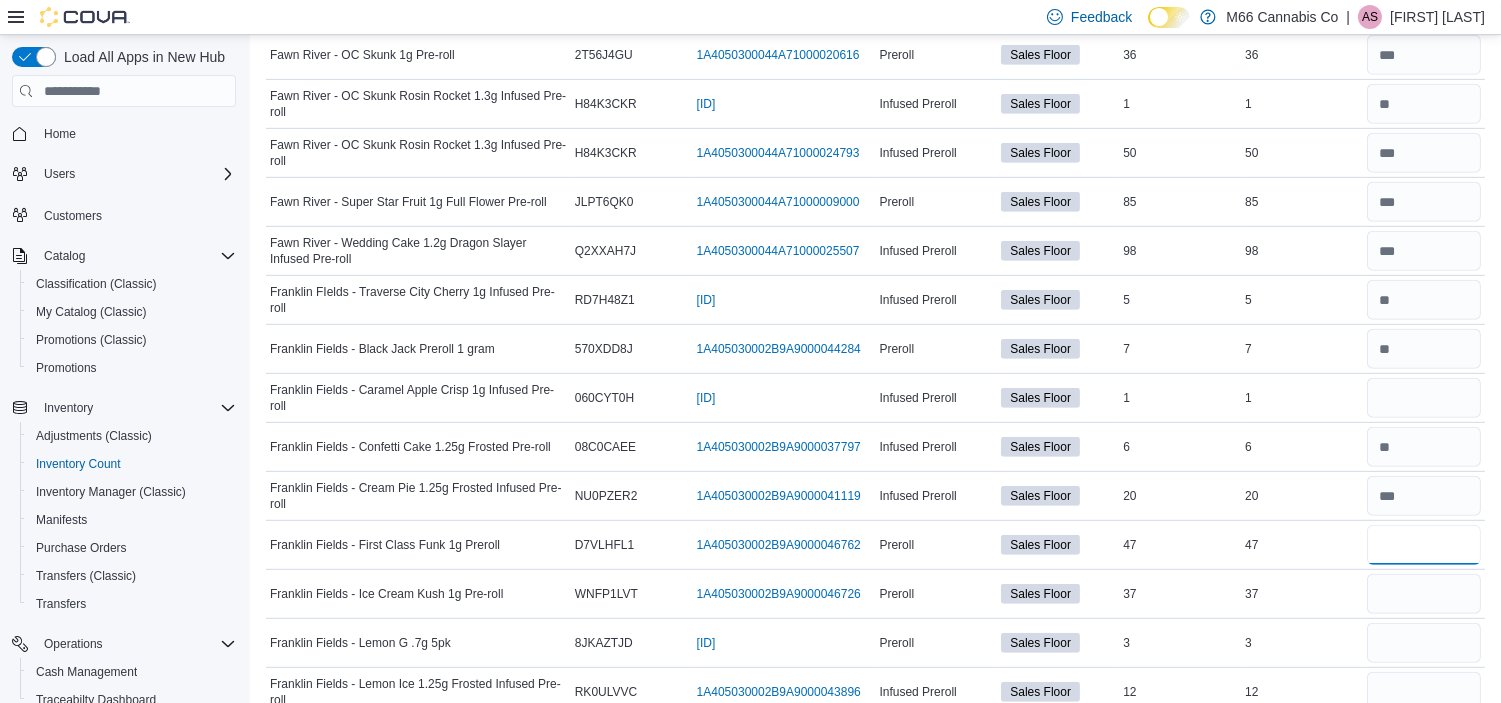 type on "**" 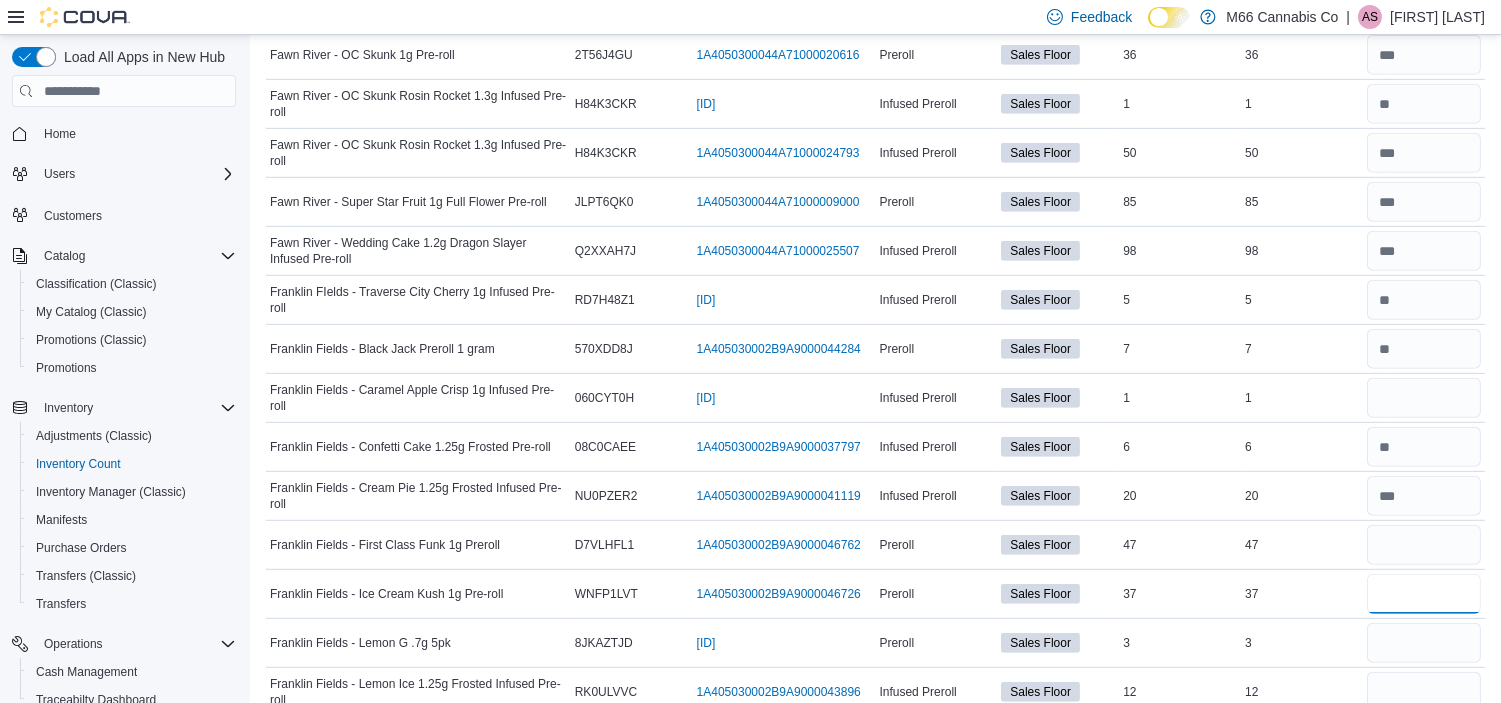 type 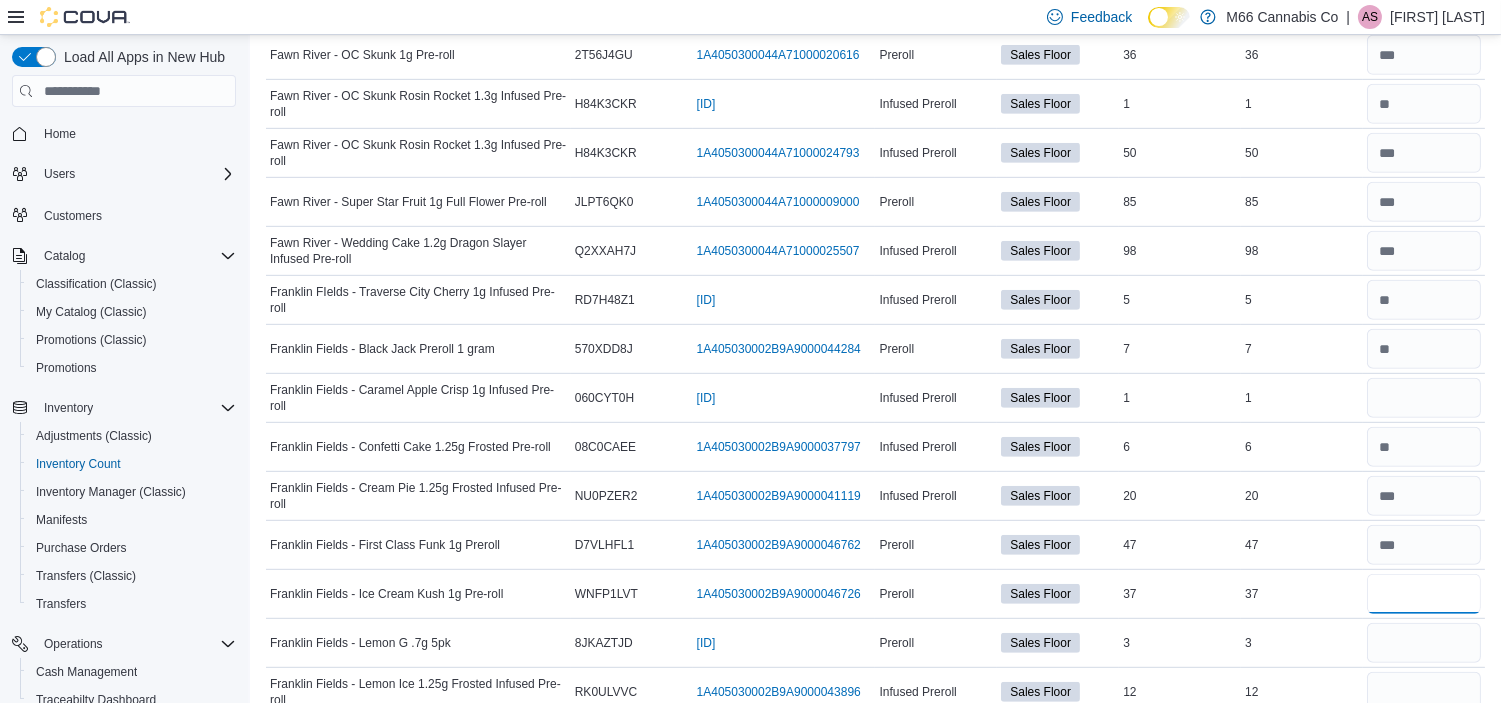 type on "**" 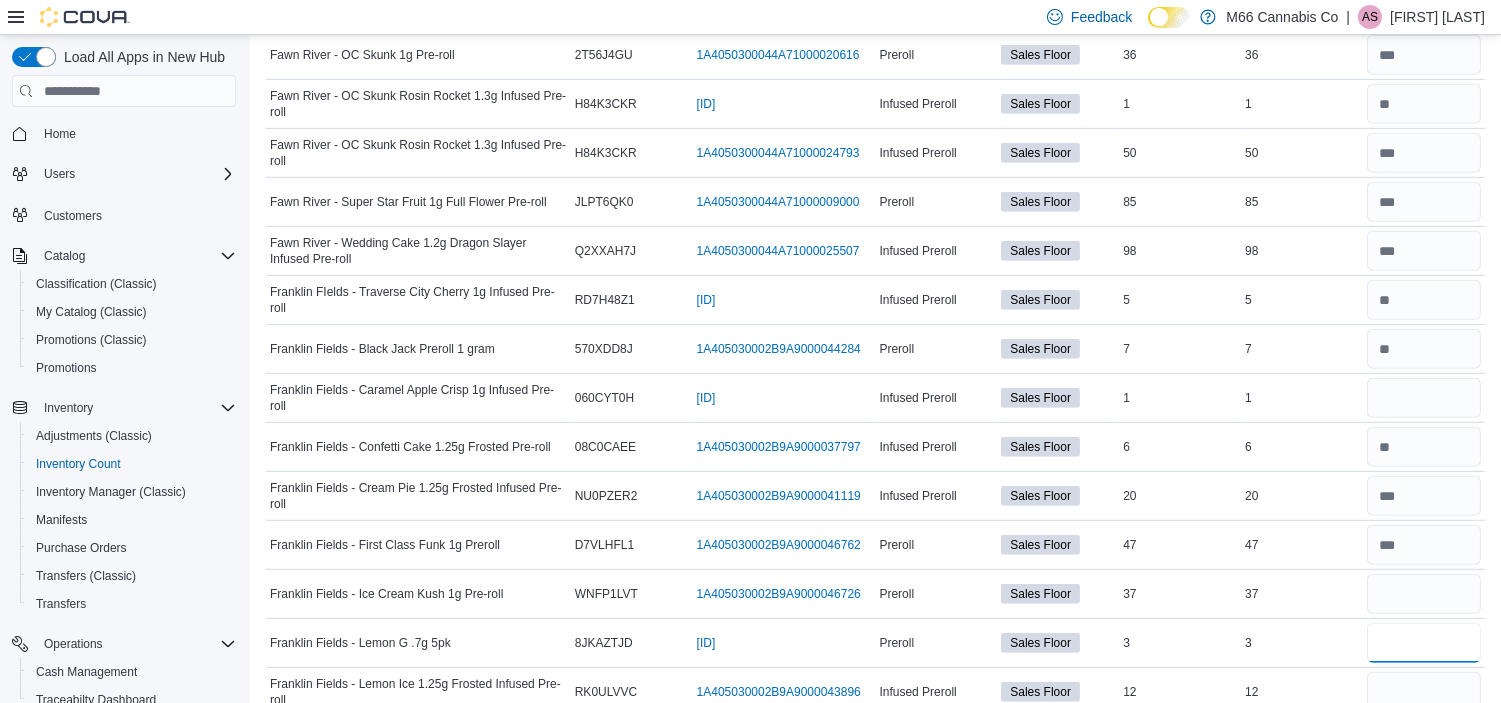 type 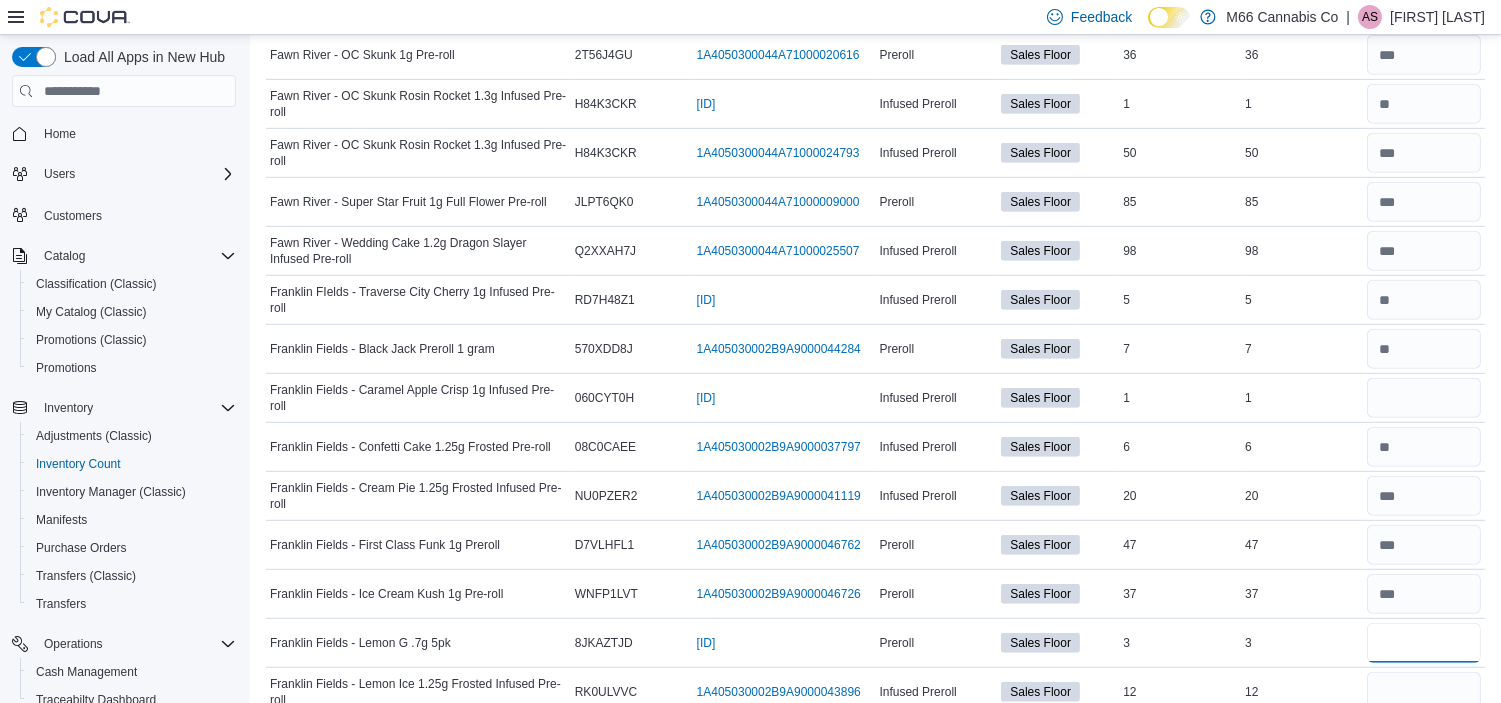 type on "*" 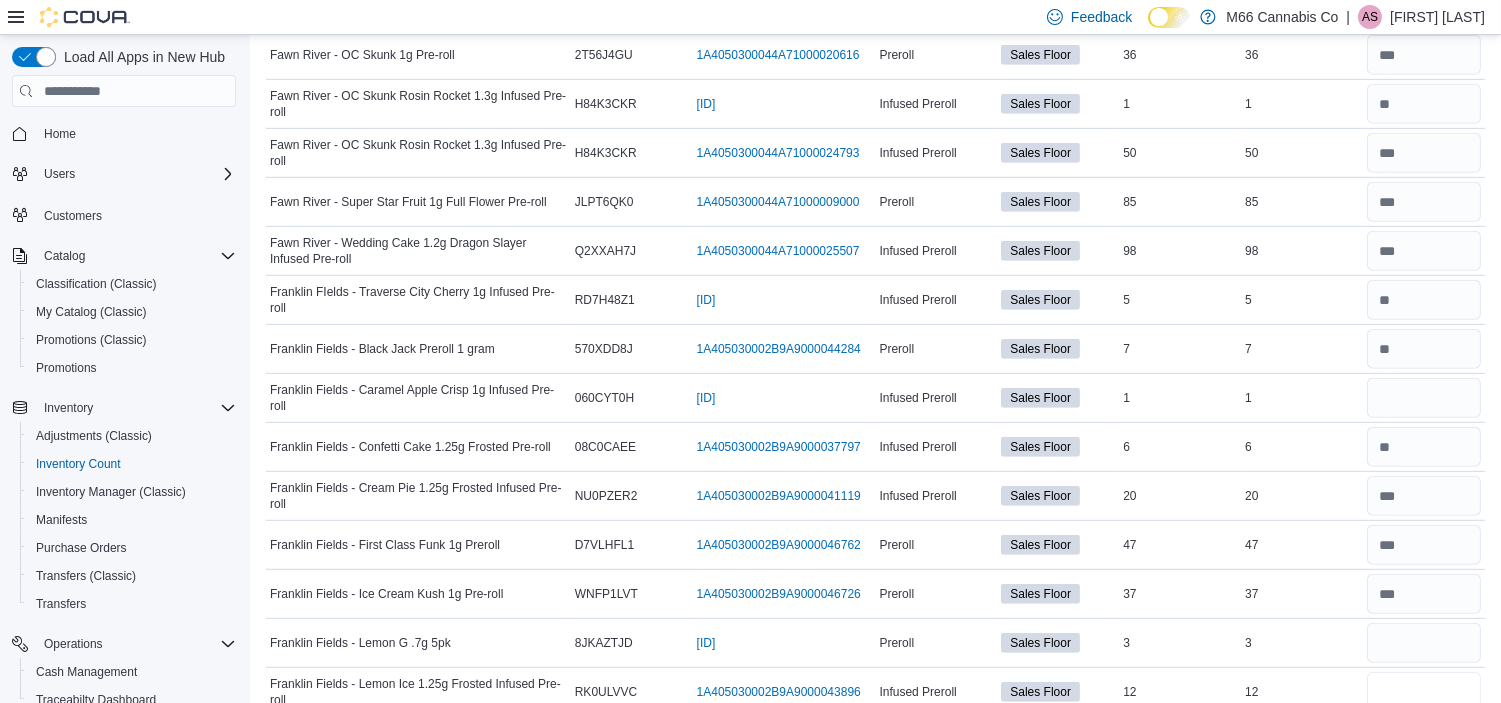 type 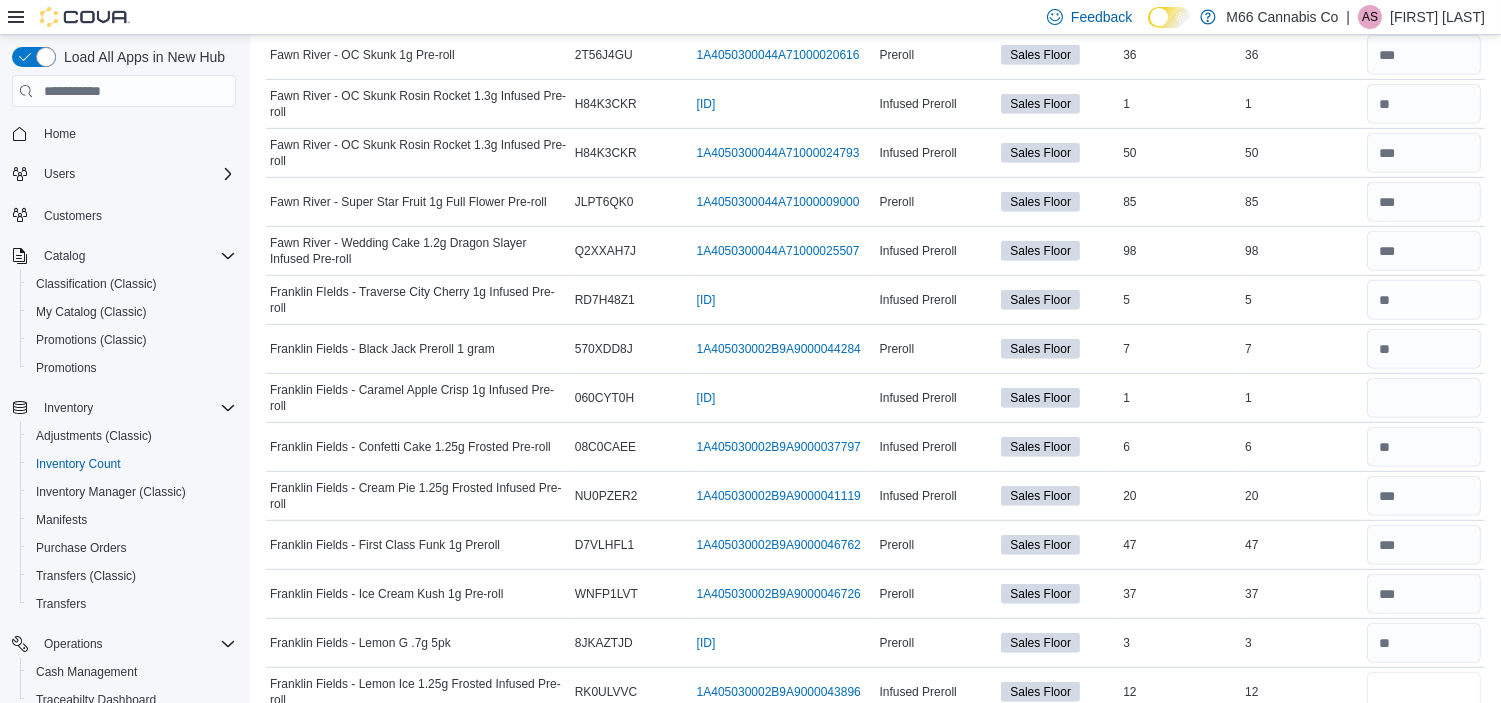 scroll, scrollTop: 1991, scrollLeft: 0, axis: vertical 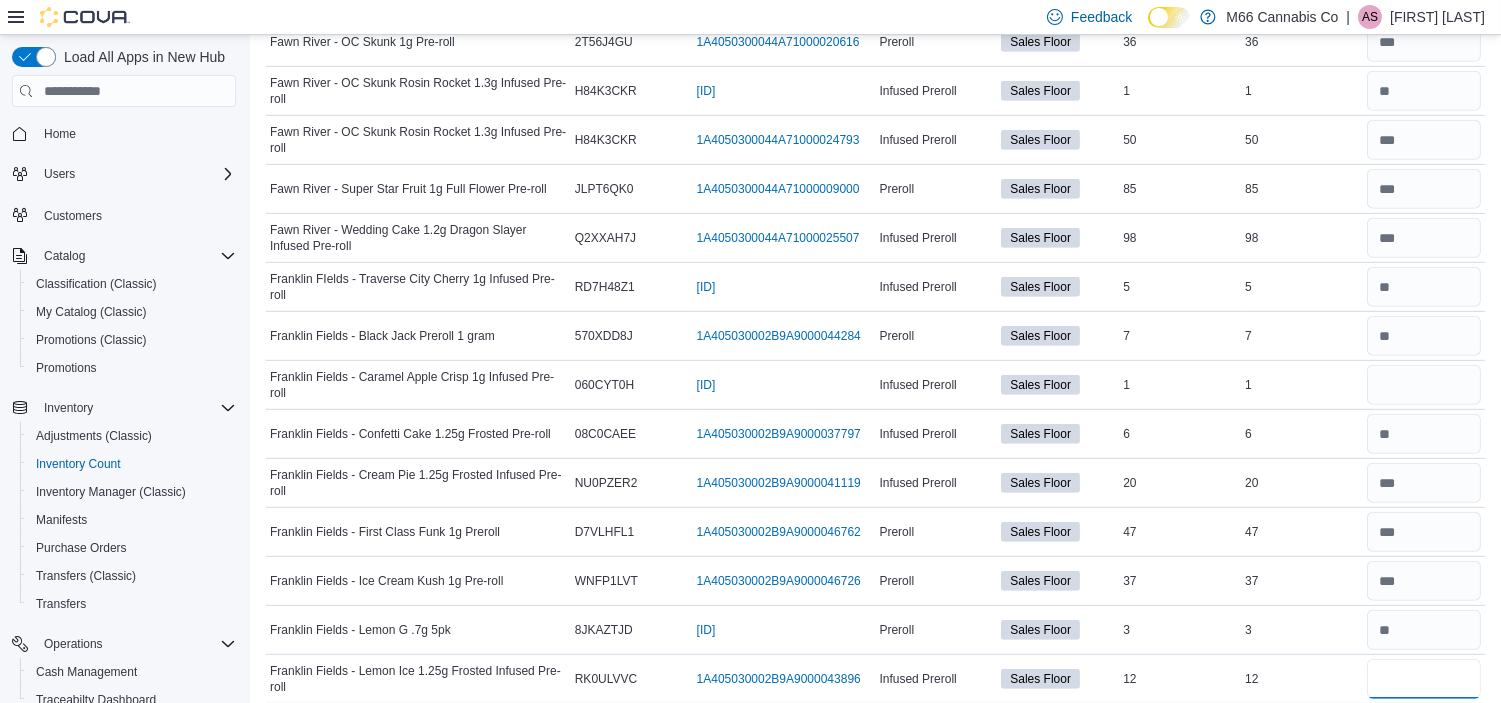 type on "**" 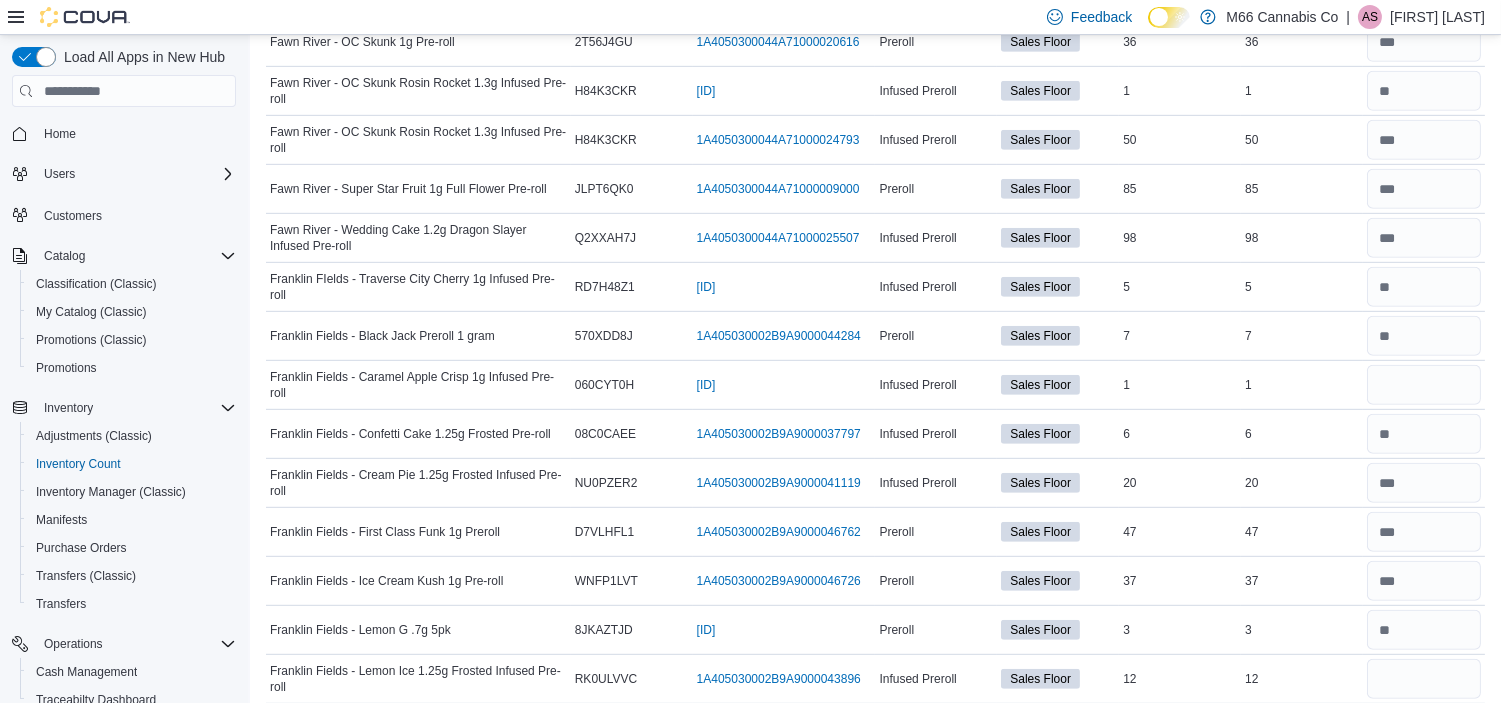 type 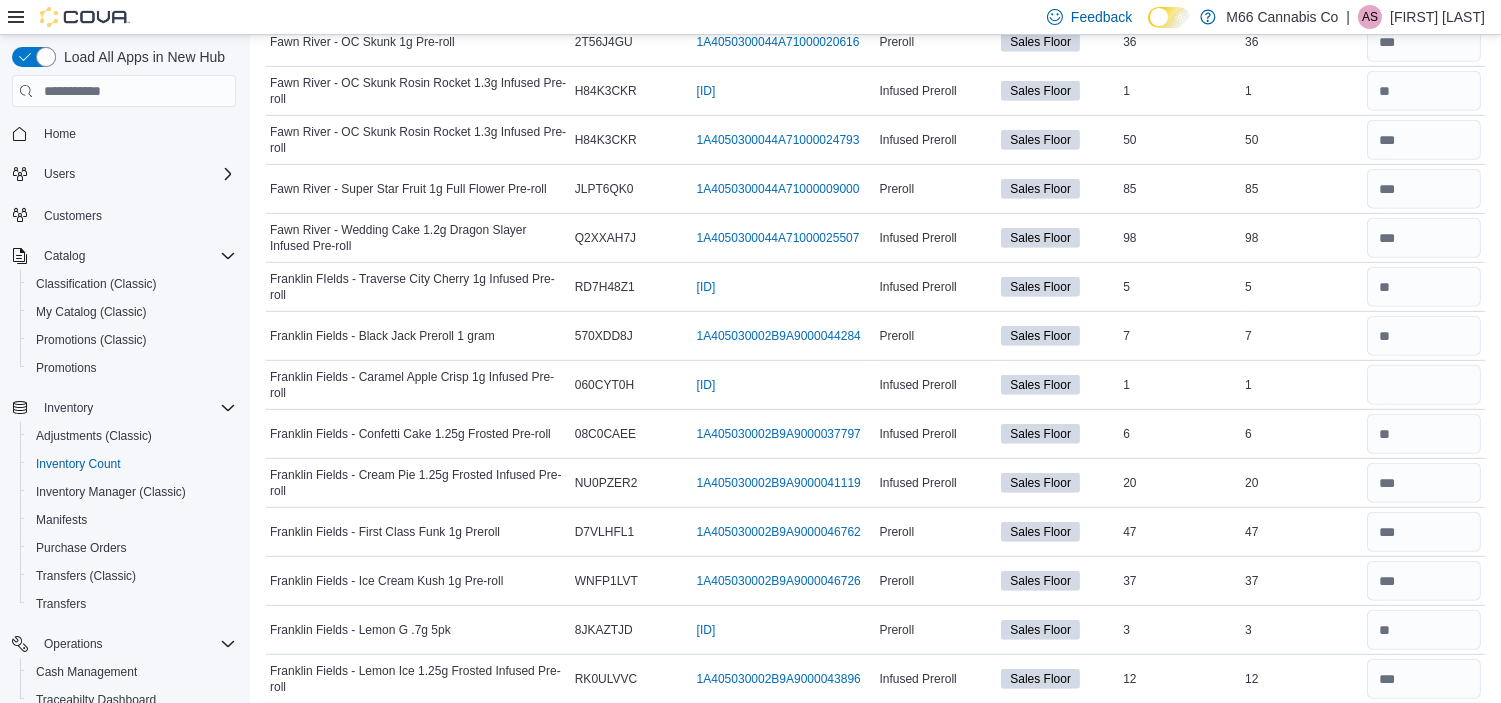 scroll, scrollTop: 2372, scrollLeft: 0, axis: vertical 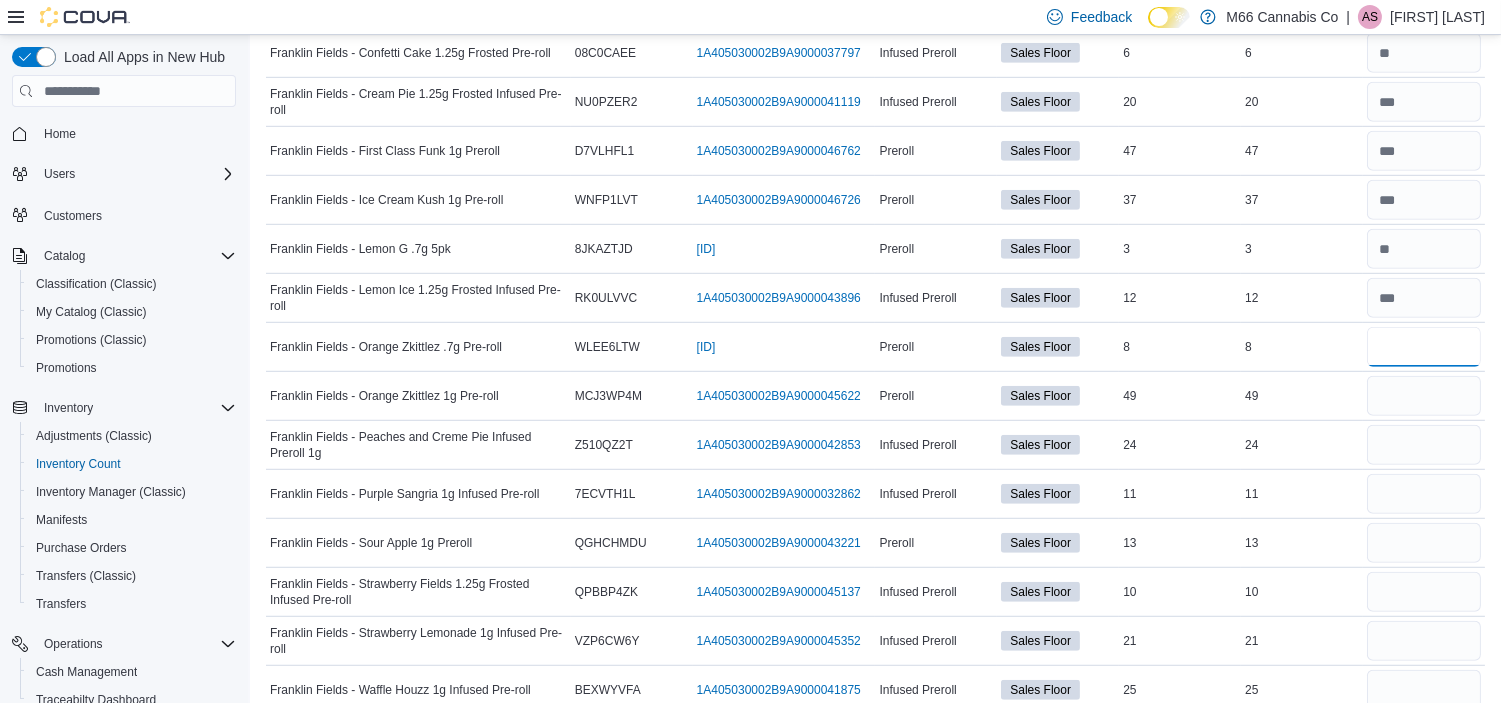 type on "*" 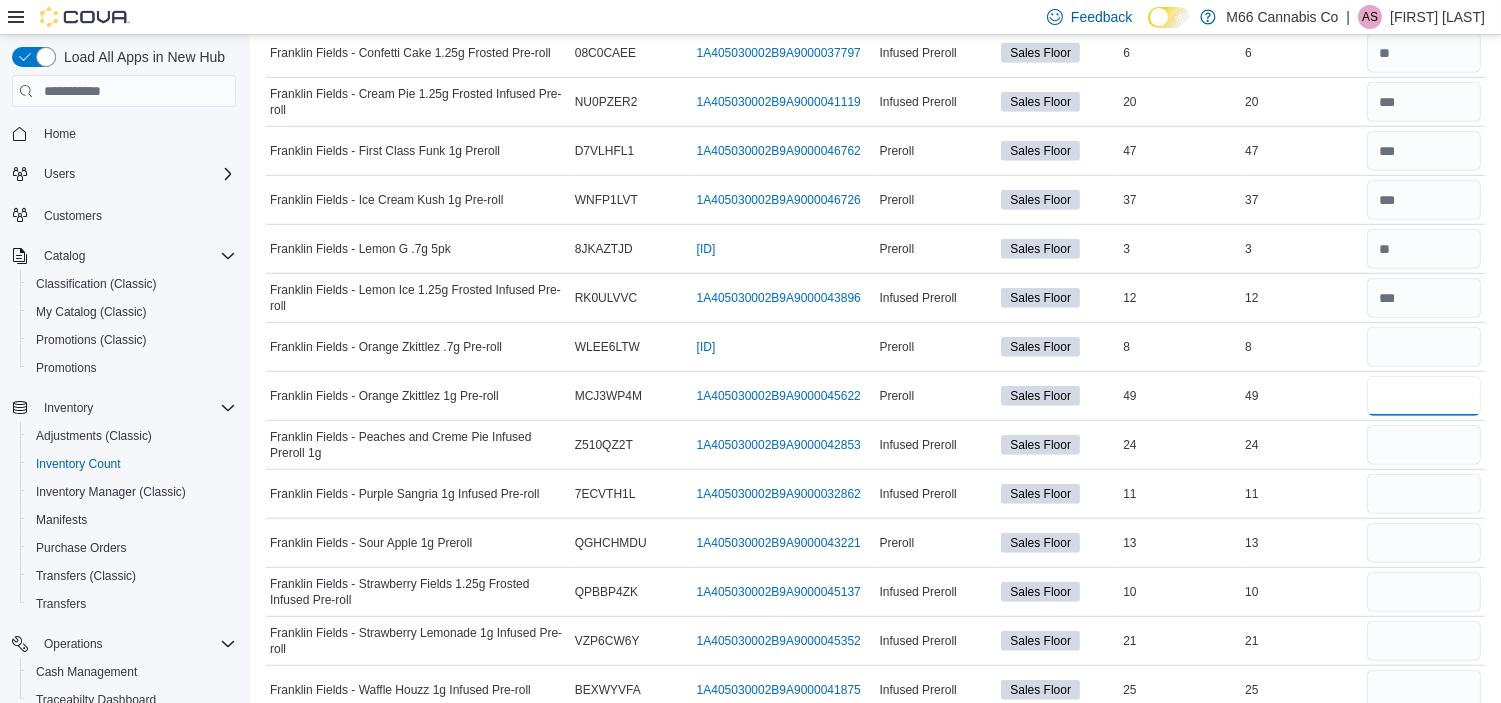 type 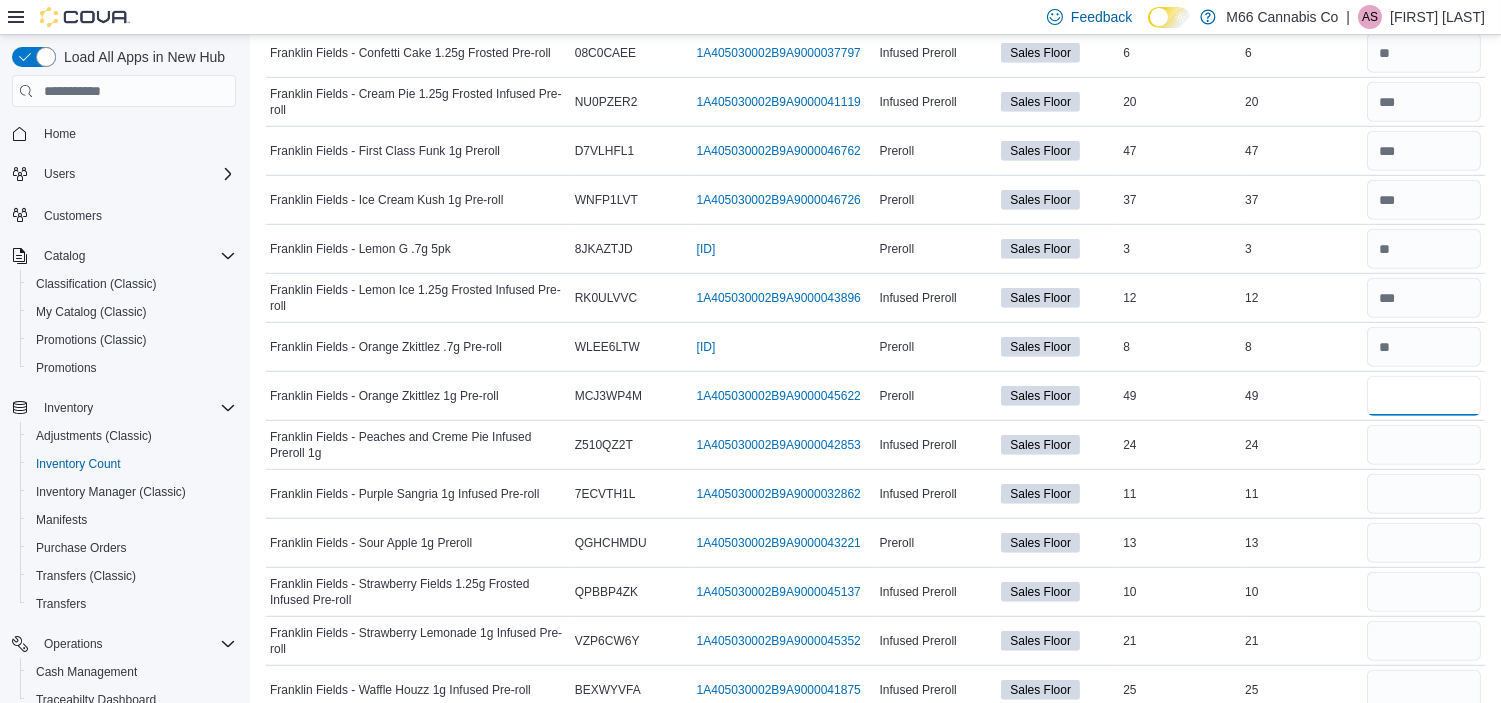 type on "**" 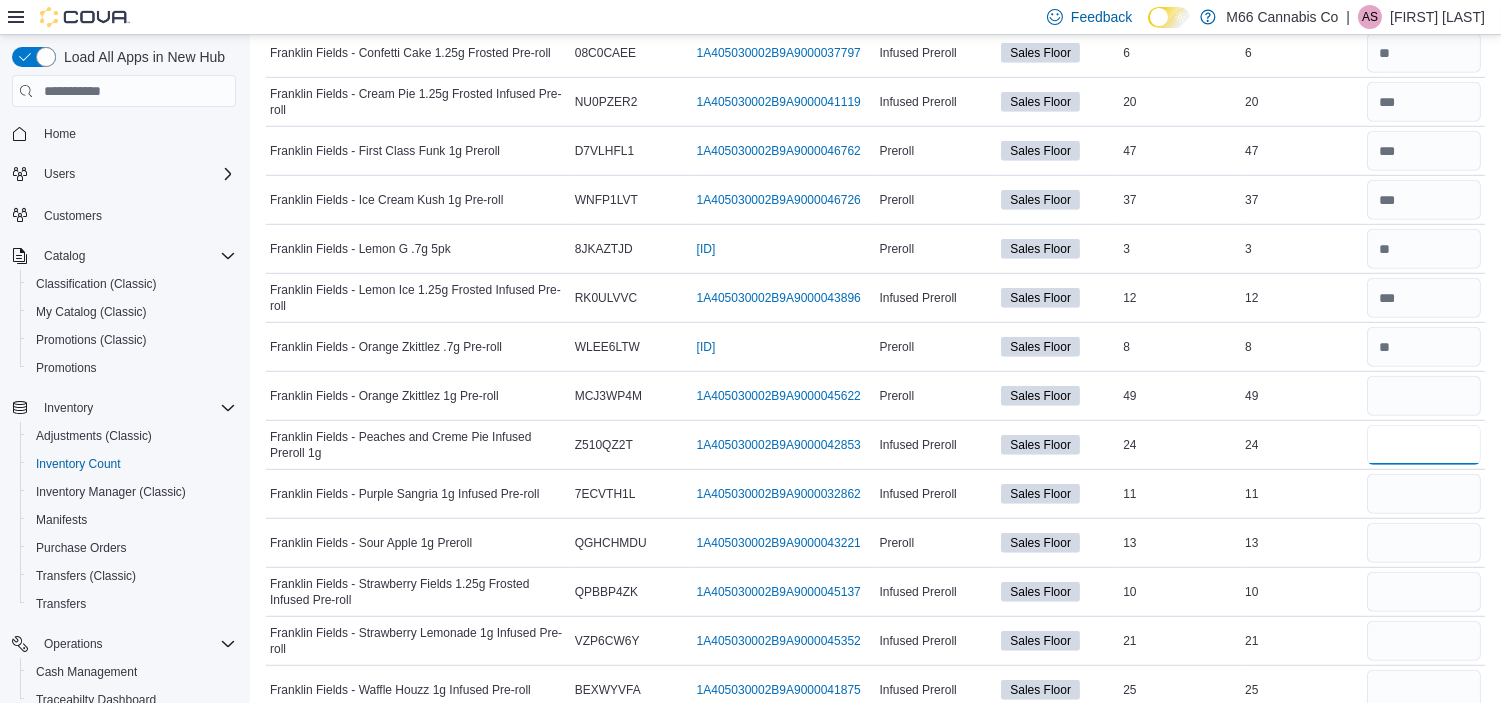 type 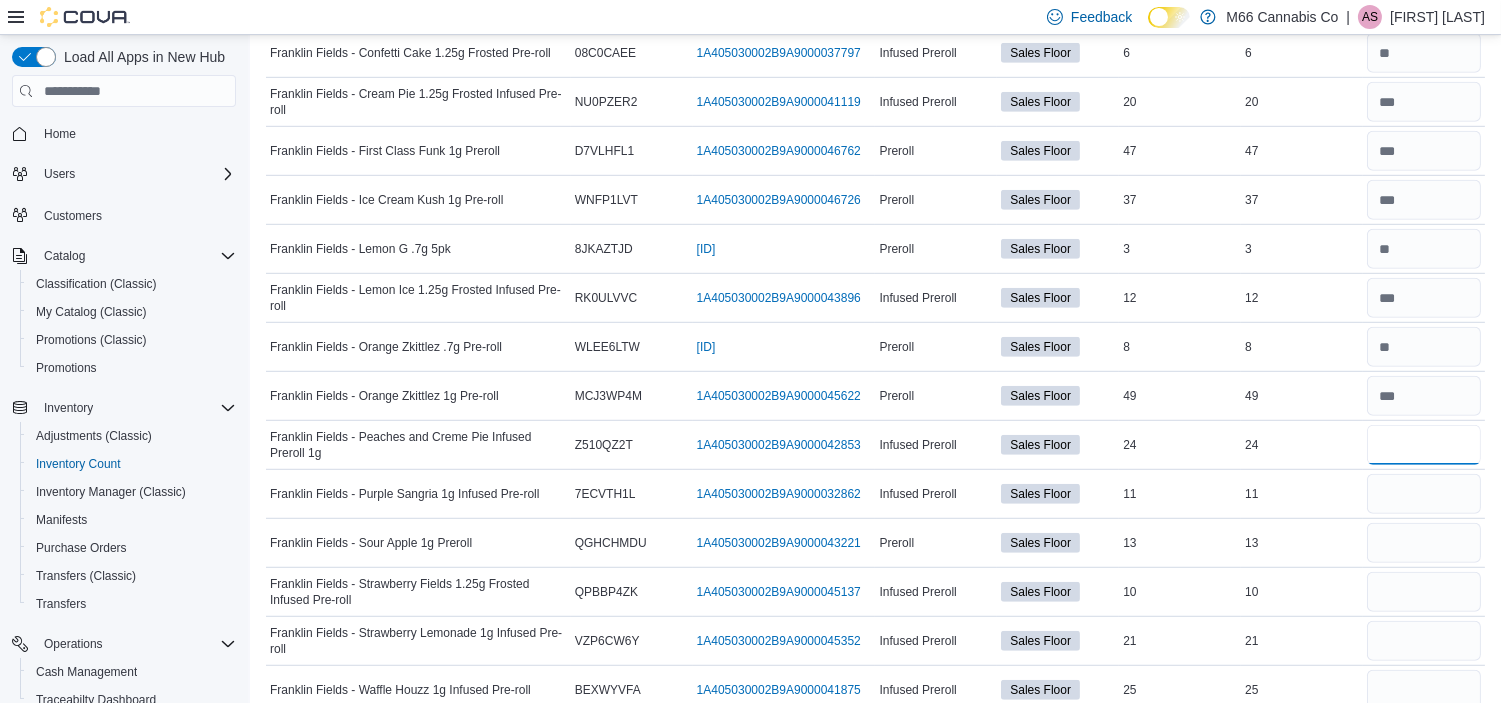 type on "**" 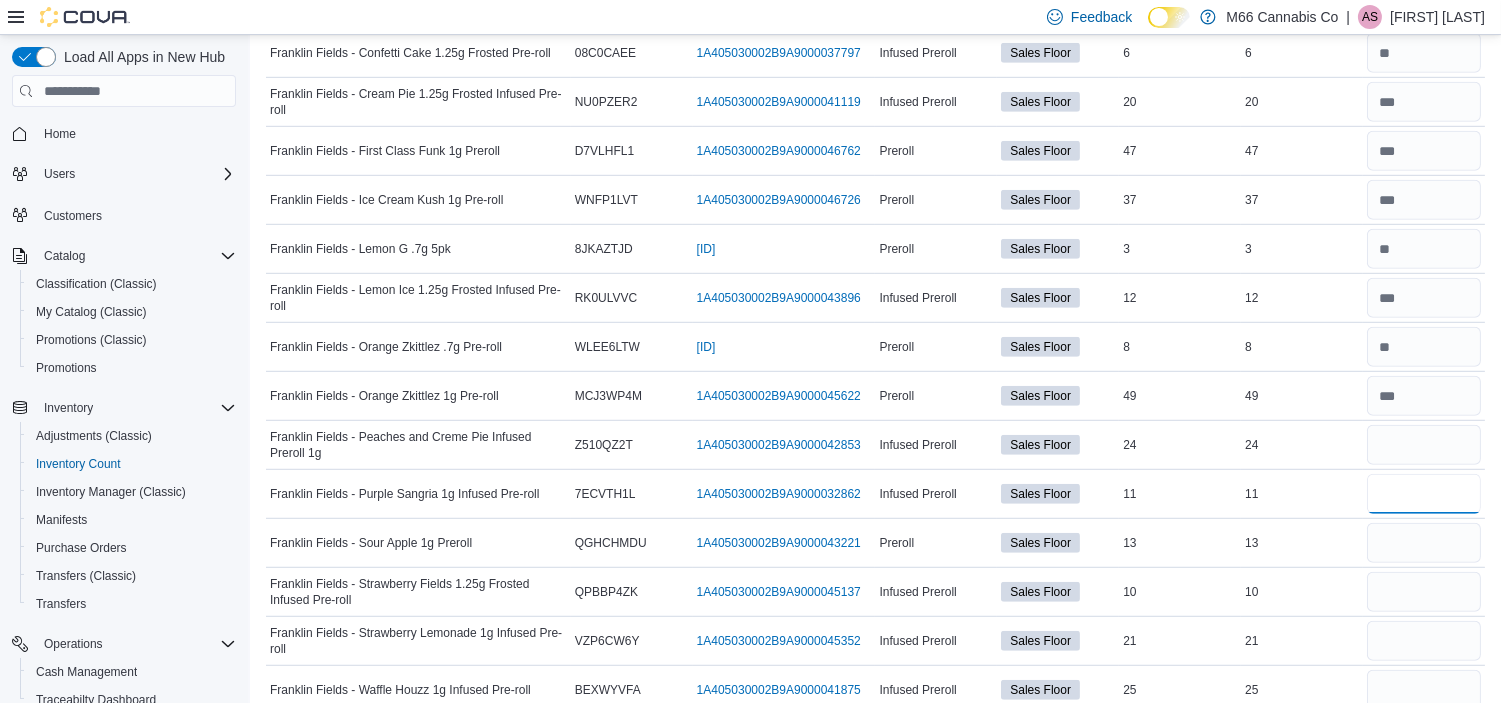 type 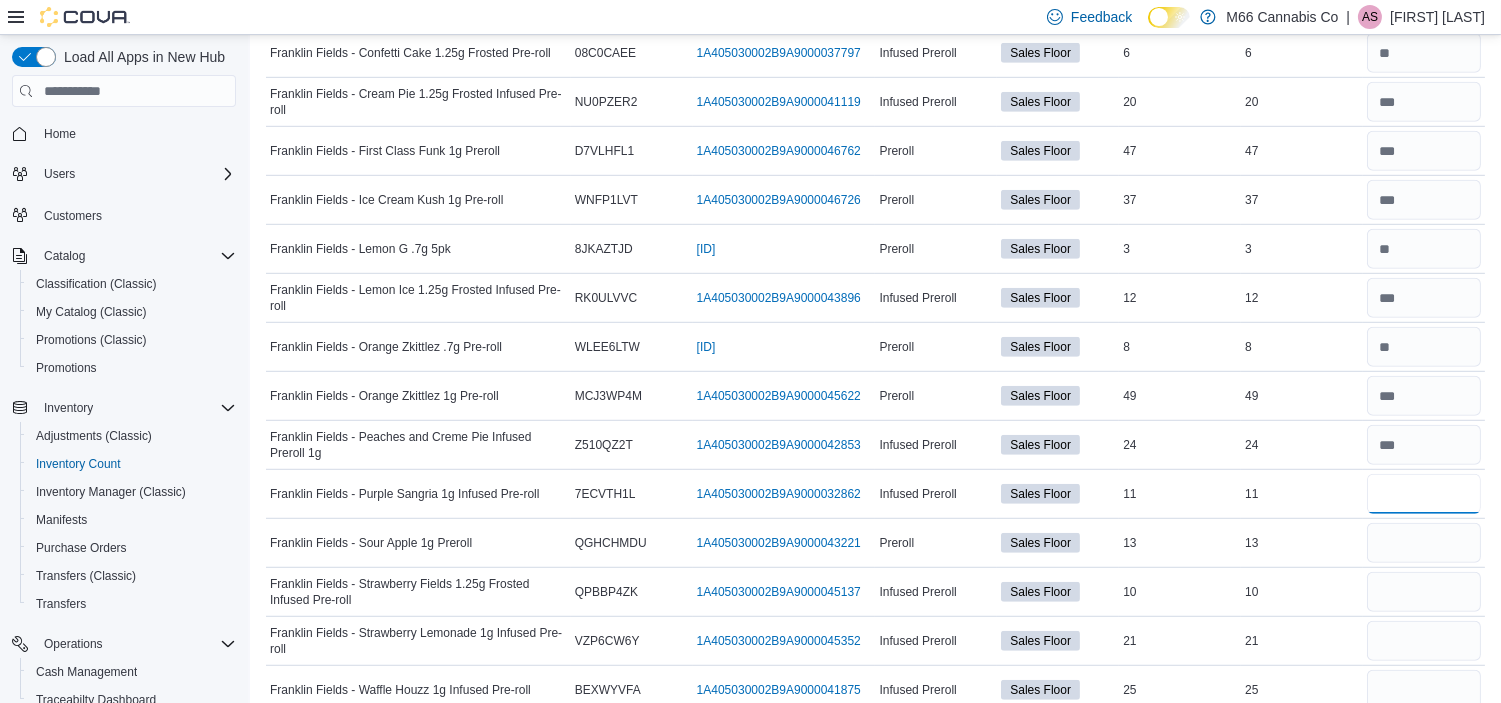 type on "**" 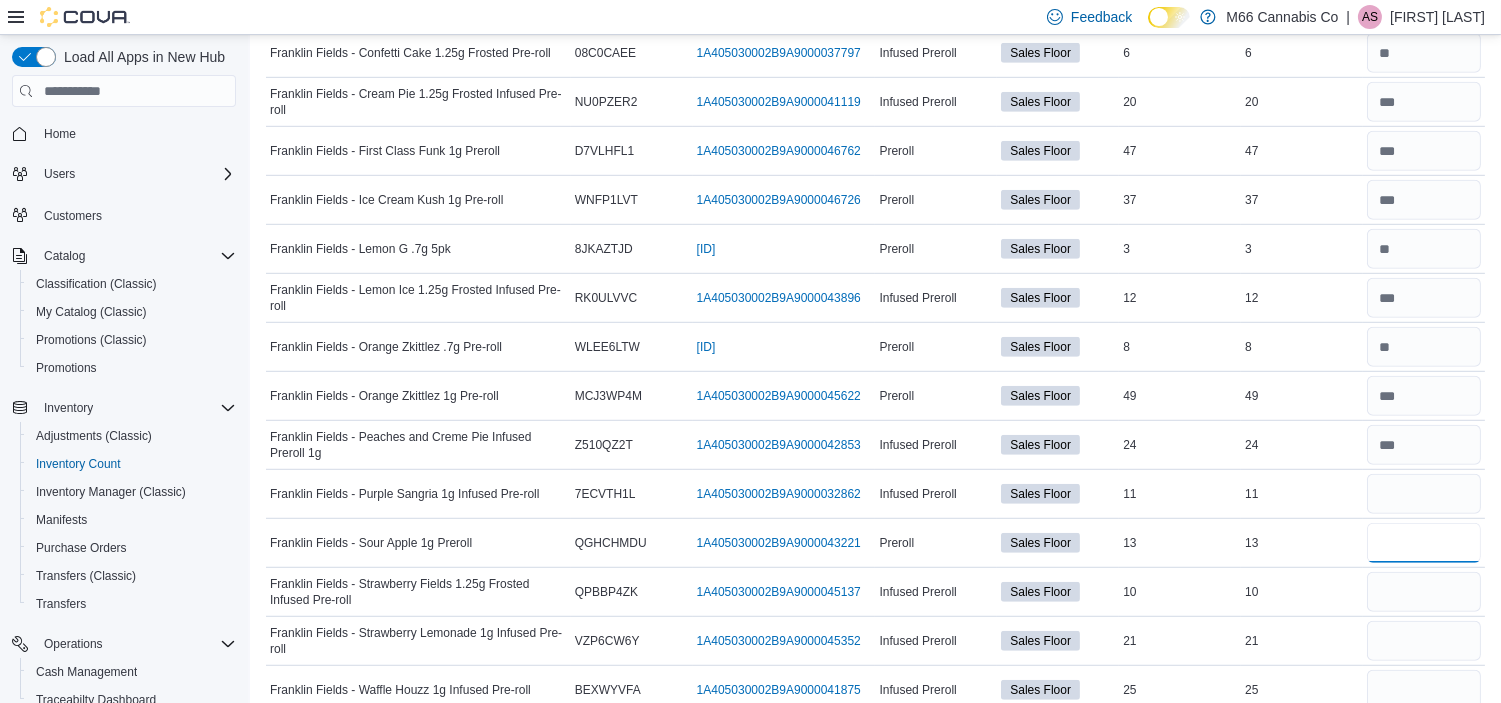 type 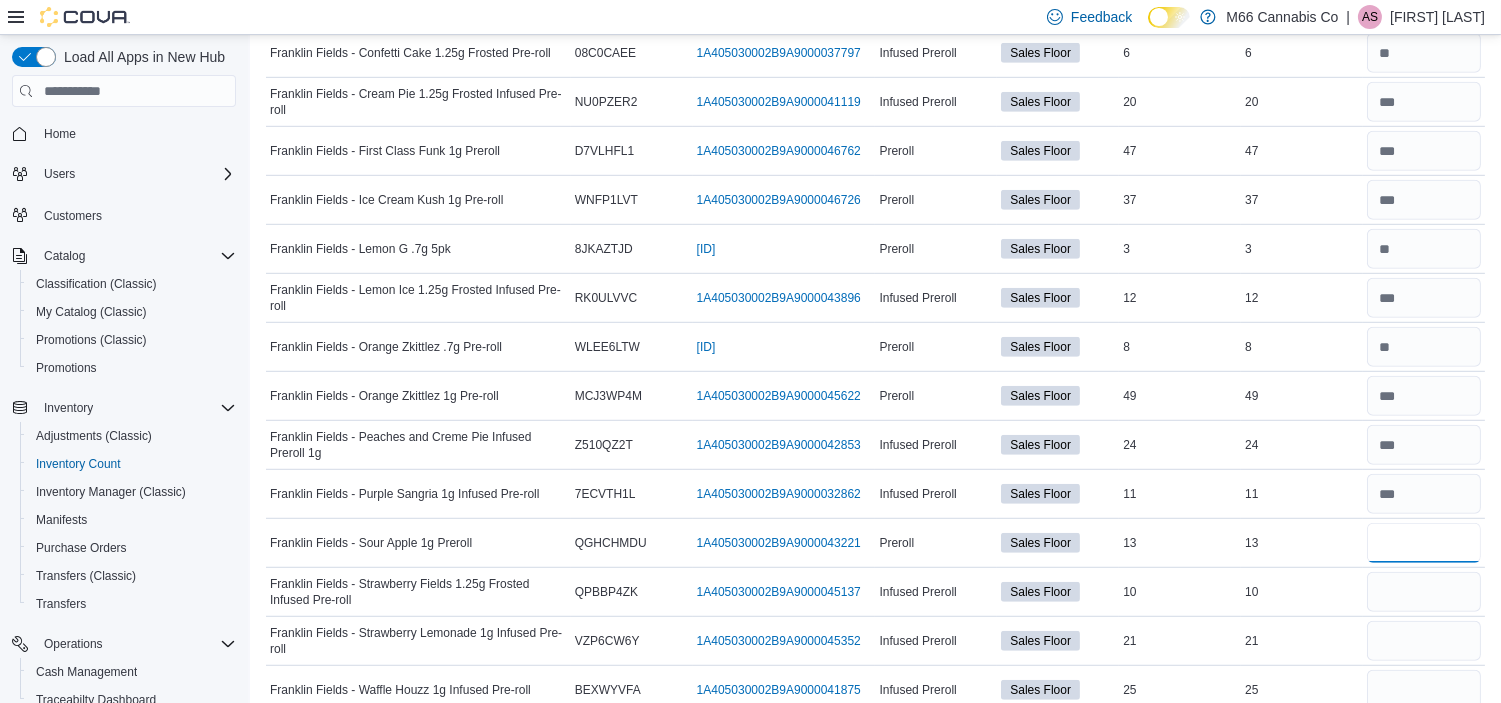 type on "**" 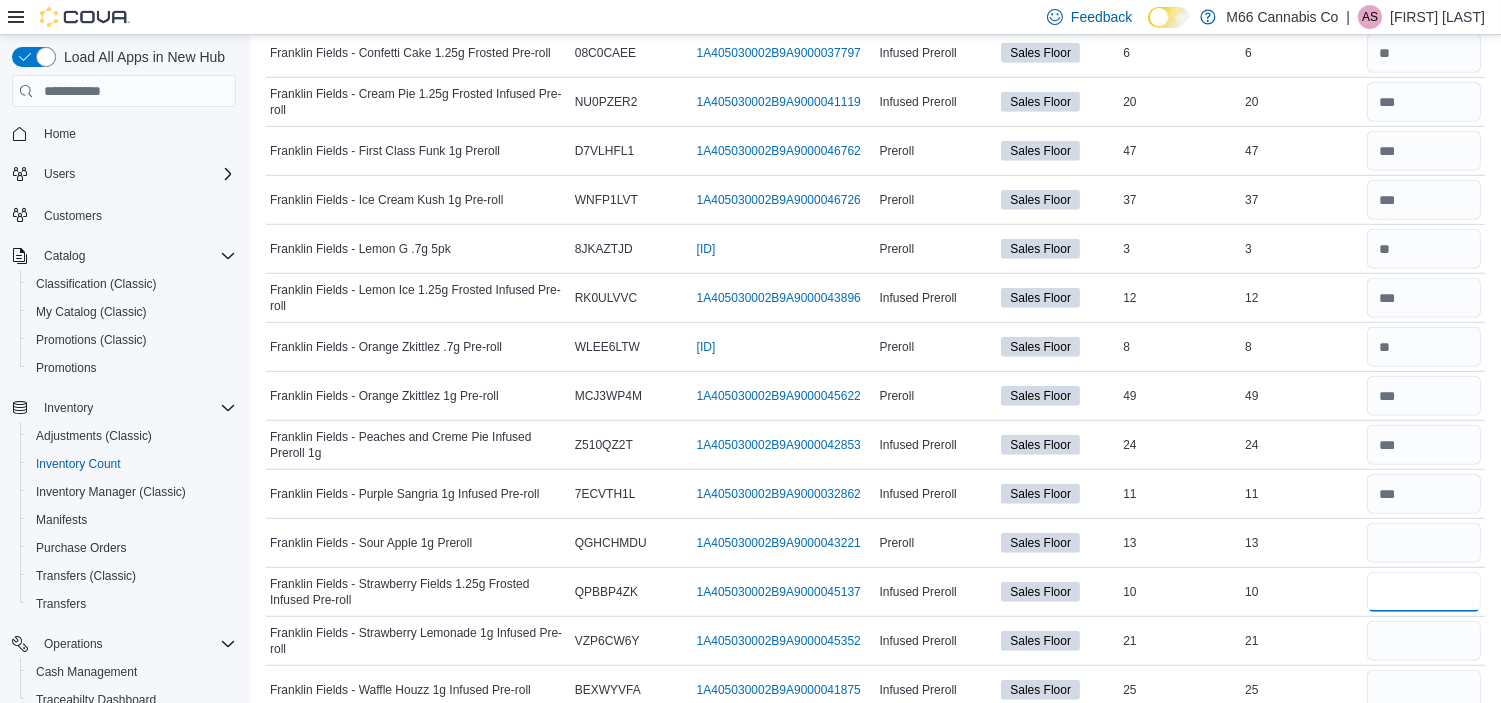 type 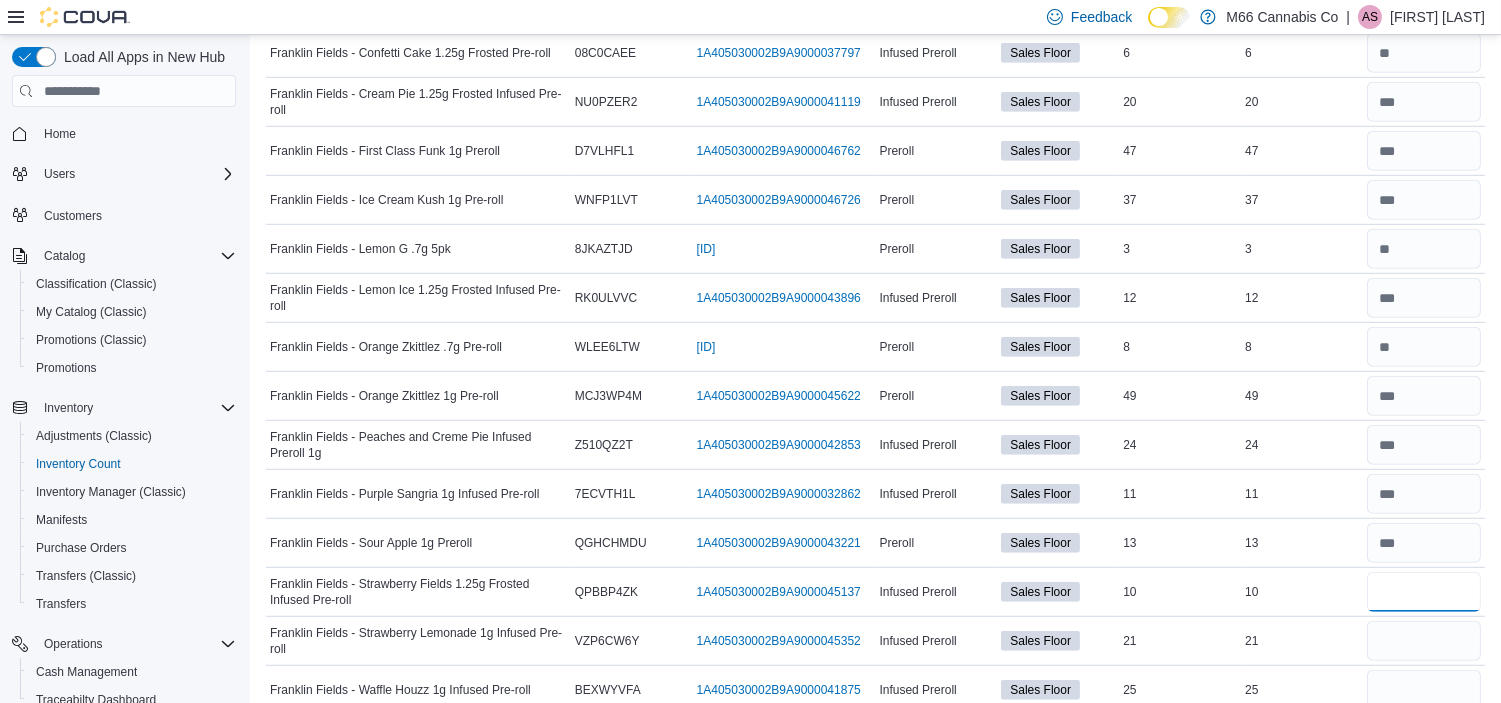 type on "**" 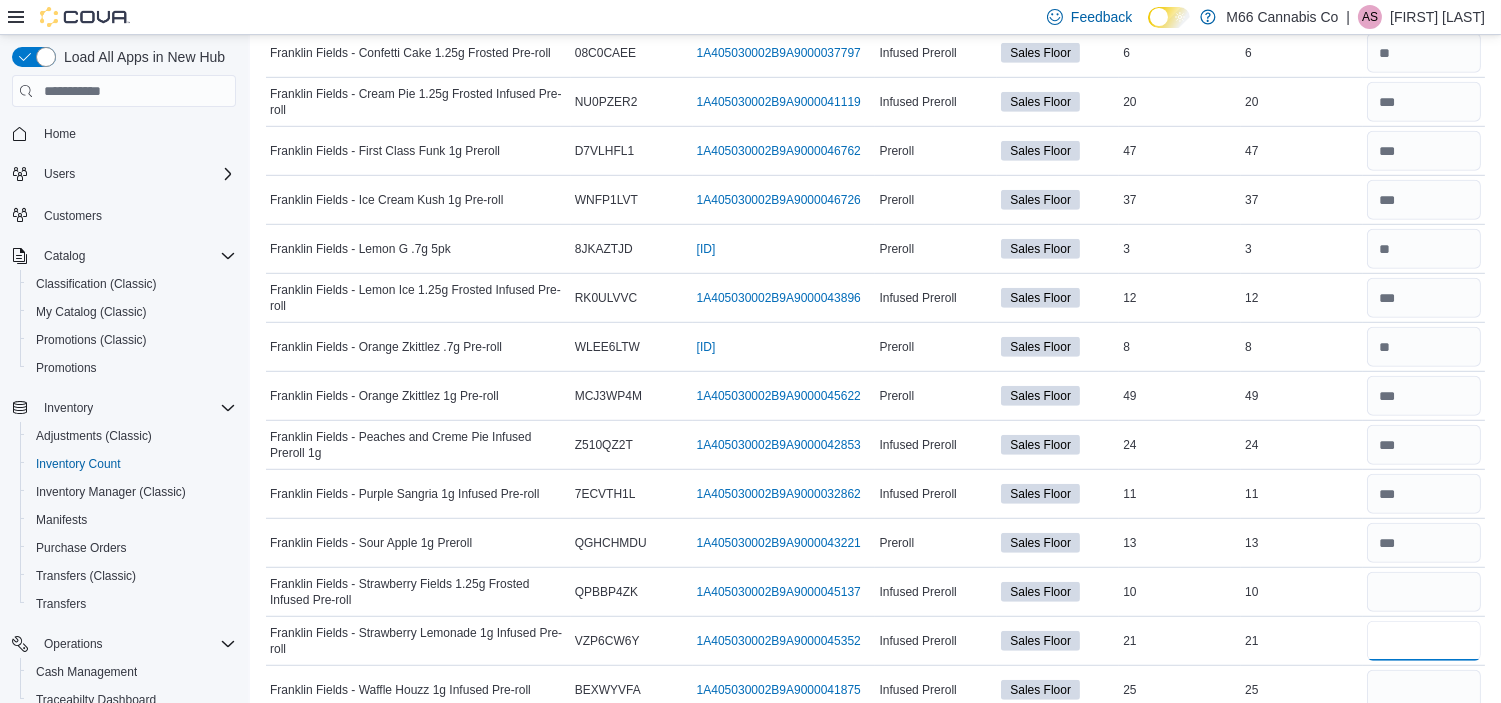 type 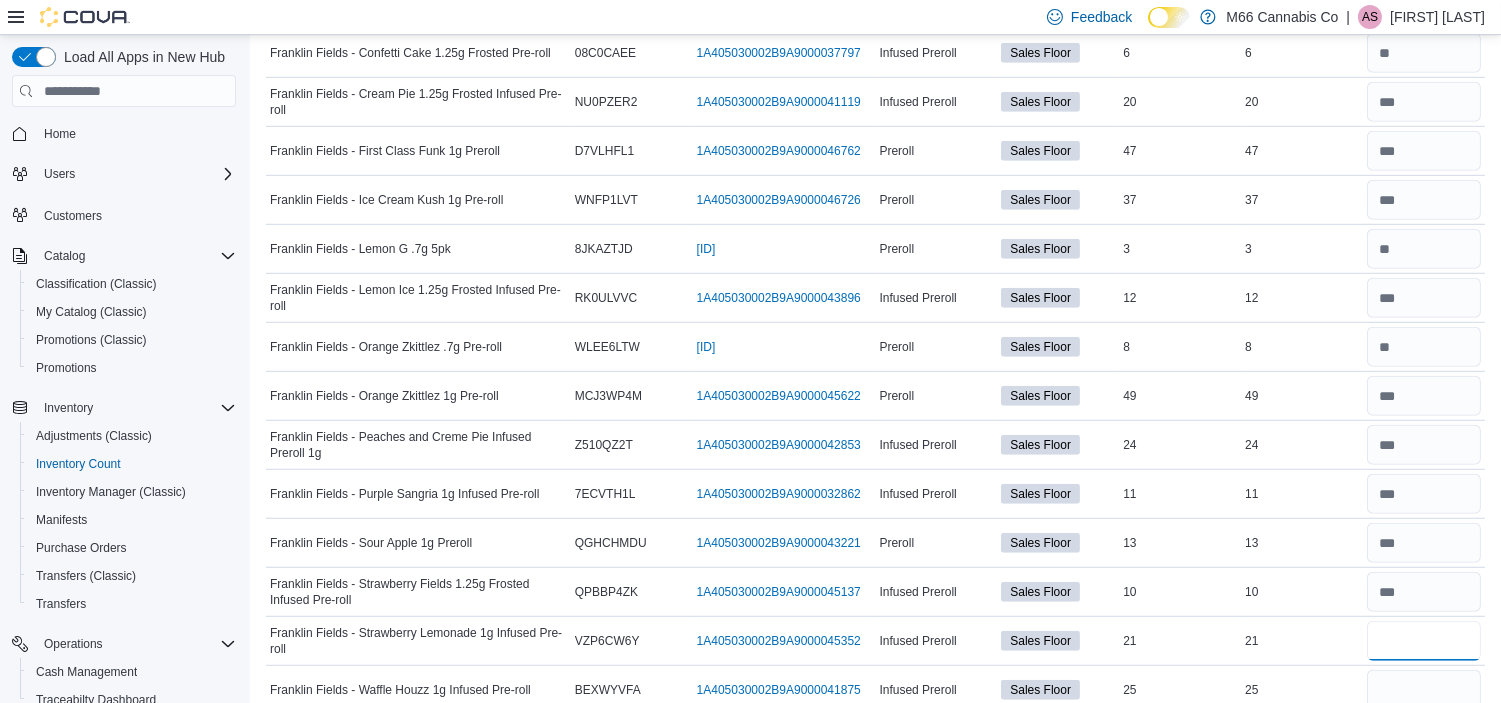 type on "**" 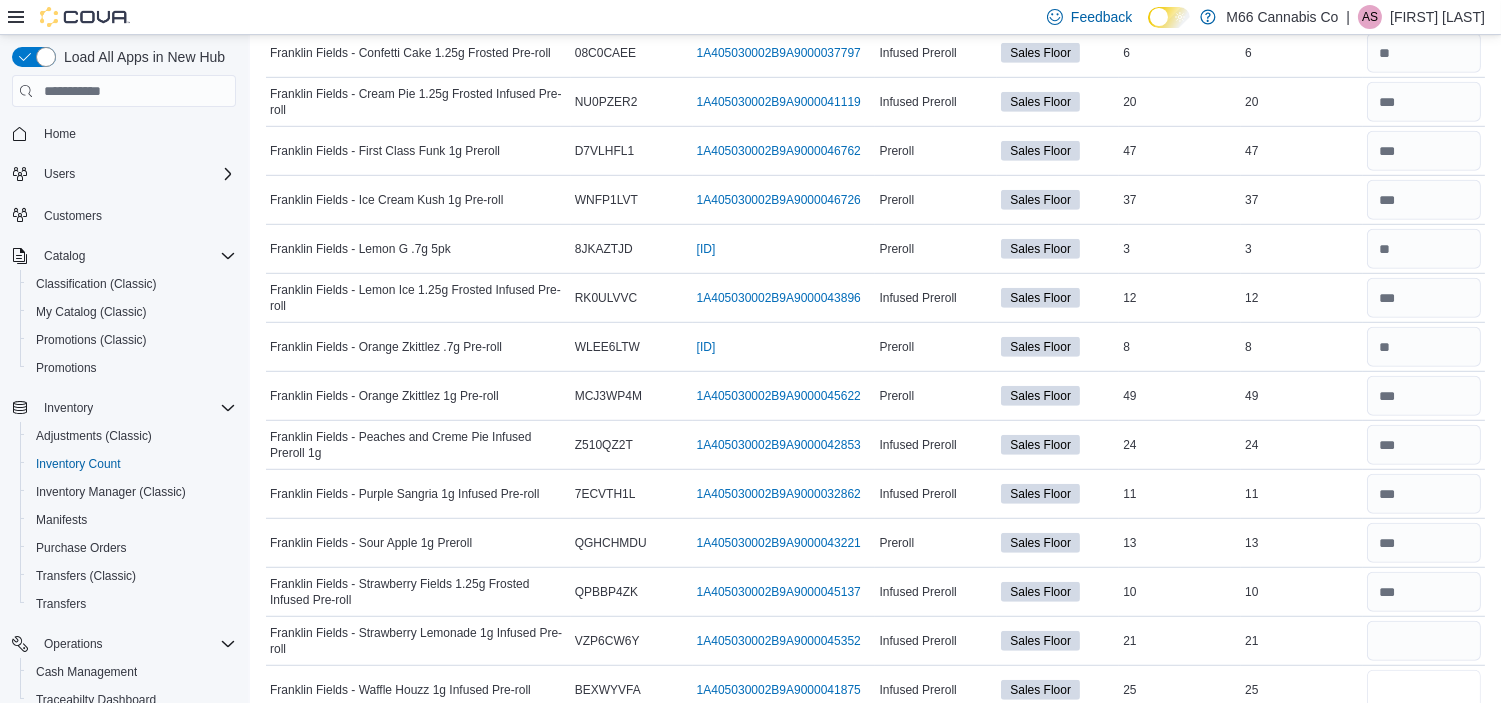 type 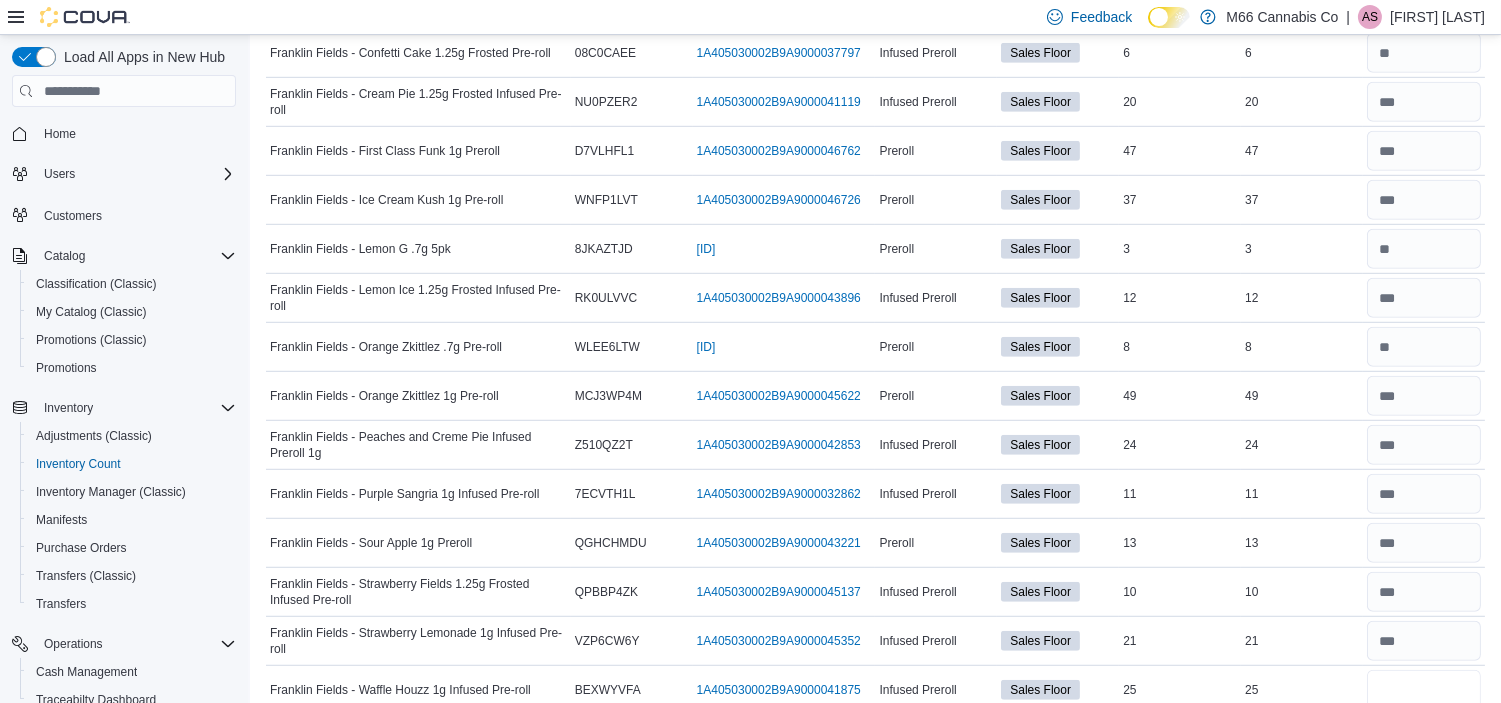 scroll, scrollTop: 2384, scrollLeft: 0, axis: vertical 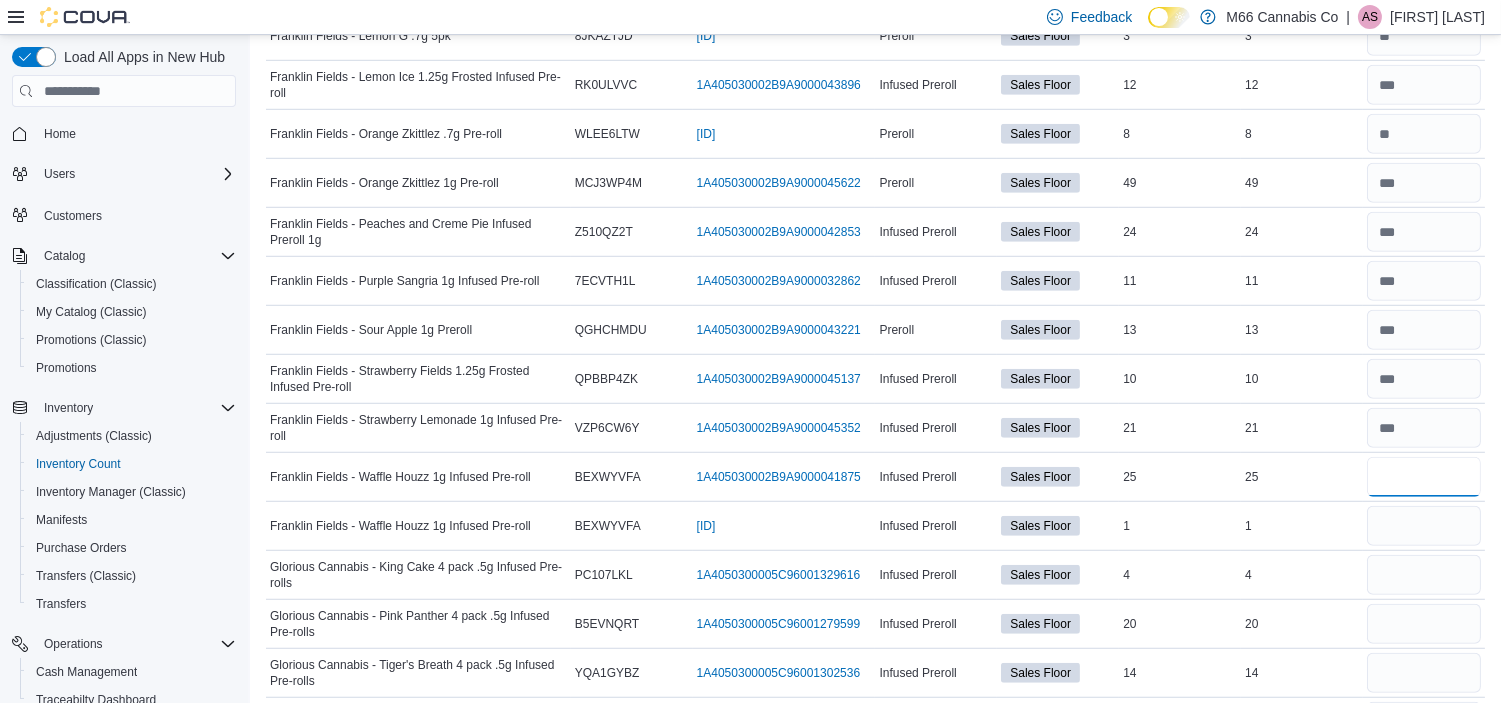 type on "**" 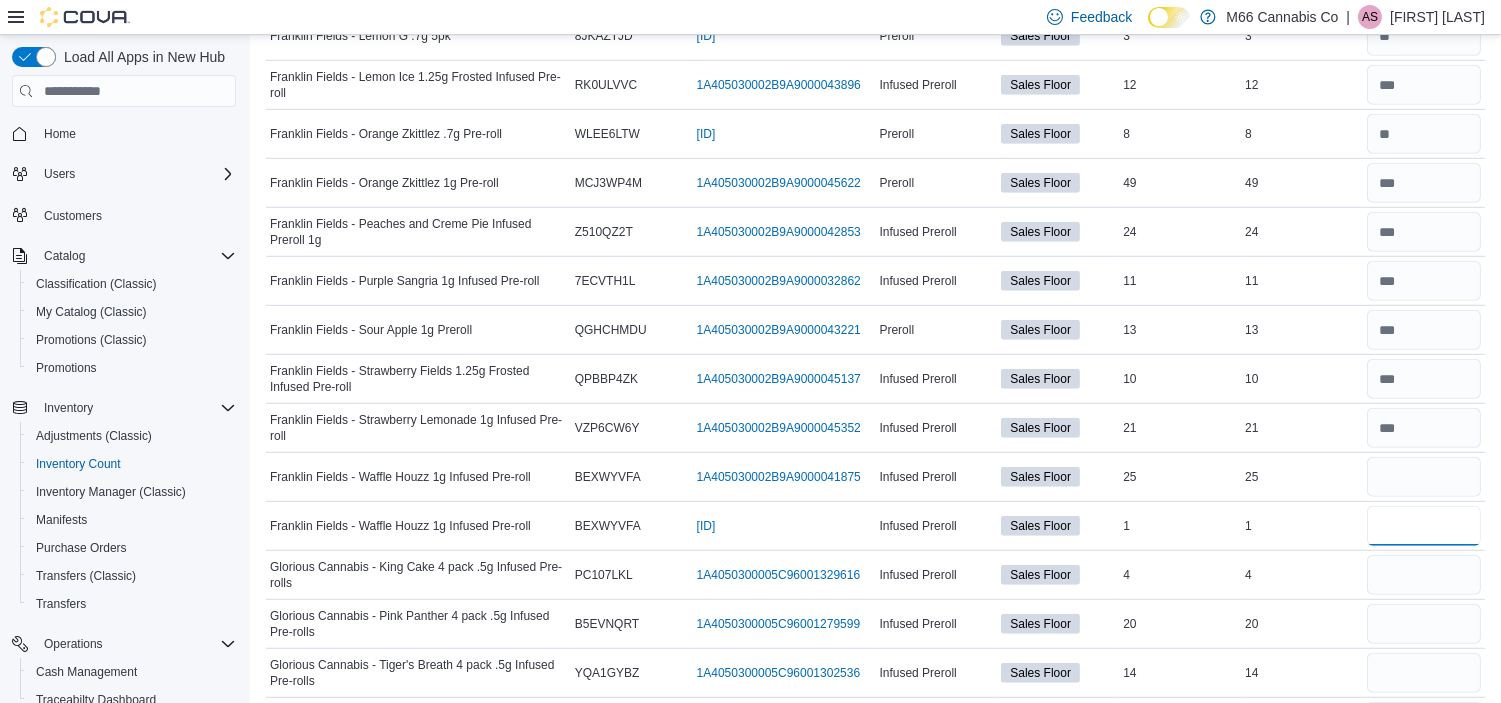type 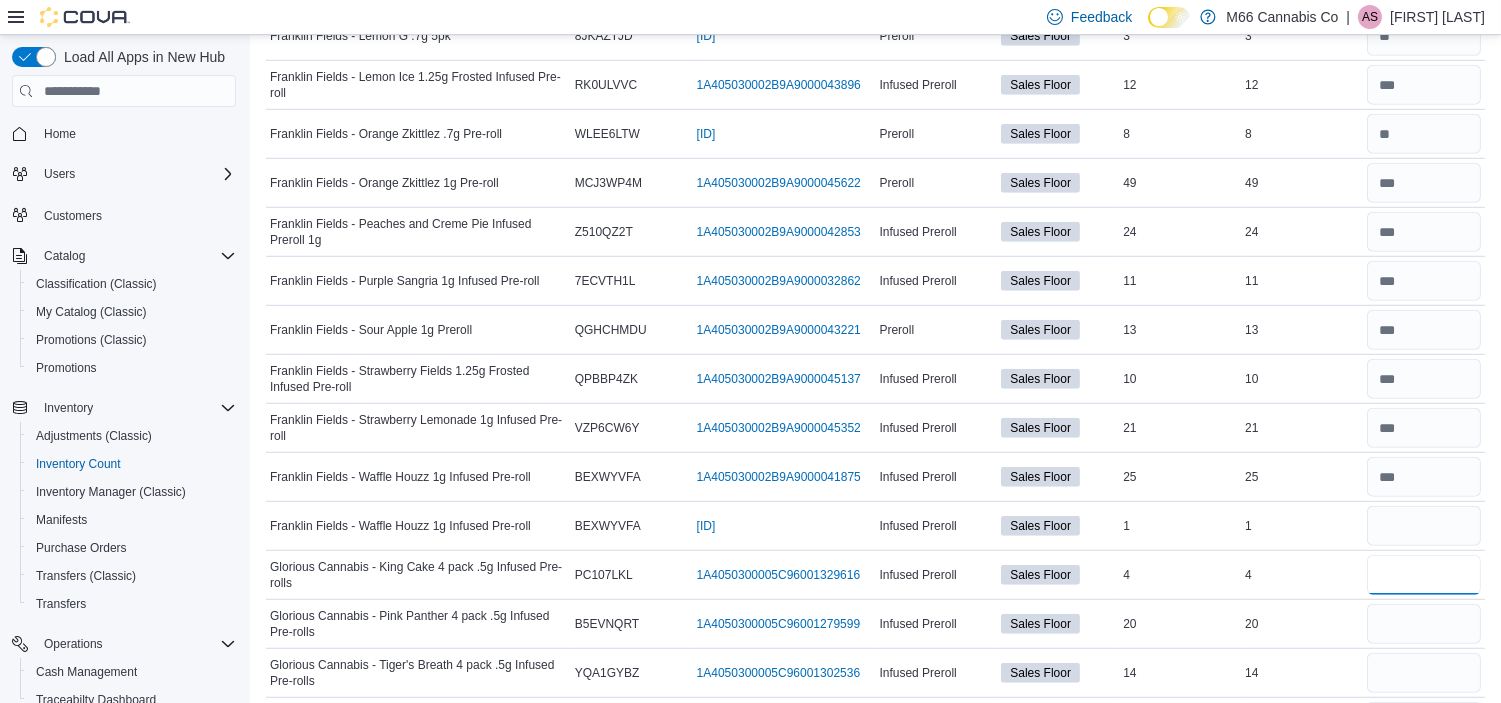 type on "*" 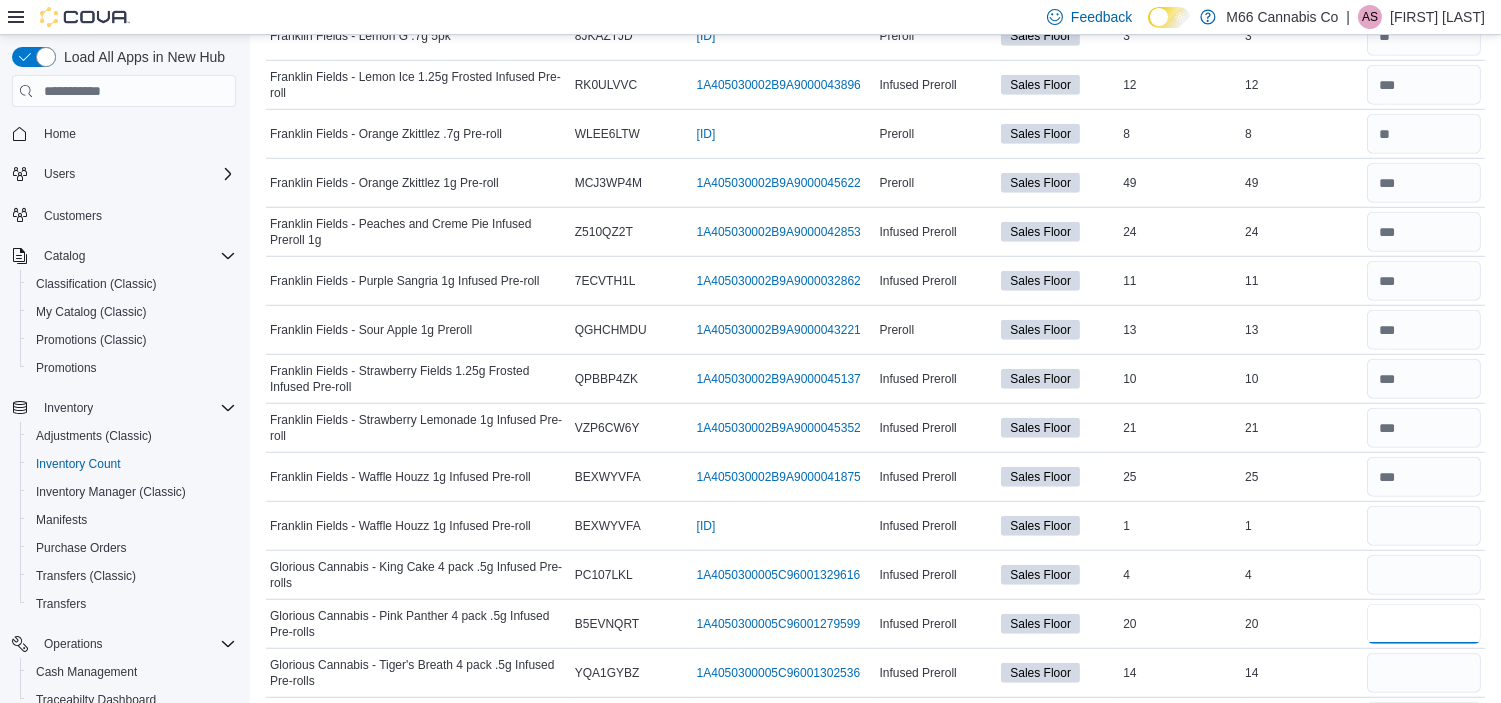 type 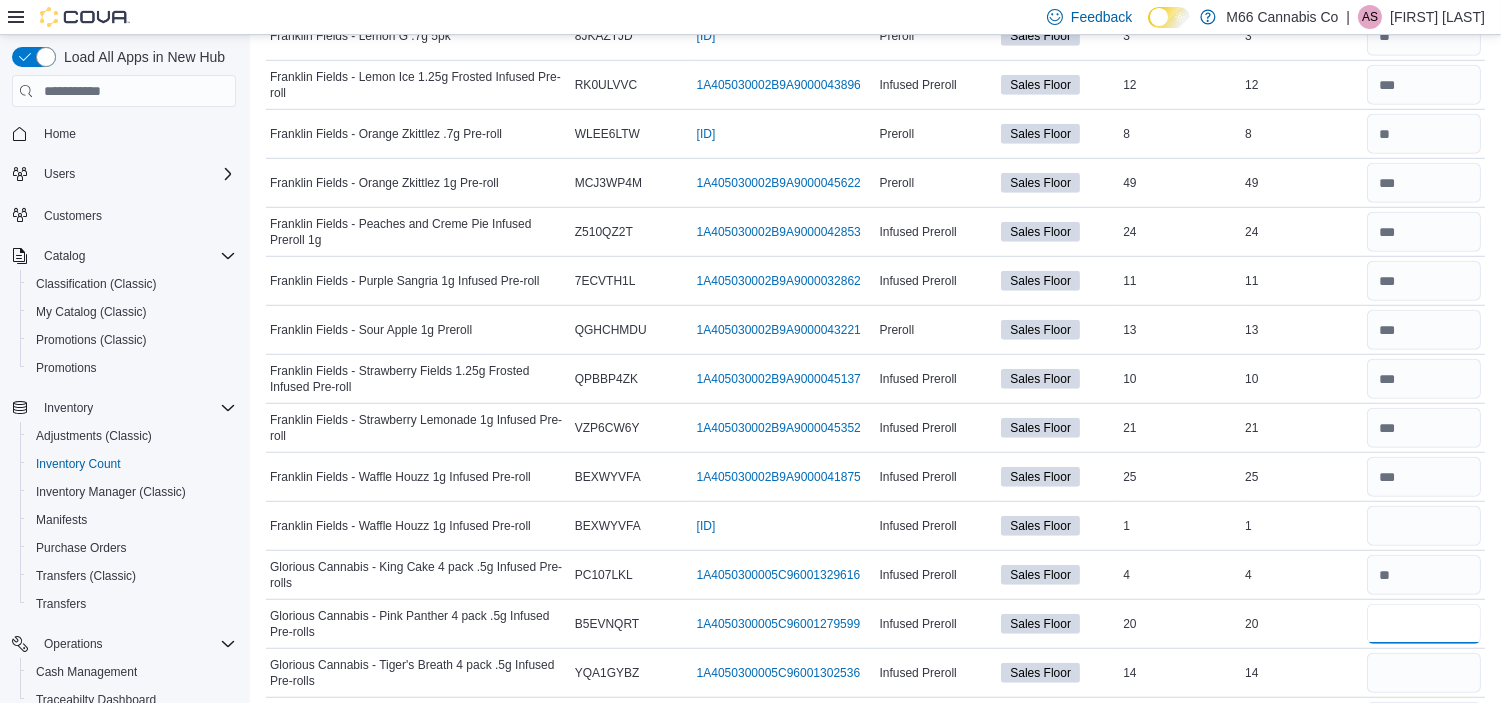 type on "**" 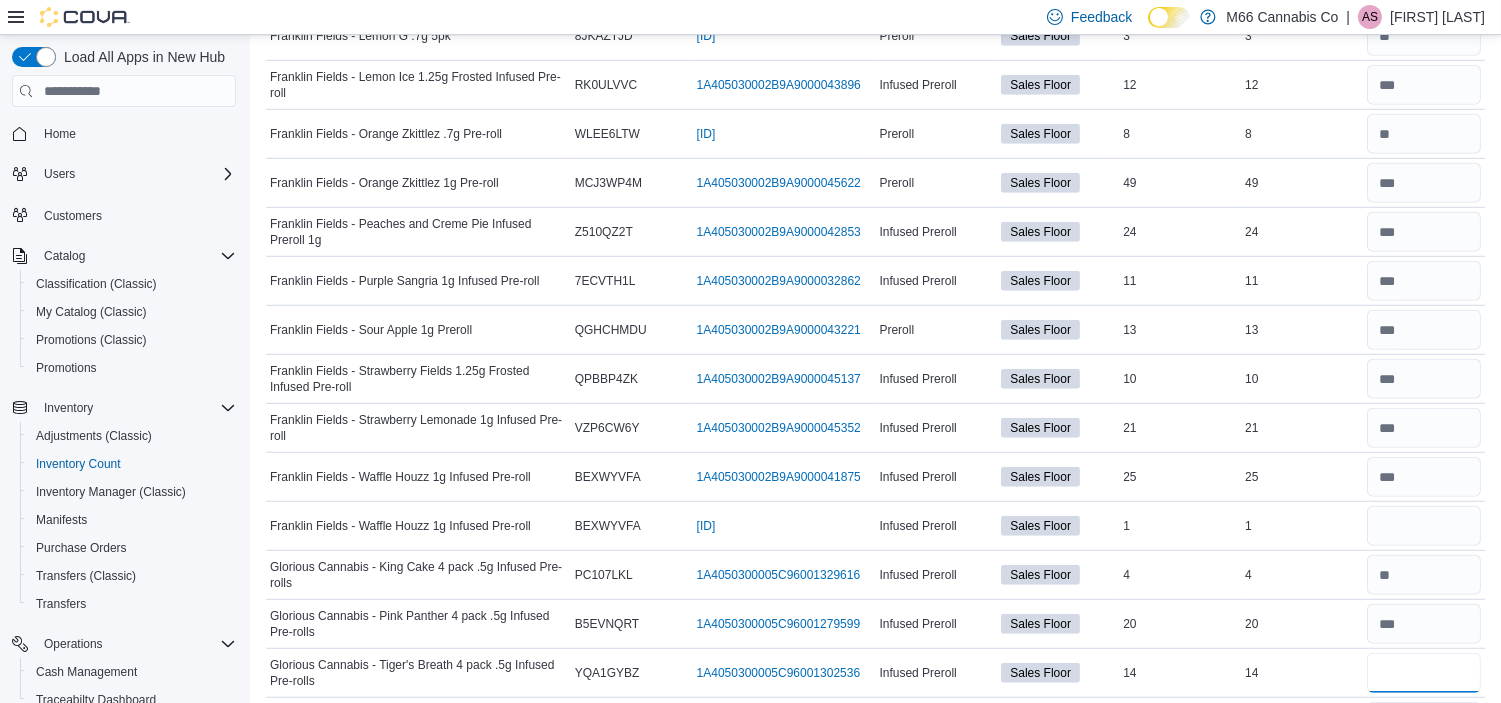 type 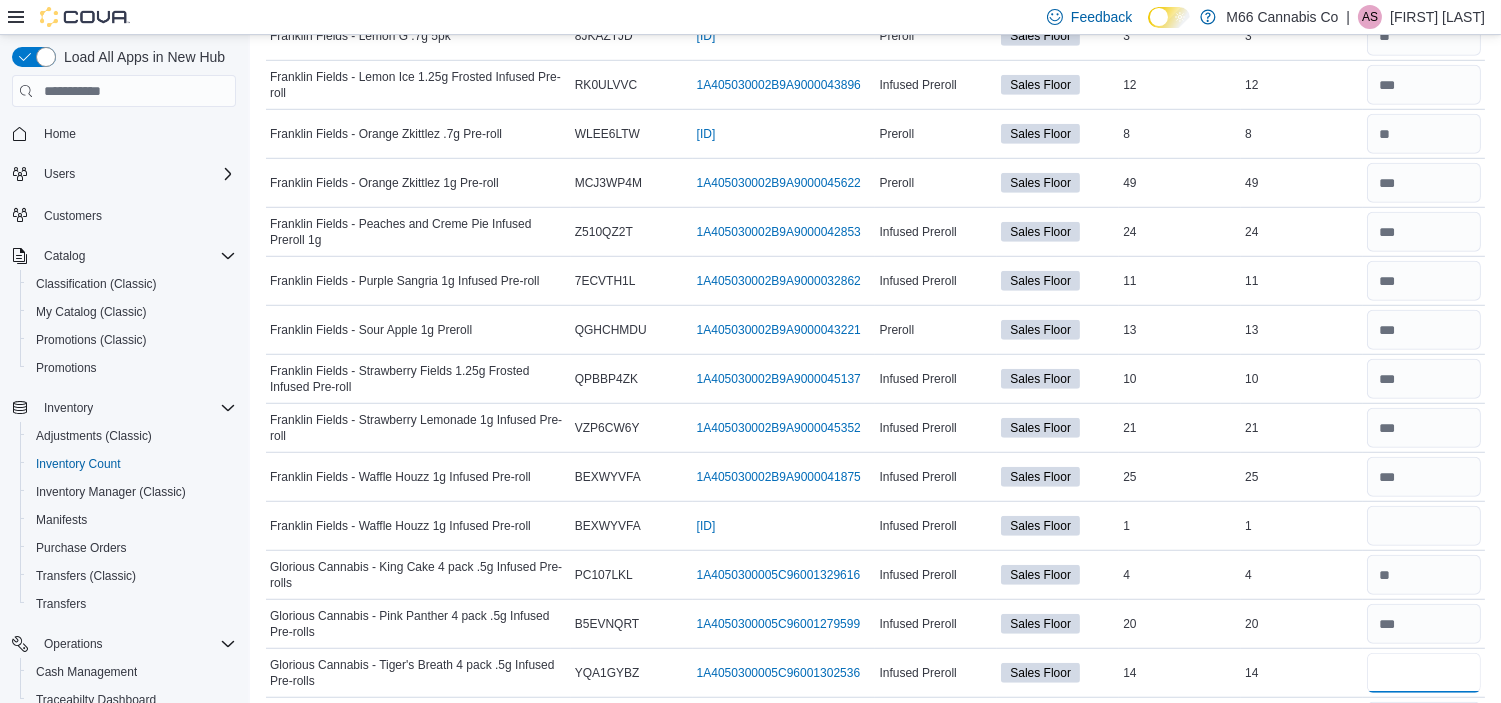 type on "**" 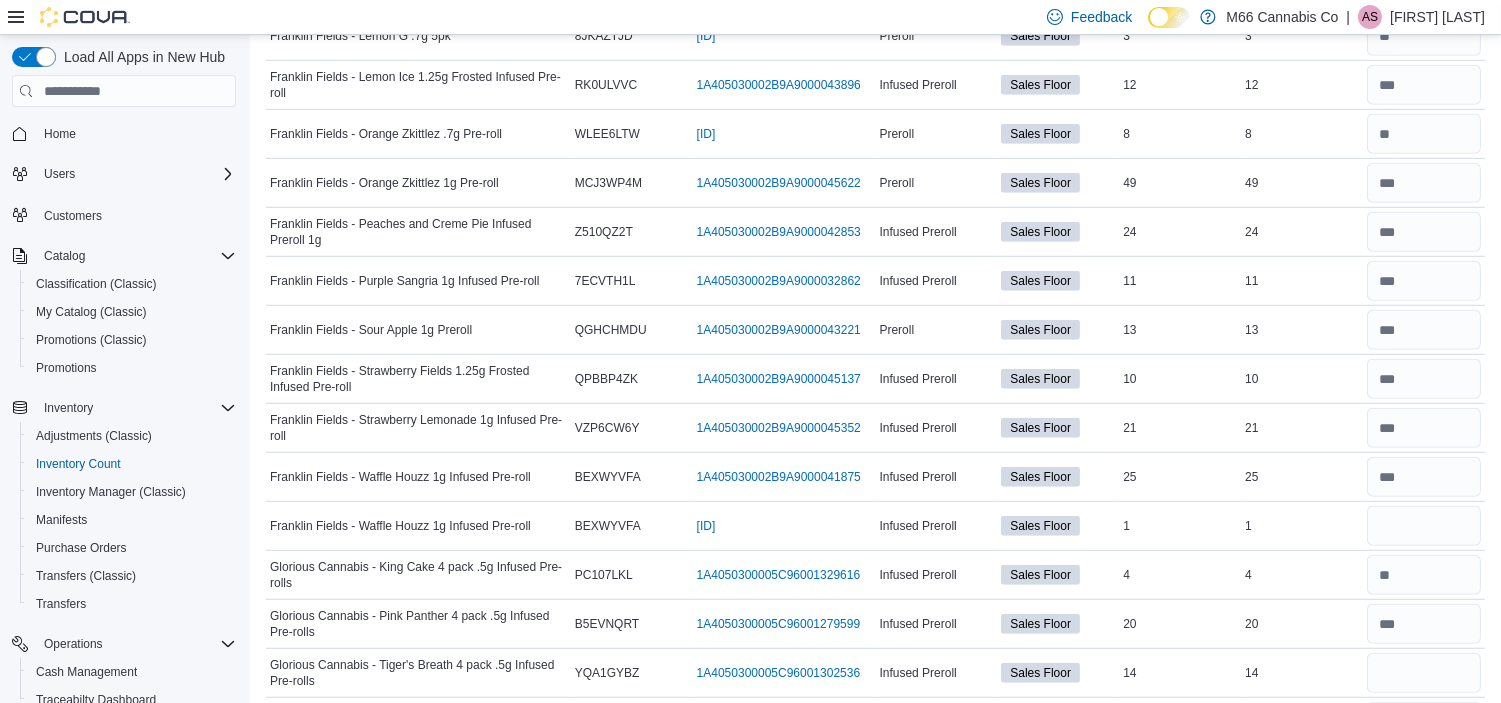 type 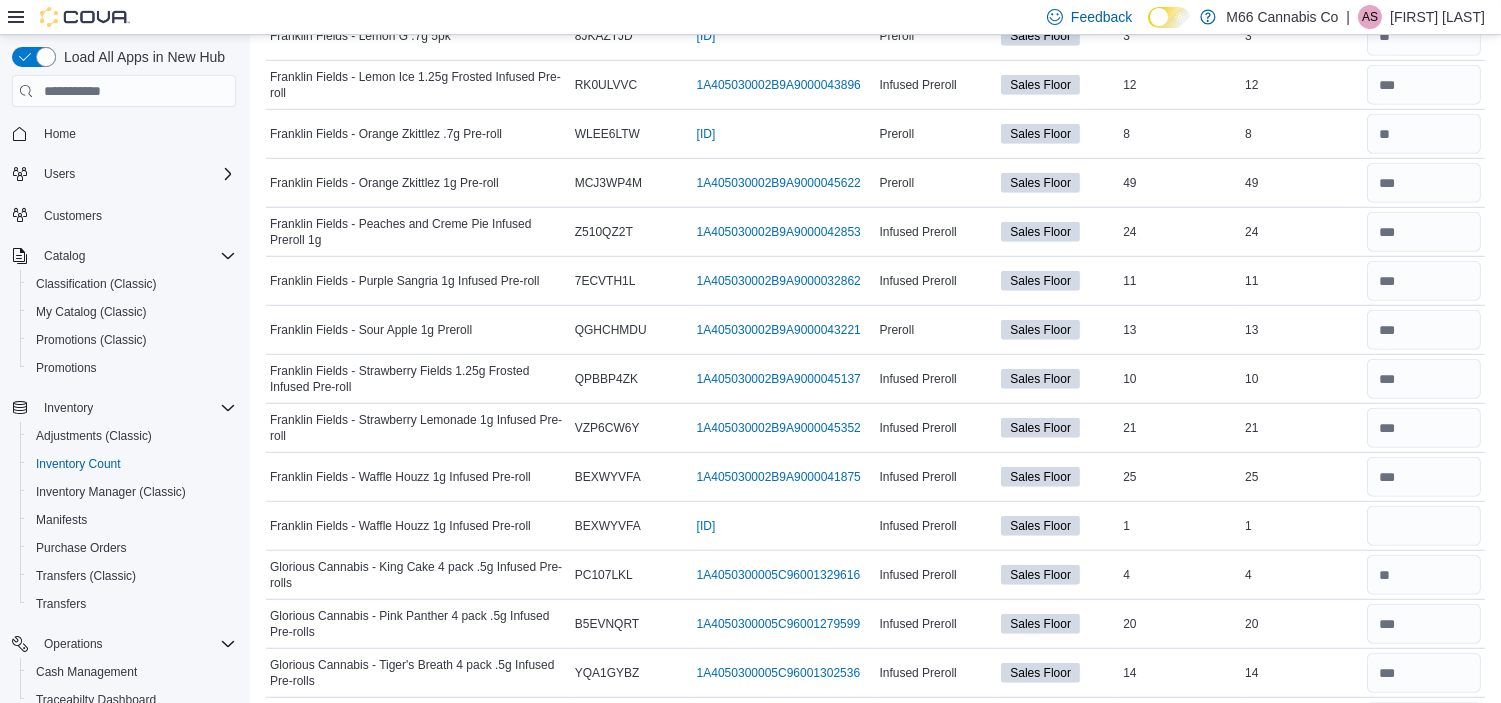 scroll, scrollTop: 2961, scrollLeft: 0, axis: vertical 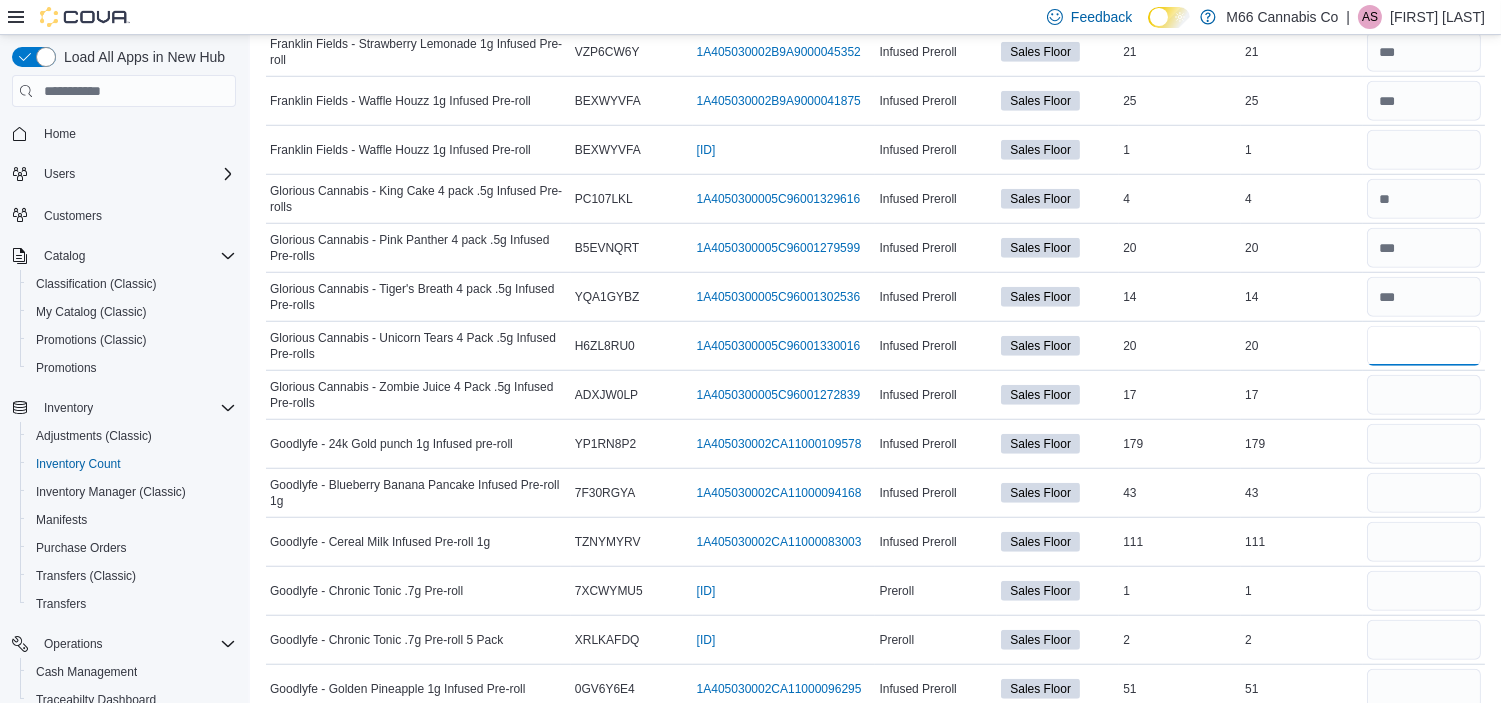 type on "**" 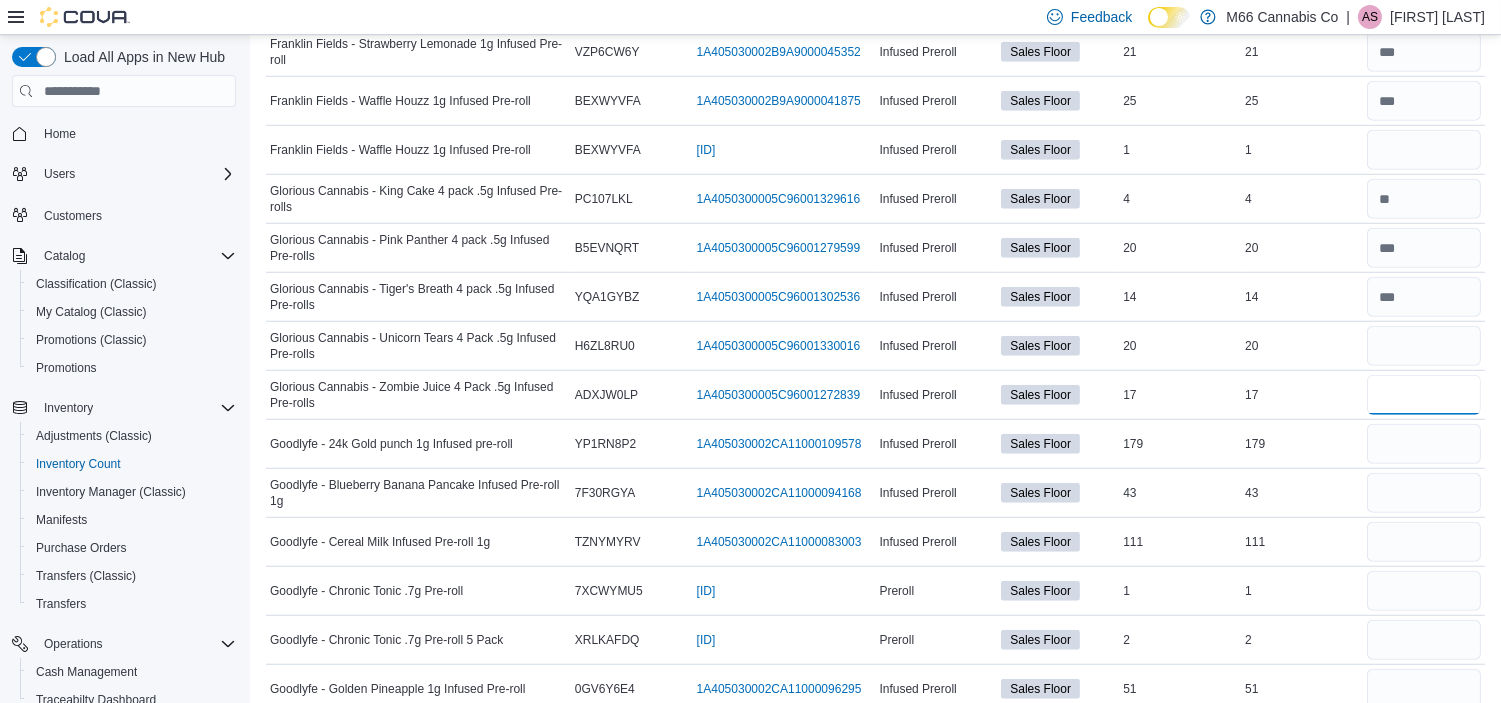 type 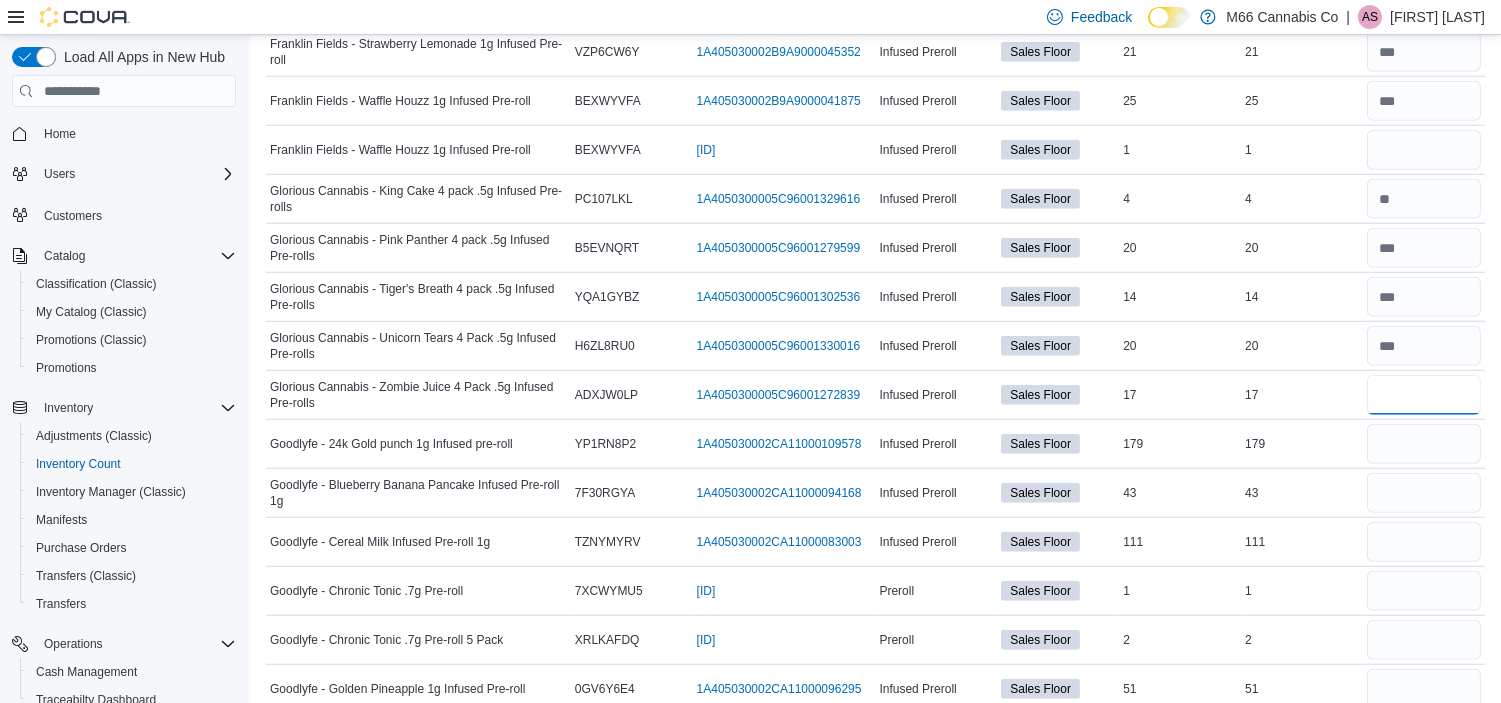 type on "**" 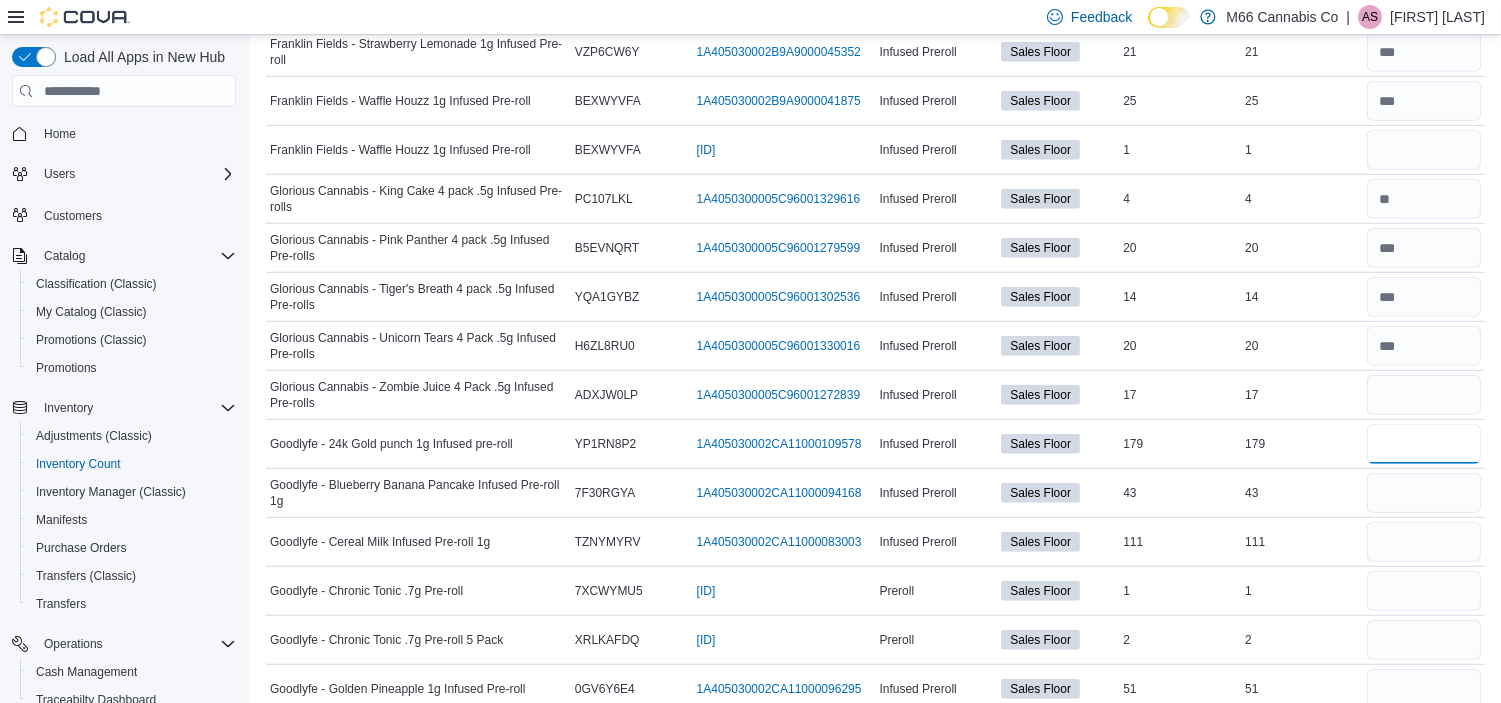 type 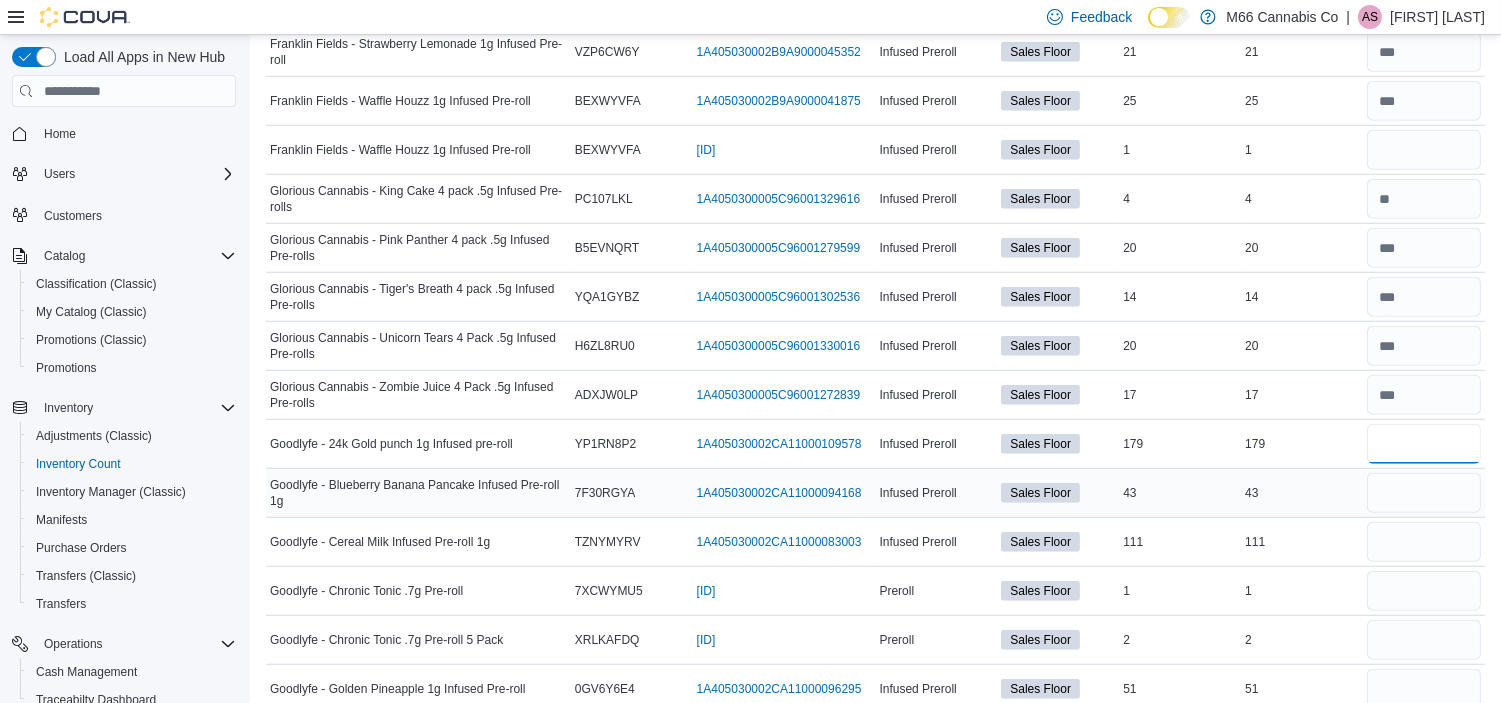 type on "***" 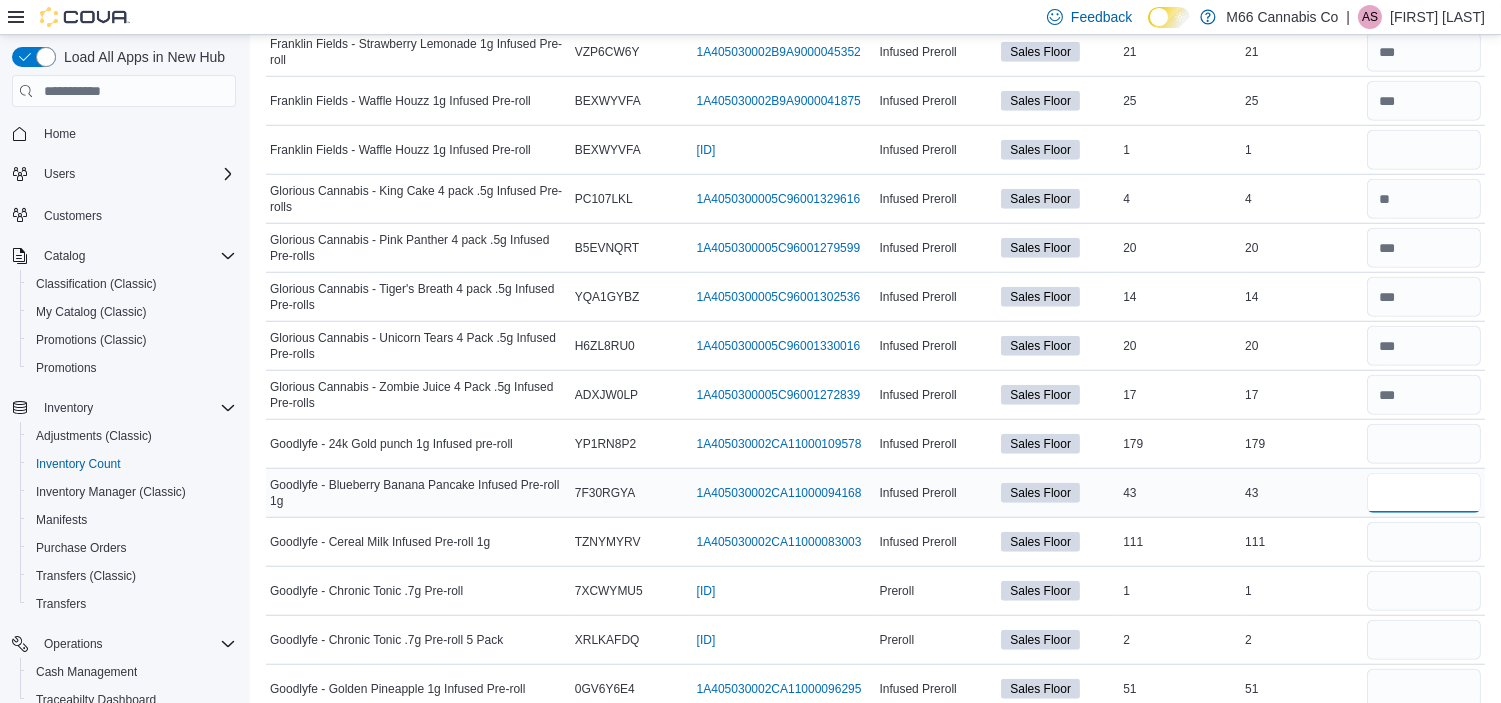 click at bounding box center (1424, 493) 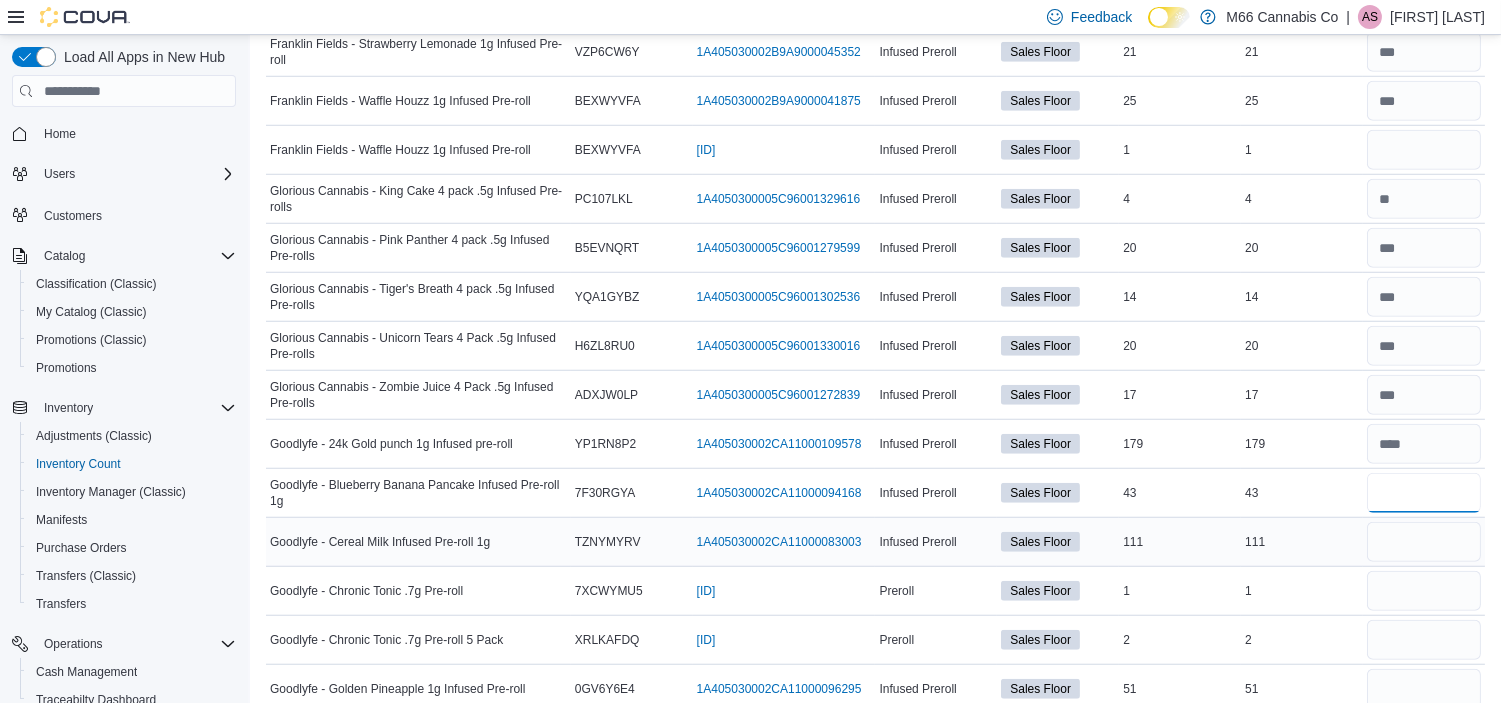 type on "**" 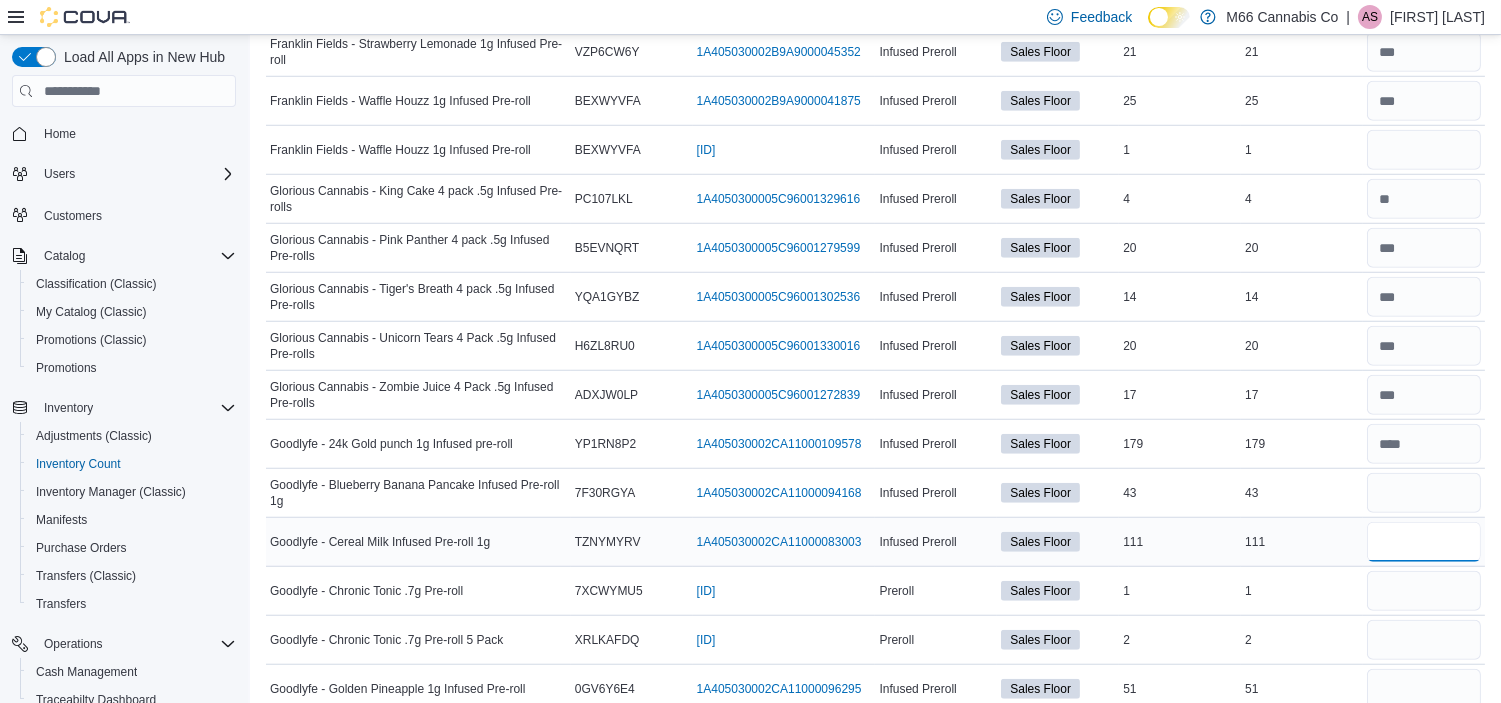 click at bounding box center [1424, 542] 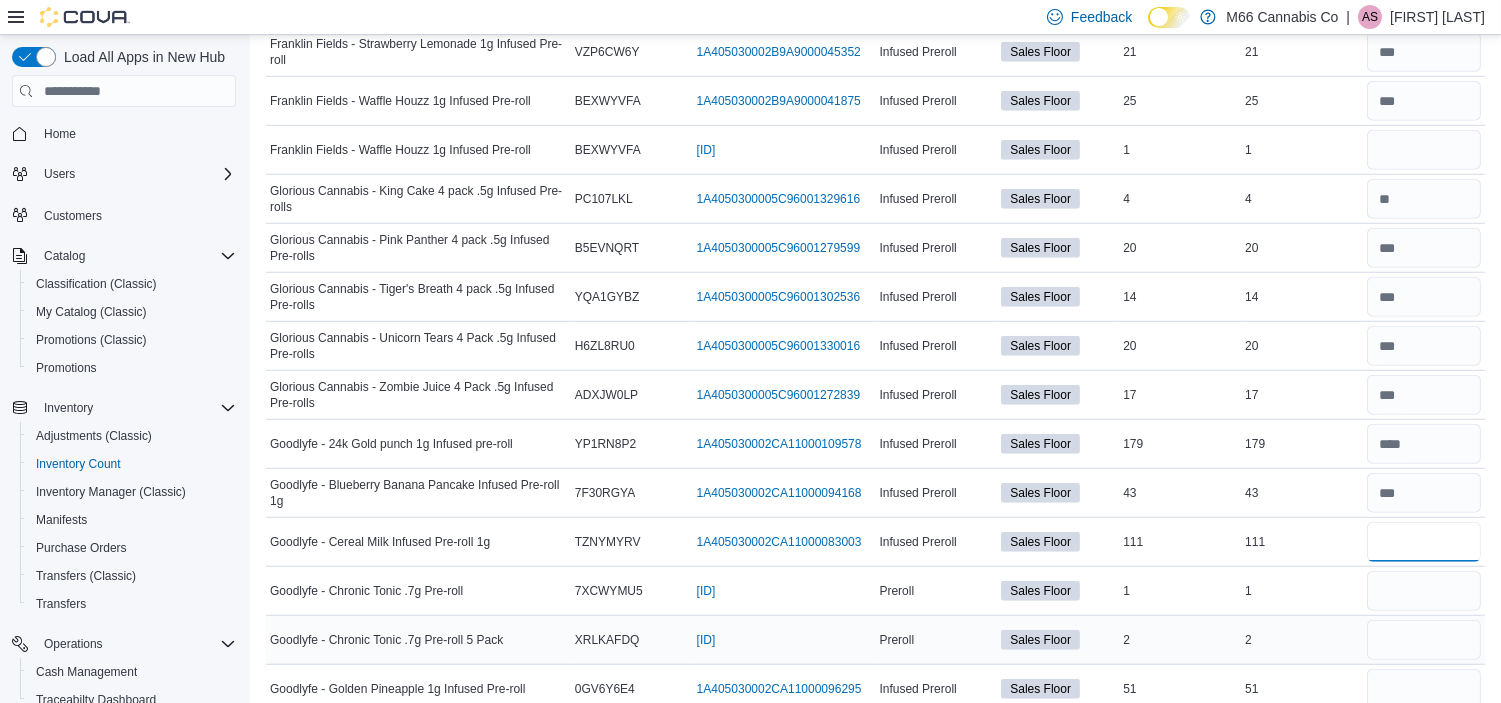type on "***" 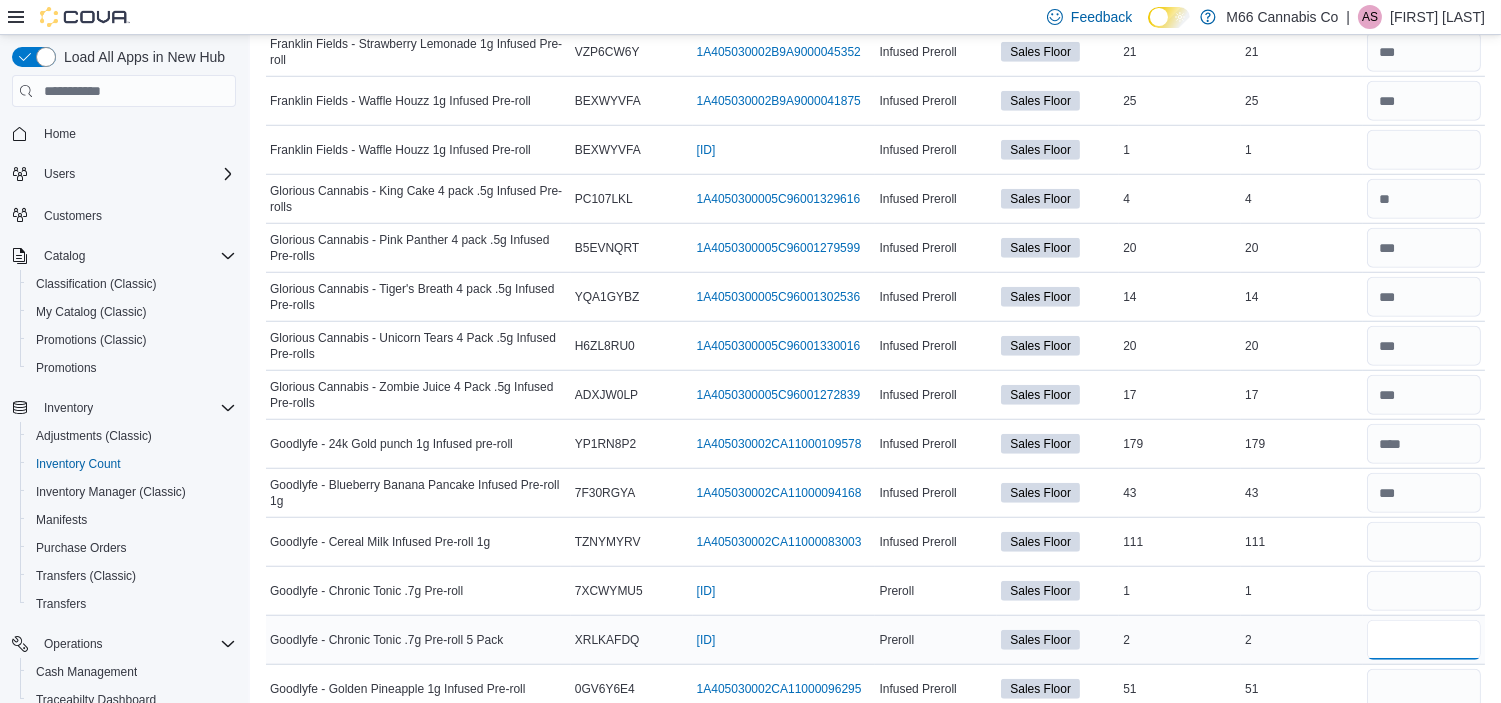 click at bounding box center (1424, 640) 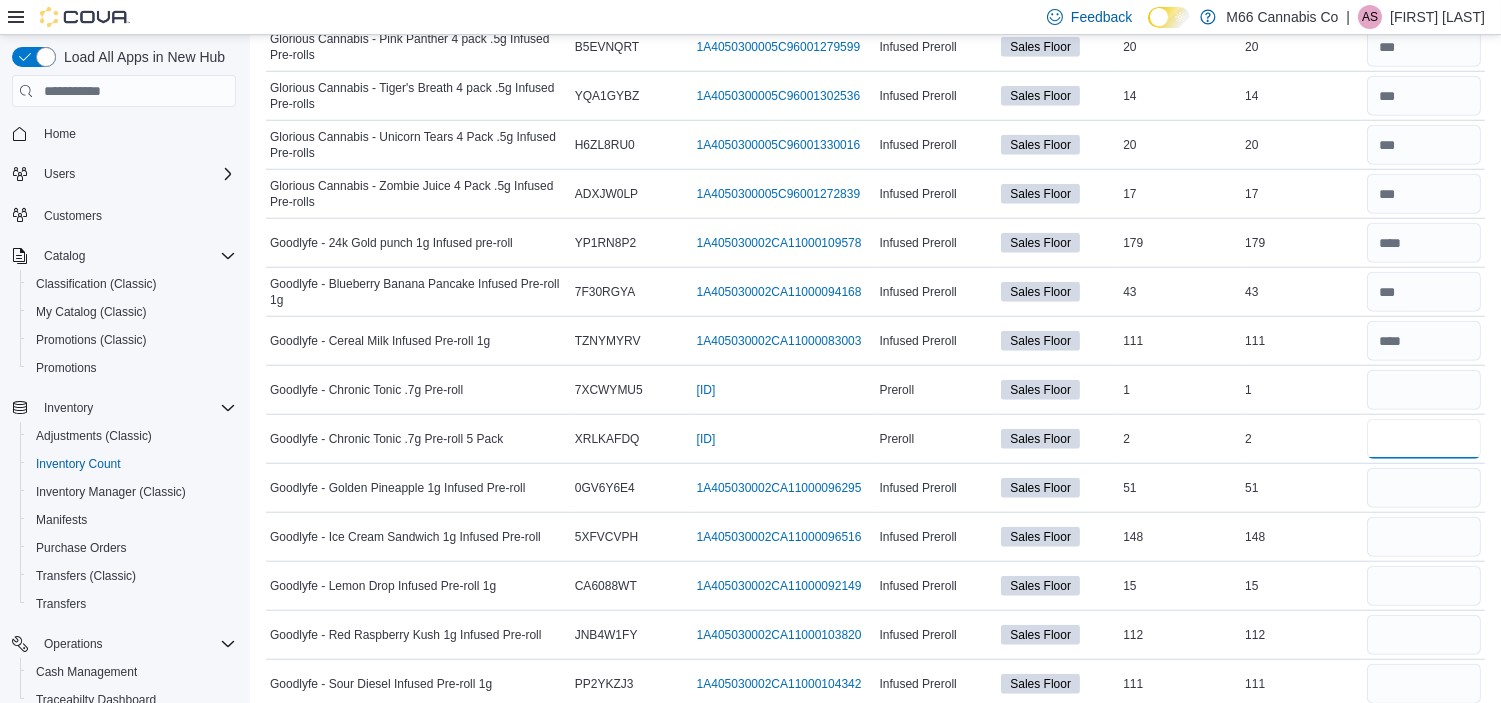 scroll, scrollTop: 3388, scrollLeft: 0, axis: vertical 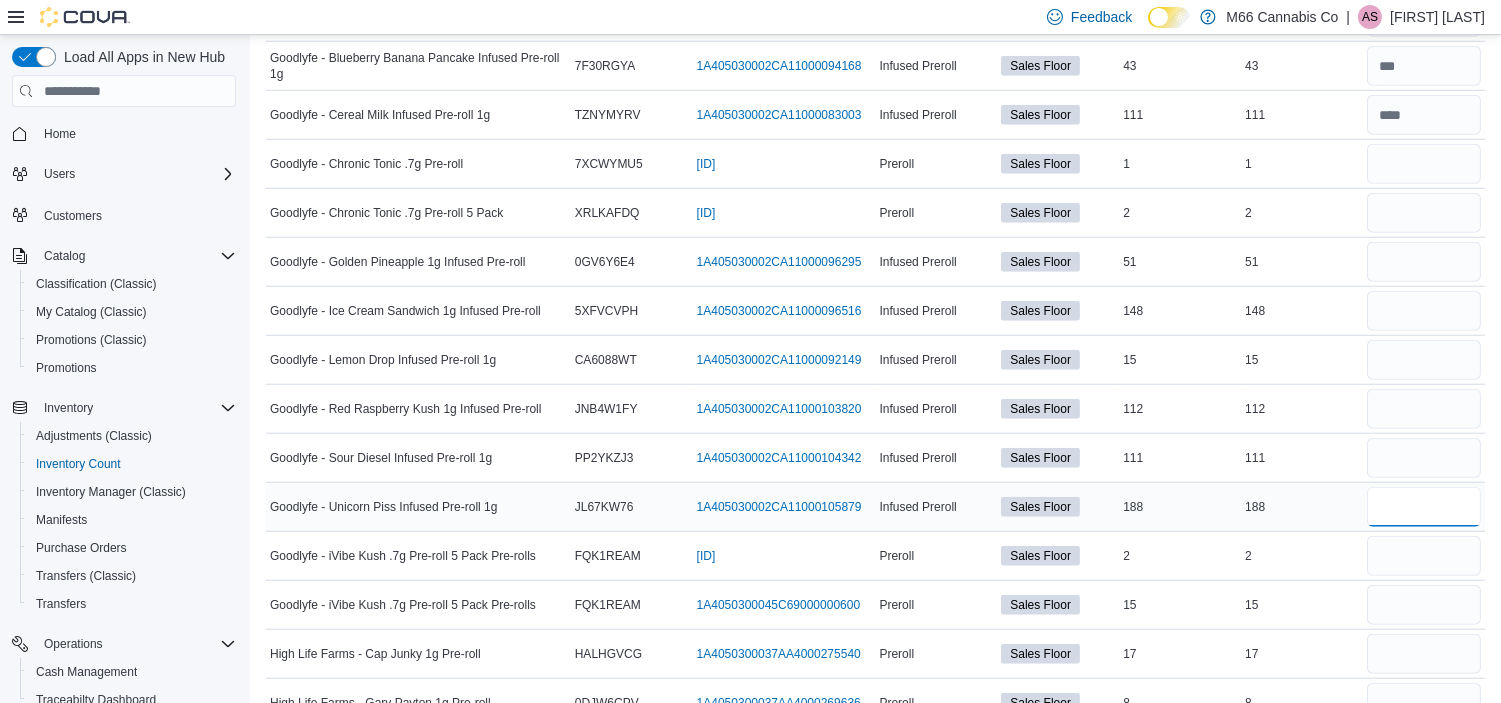 click at bounding box center (1424, 507) 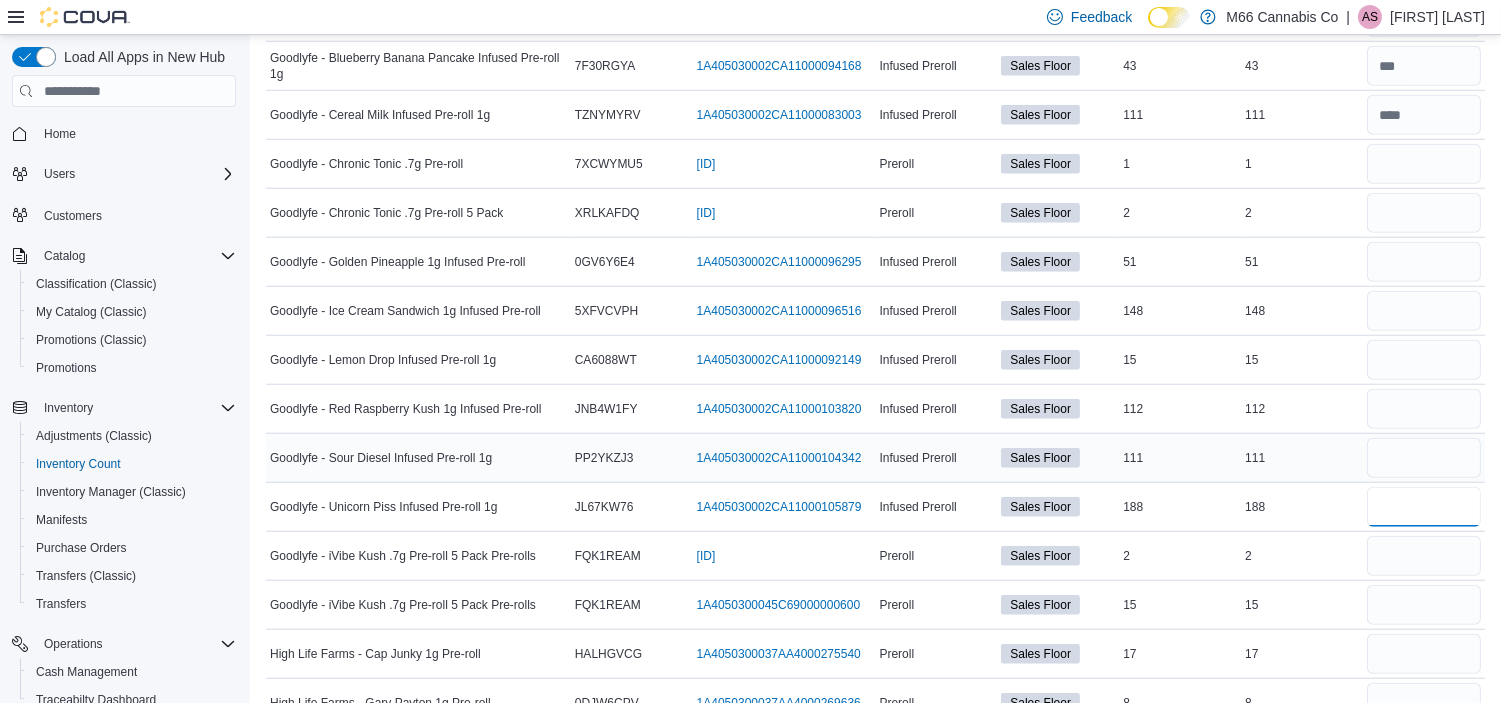 type on "***" 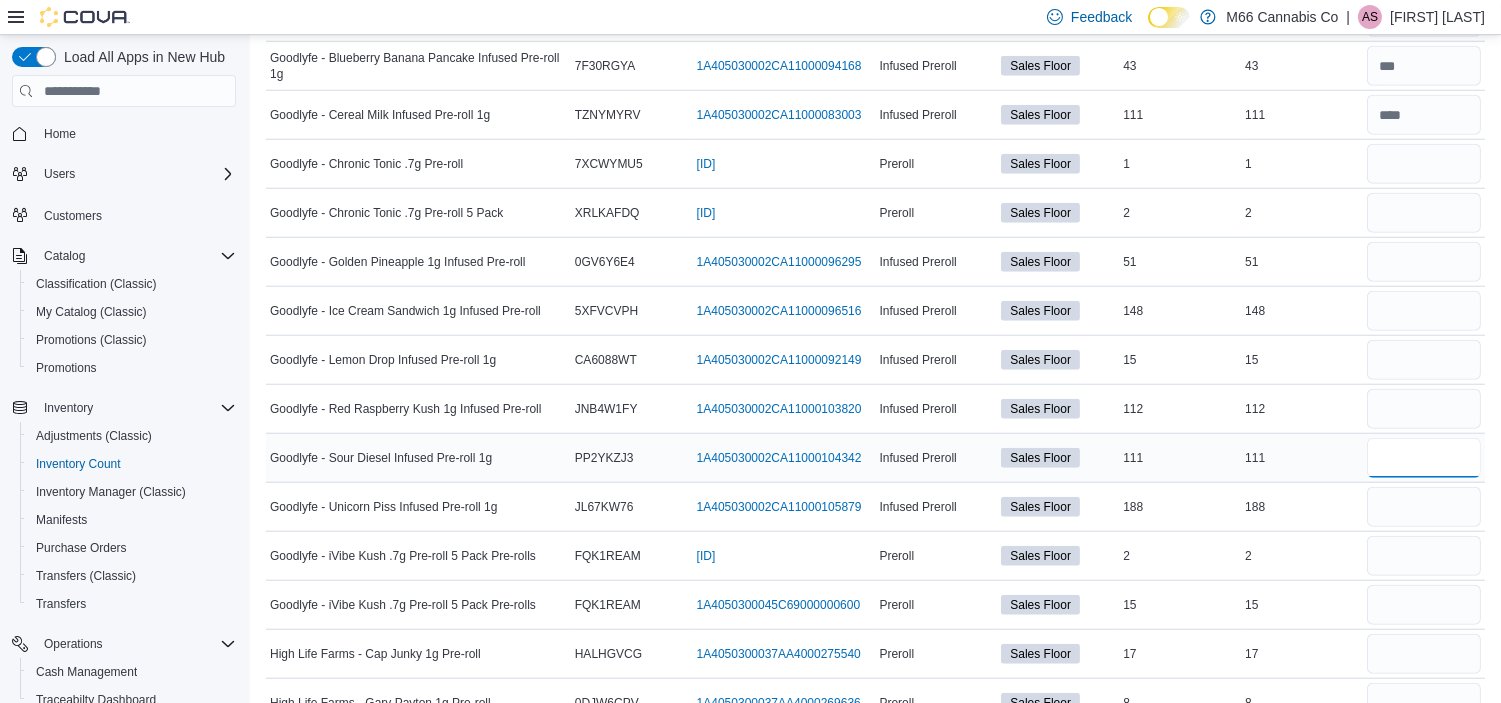 click at bounding box center (1424, 458) 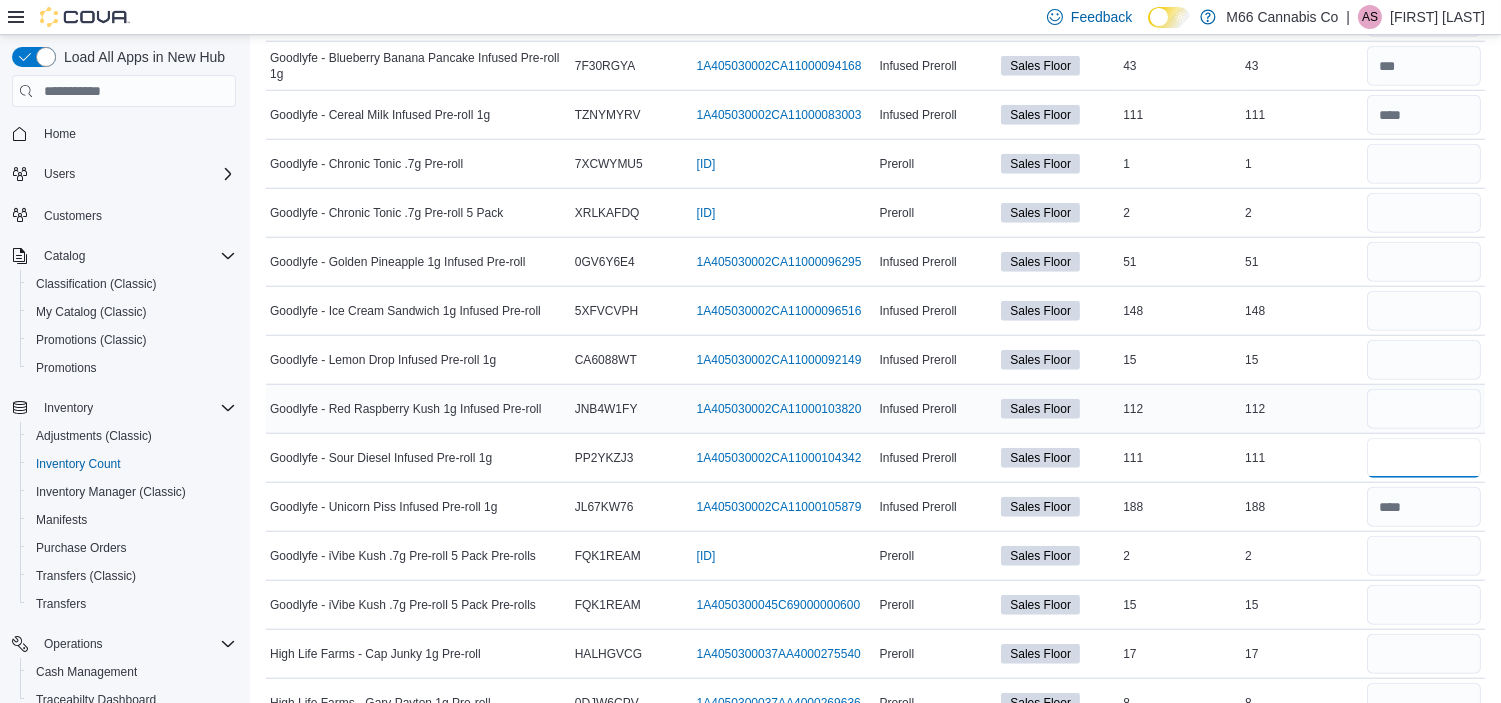 type on "***" 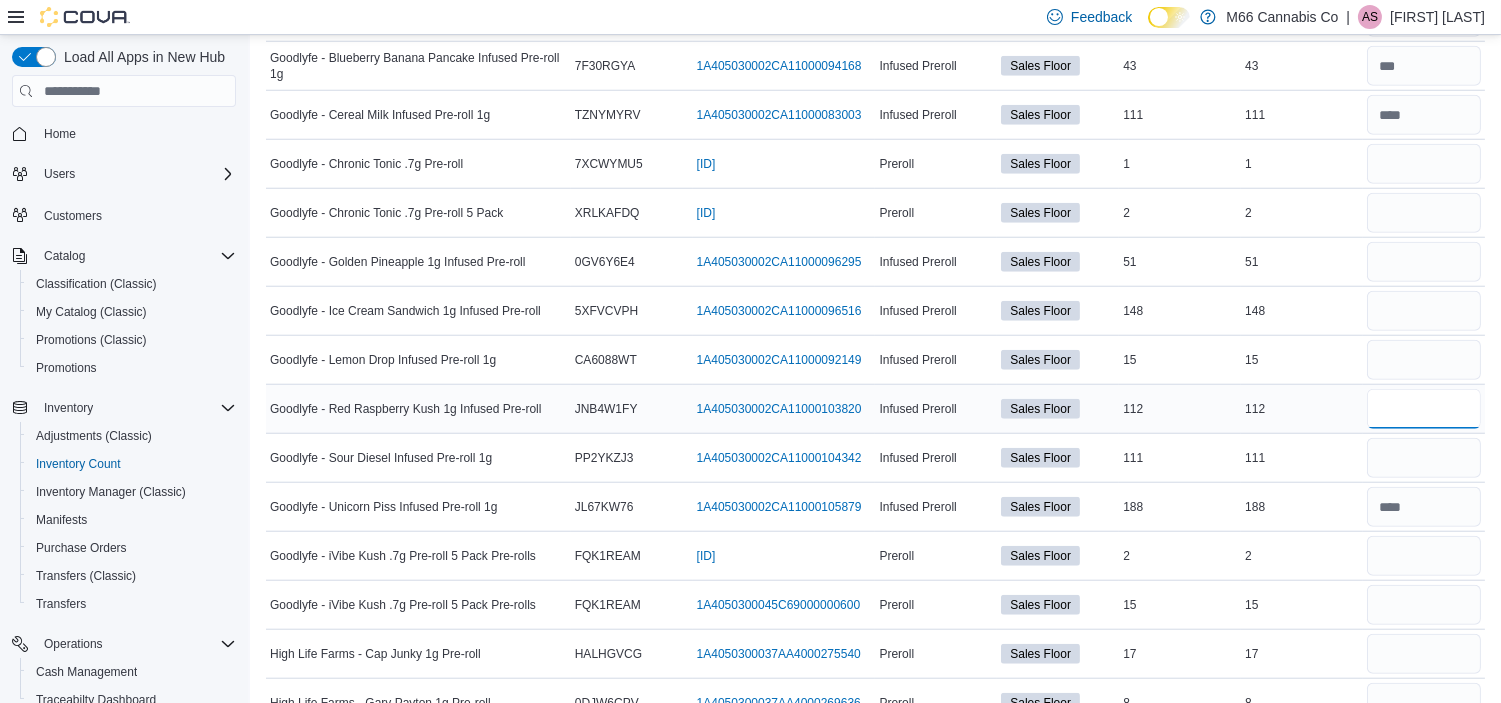 click at bounding box center [1424, 409] 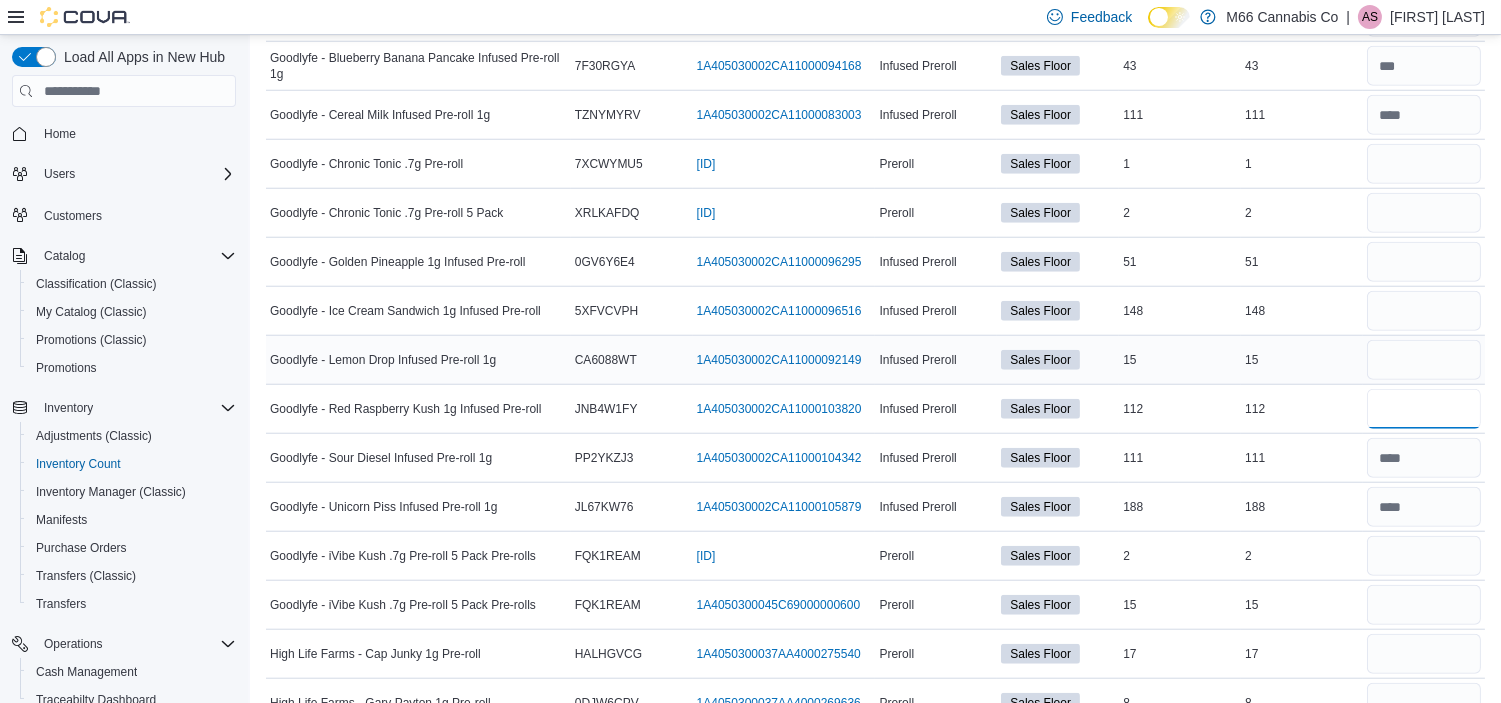 type on "***" 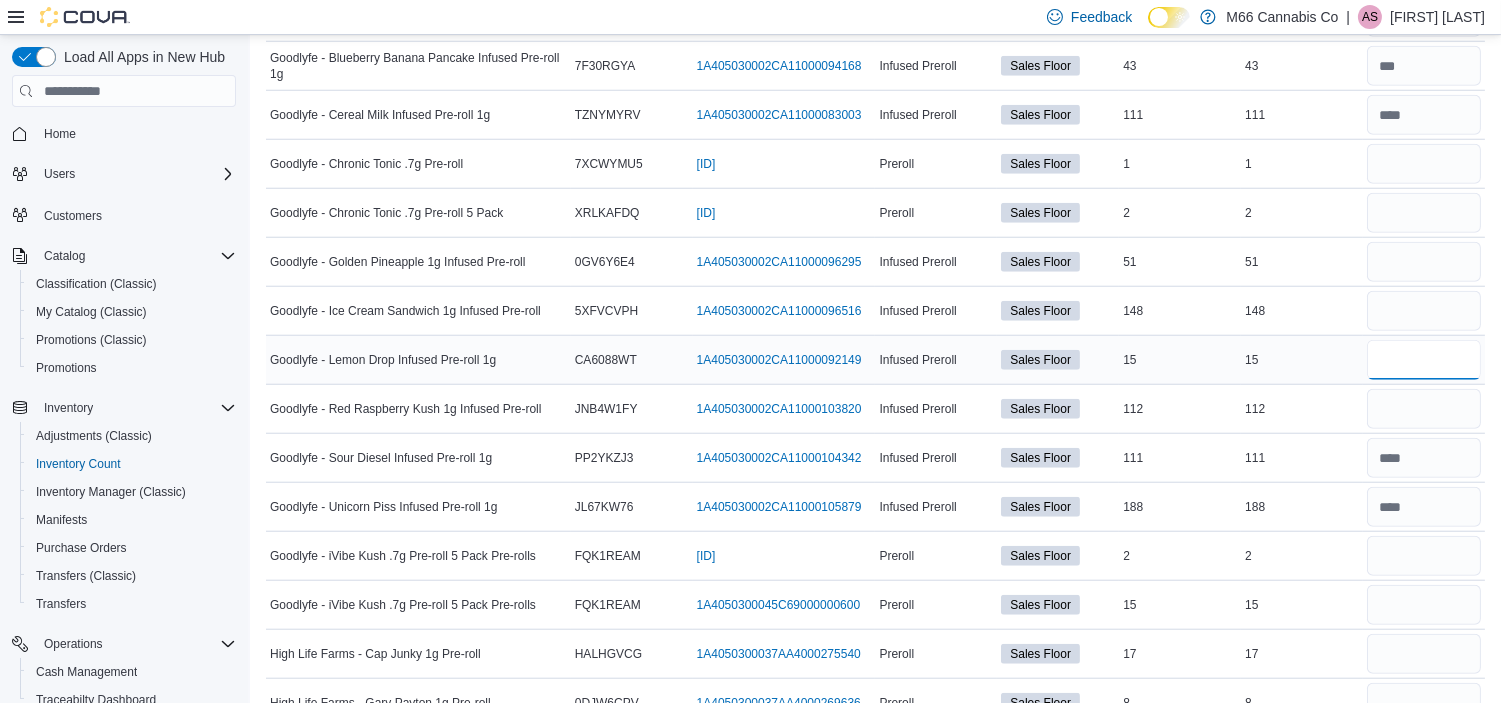 click at bounding box center [1424, 360] 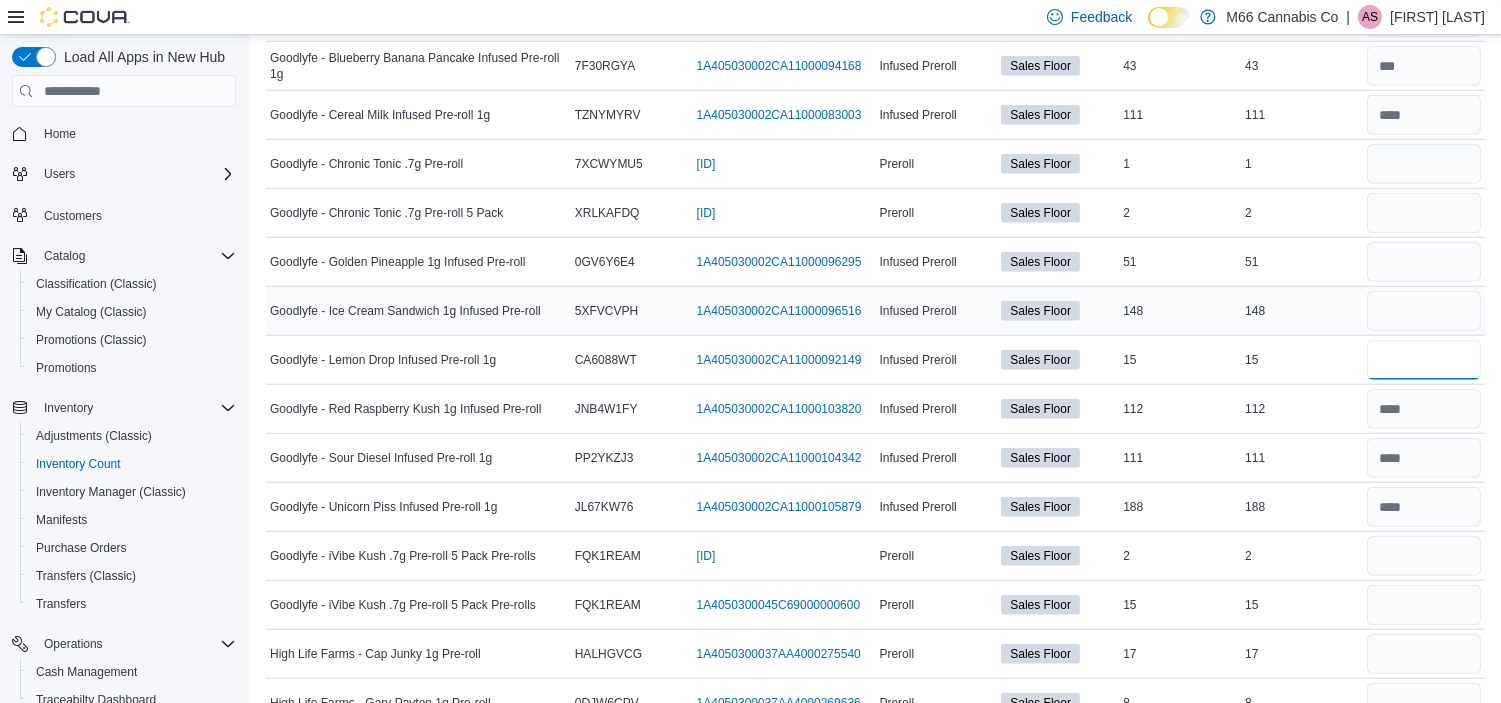 type on "**" 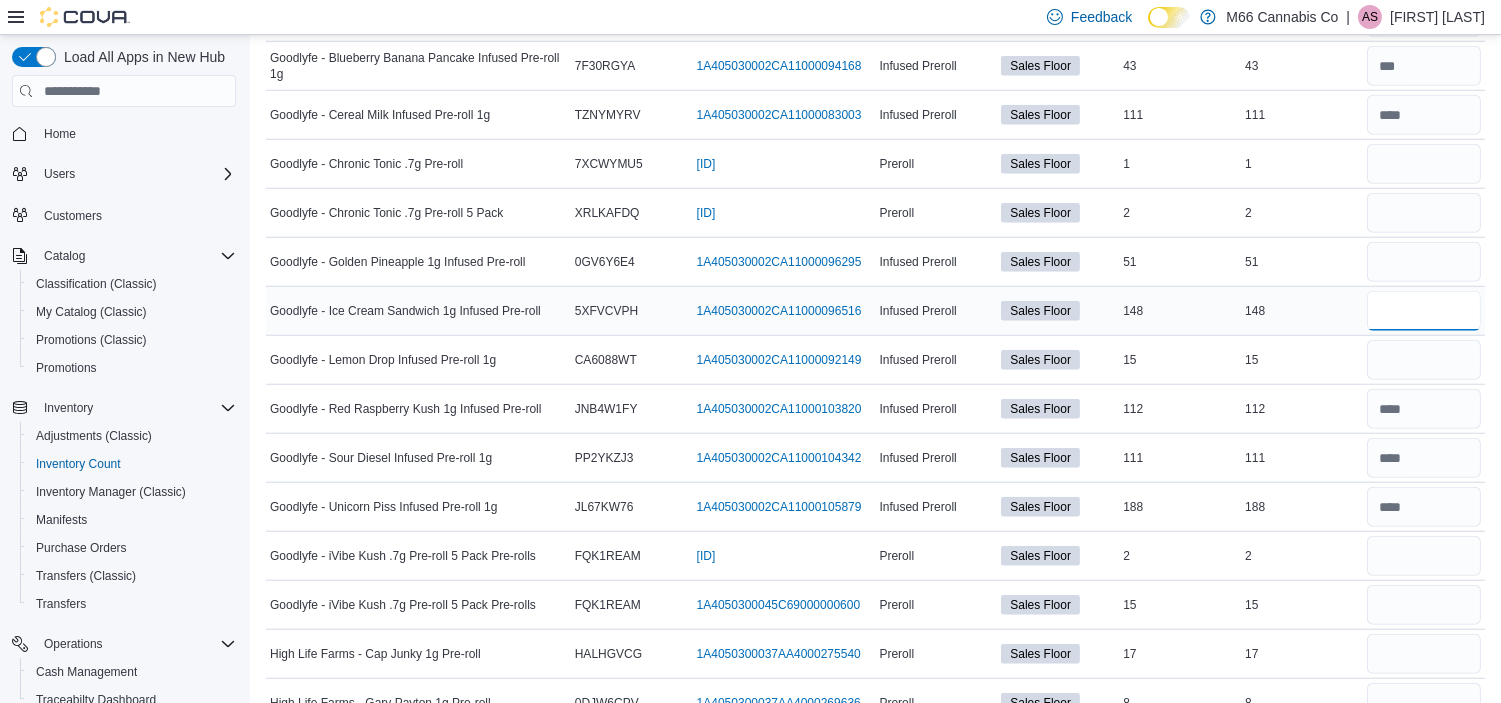 click at bounding box center [1424, 311] 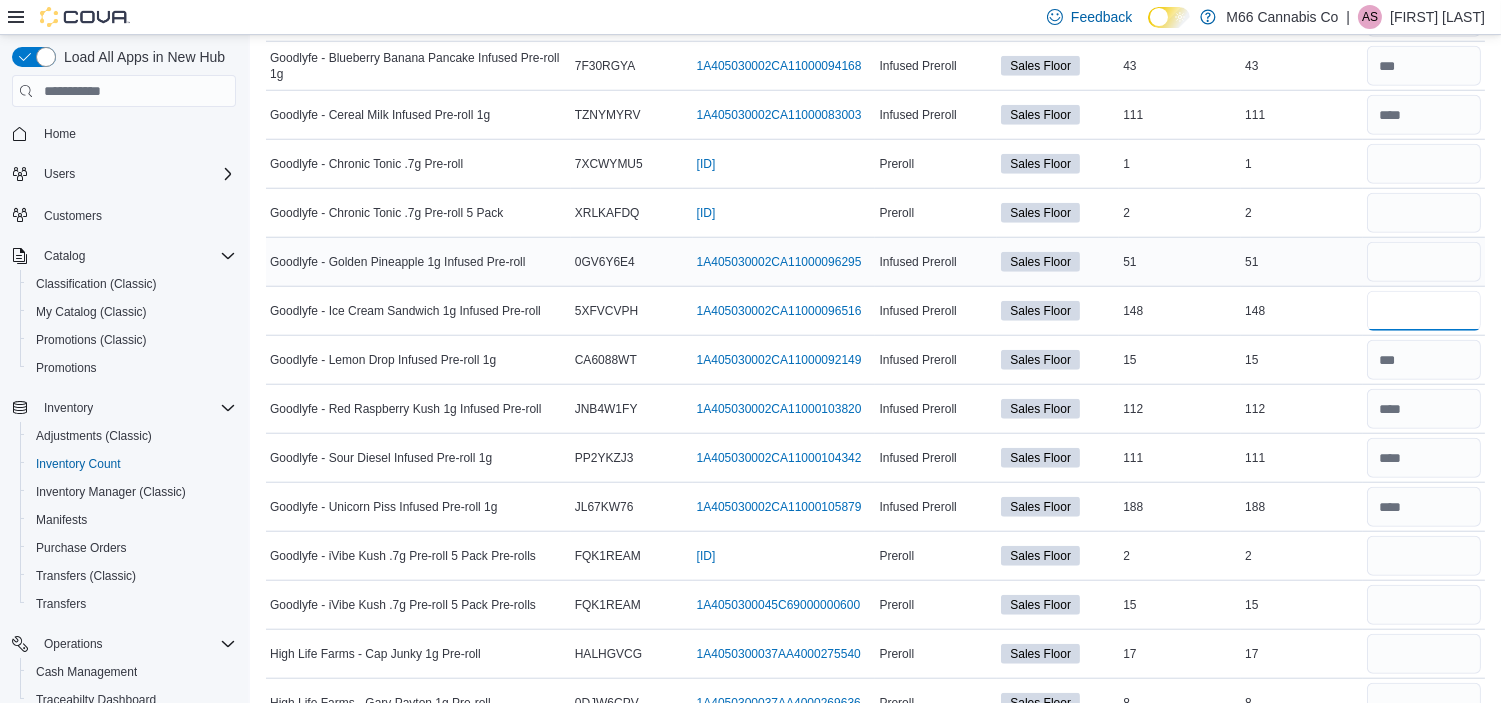 type on "***" 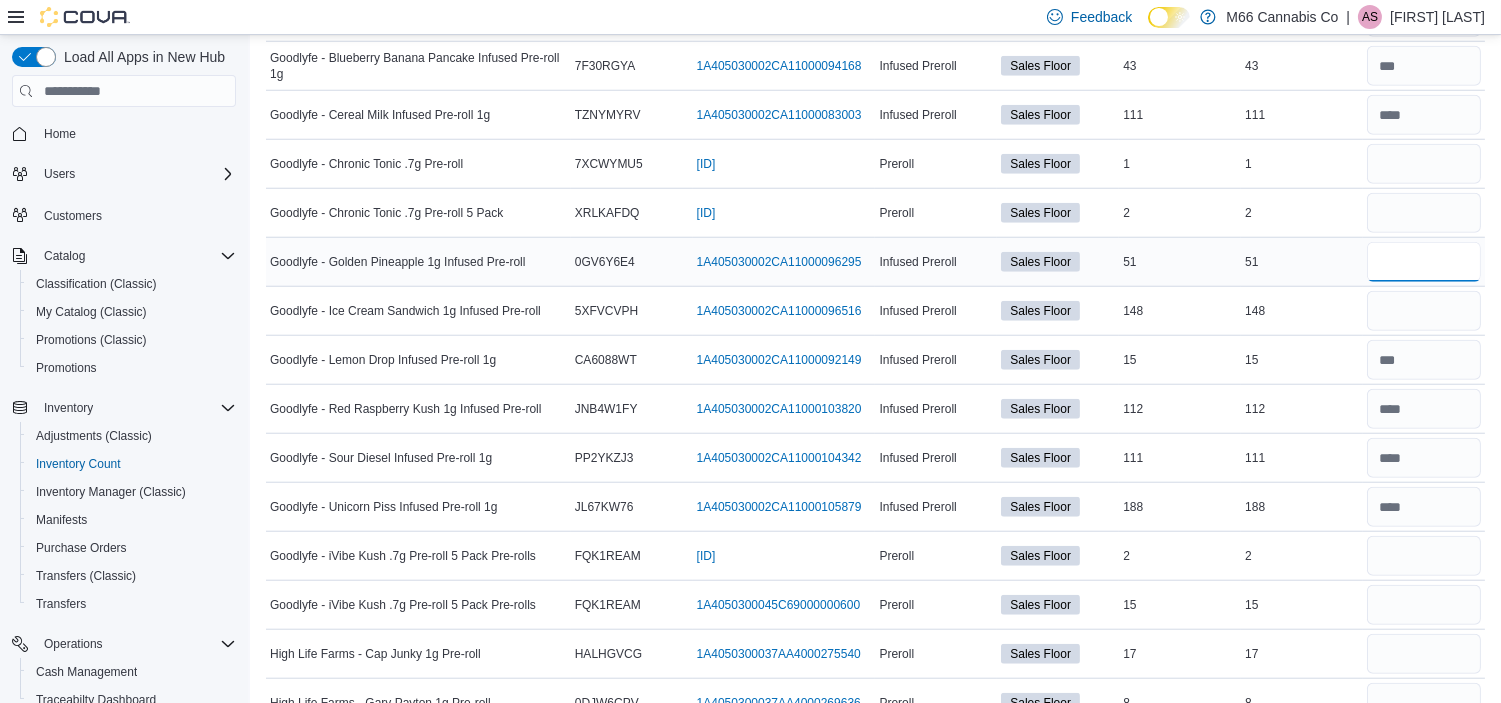 click at bounding box center (1424, 262) 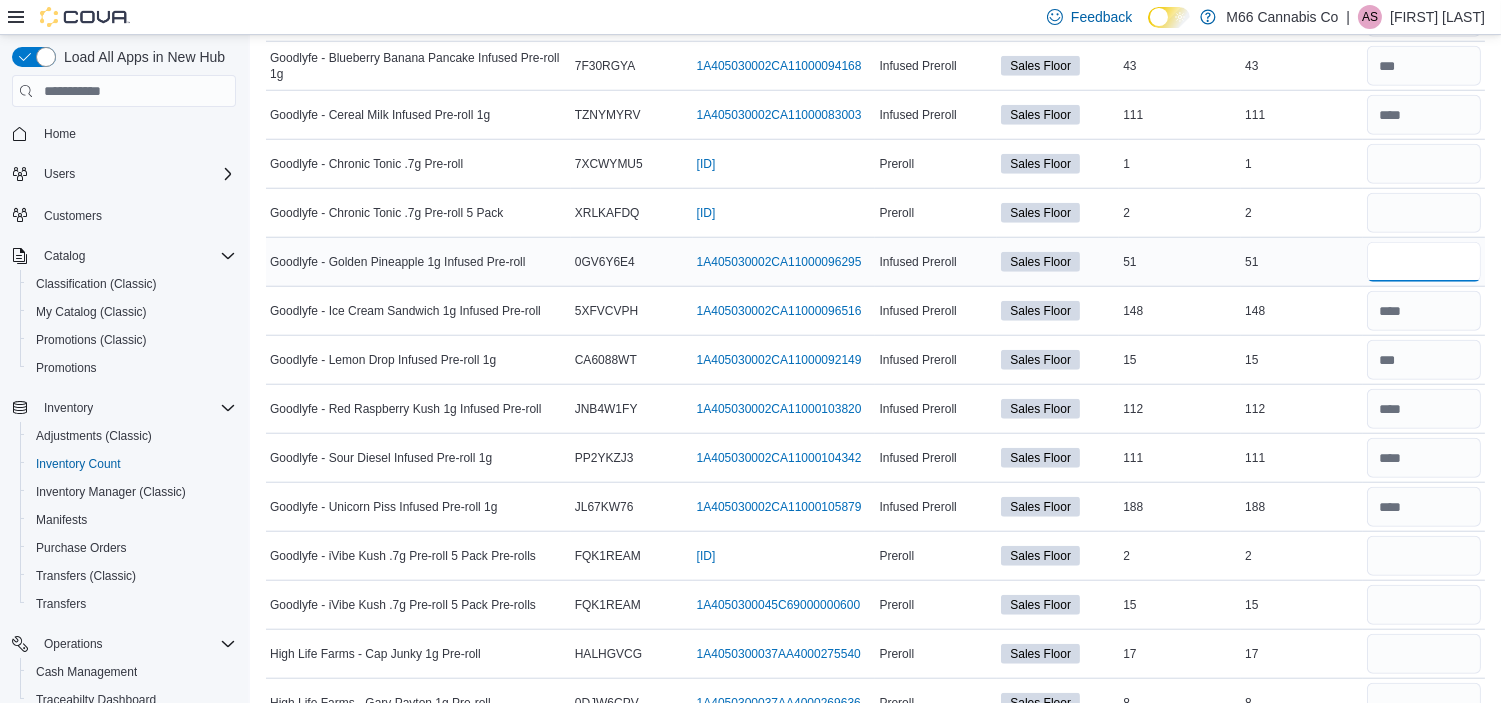 type 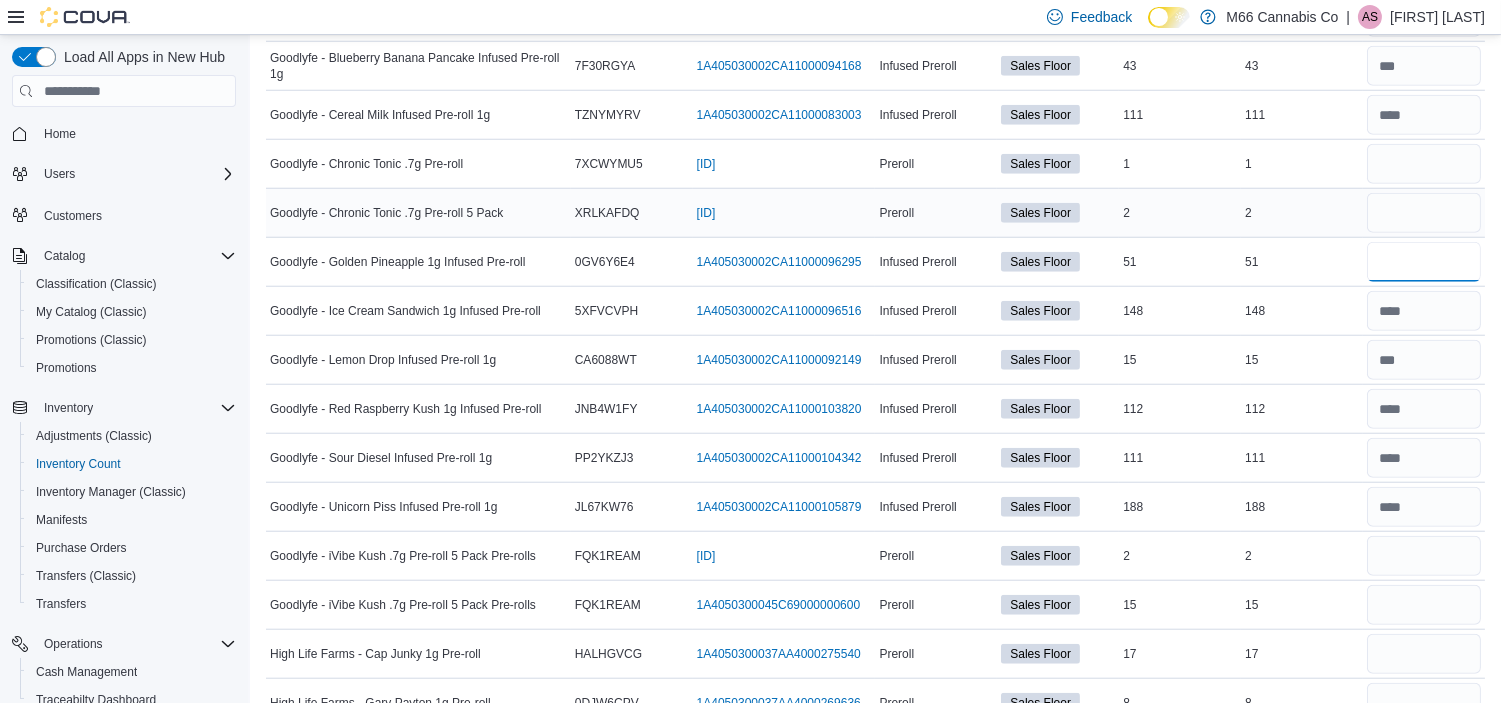 type on "**" 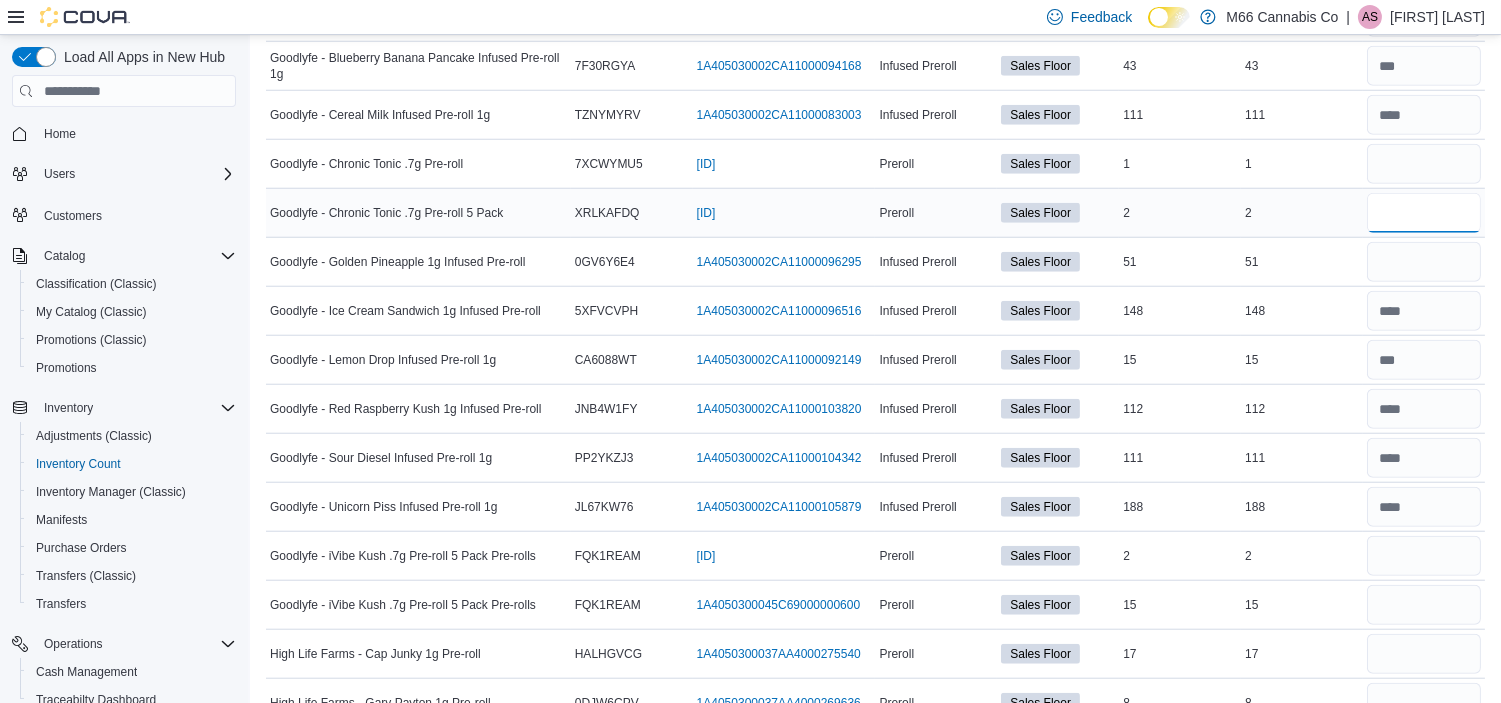 click at bounding box center [1424, 213] 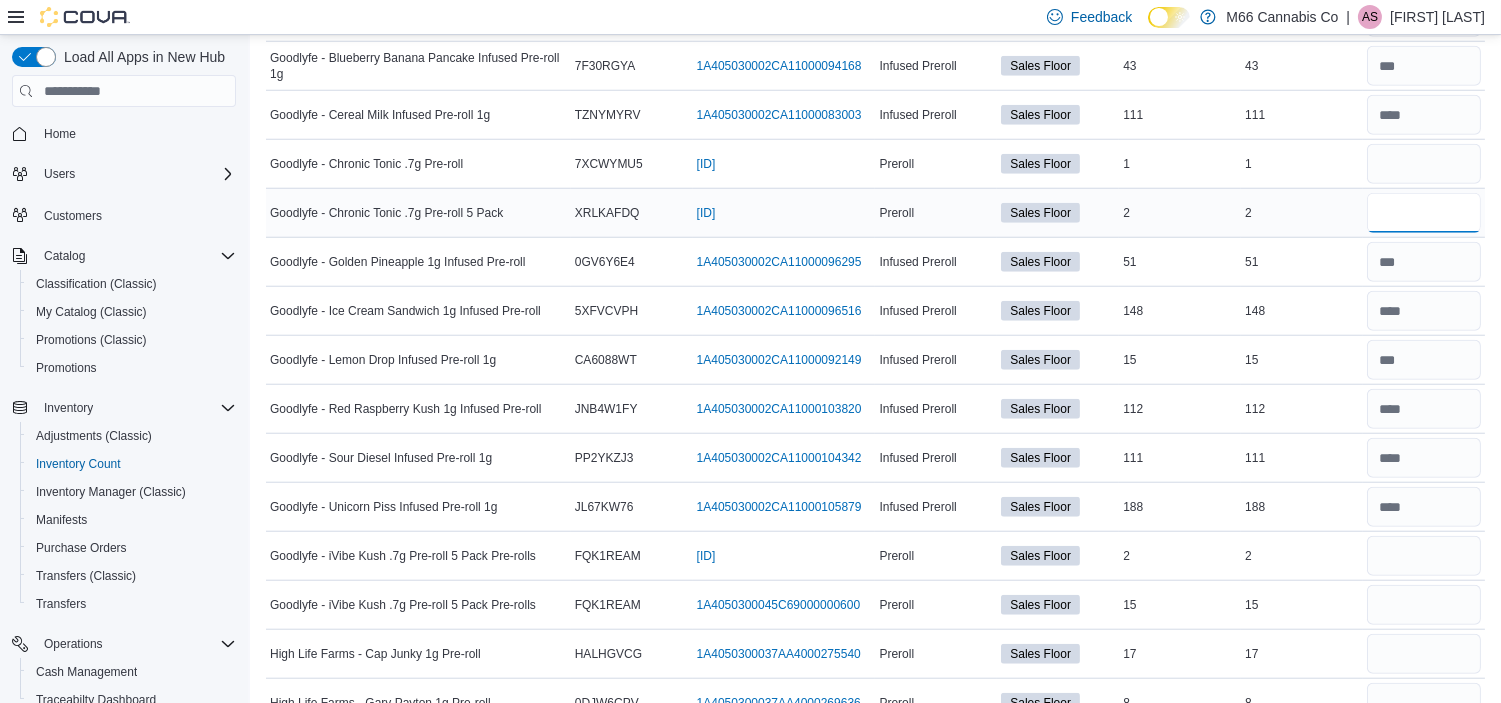 type 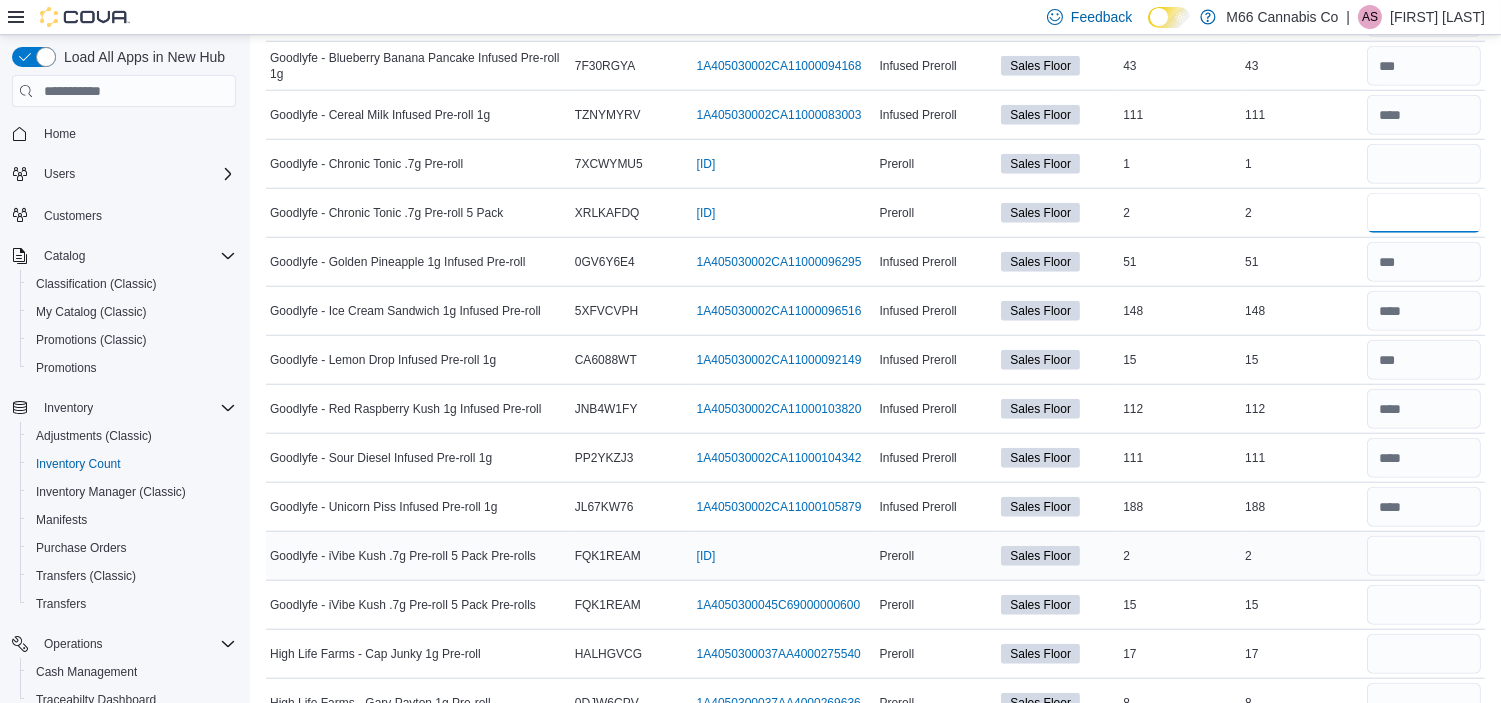 type on "*" 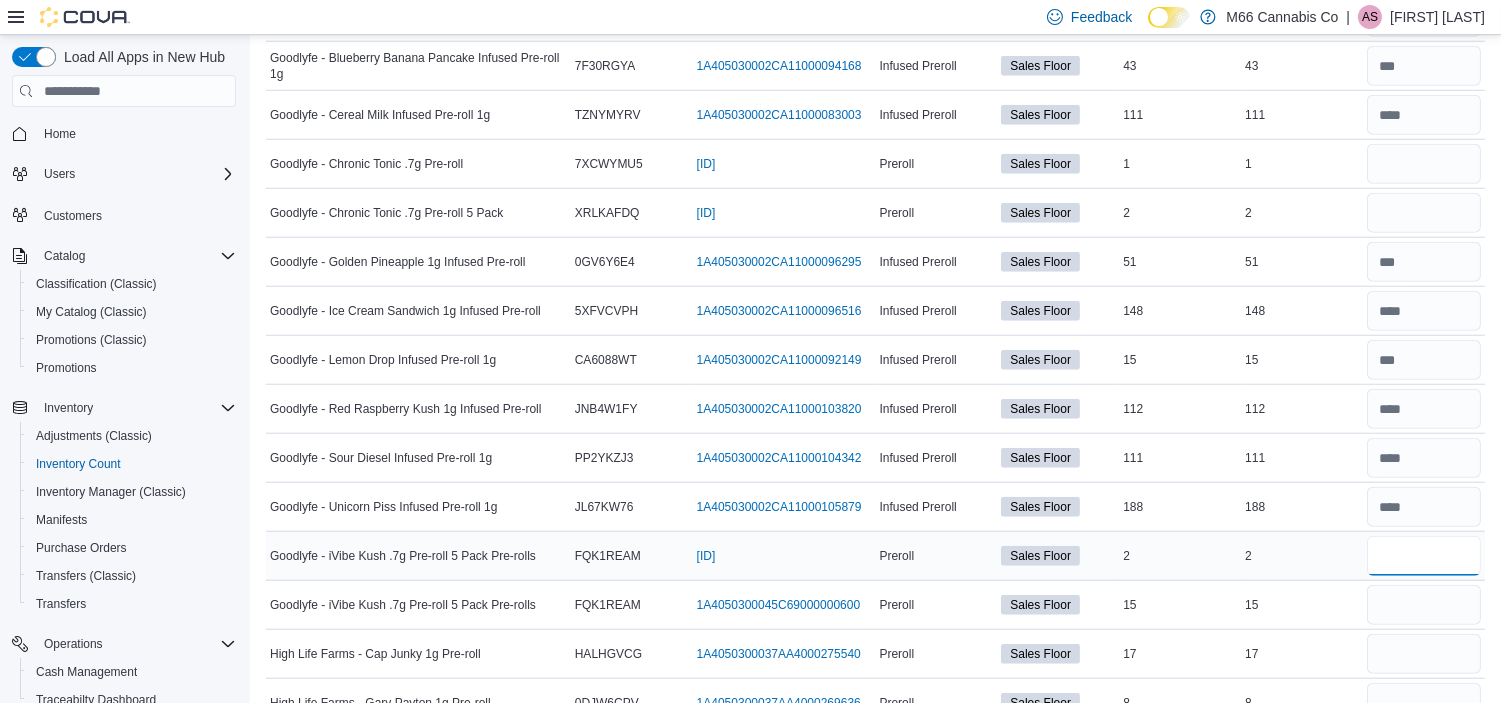 click at bounding box center [1424, 556] 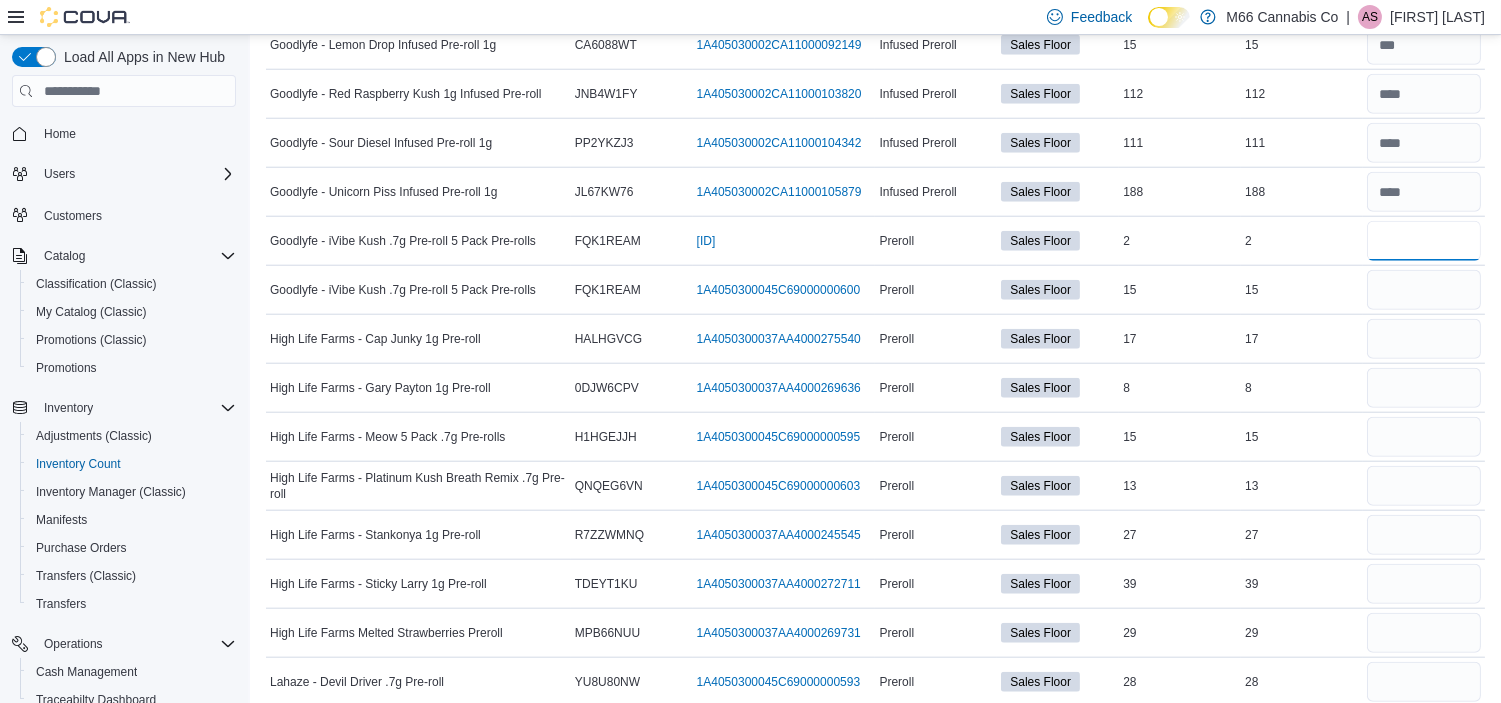 scroll, scrollTop: 3895, scrollLeft: 0, axis: vertical 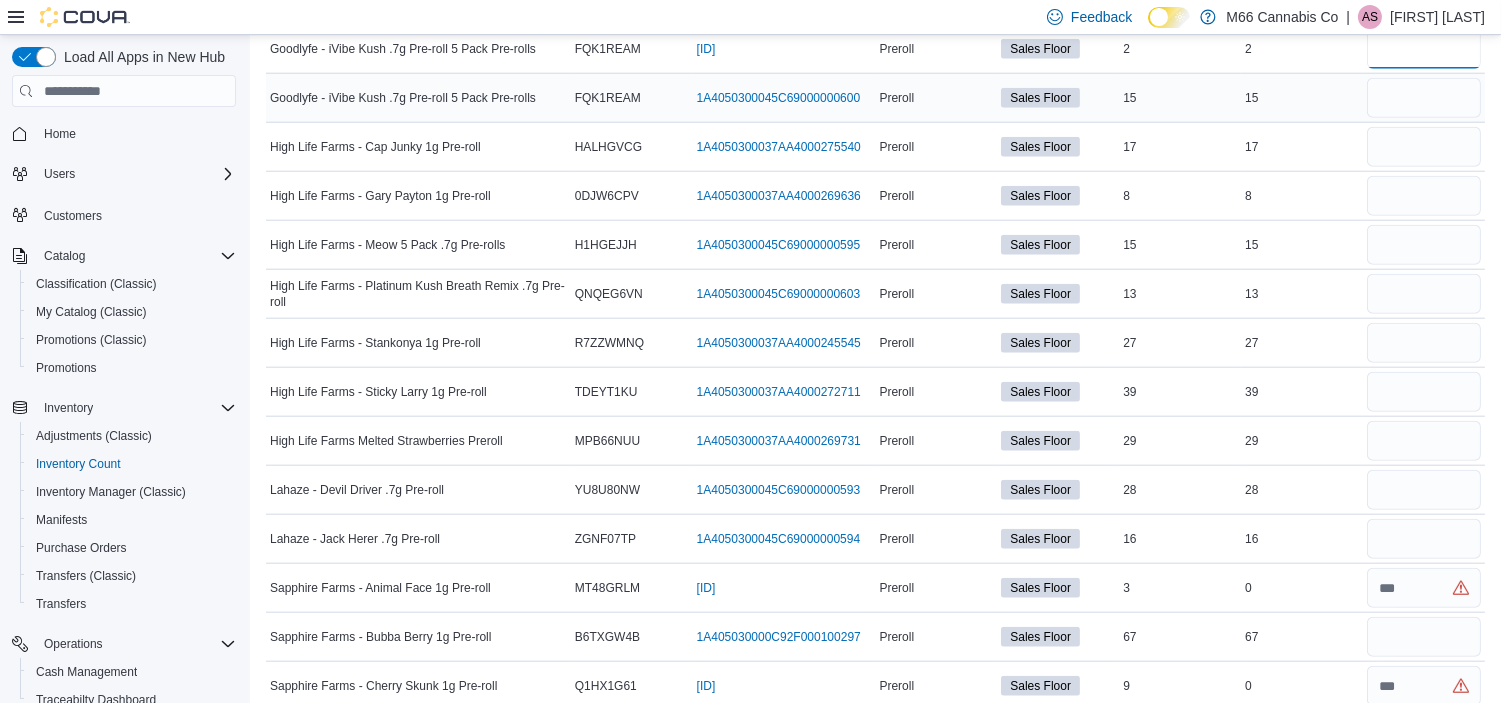 type on "*" 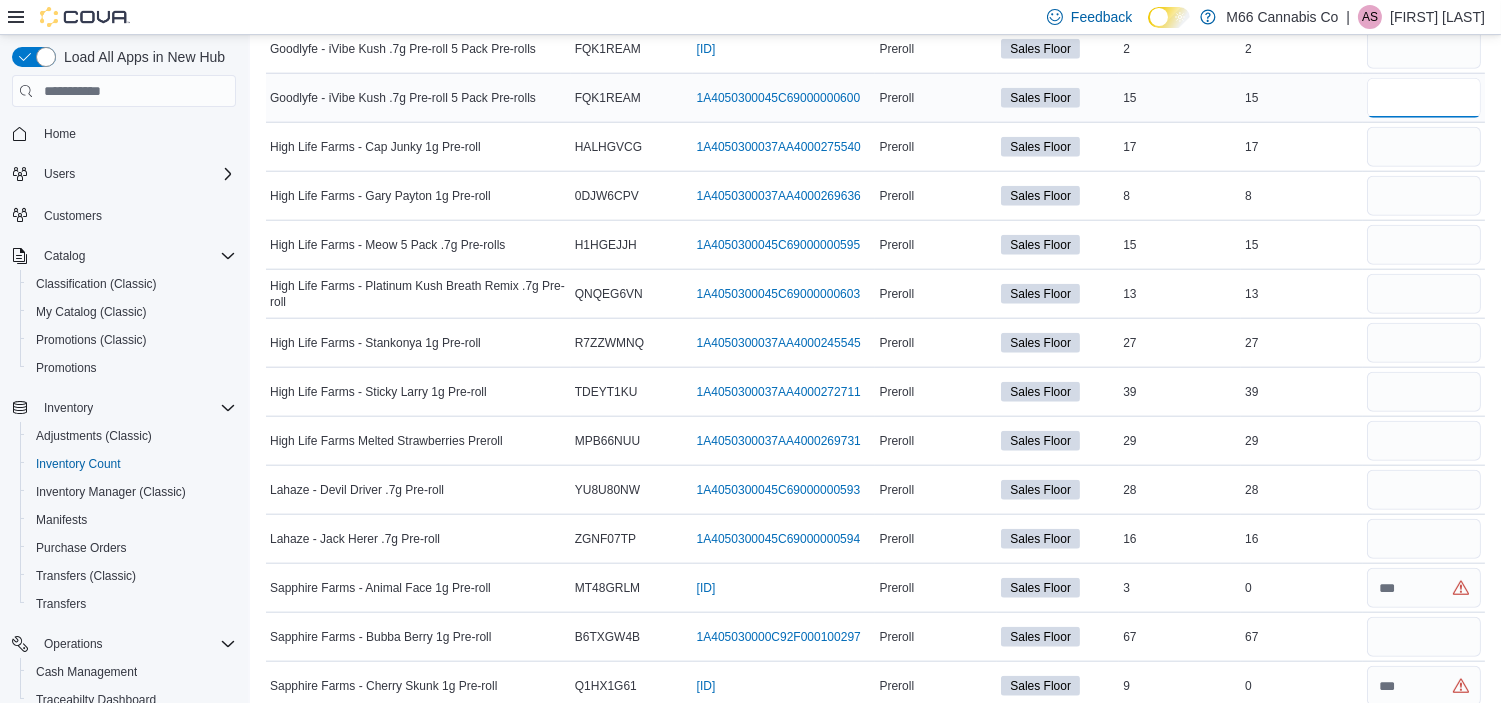click at bounding box center [1424, 98] 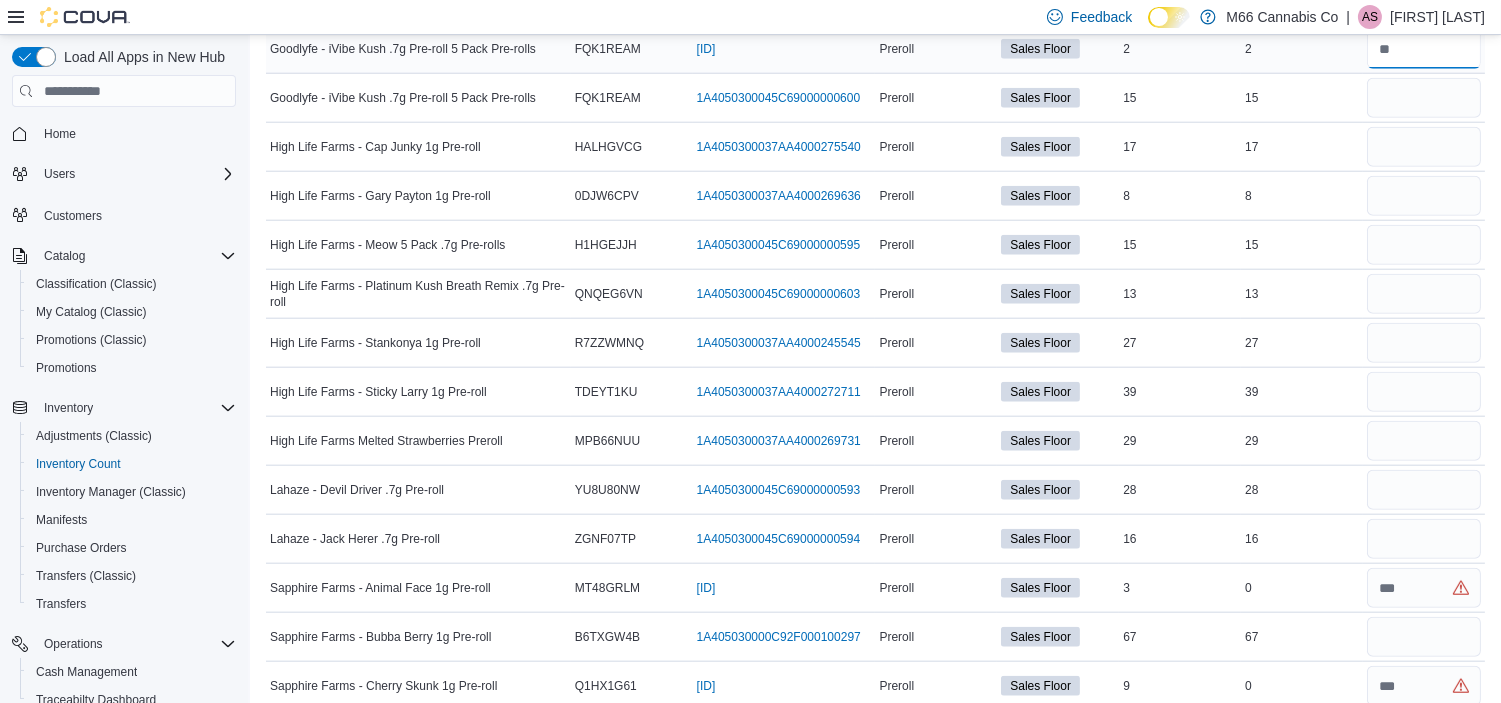 click at bounding box center (1424, 49) 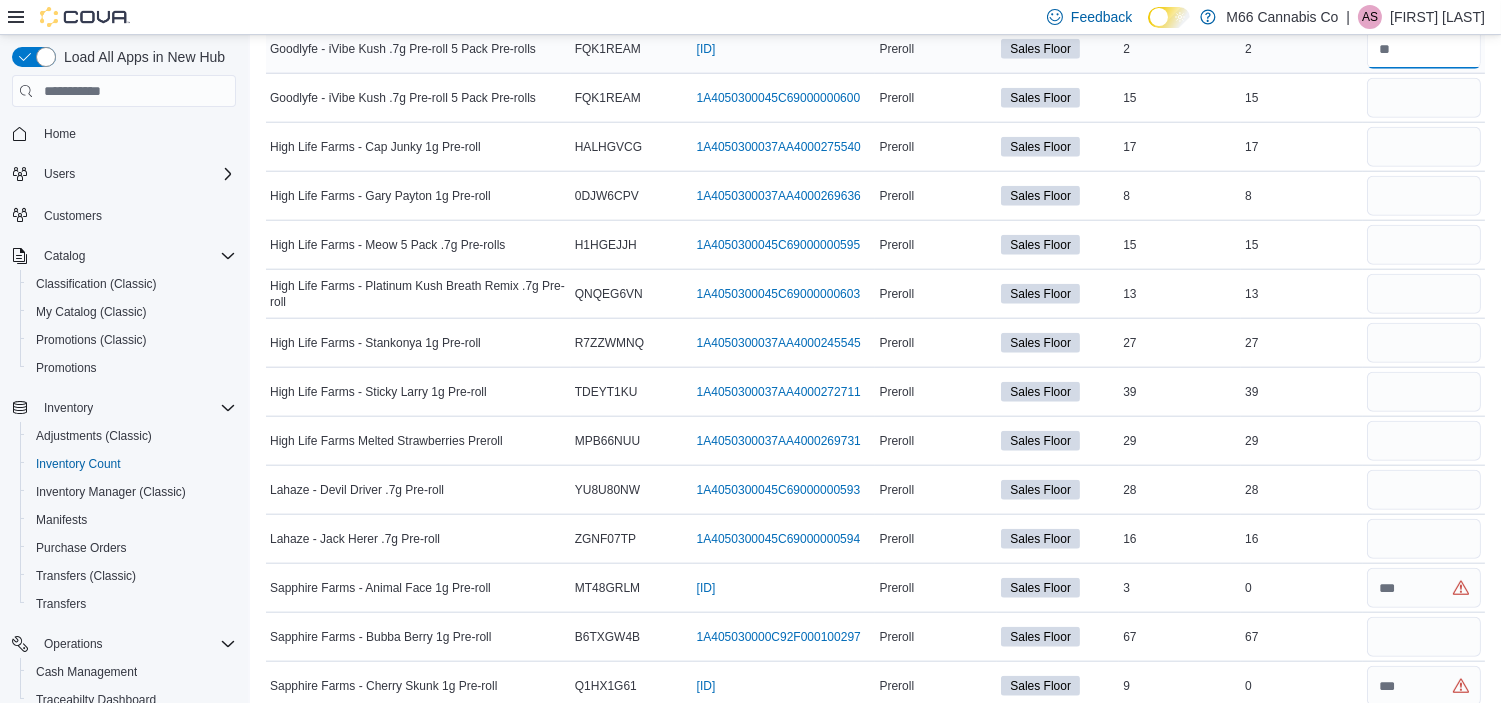 type on "*" 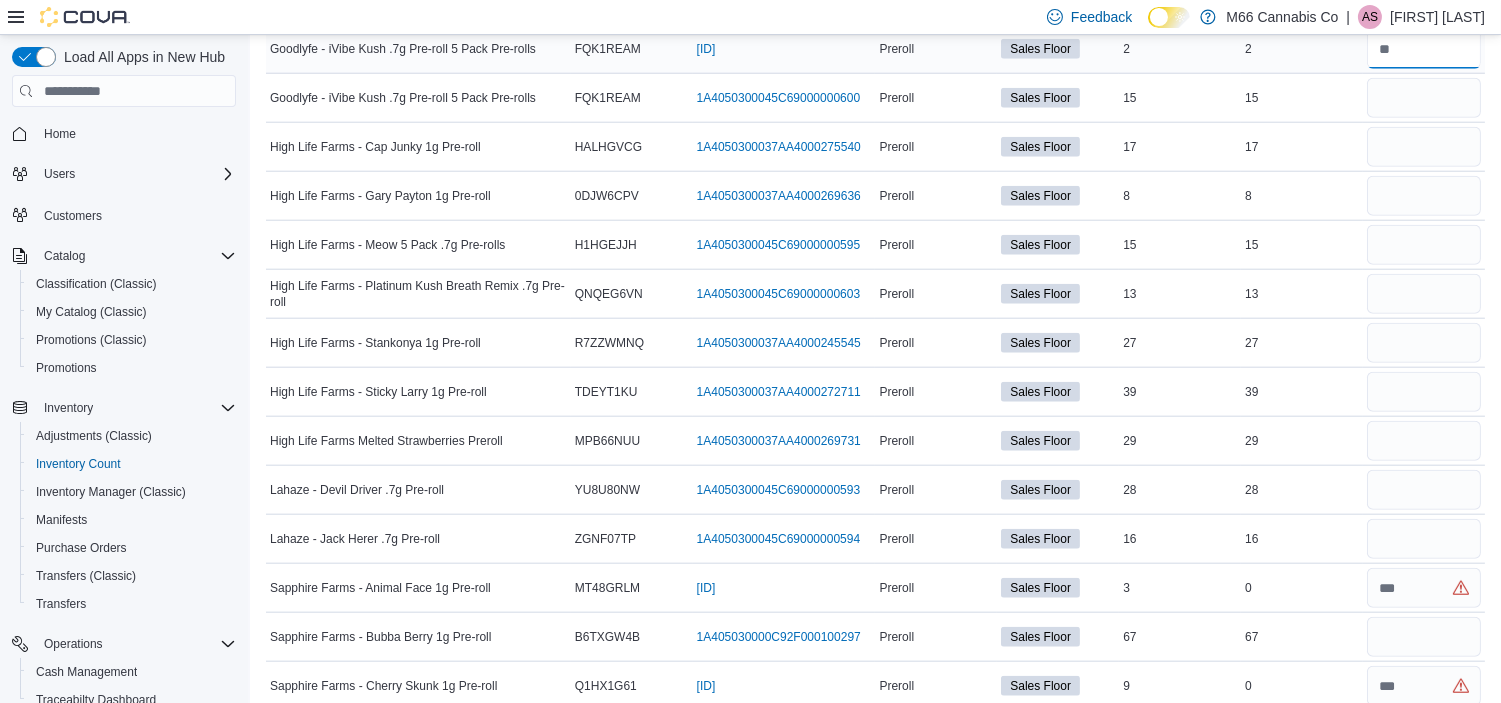 click at bounding box center (1424, 49) 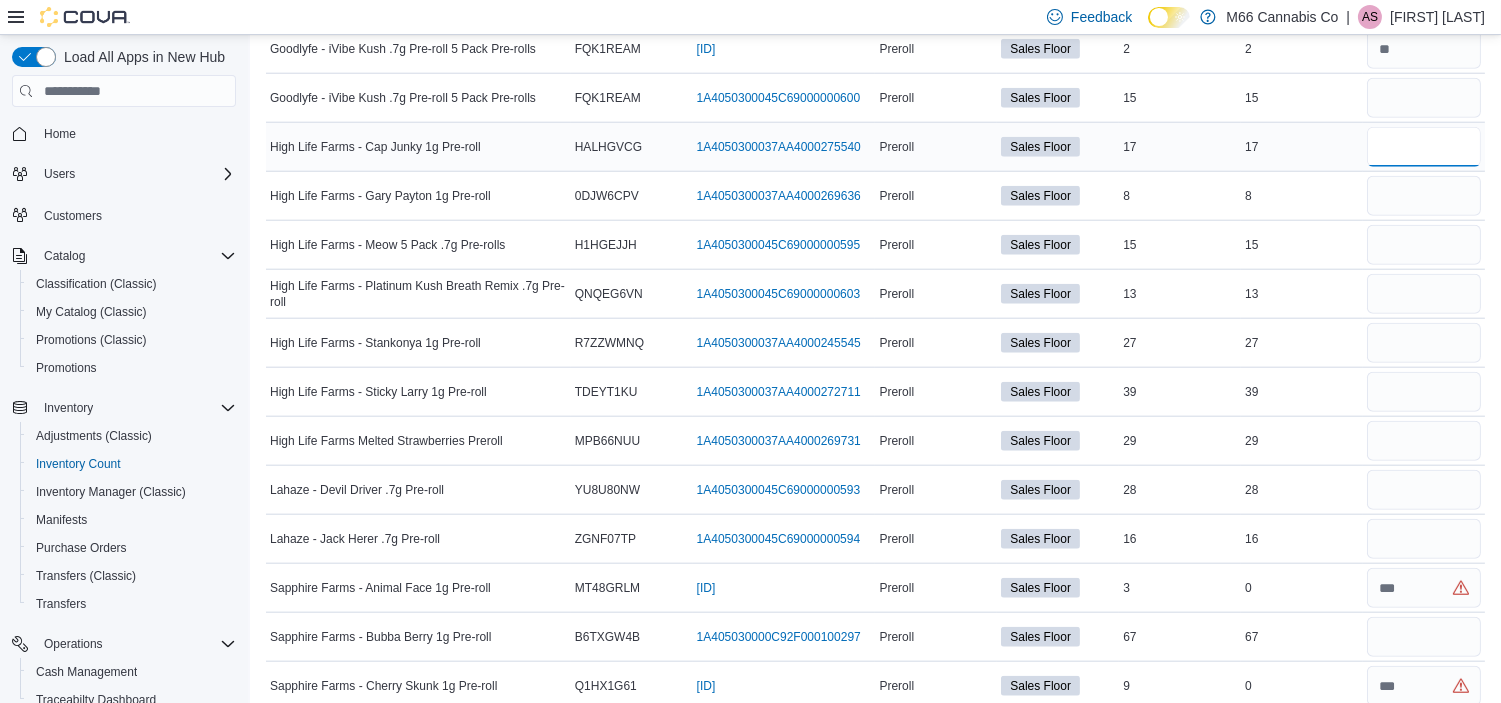 click at bounding box center [1424, 147] 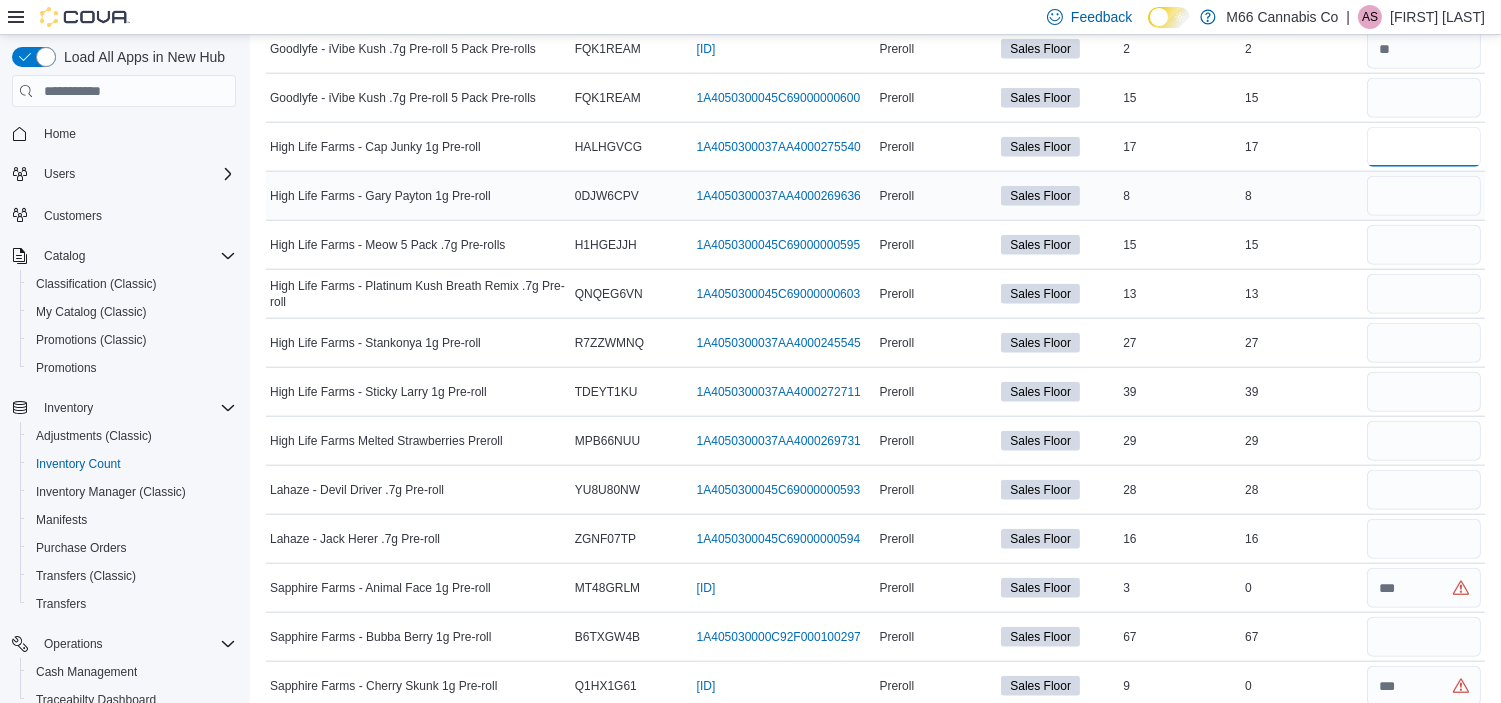 type on "**" 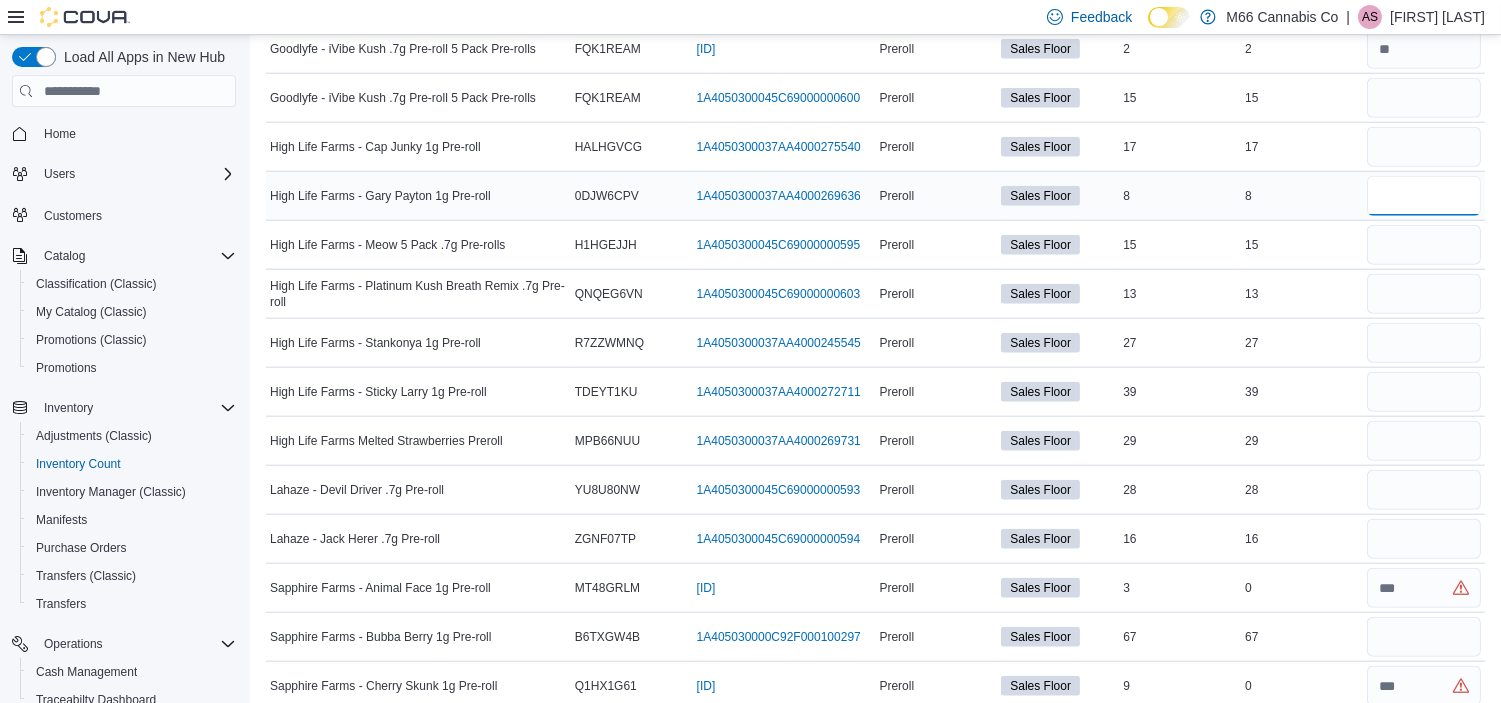 click at bounding box center [1424, 196] 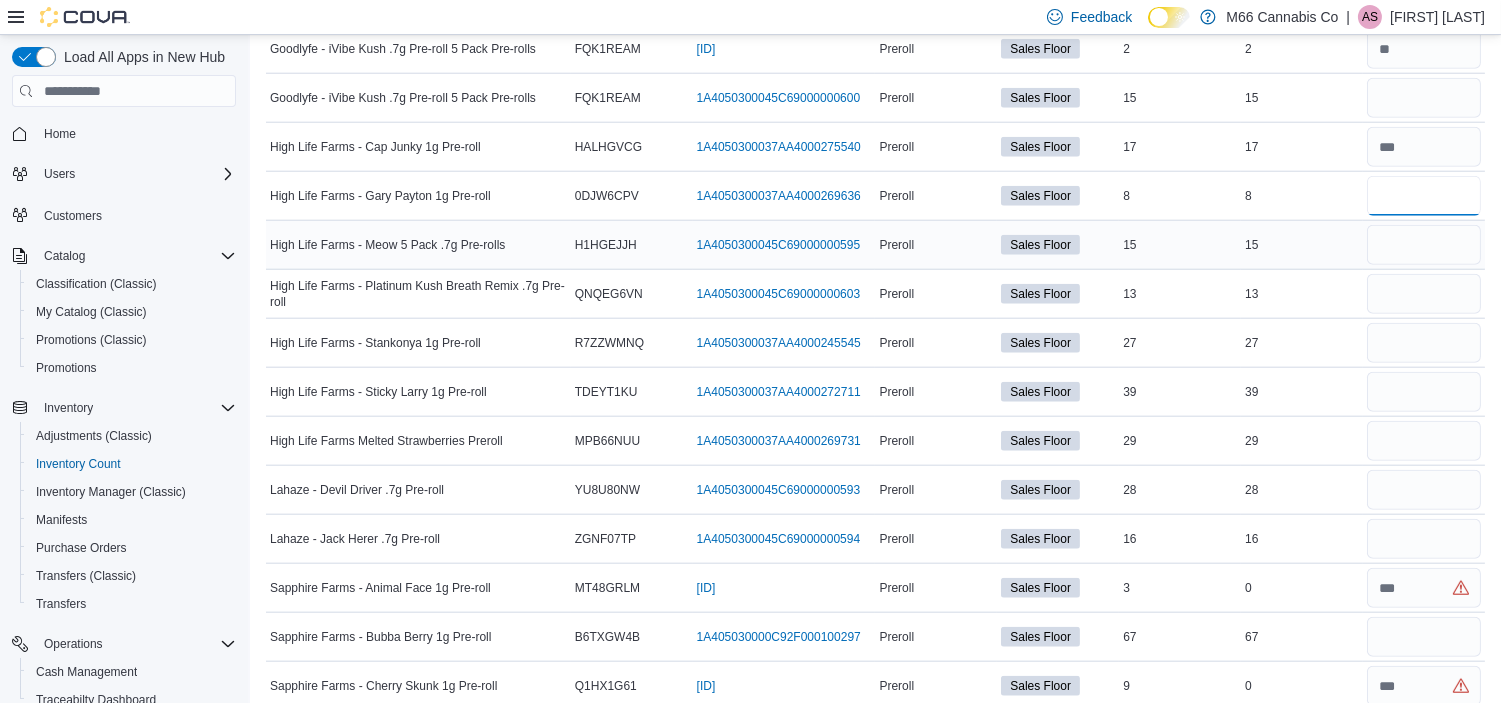type on "*" 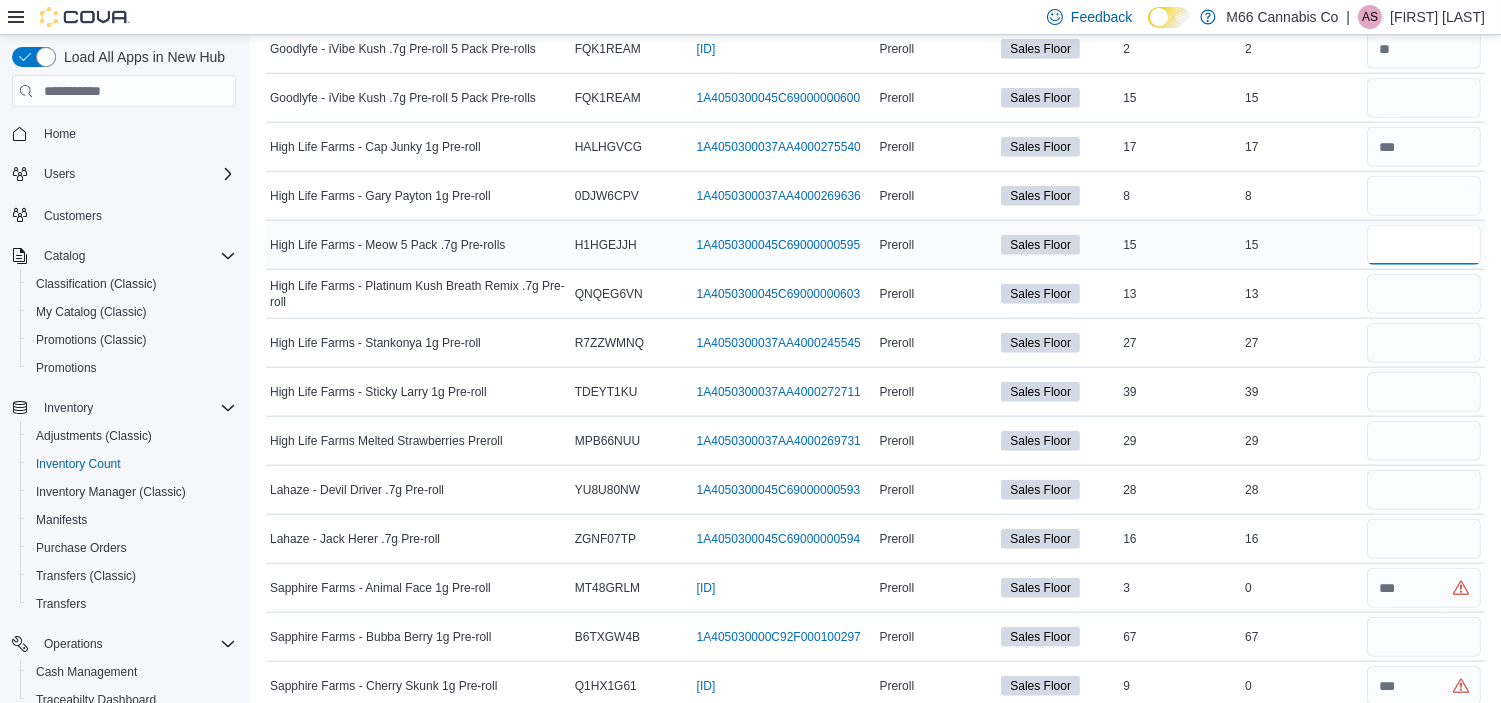 click at bounding box center [1424, 245] 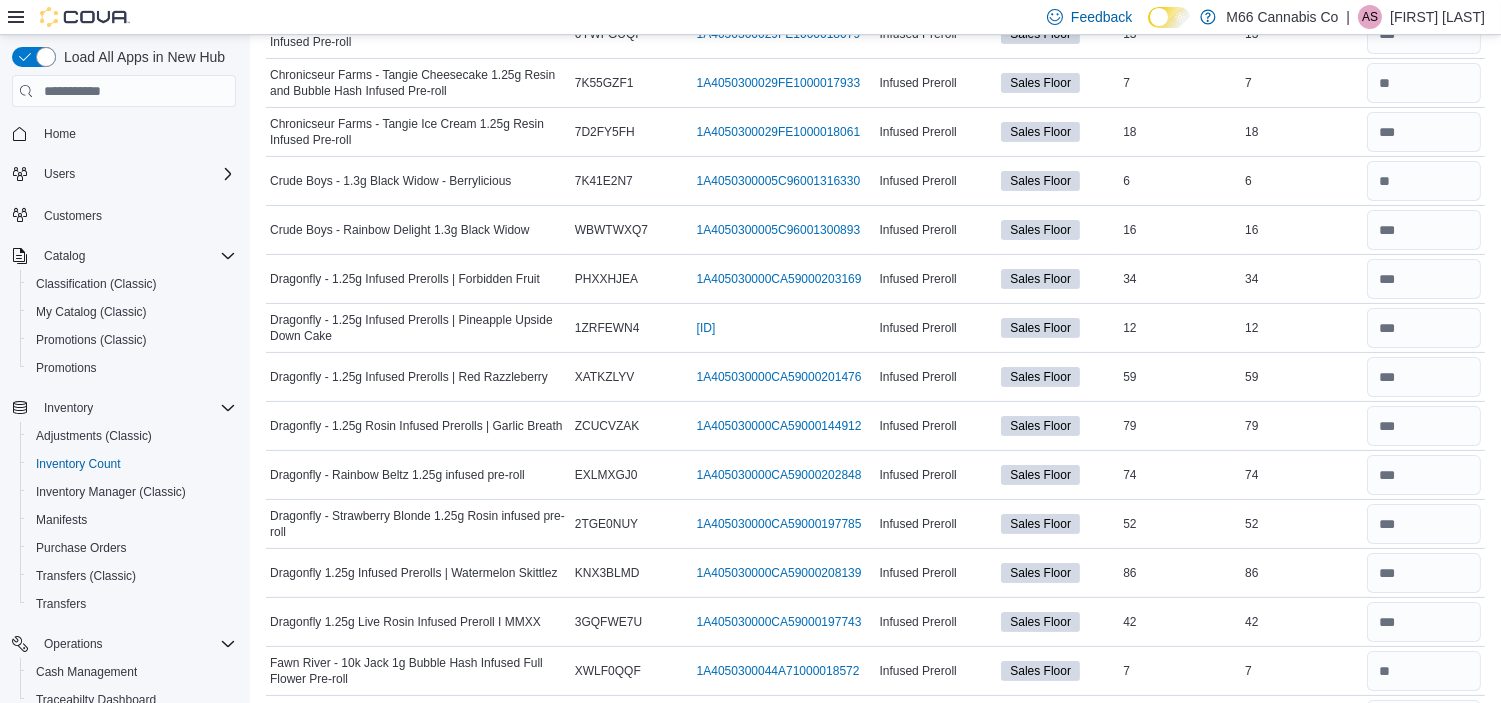 scroll, scrollTop: 208, scrollLeft: 0, axis: vertical 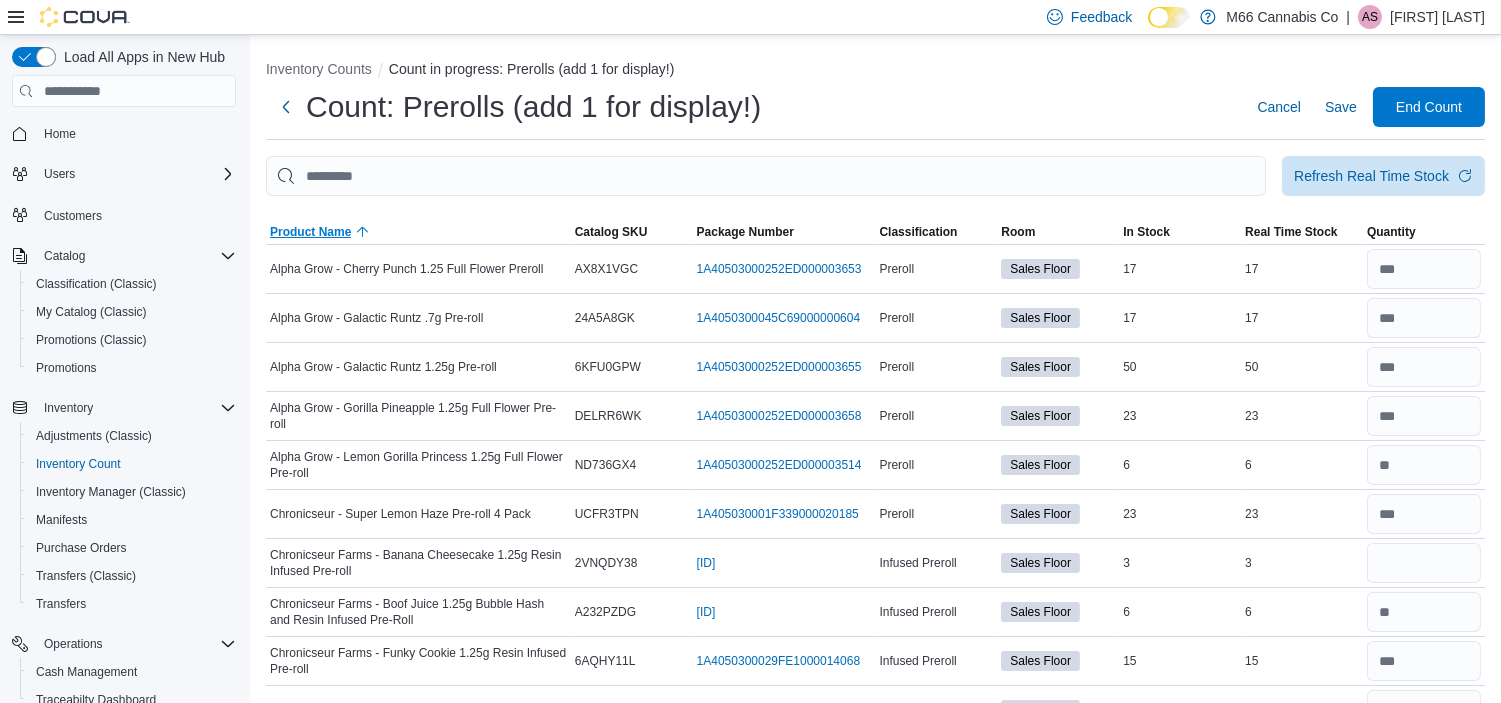 click on "Product Name" at bounding box center (310, 232) 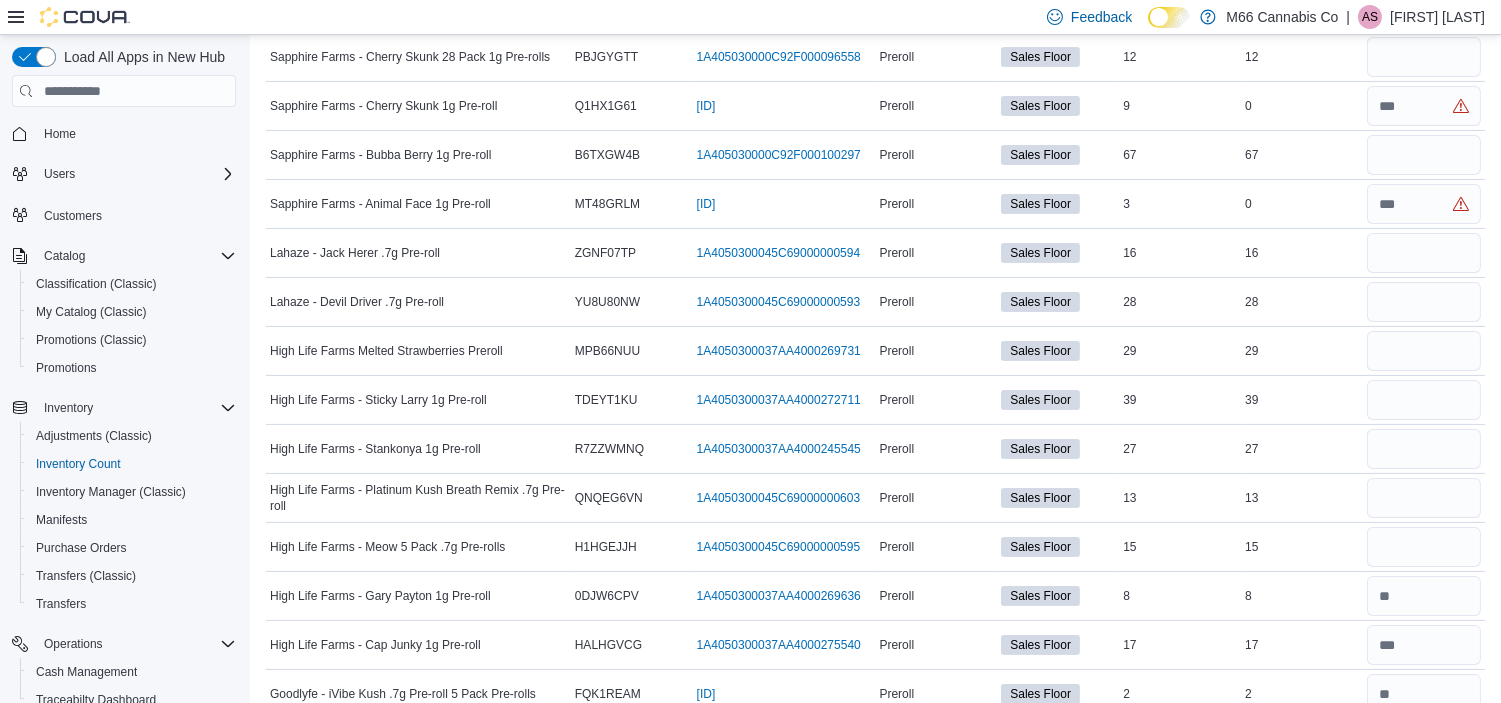 scroll, scrollTop: 803, scrollLeft: 0, axis: vertical 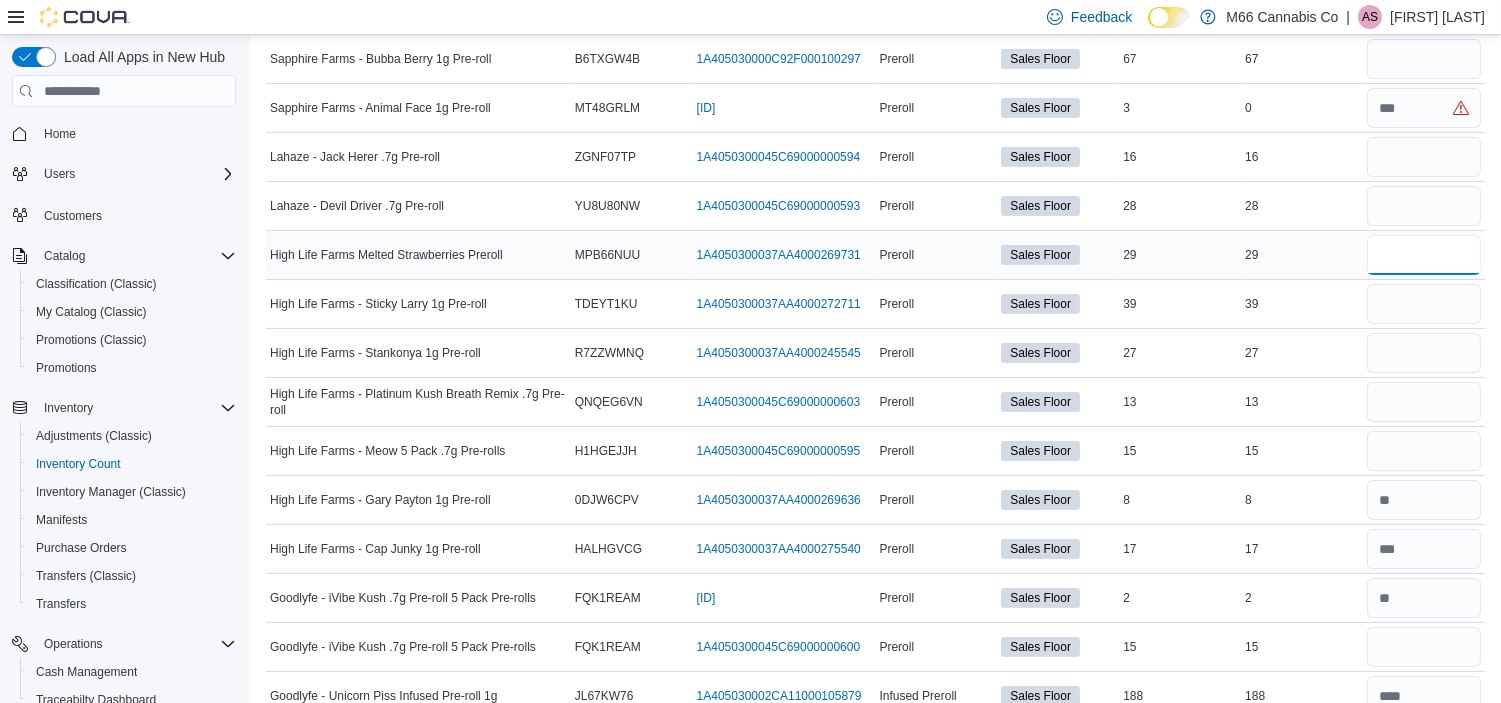 click at bounding box center [1424, 255] 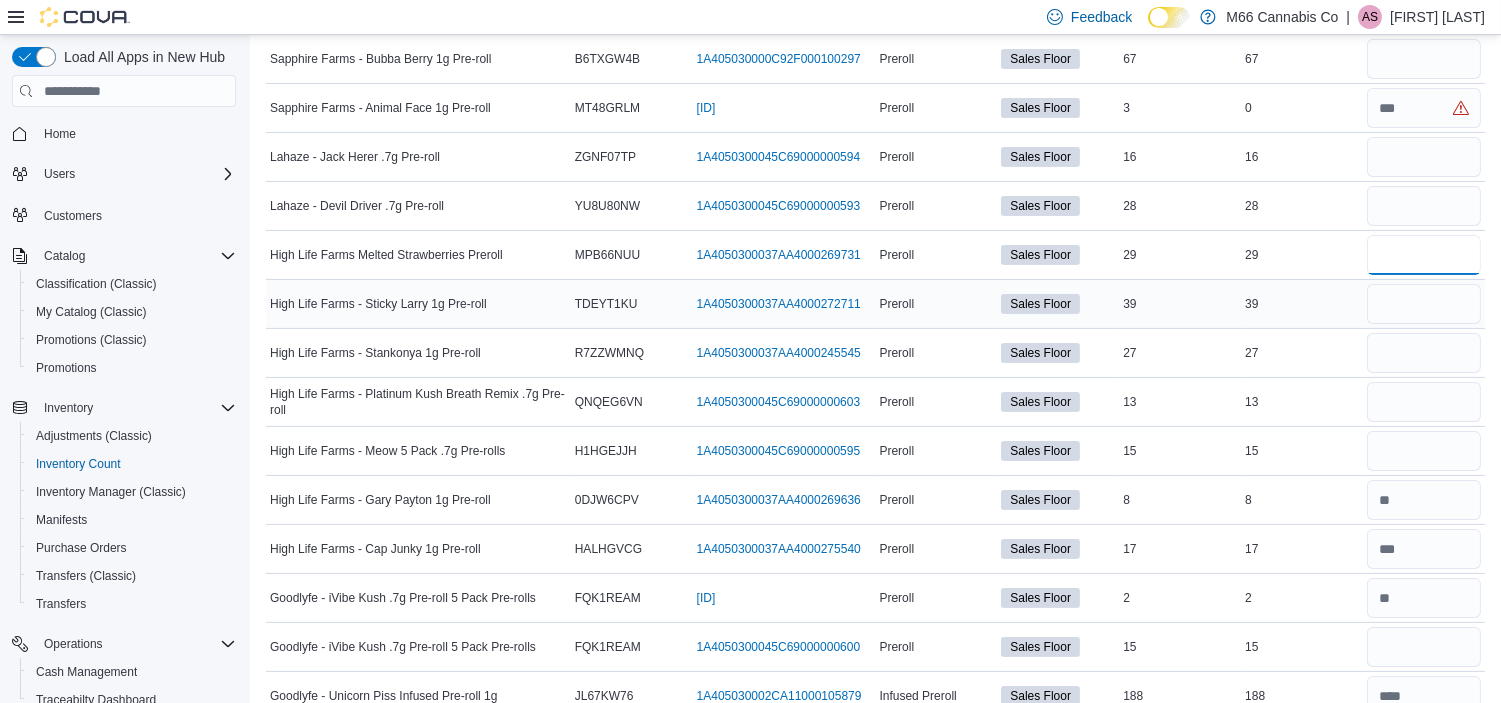 type on "**" 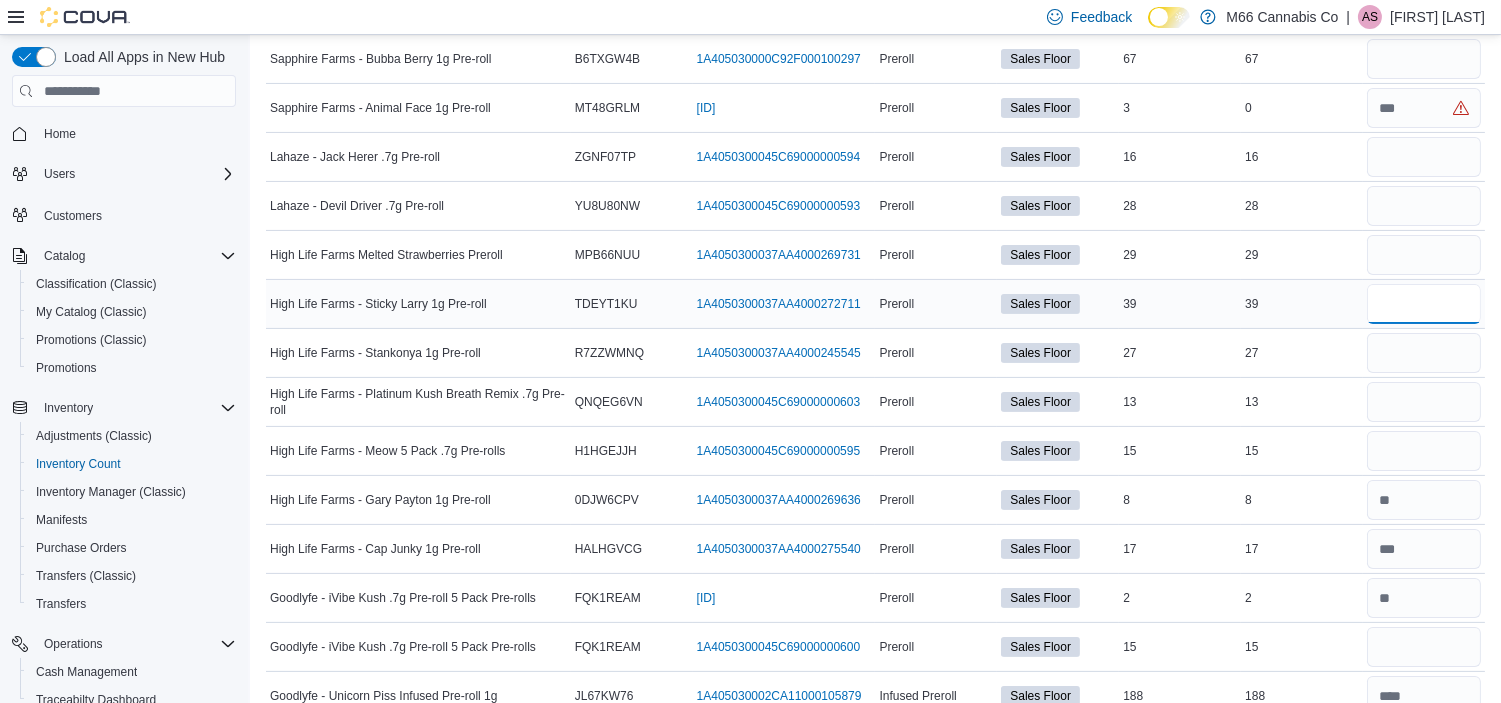 click at bounding box center (1424, 304) 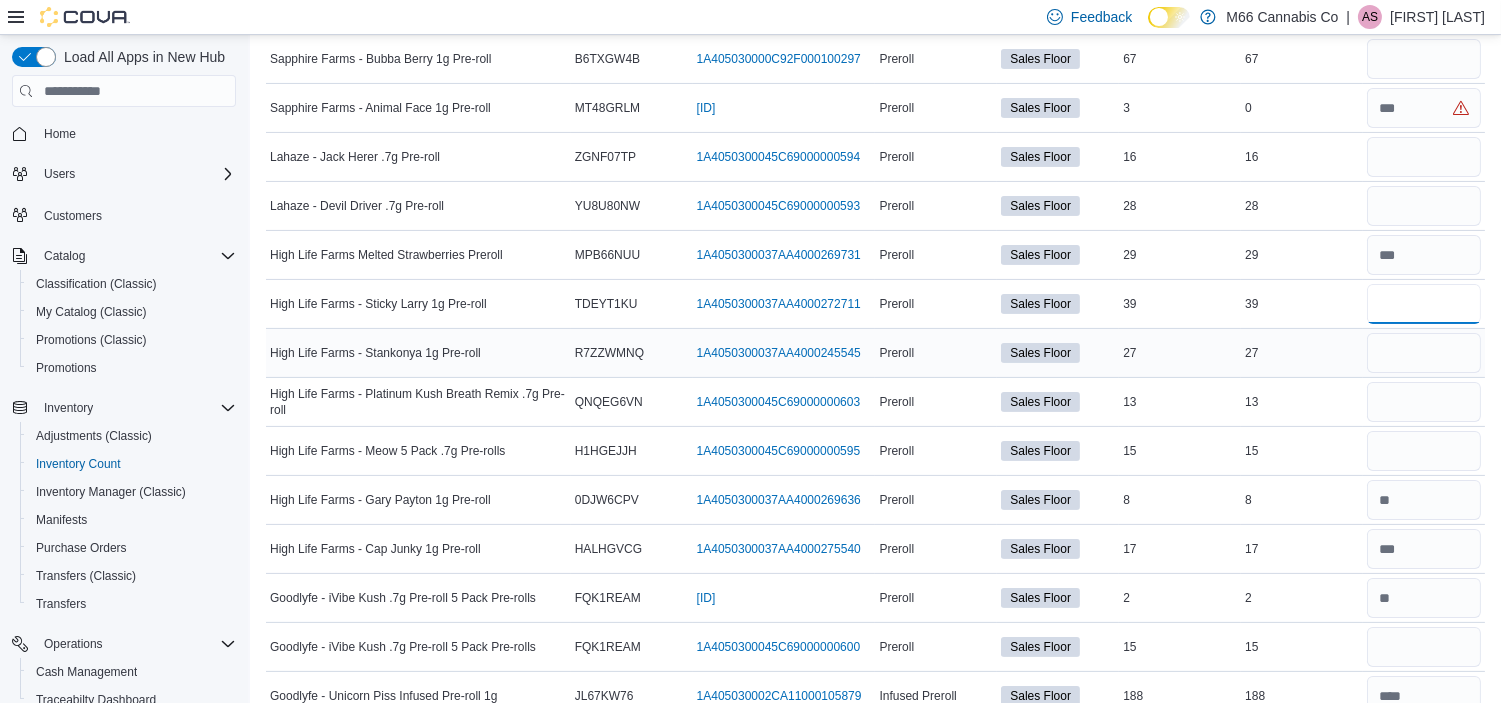 type on "**" 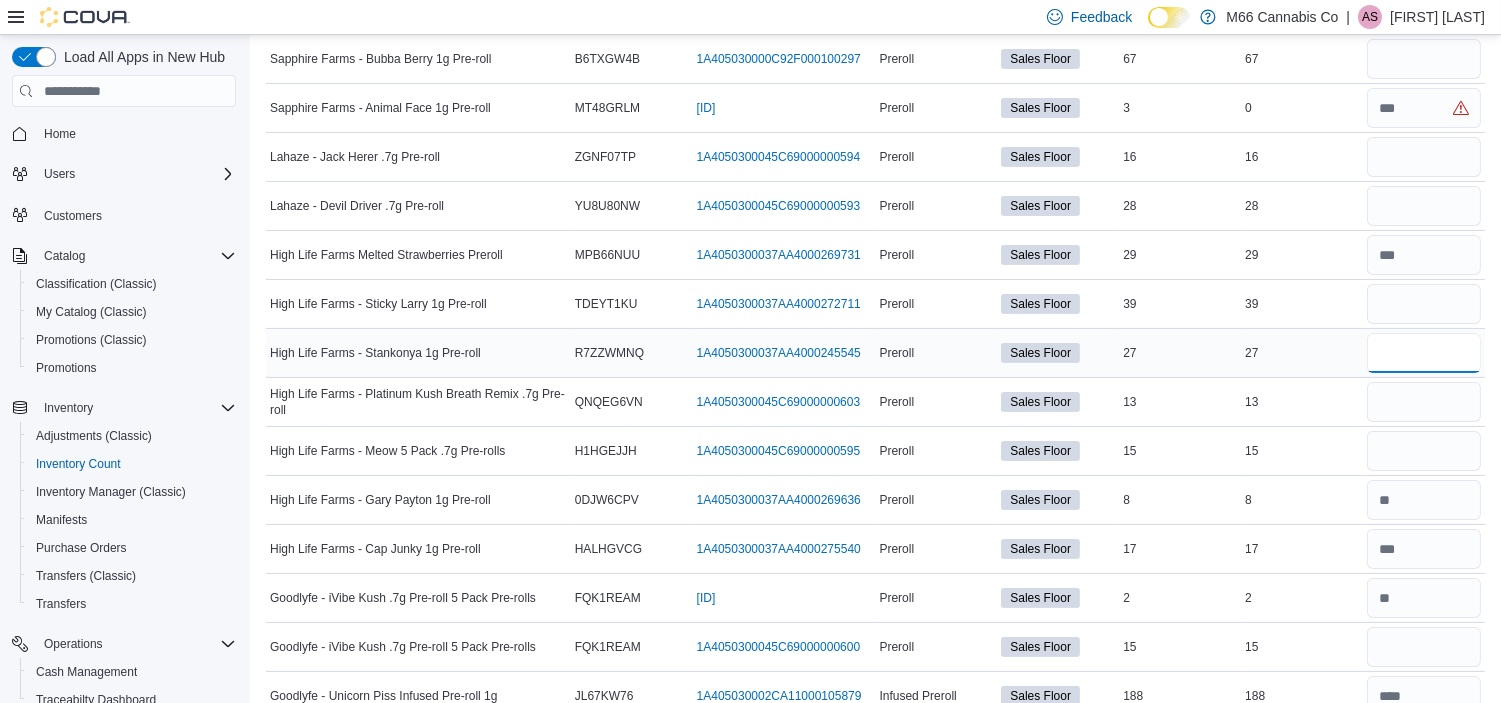 click at bounding box center [1424, 353] 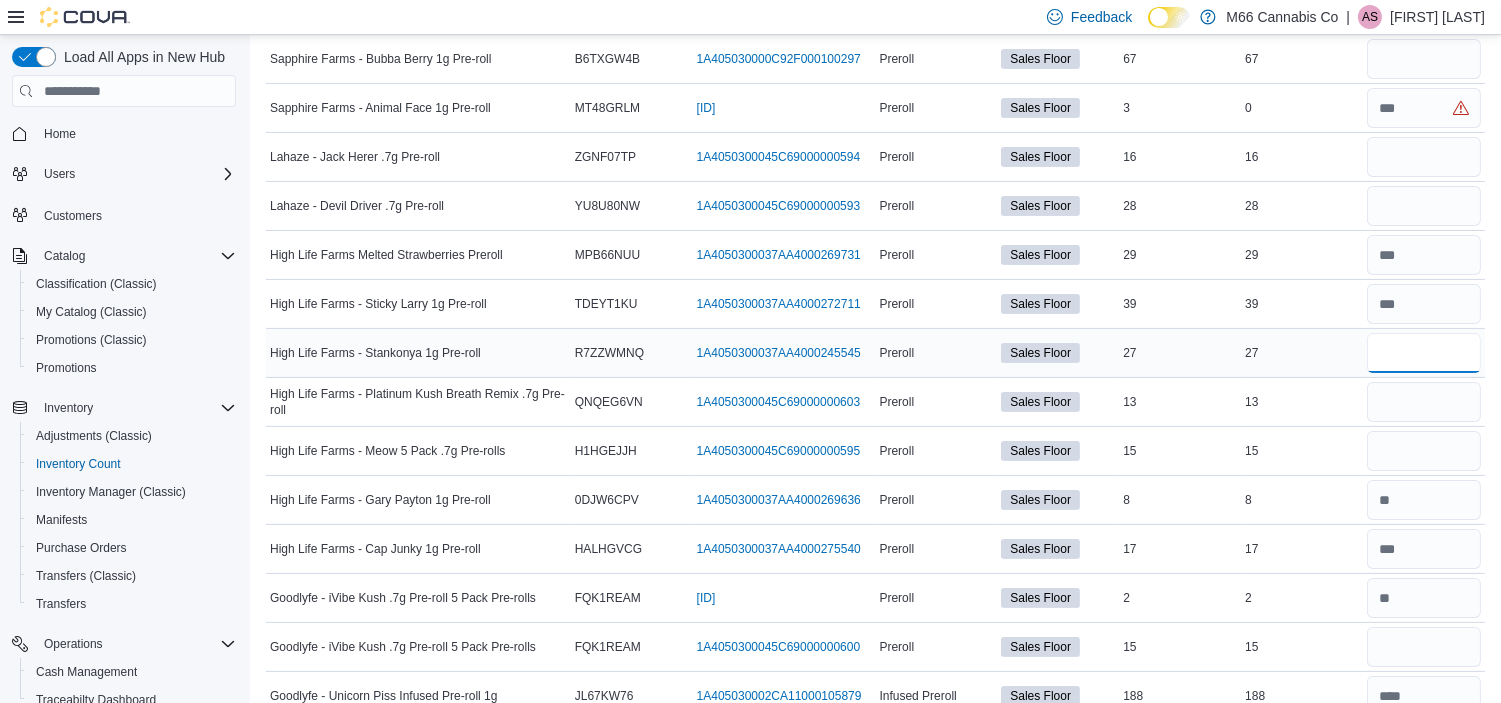 type 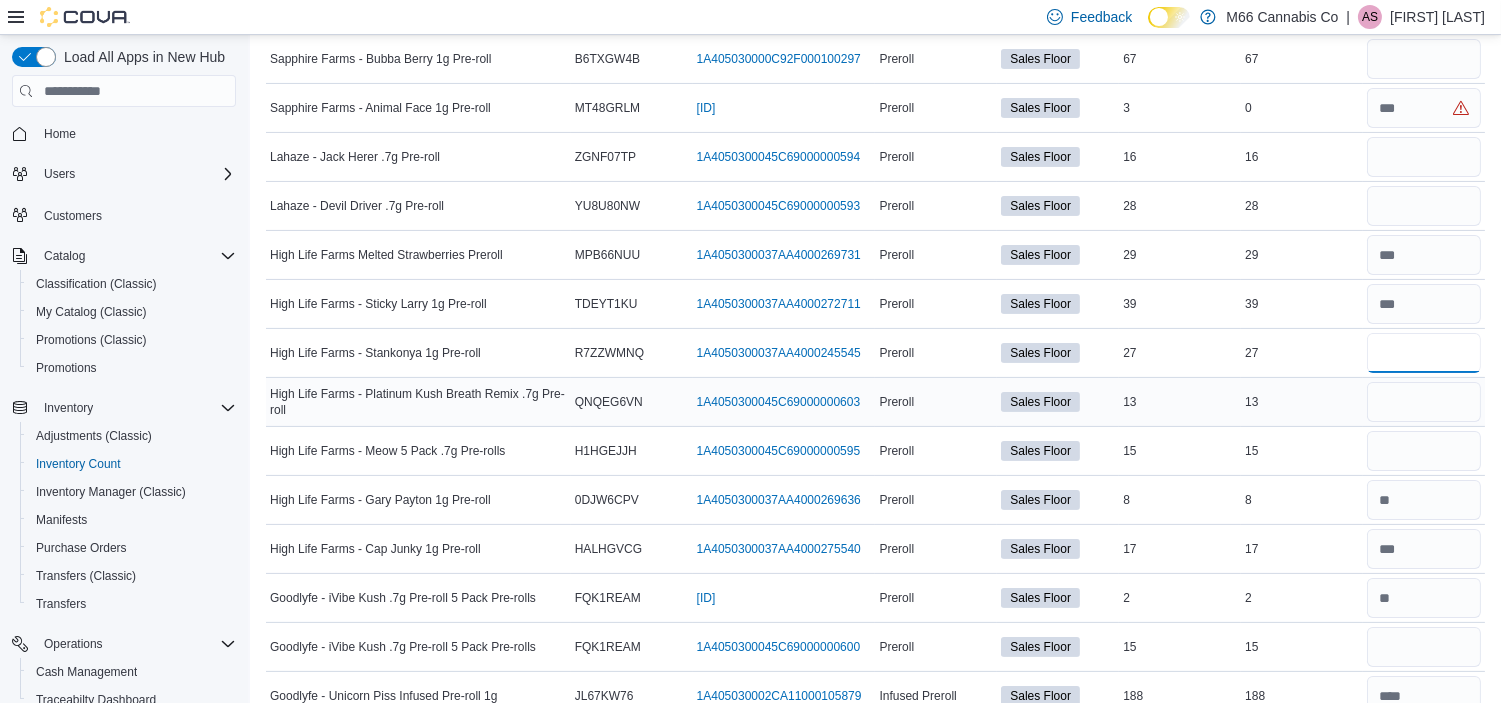 type on "**" 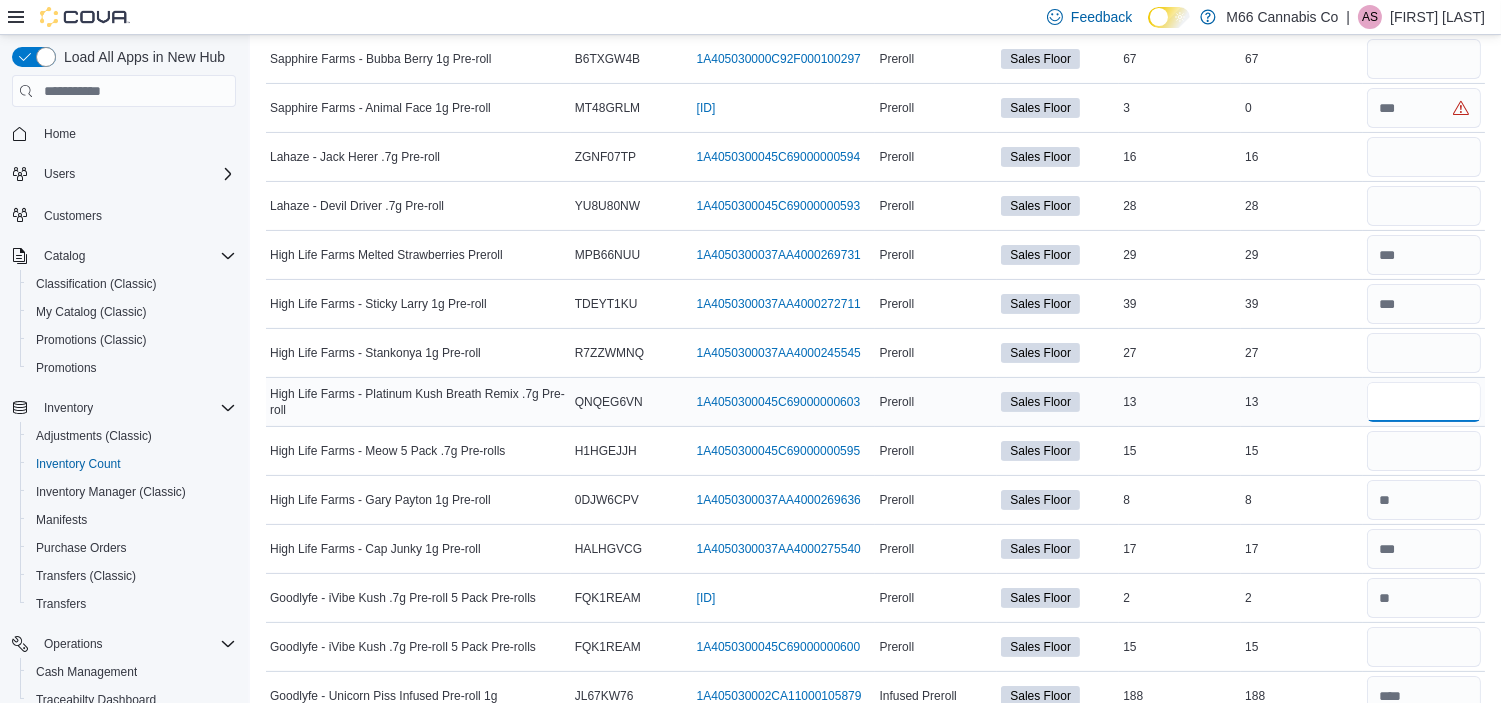 click at bounding box center [1424, 402] 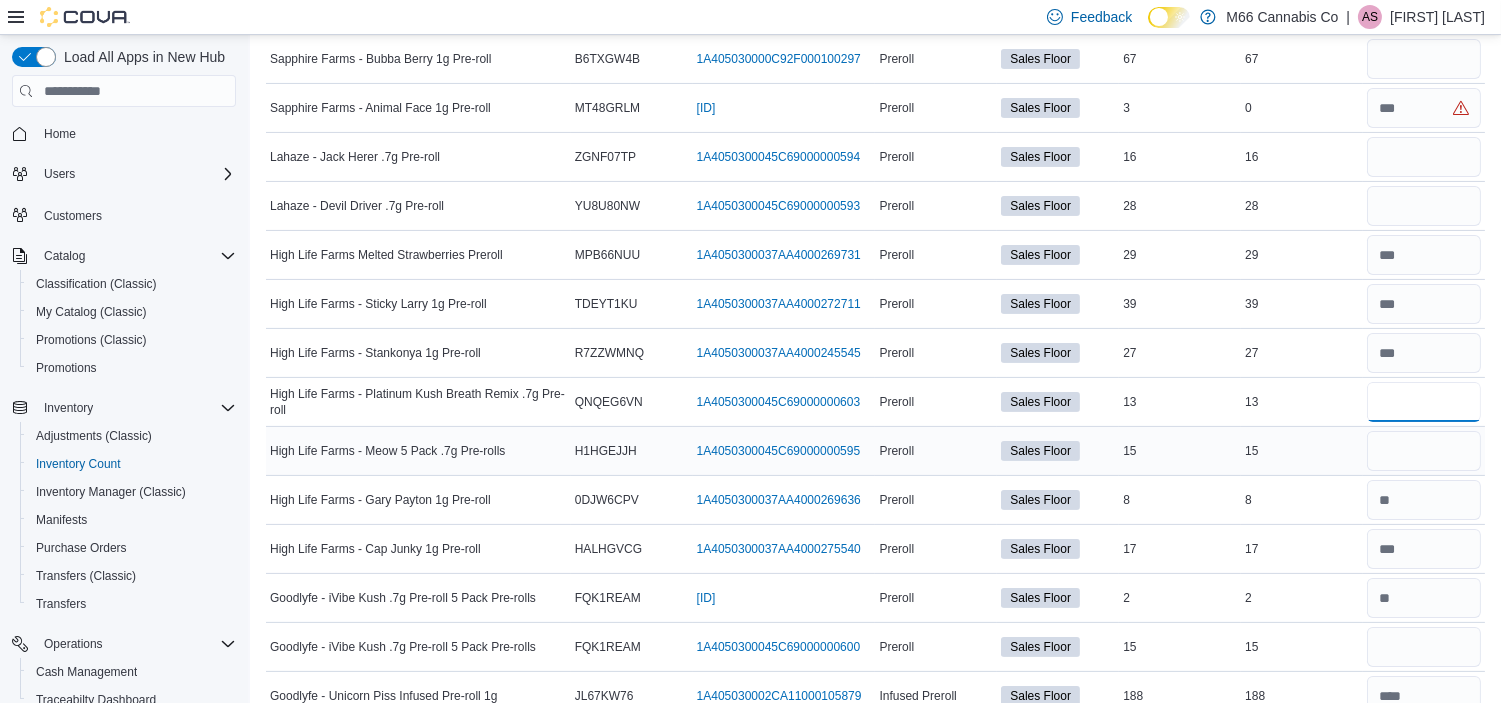 type on "**" 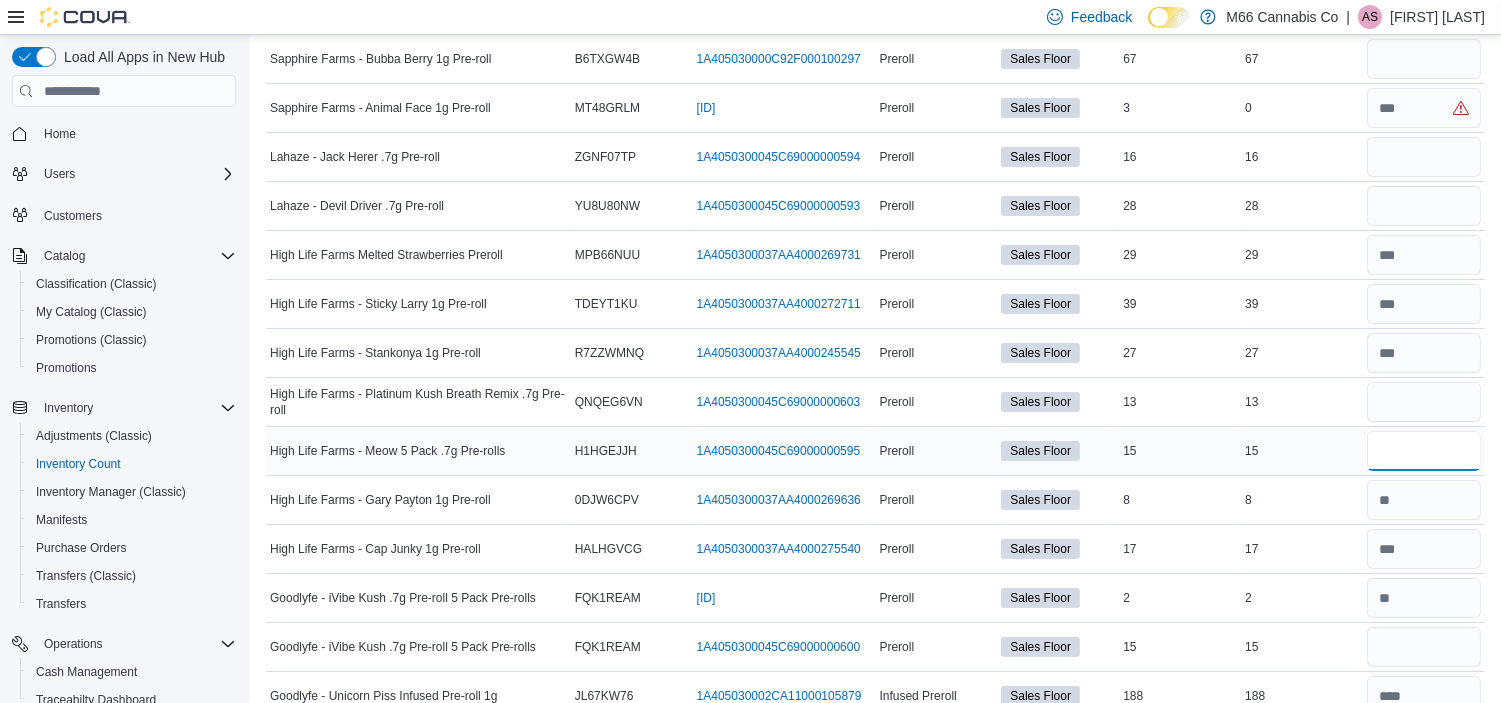 click at bounding box center (1424, 451) 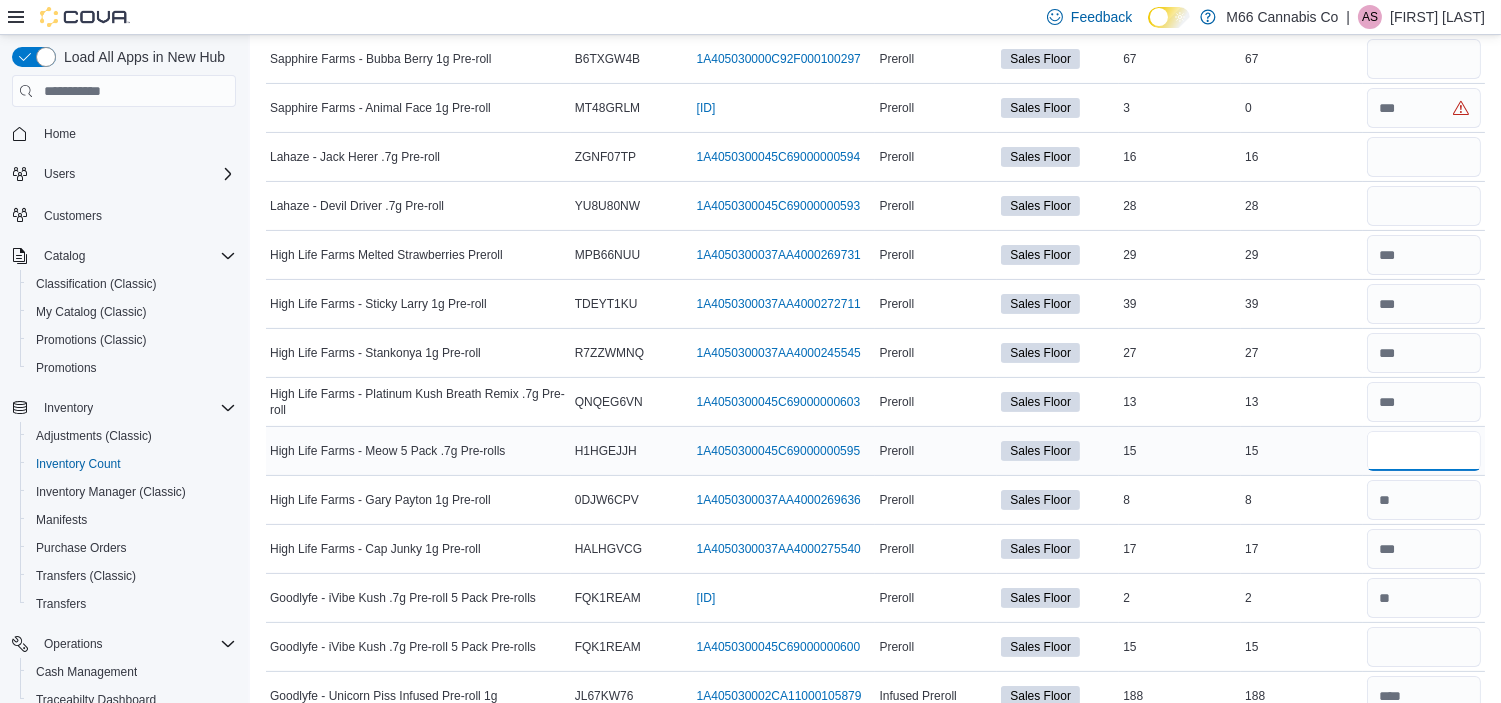 type 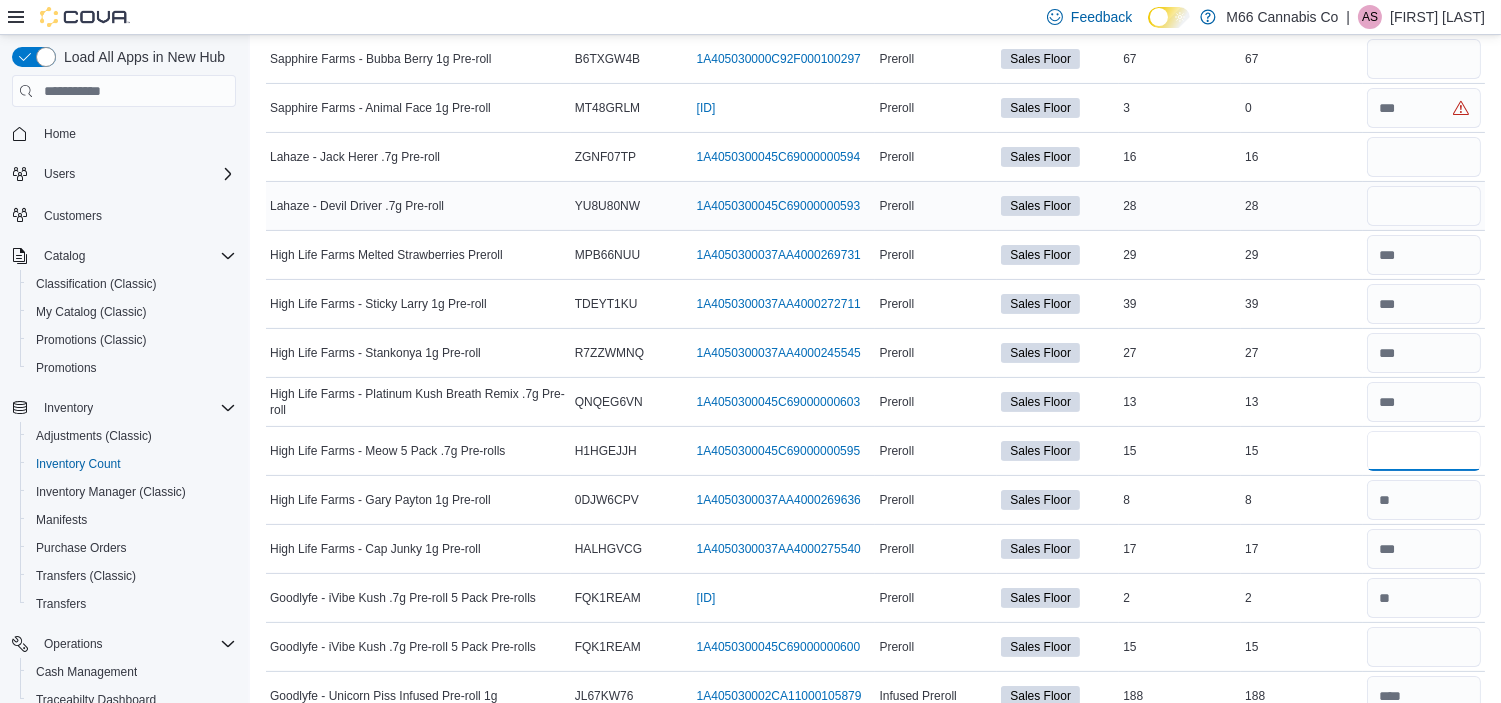 type on "**" 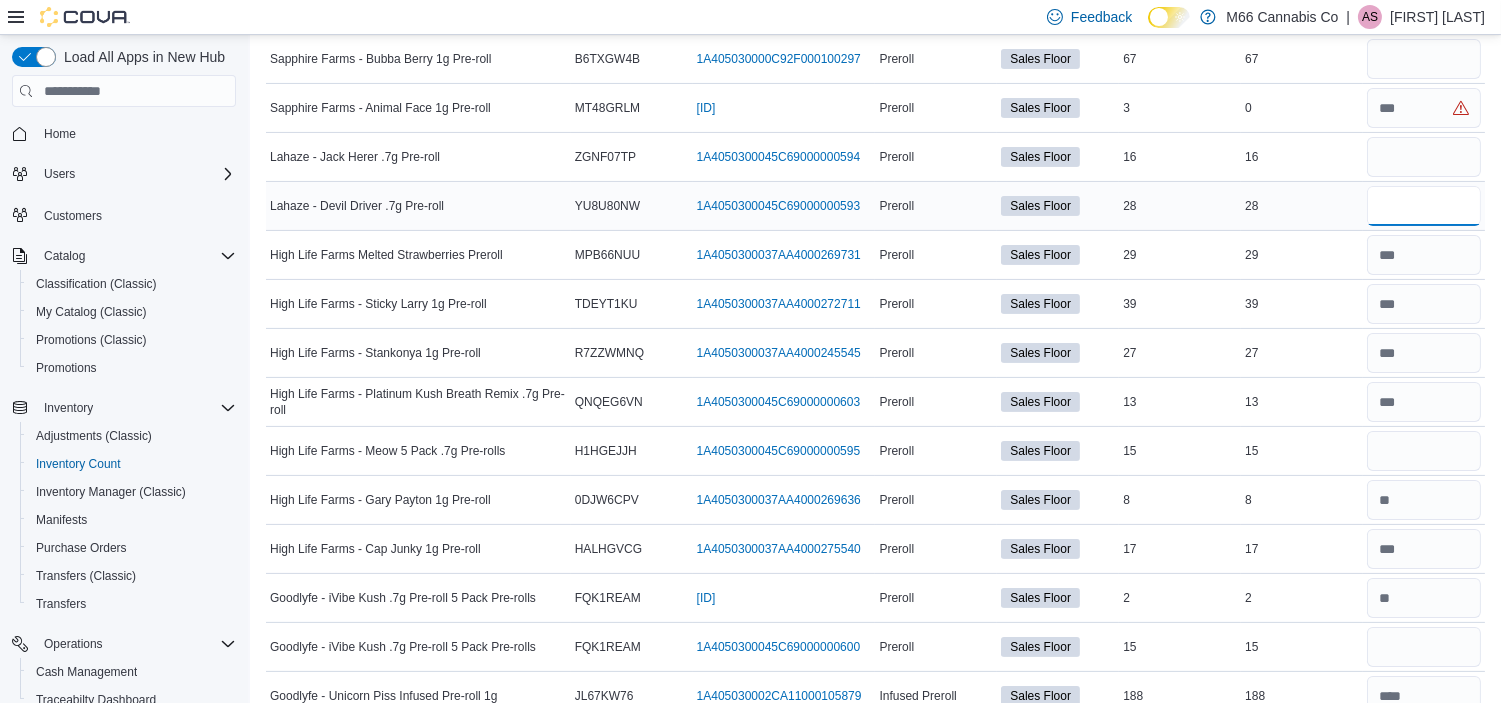 click at bounding box center [1424, 206] 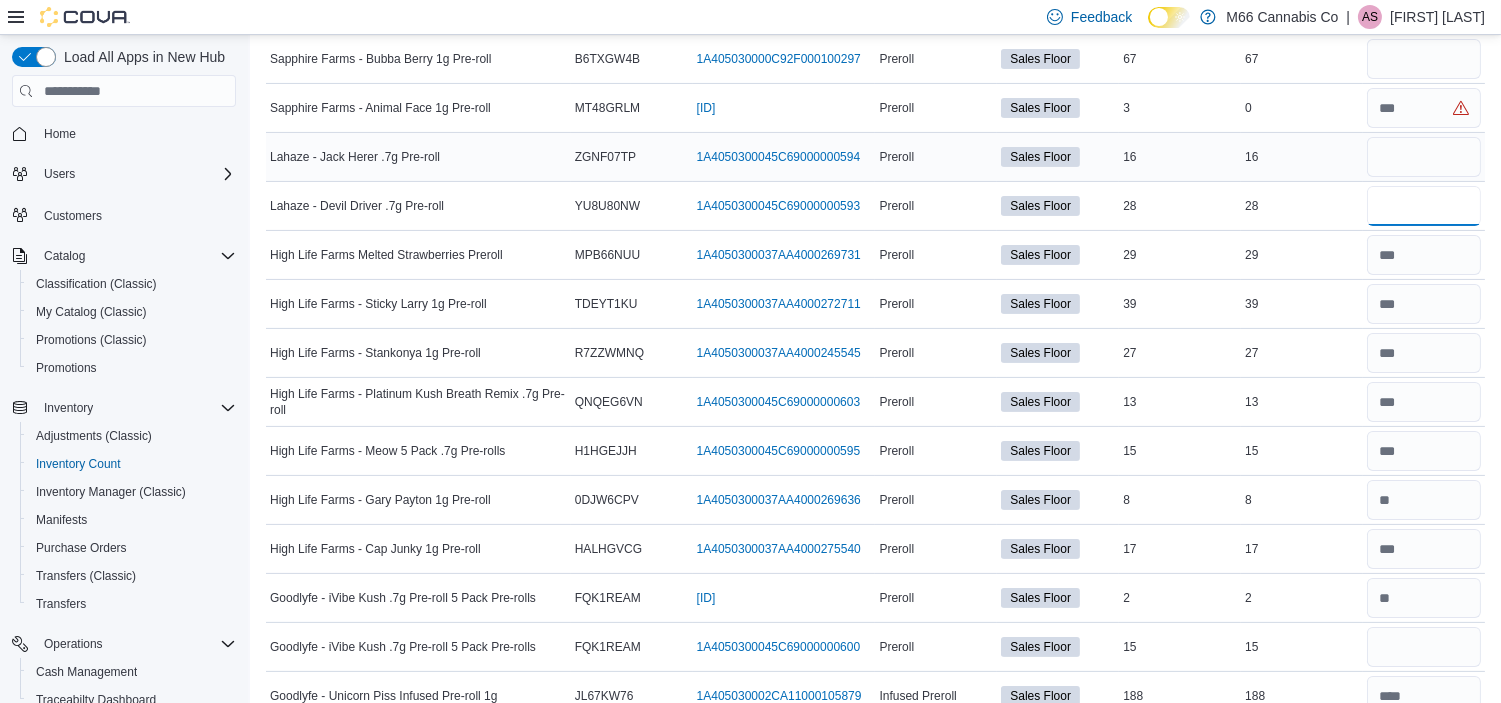 type on "**" 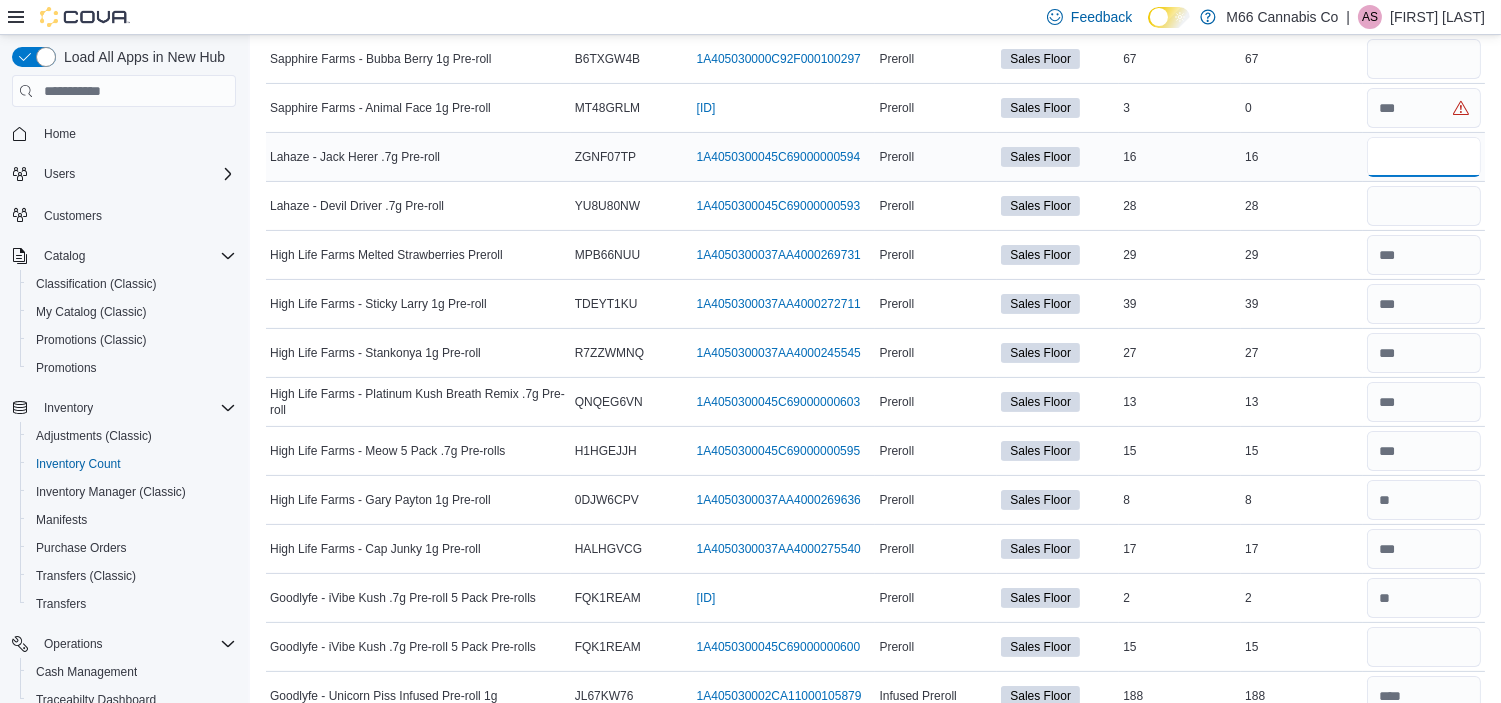 click at bounding box center (1424, 157) 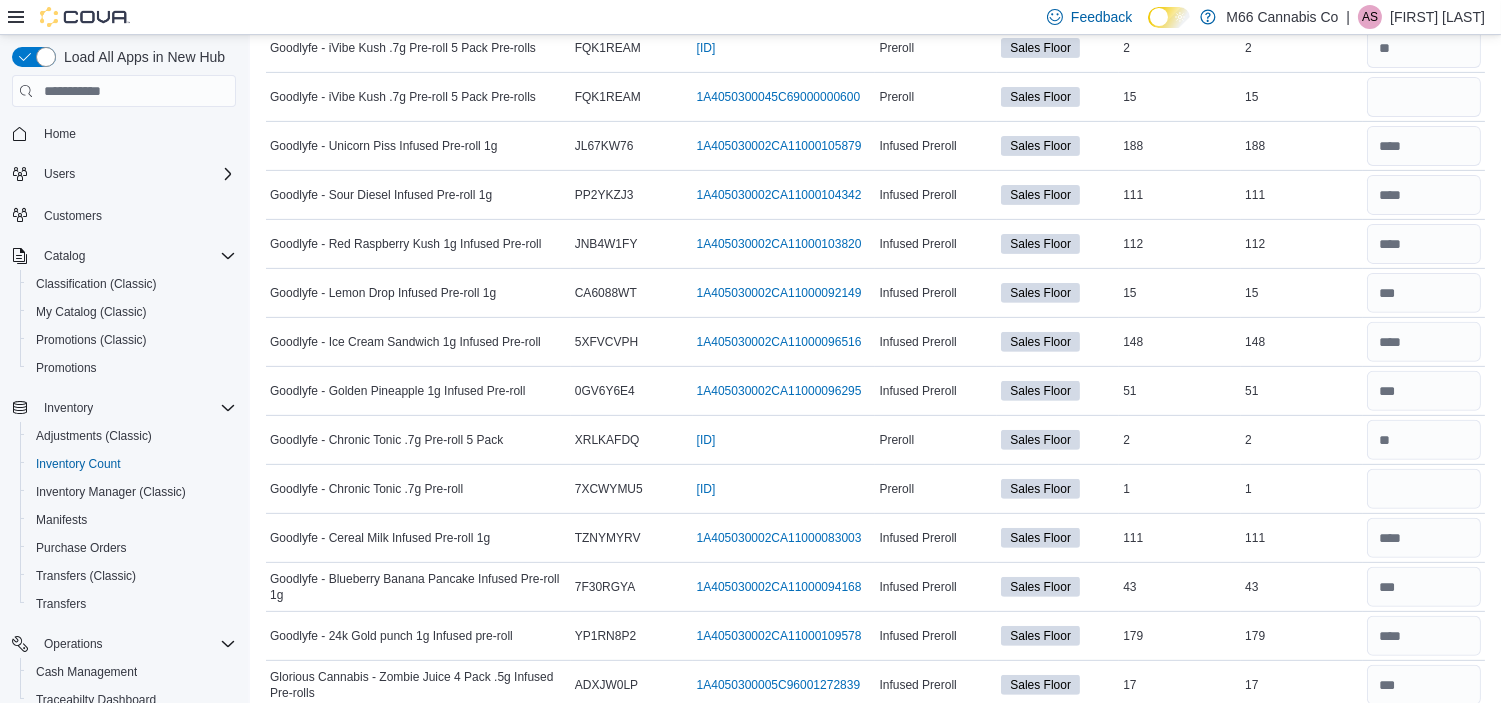 scroll, scrollTop: 1415, scrollLeft: 0, axis: vertical 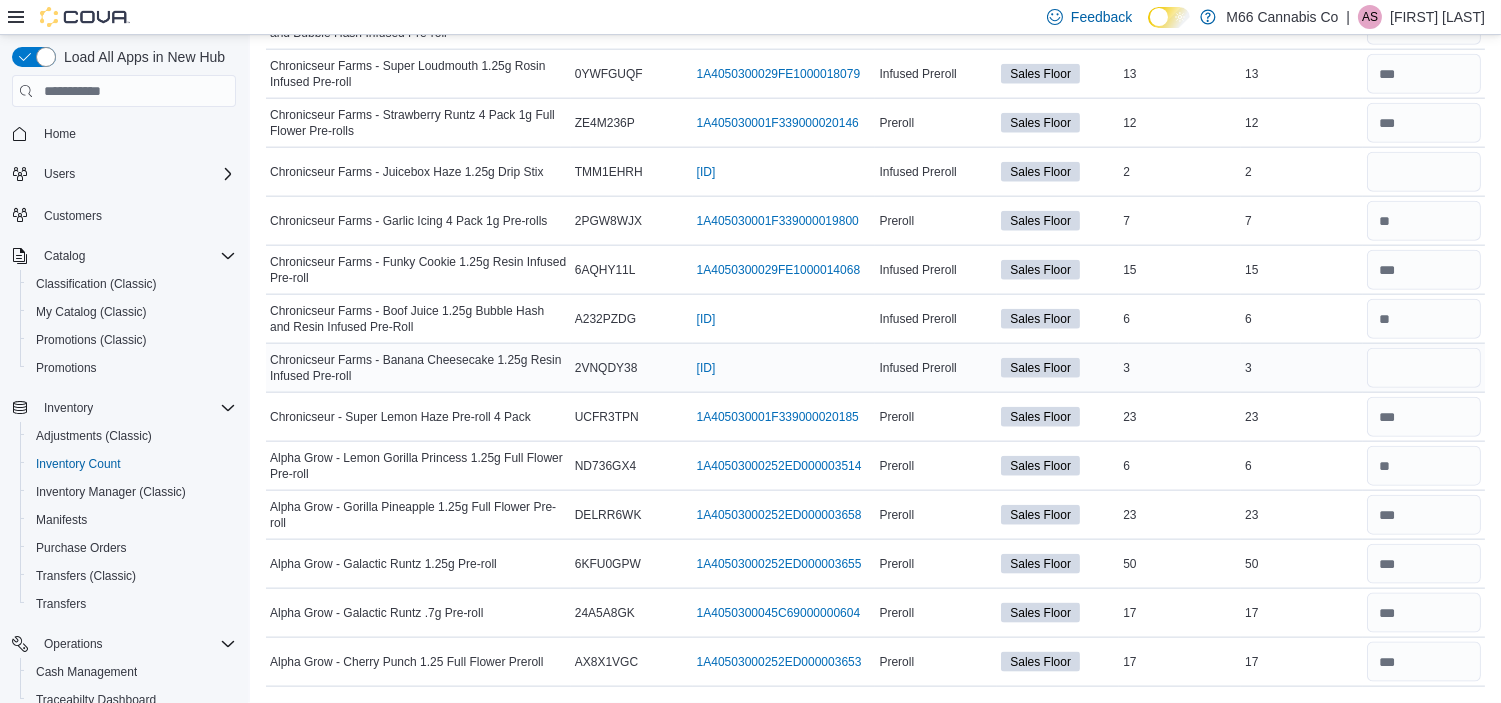 type on "**" 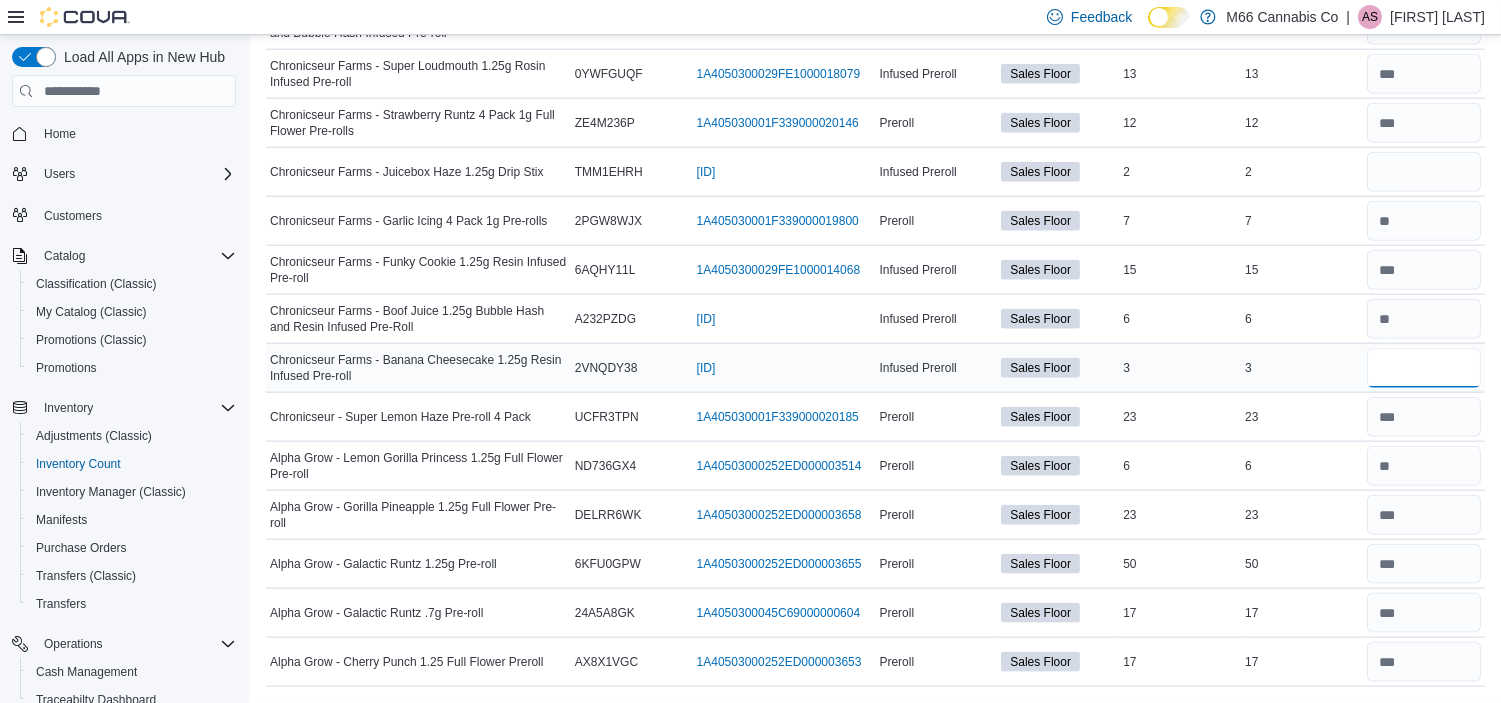click at bounding box center [1424, 368] 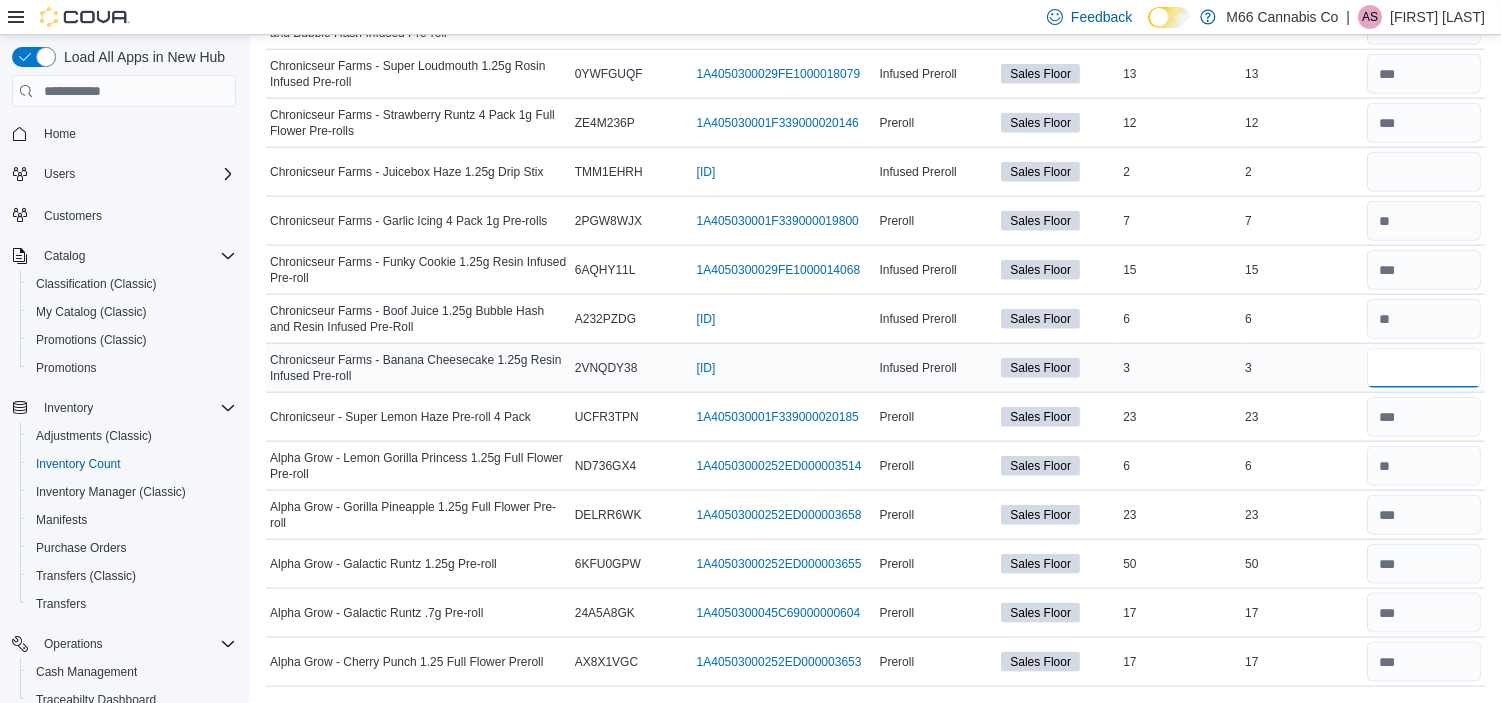 type 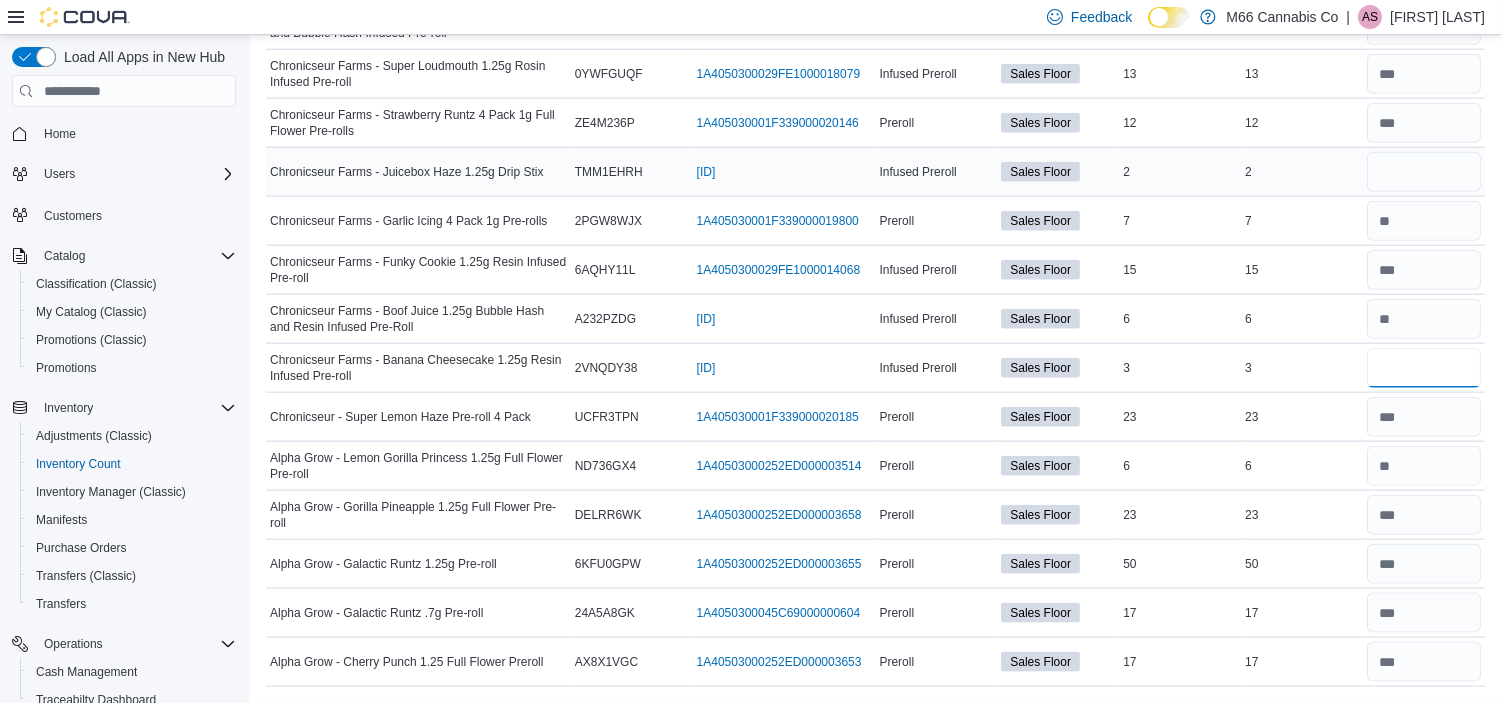 type on "*" 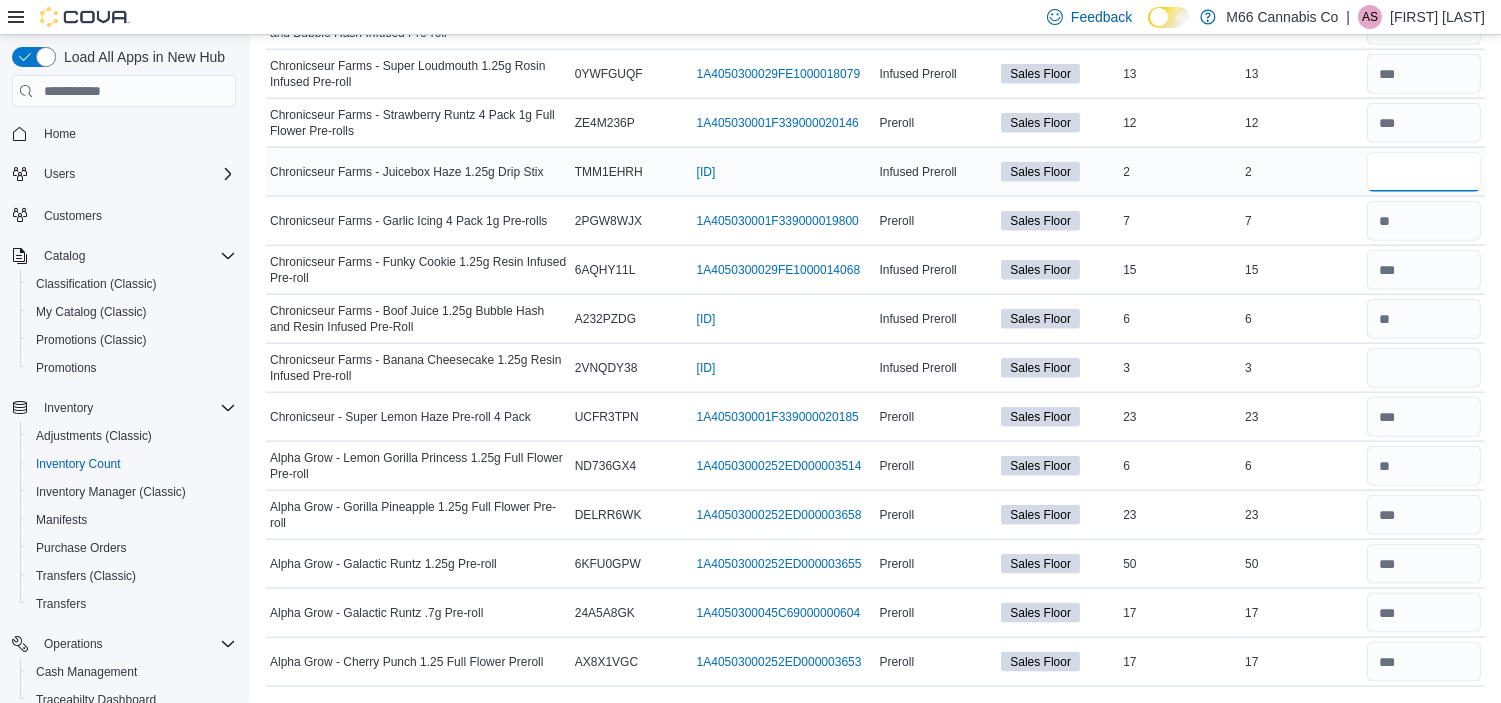 click at bounding box center (1424, 172) 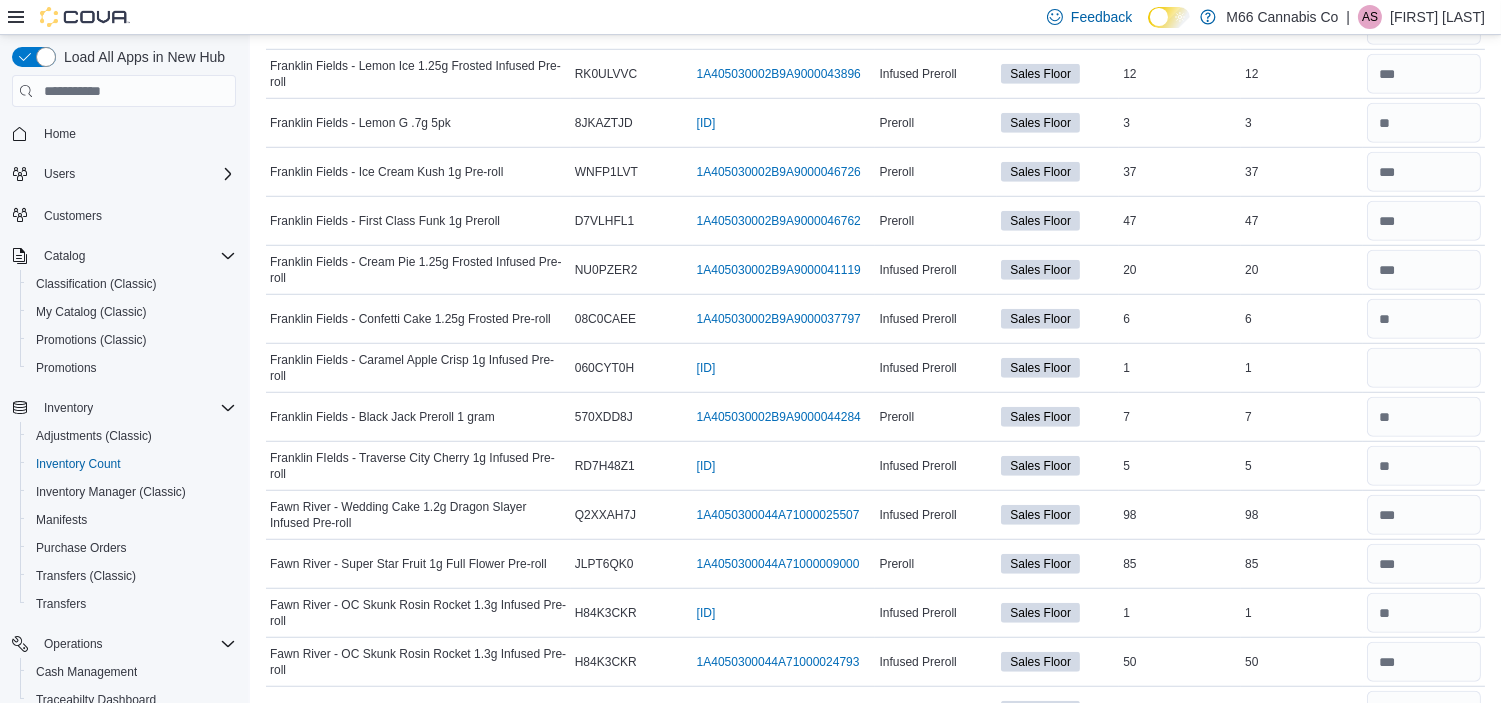 scroll, scrollTop: 2605, scrollLeft: 0, axis: vertical 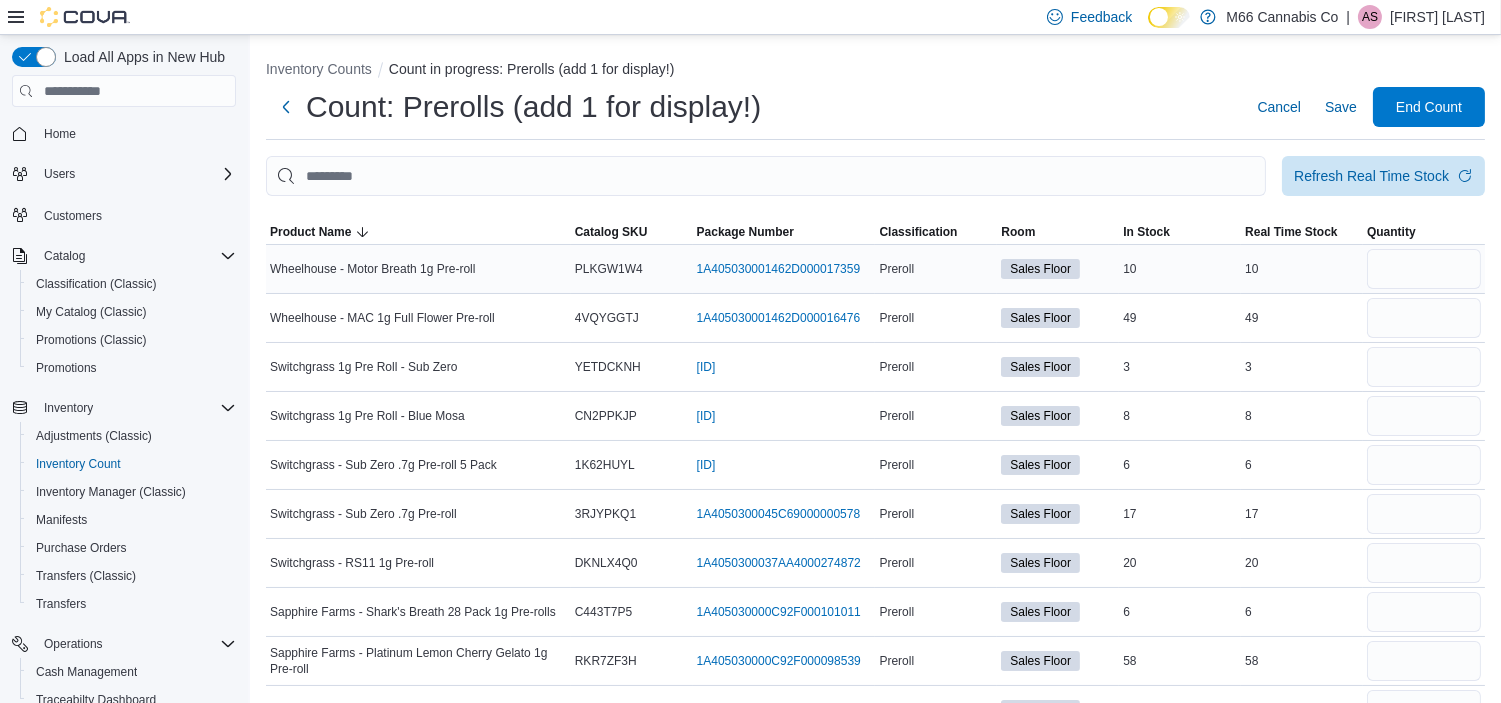 type on "*" 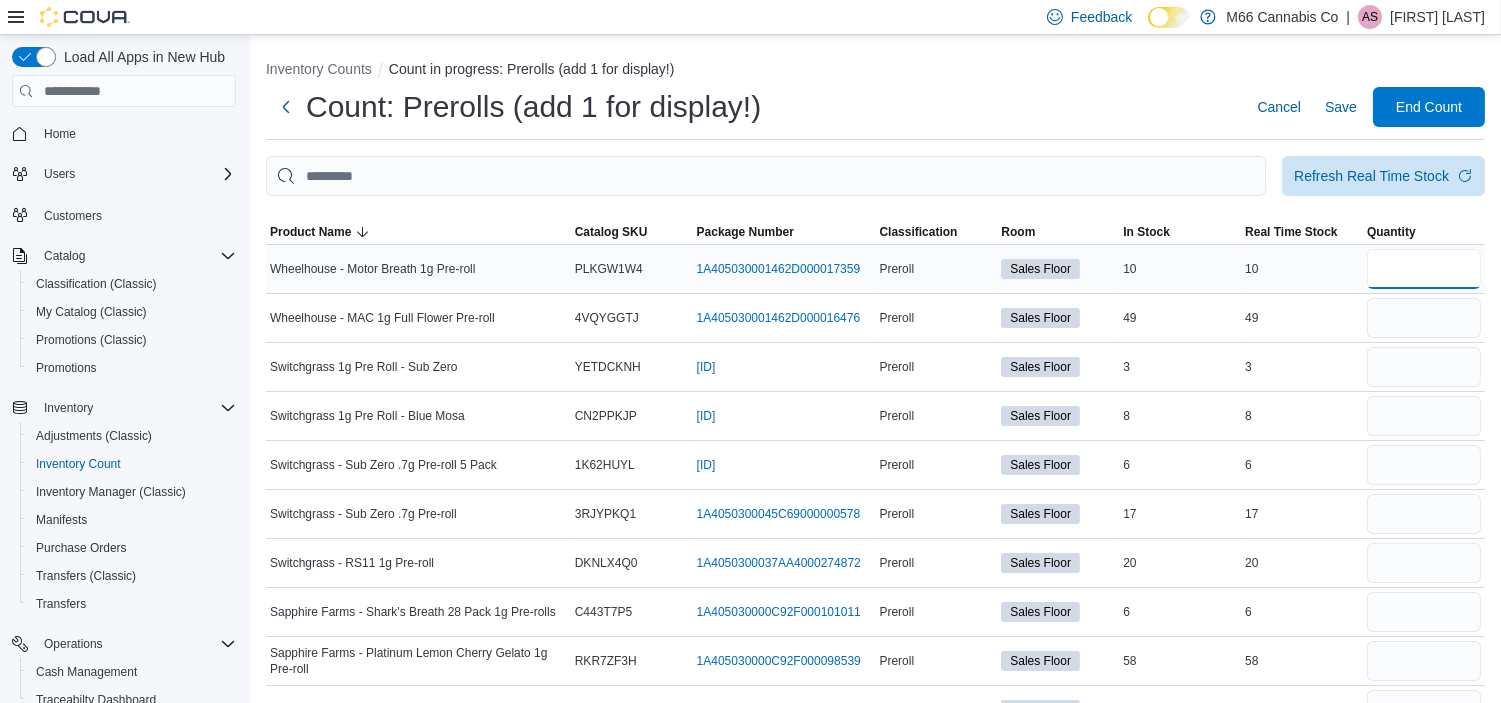 click at bounding box center (1424, 269) 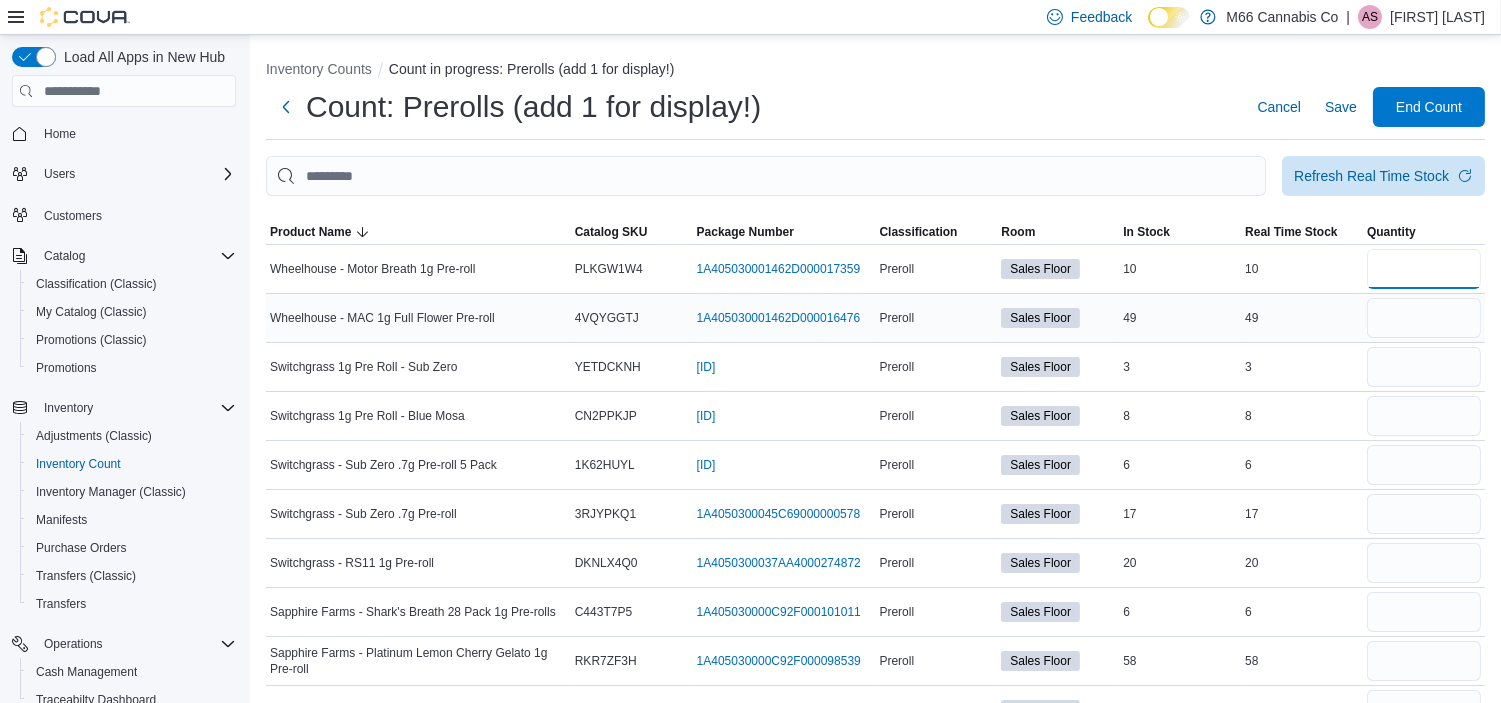 type on "**" 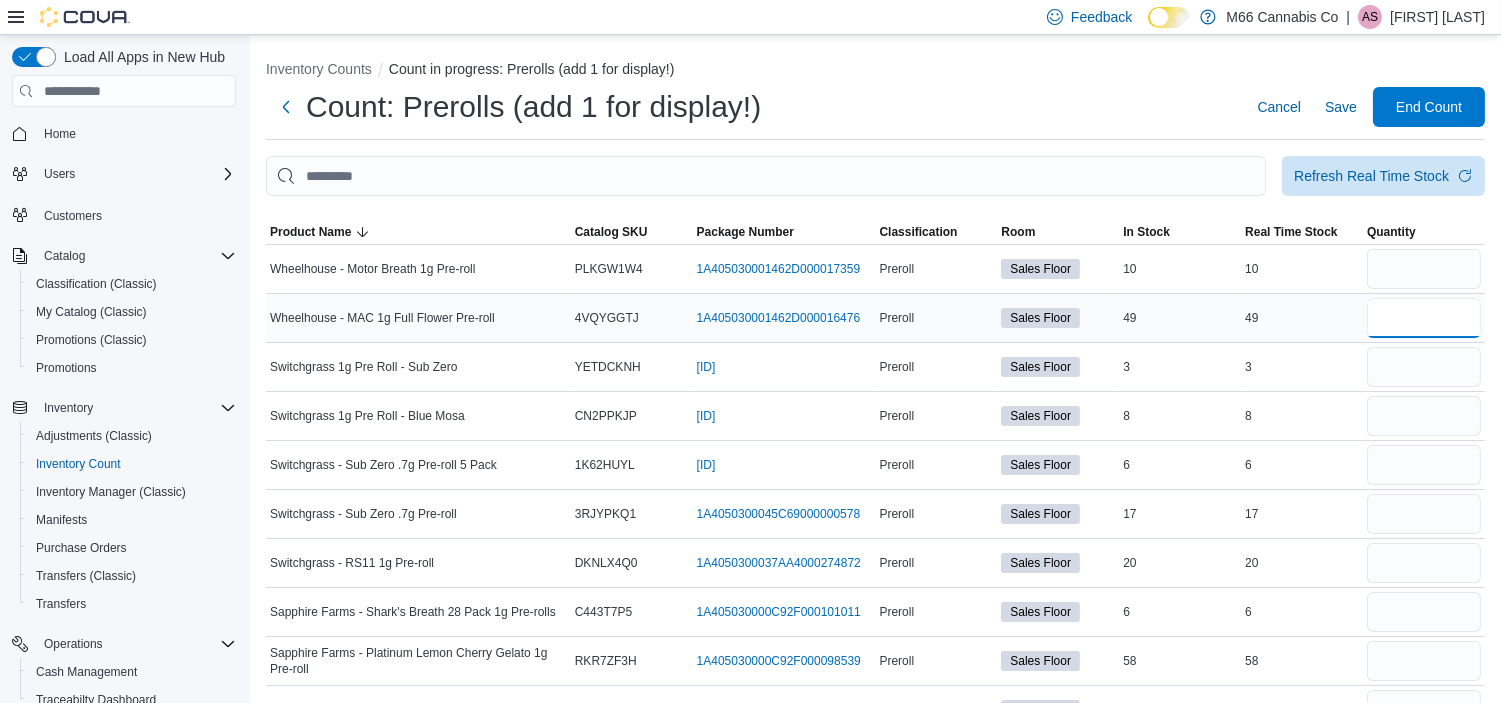 click at bounding box center [1424, 318] 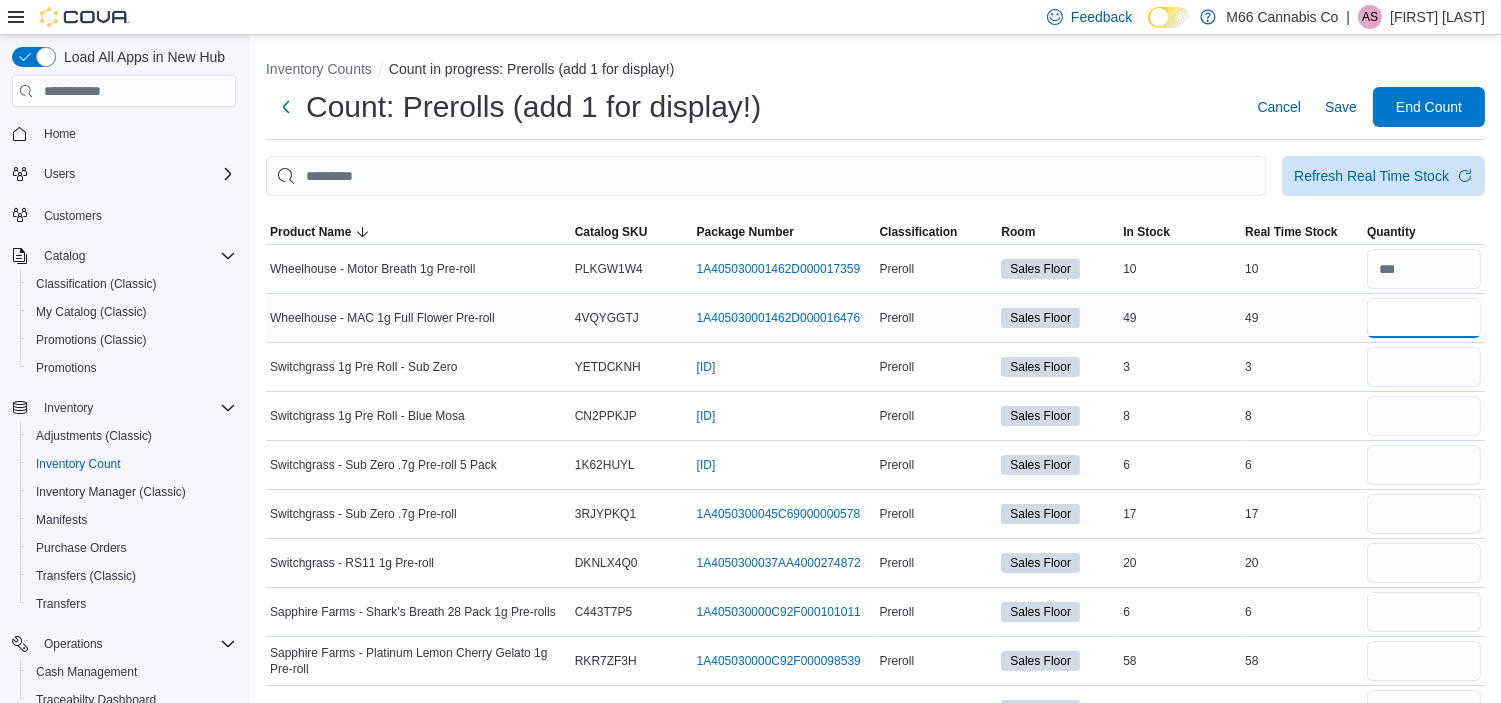 type 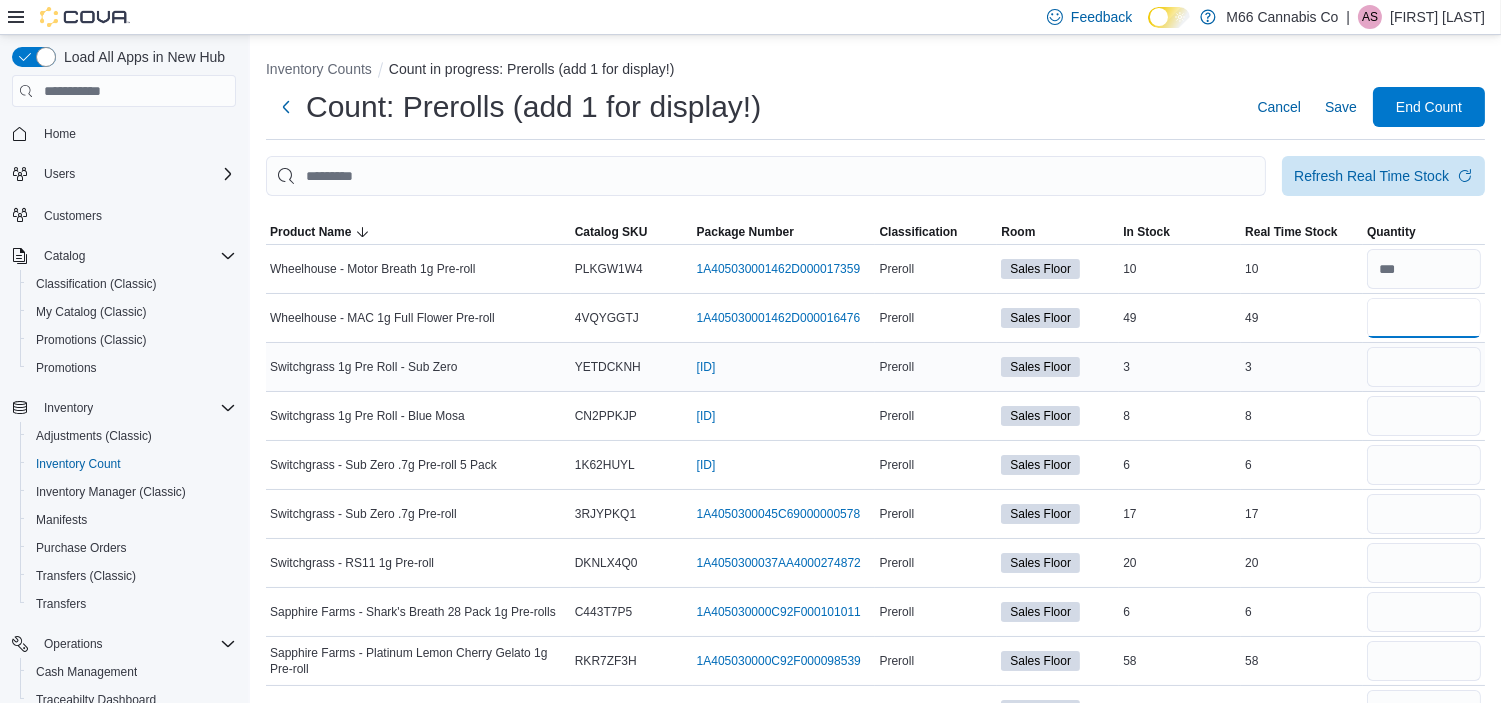 type on "**" 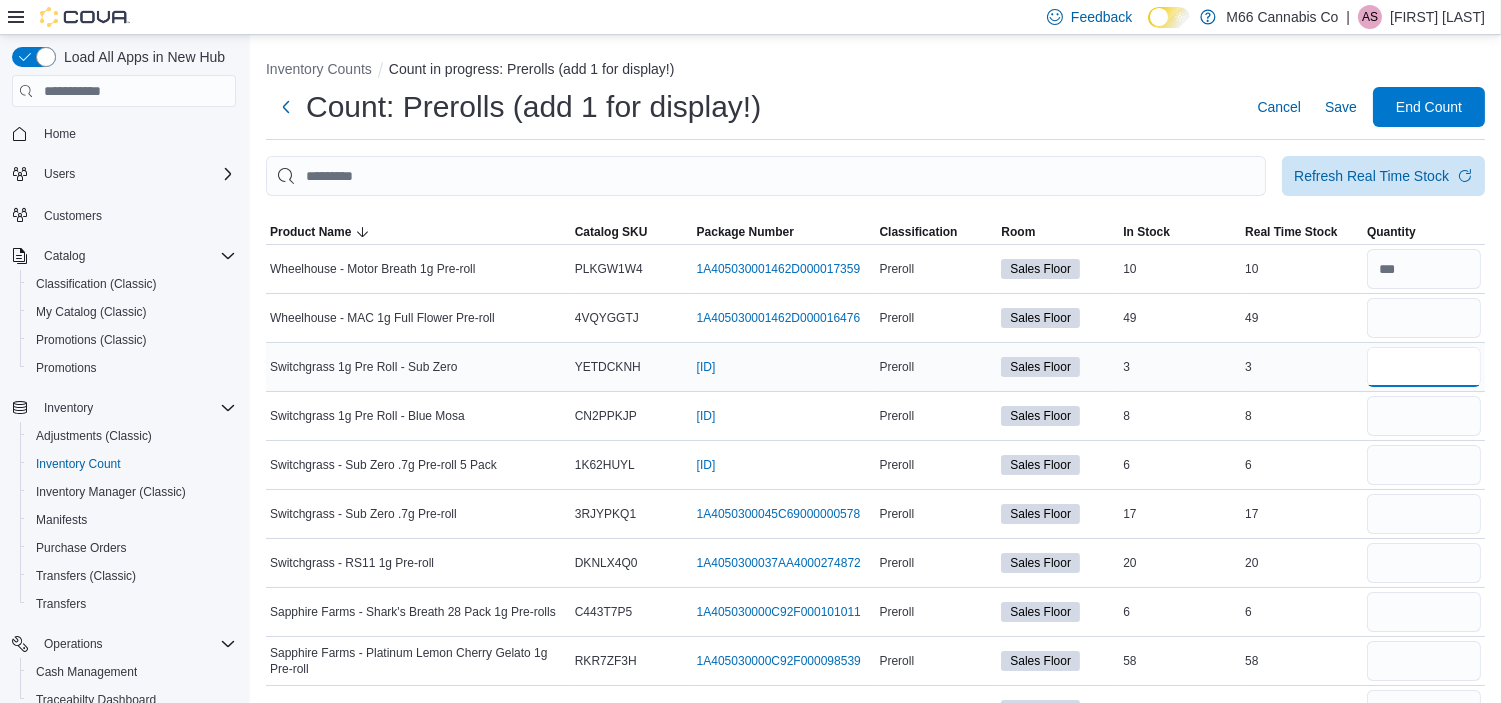 click at bounding box center [1424, 367] 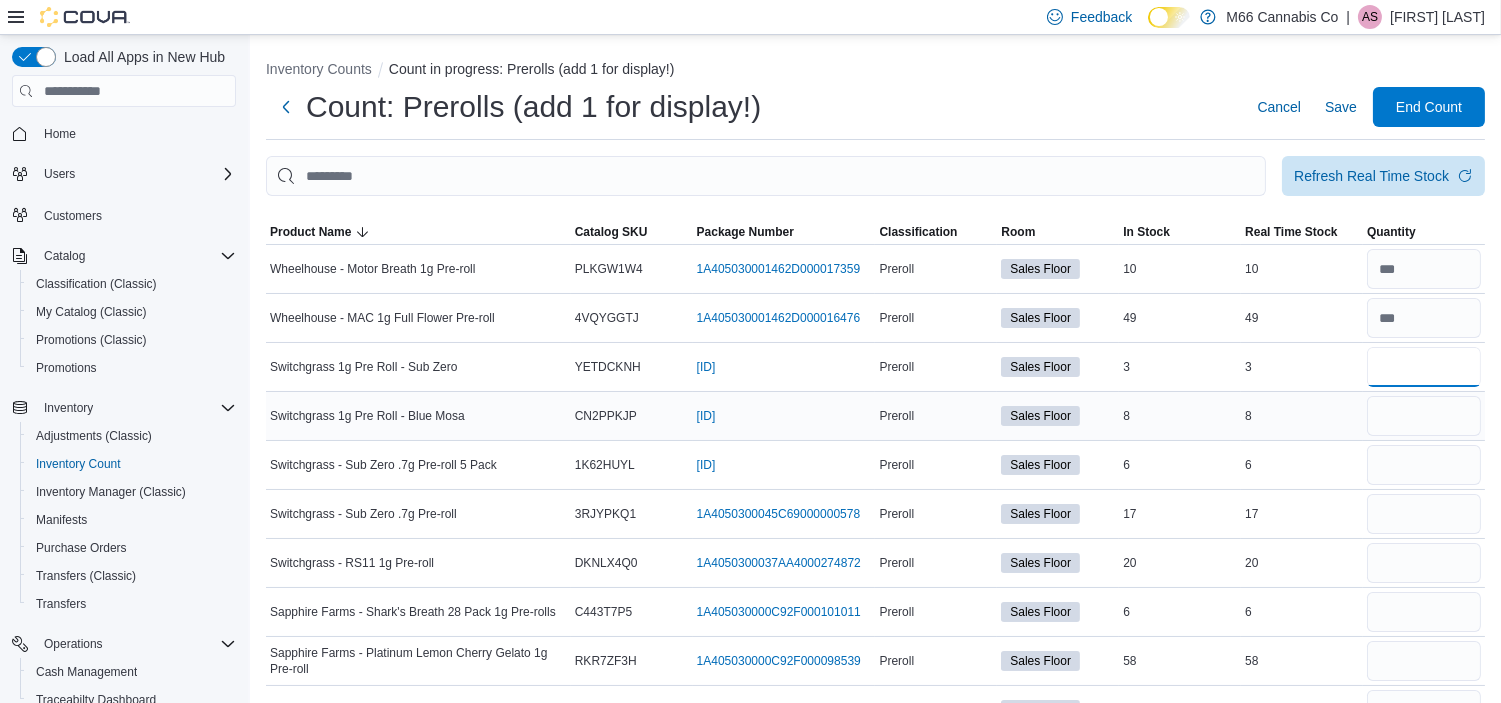 type on "*" 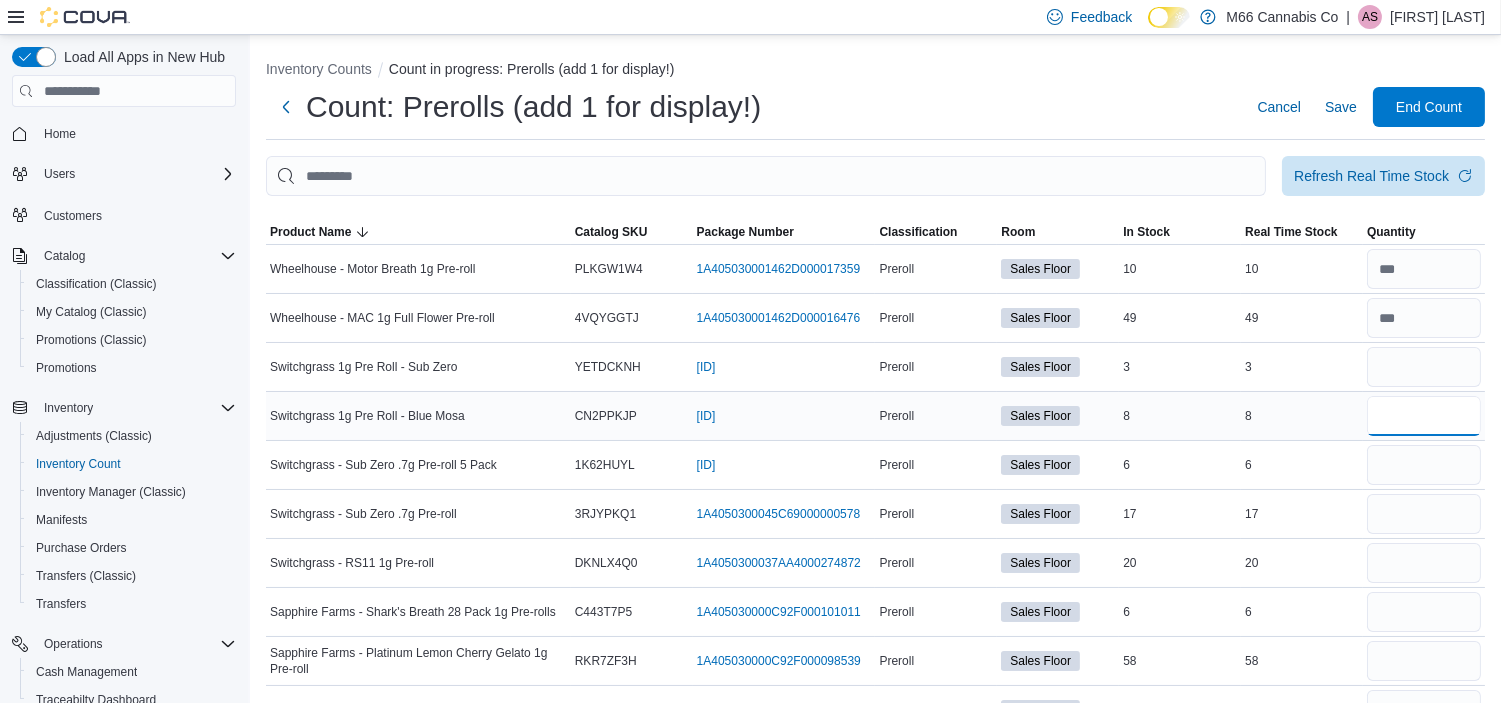 click at bounding box center (1424, 416) 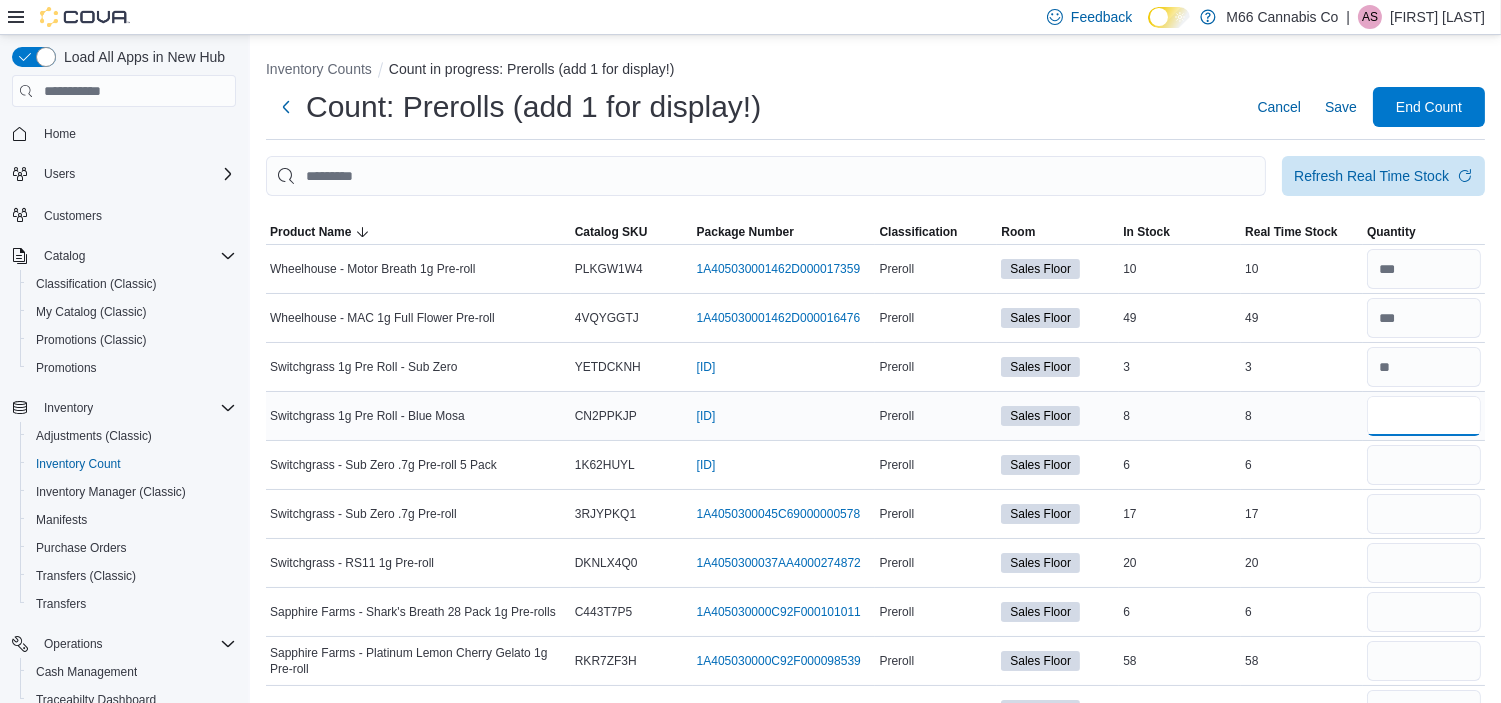 type 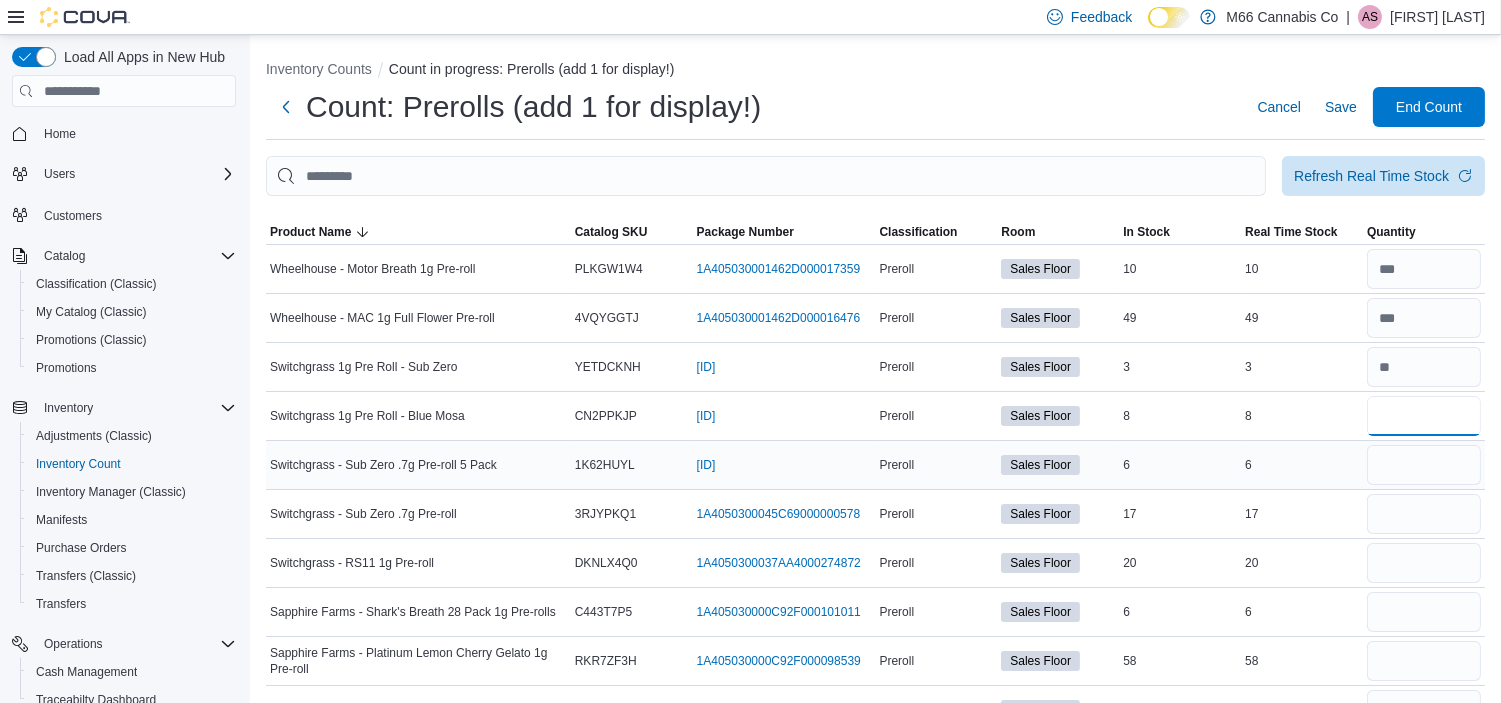 type on "*" 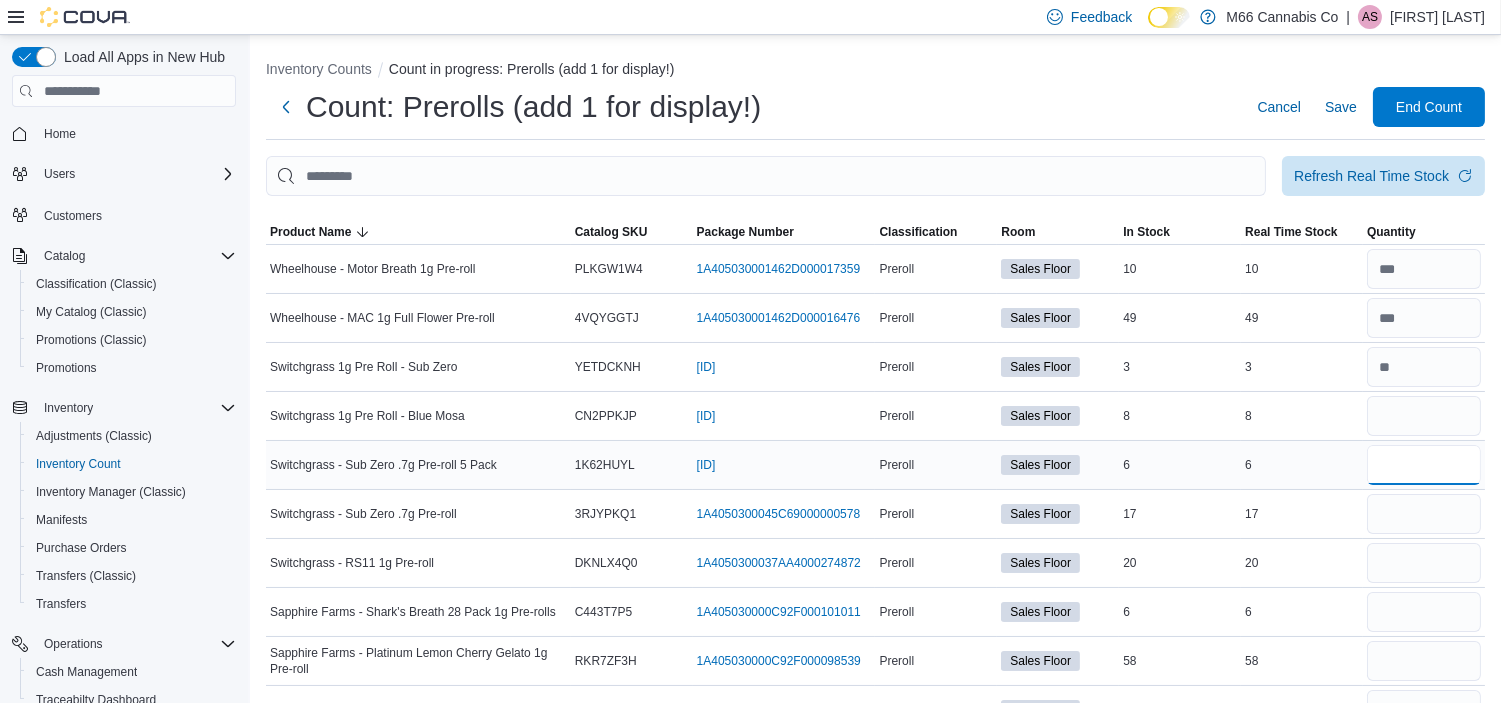 click at bounding box center [1424, 465] 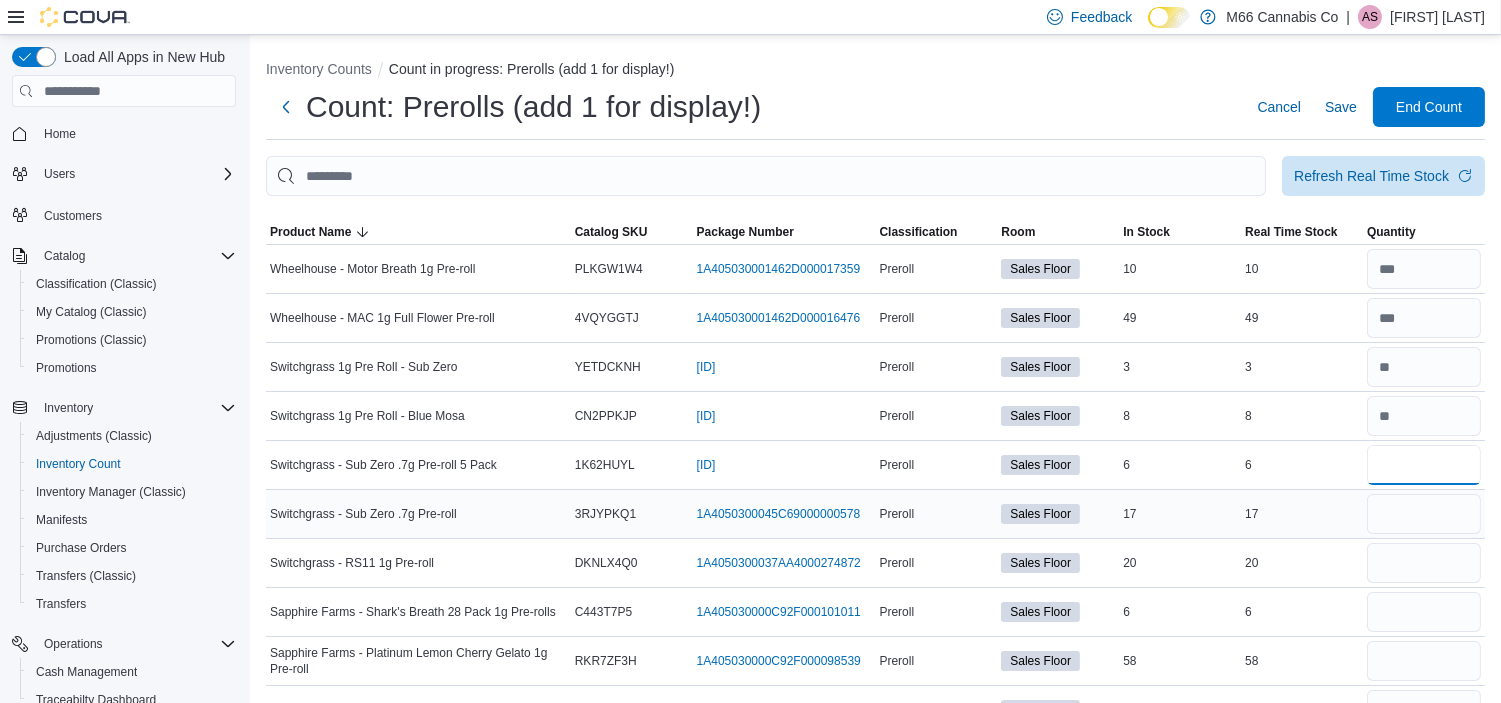 type on "*" 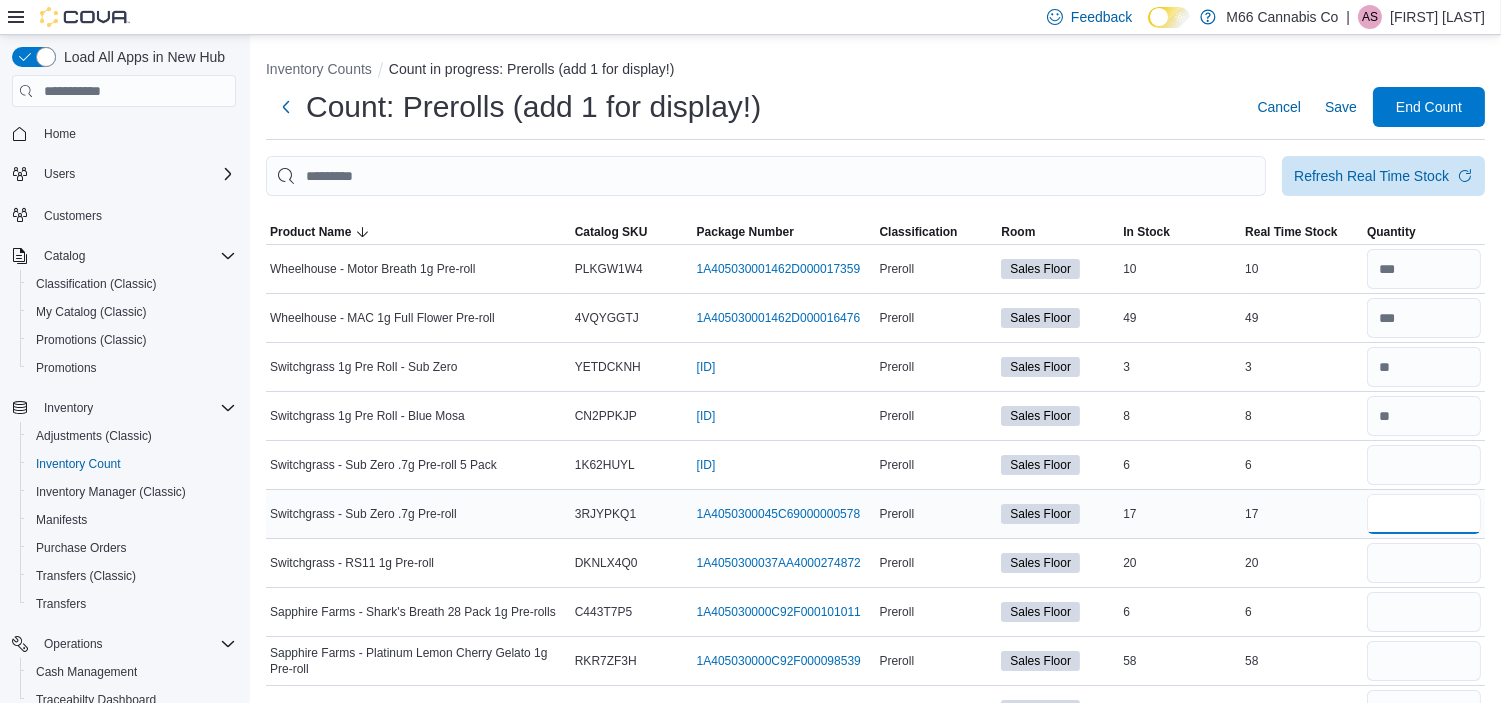 click at bounding box center (1424, 514) 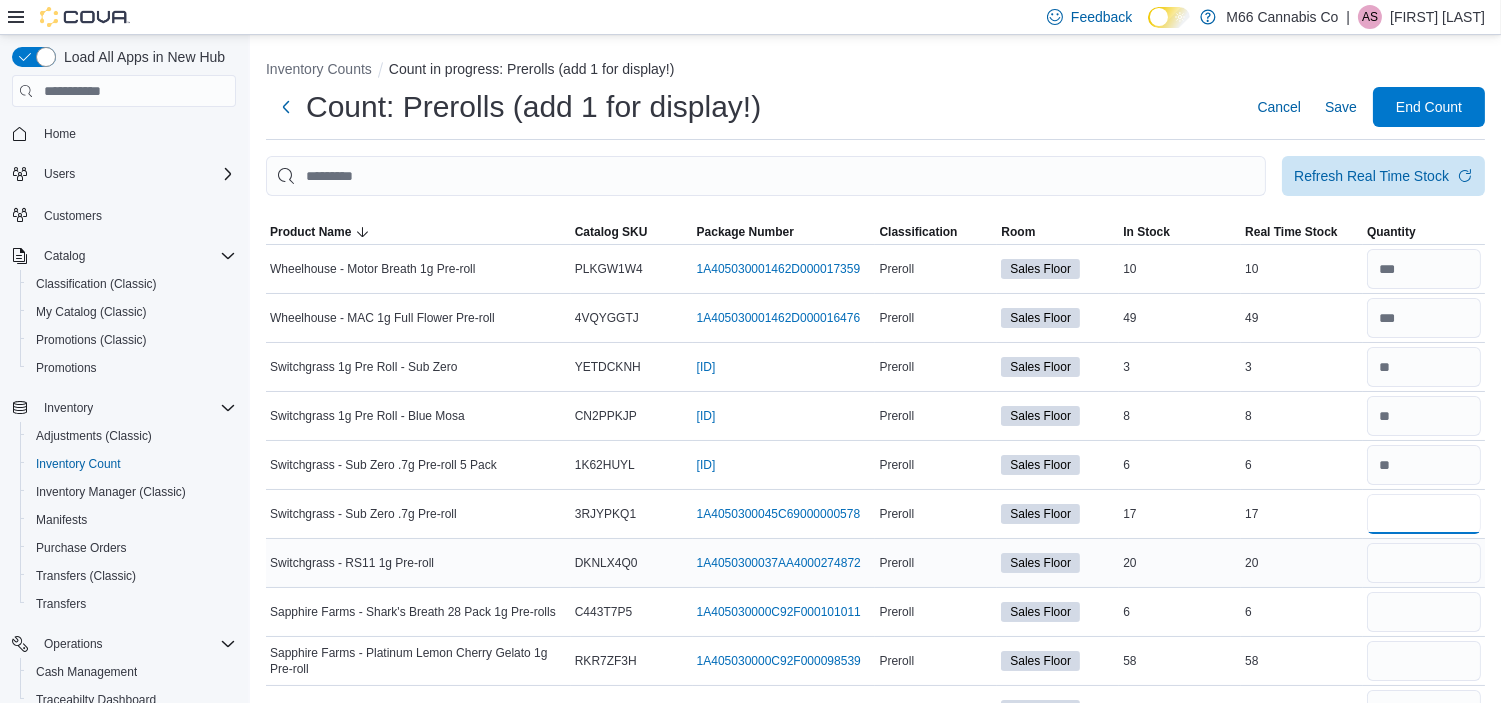 type on "**" 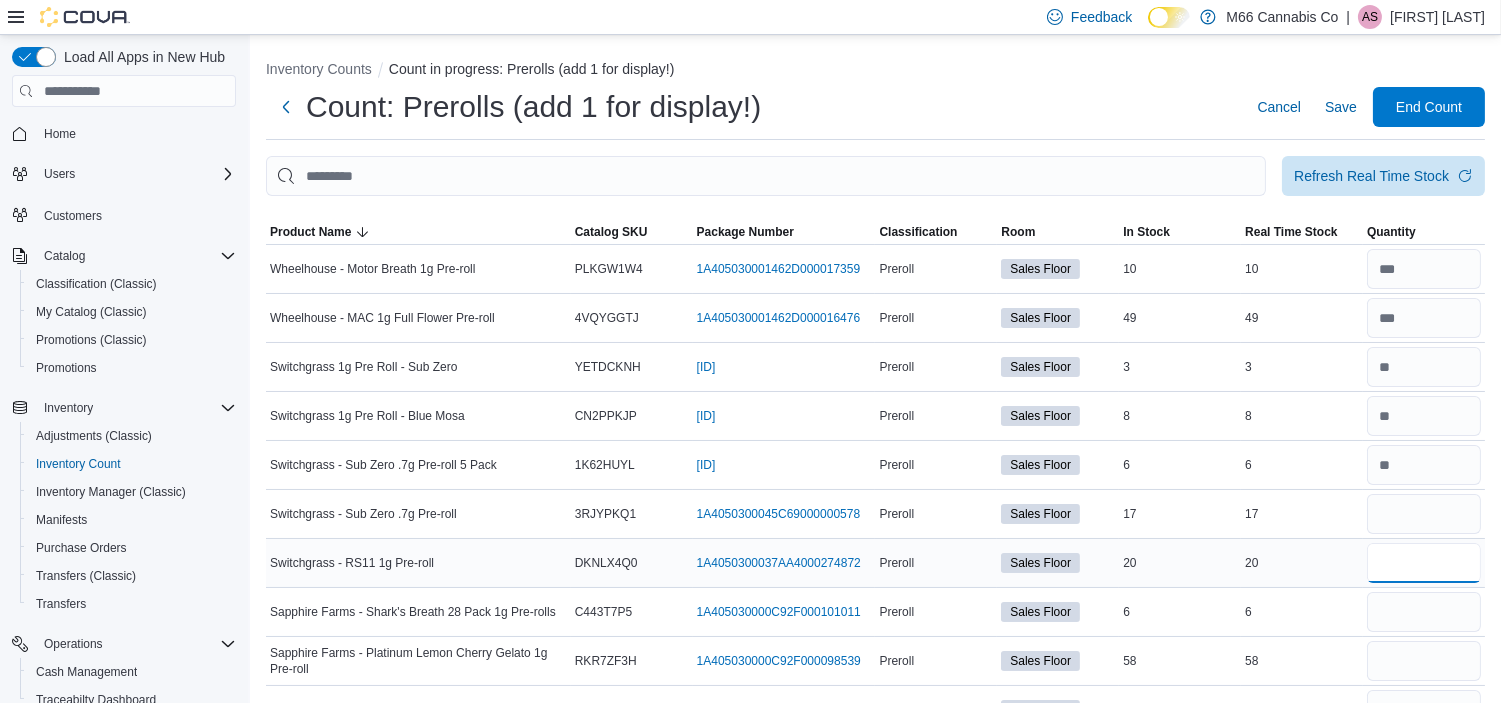 click at bounding box center (1424, 563) 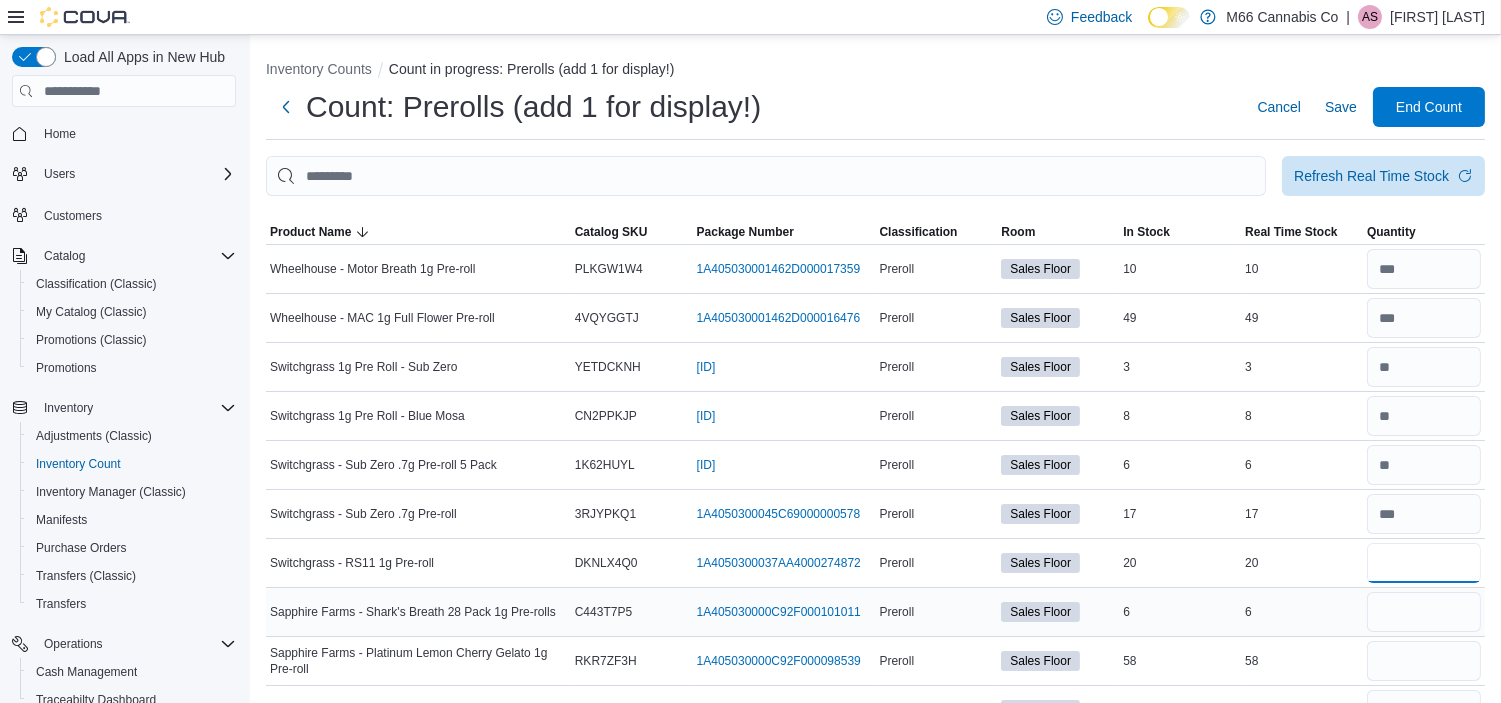 type on "**" 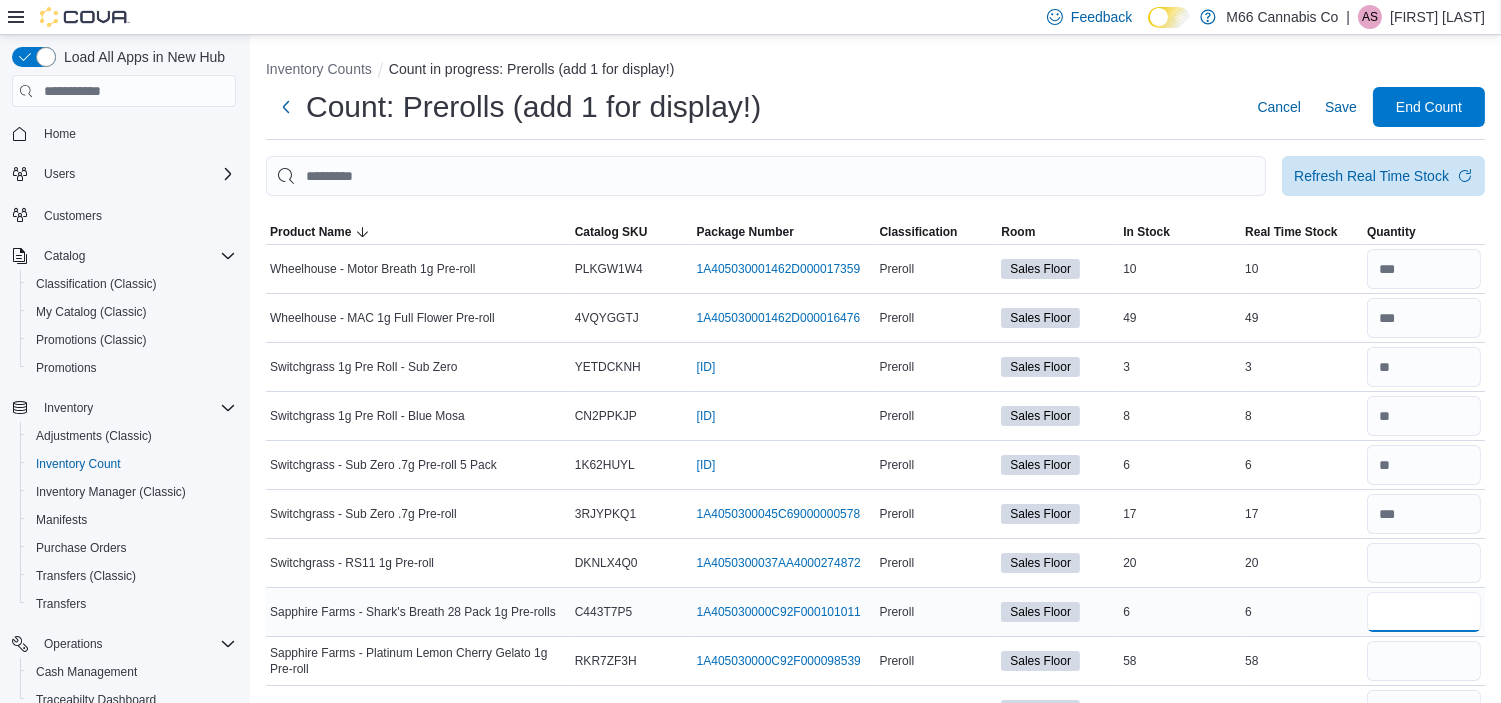 click at bounding box center [1424, 612] 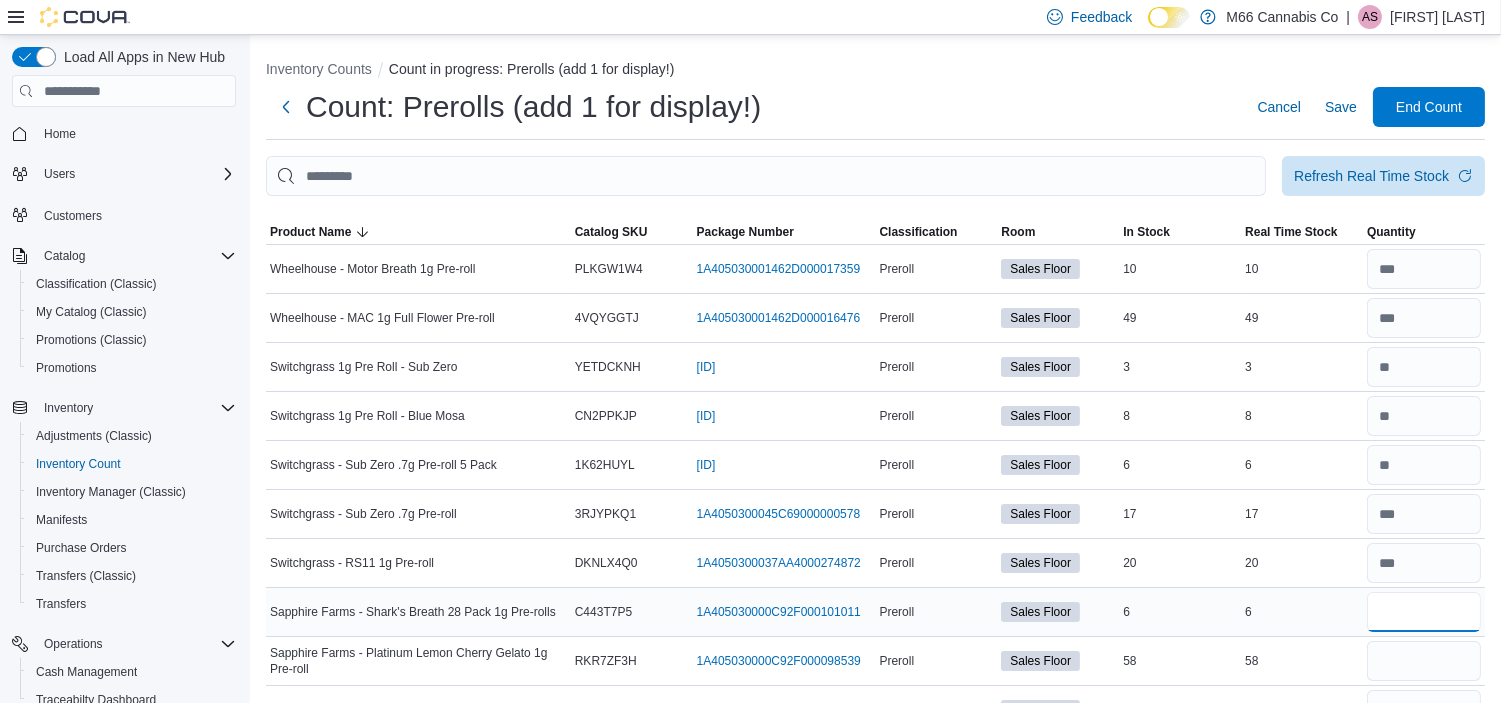 type on "*" 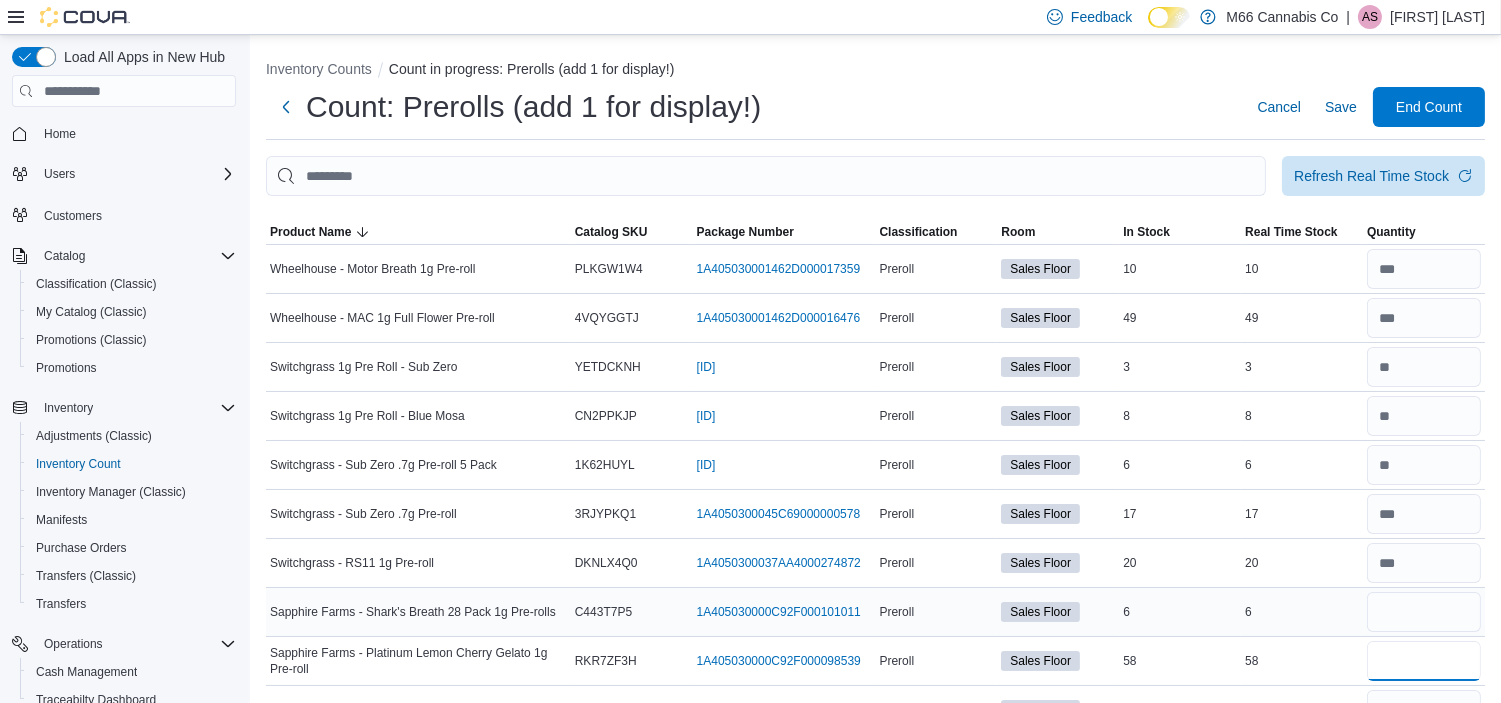 type 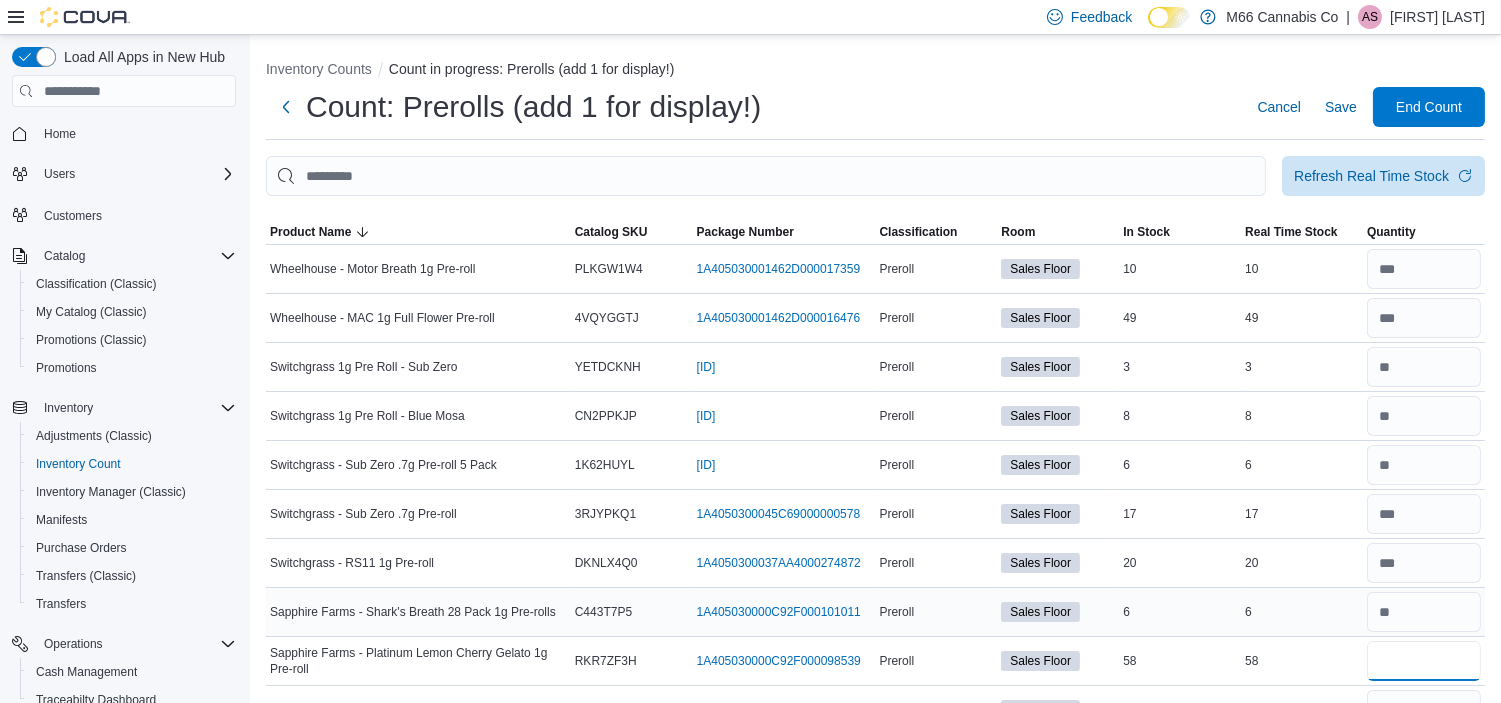 type on "**" 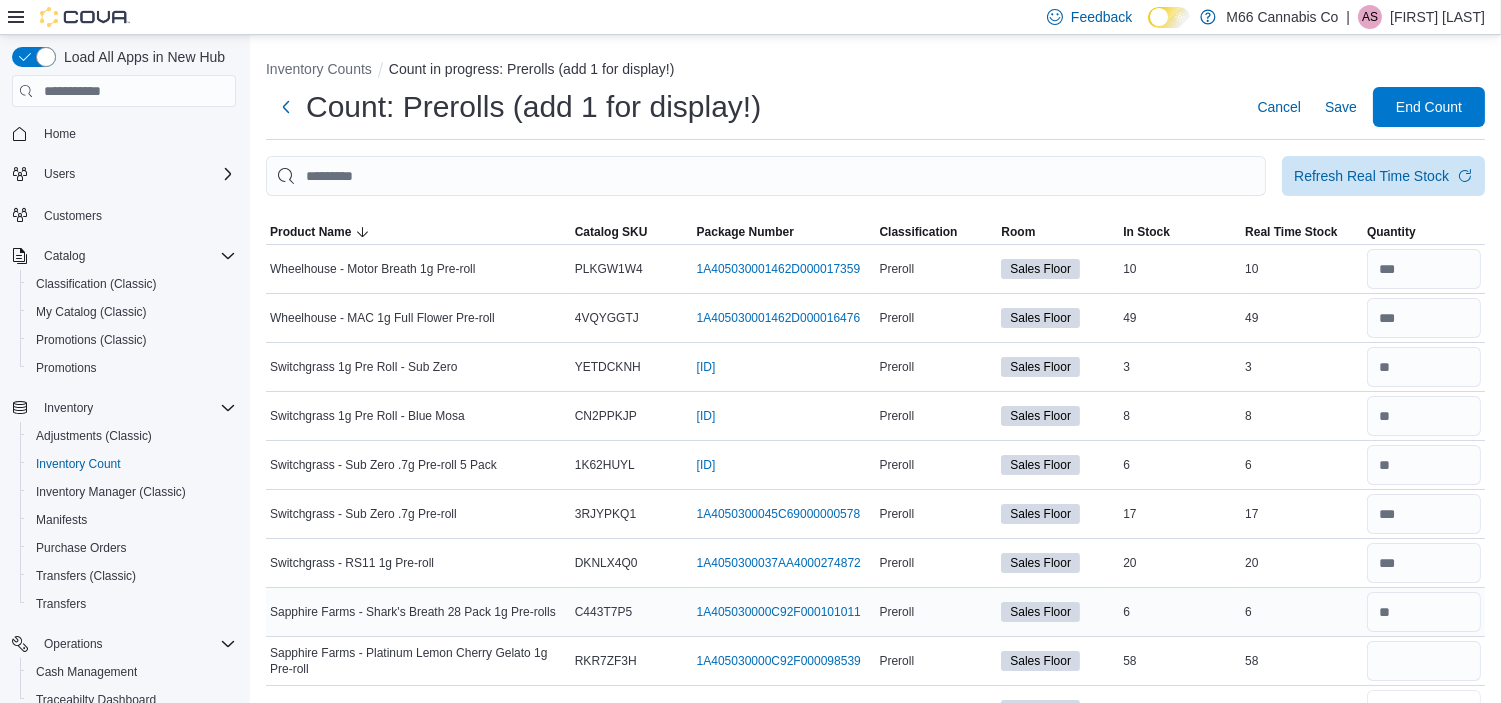 type 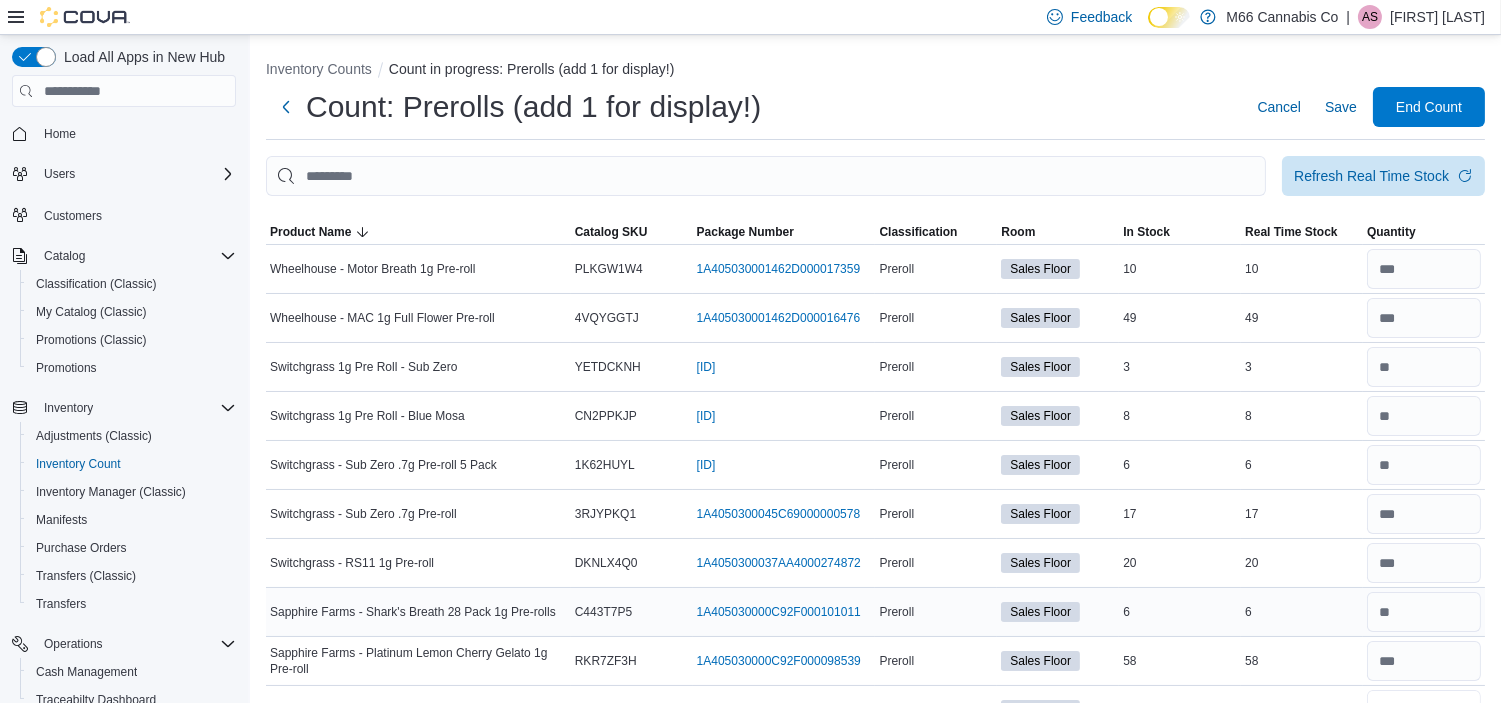 scroll, scrollTop: 27, scrollLeft: 0, axis: vertical 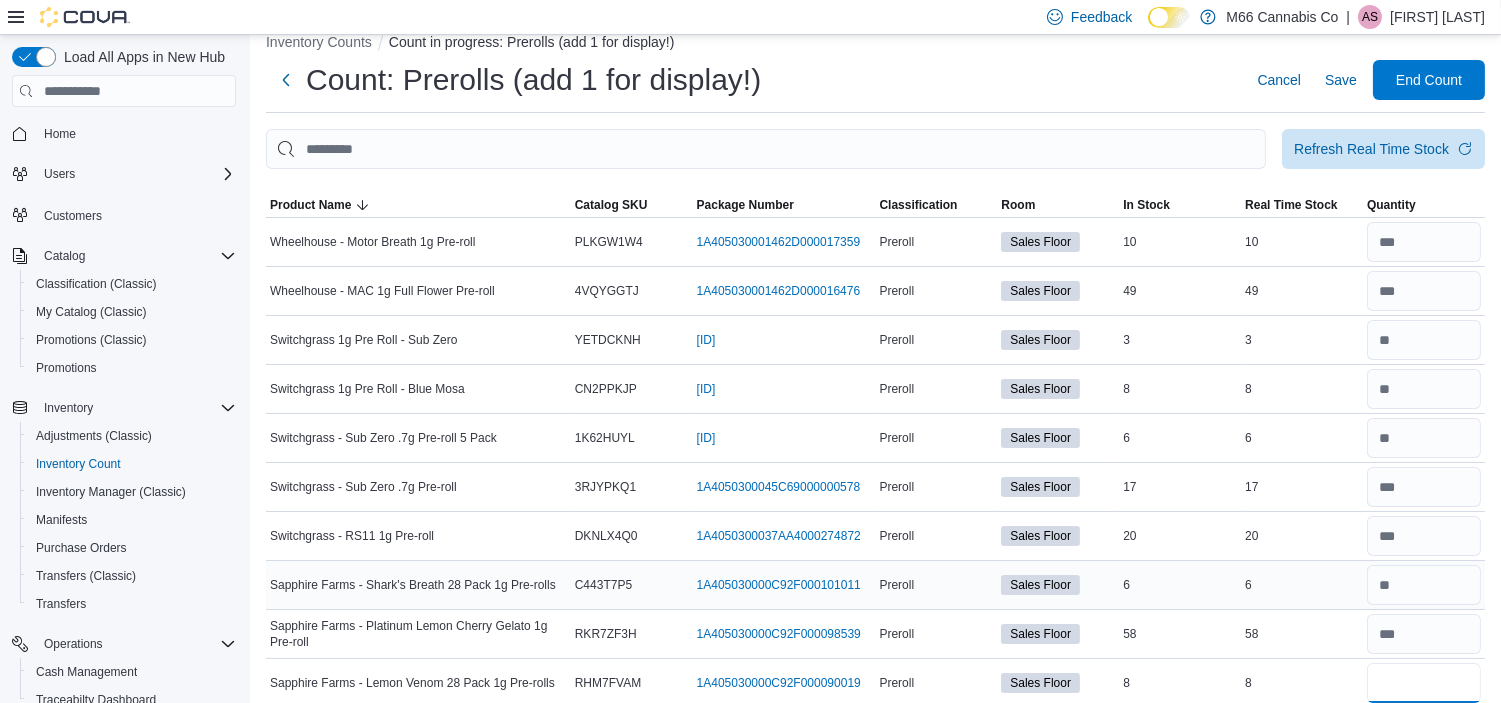 type on "*" 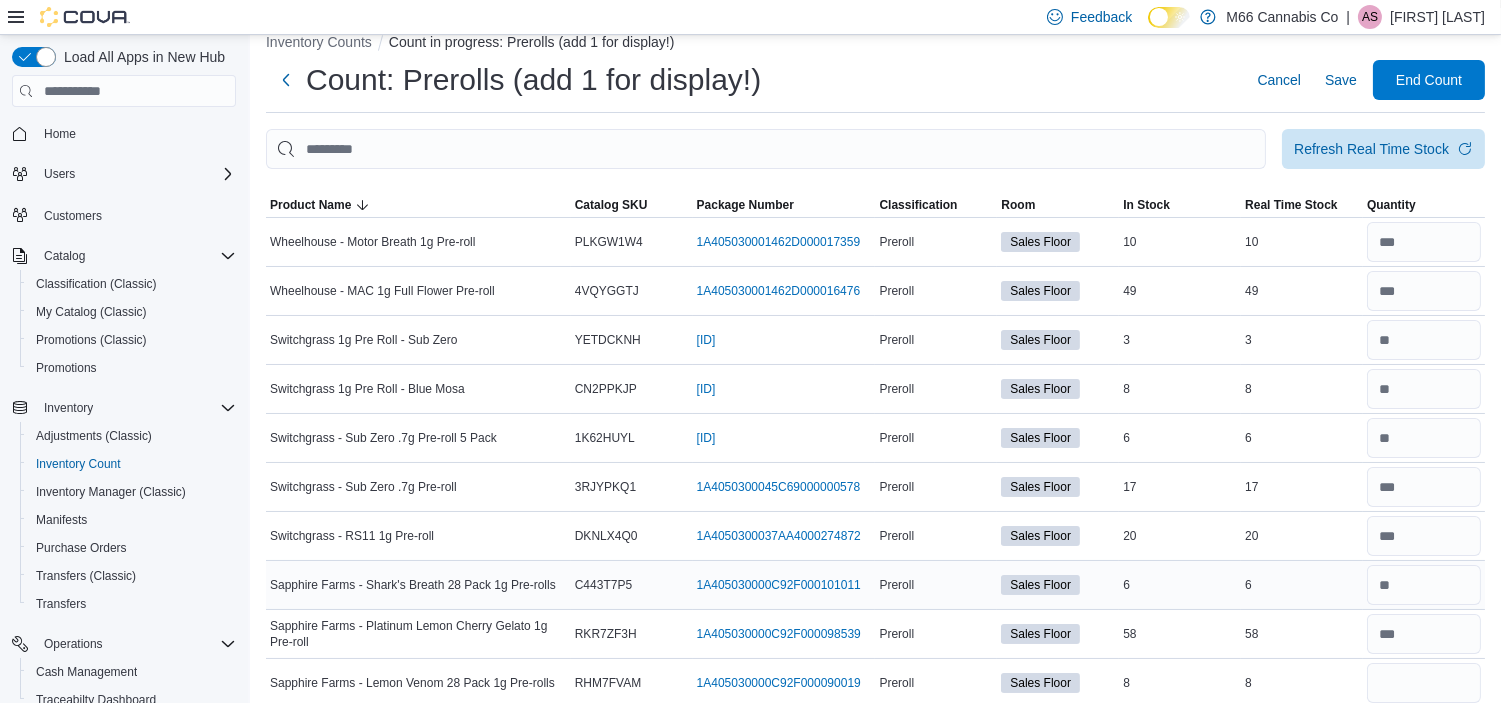 type 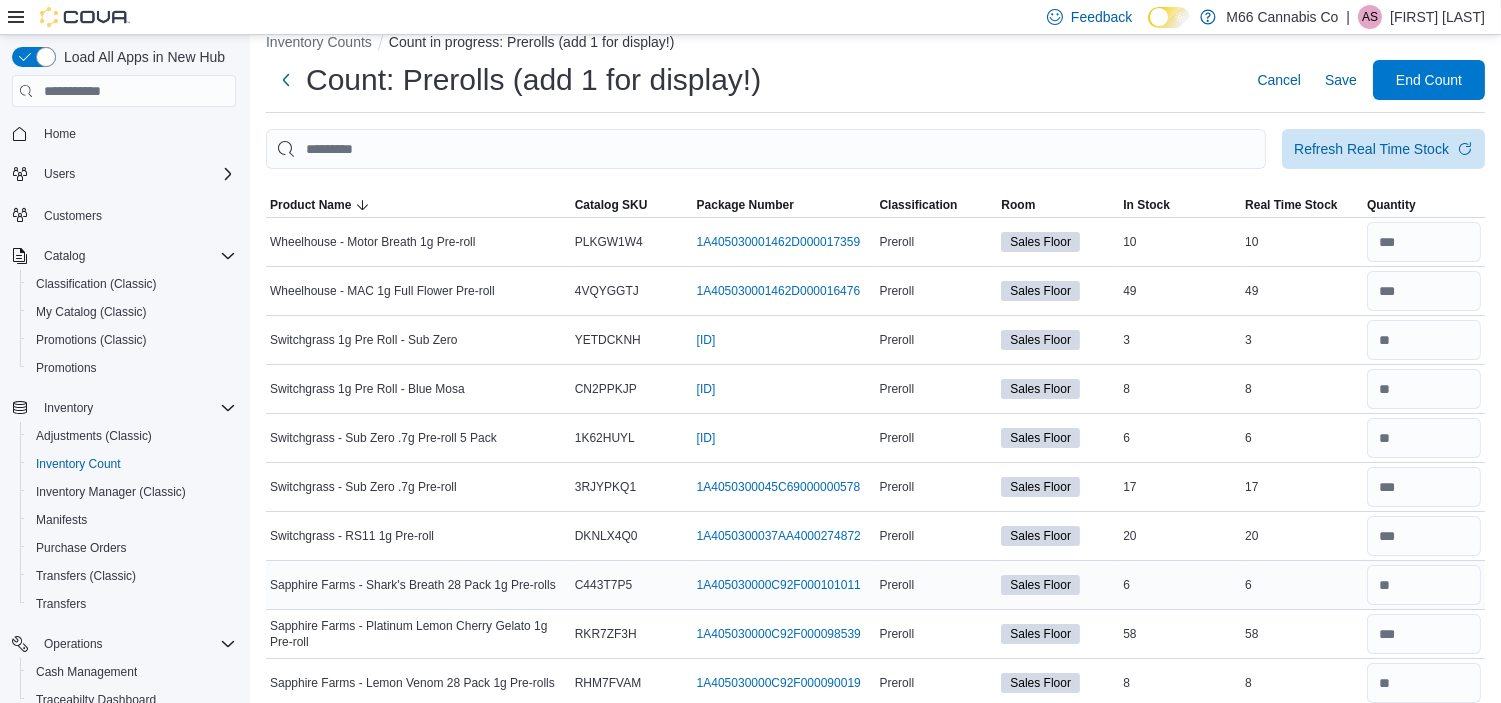 scroll, scrollTop: 407, scrollLeft: 0, axis: vertical 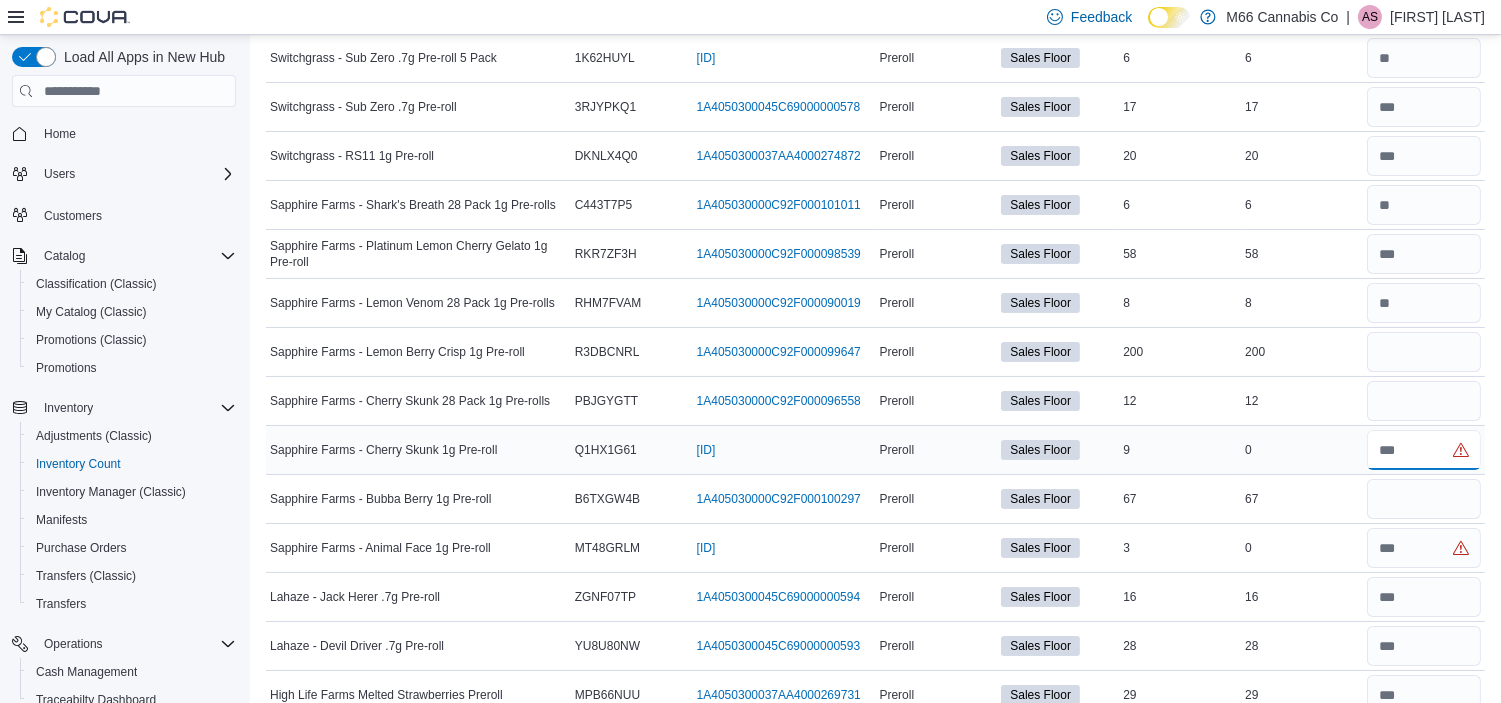 click at bounding box center (1424, 450) 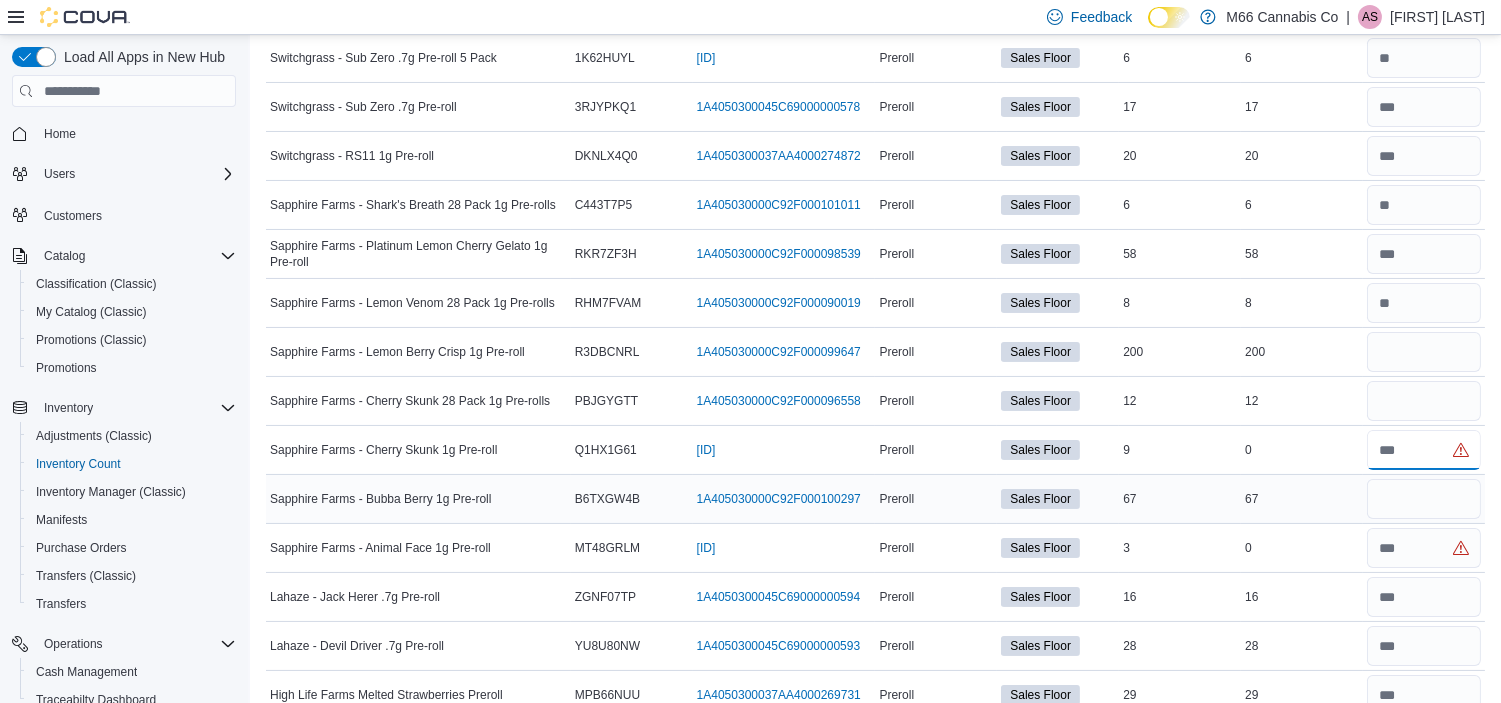 type on "*" 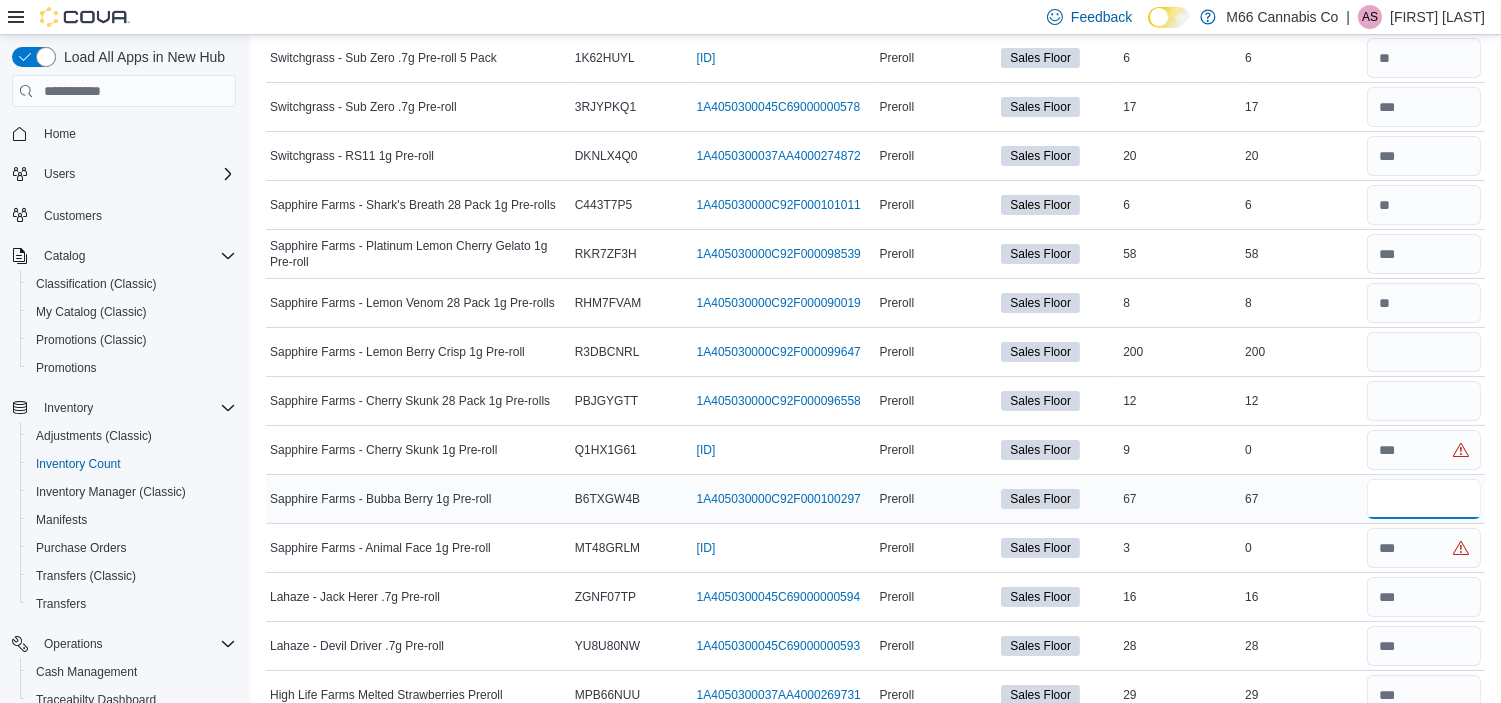 click at bounding box center [1424, 499] 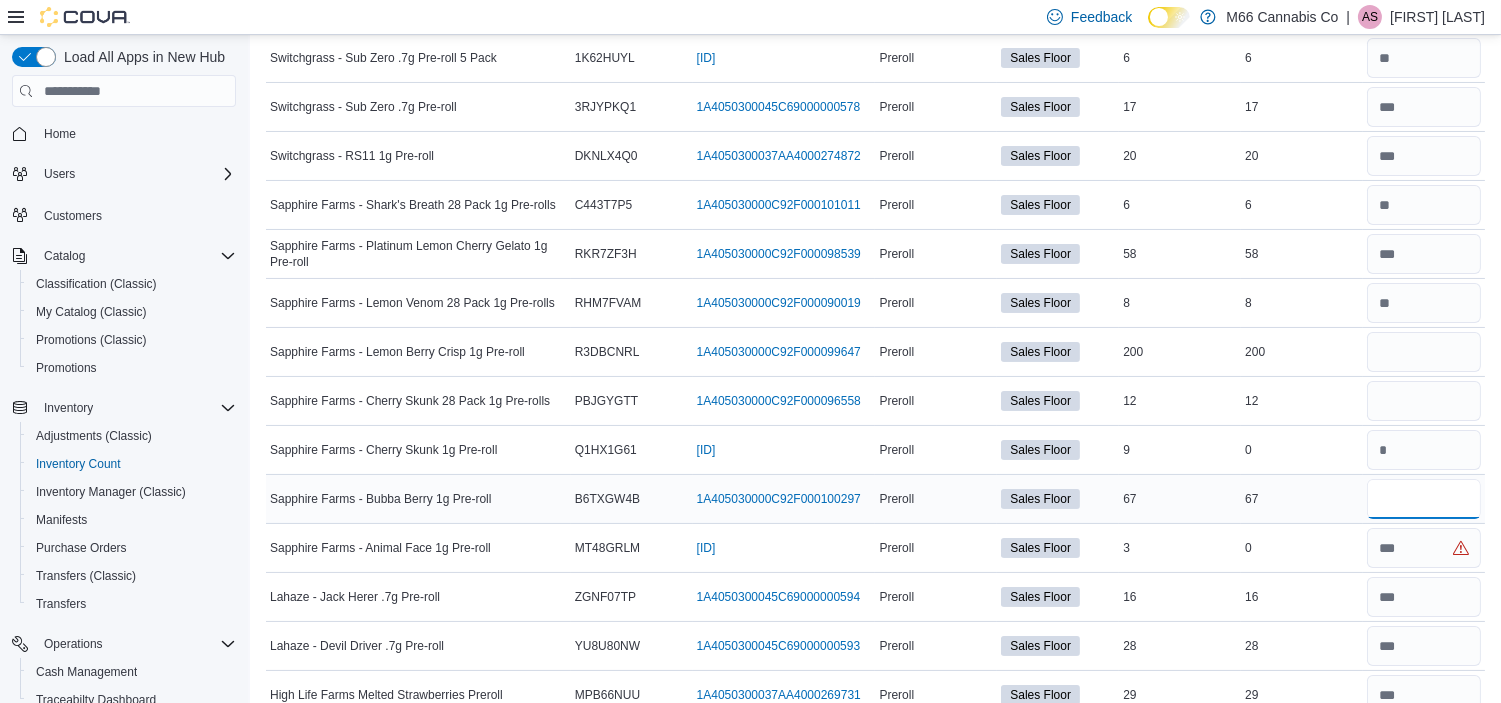 type 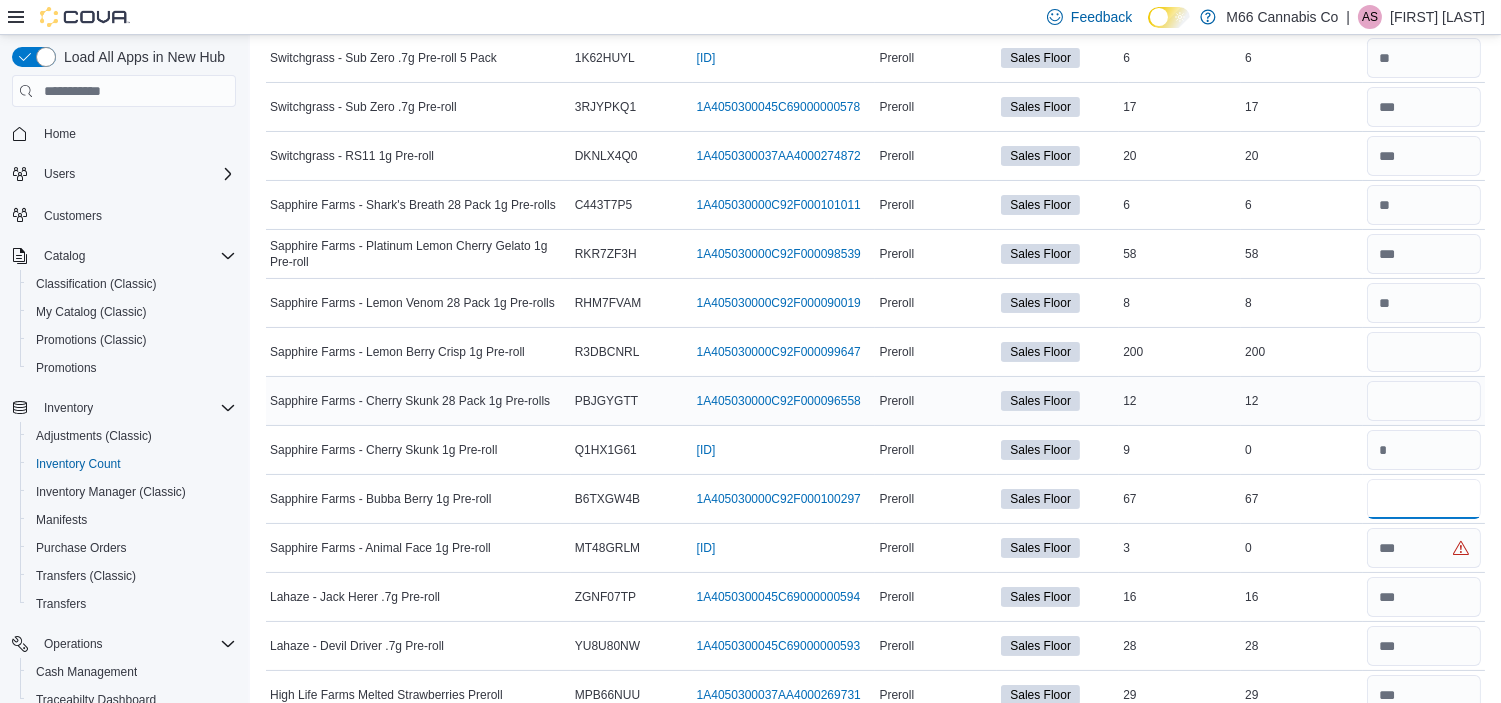 type on "**" 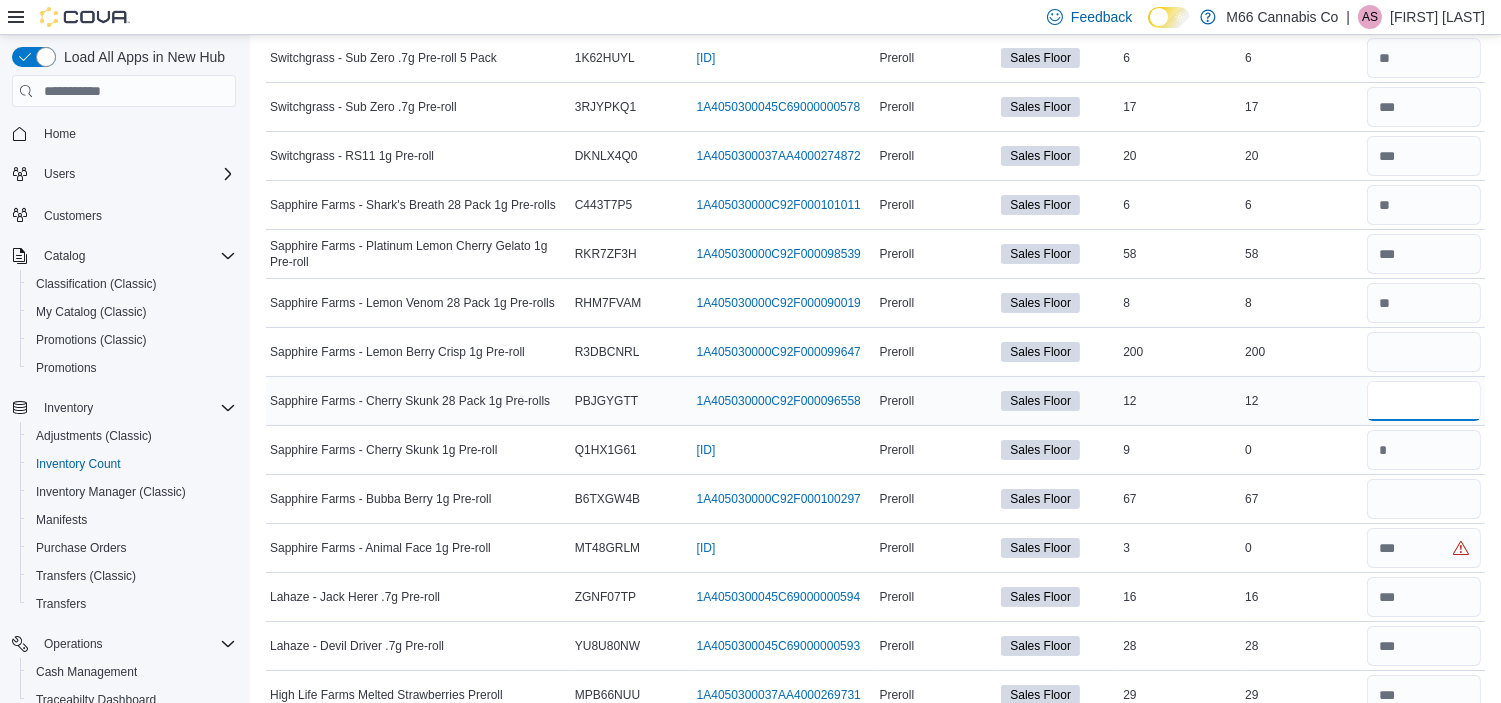 click at bounding box center (1424, 401) 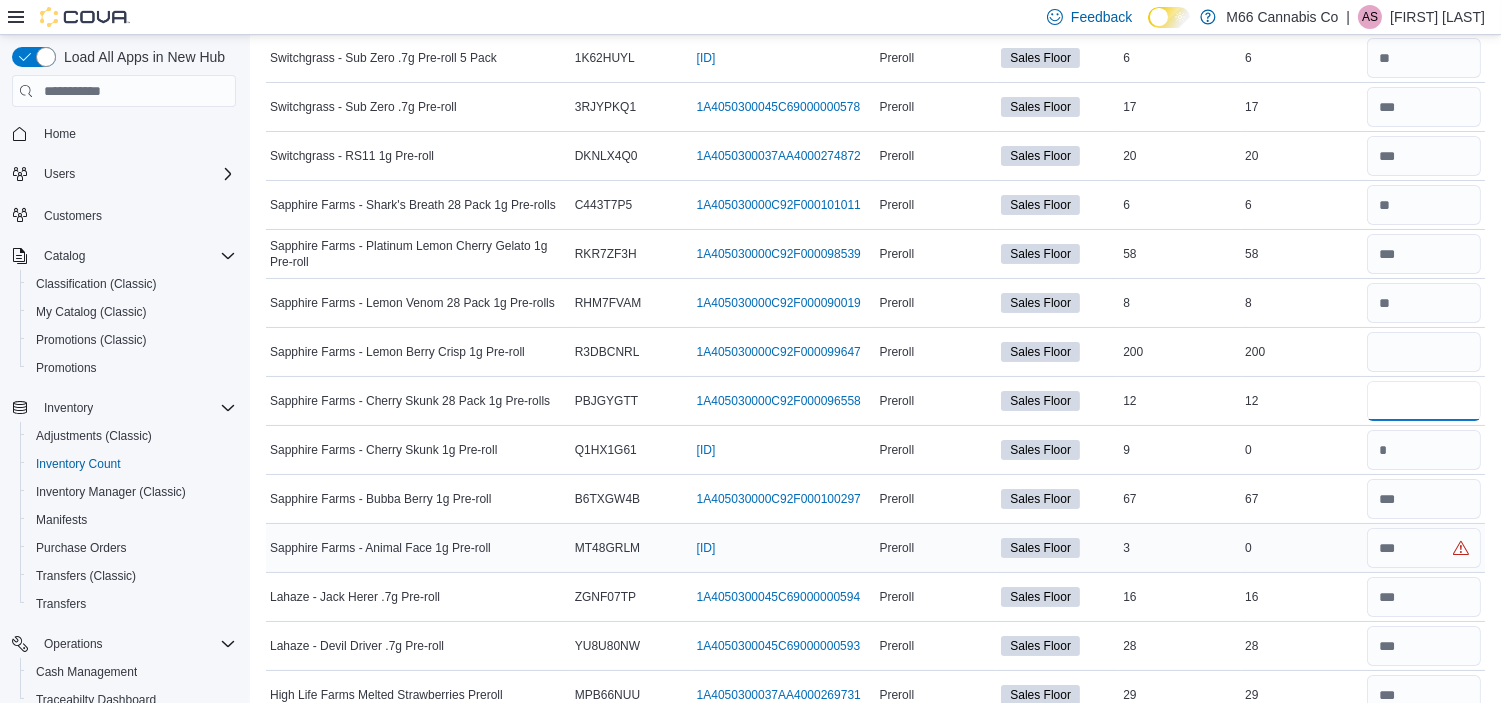 type on "**" 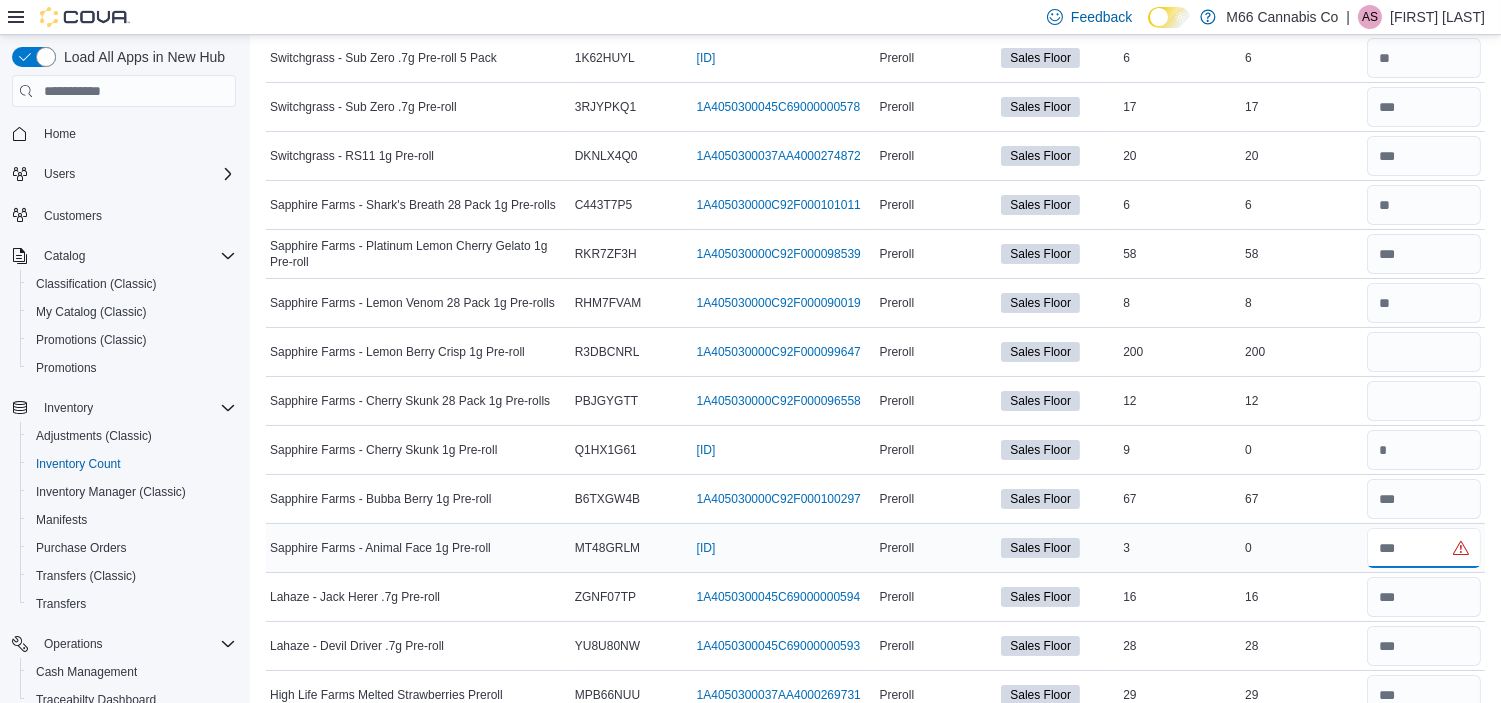 click at bounding box center [1424, 548] 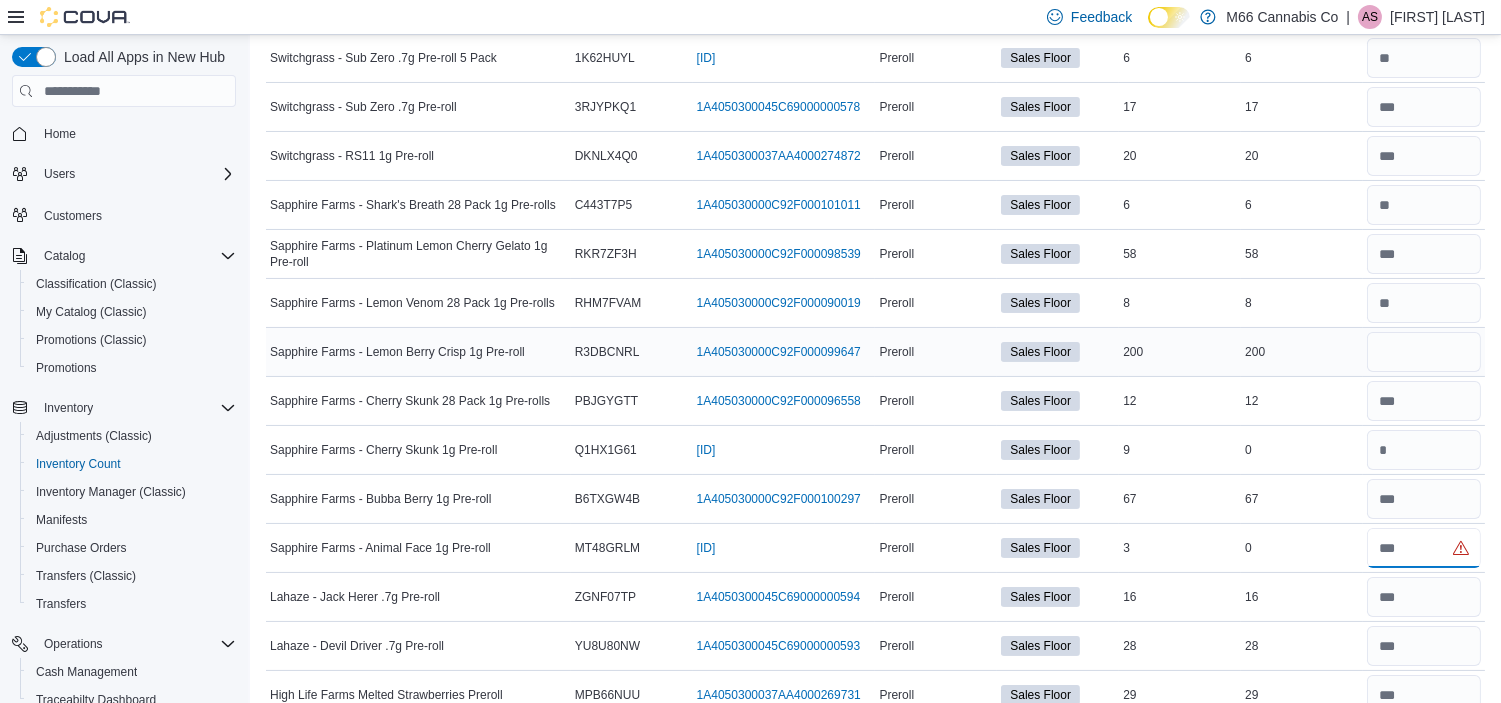 type on "*" 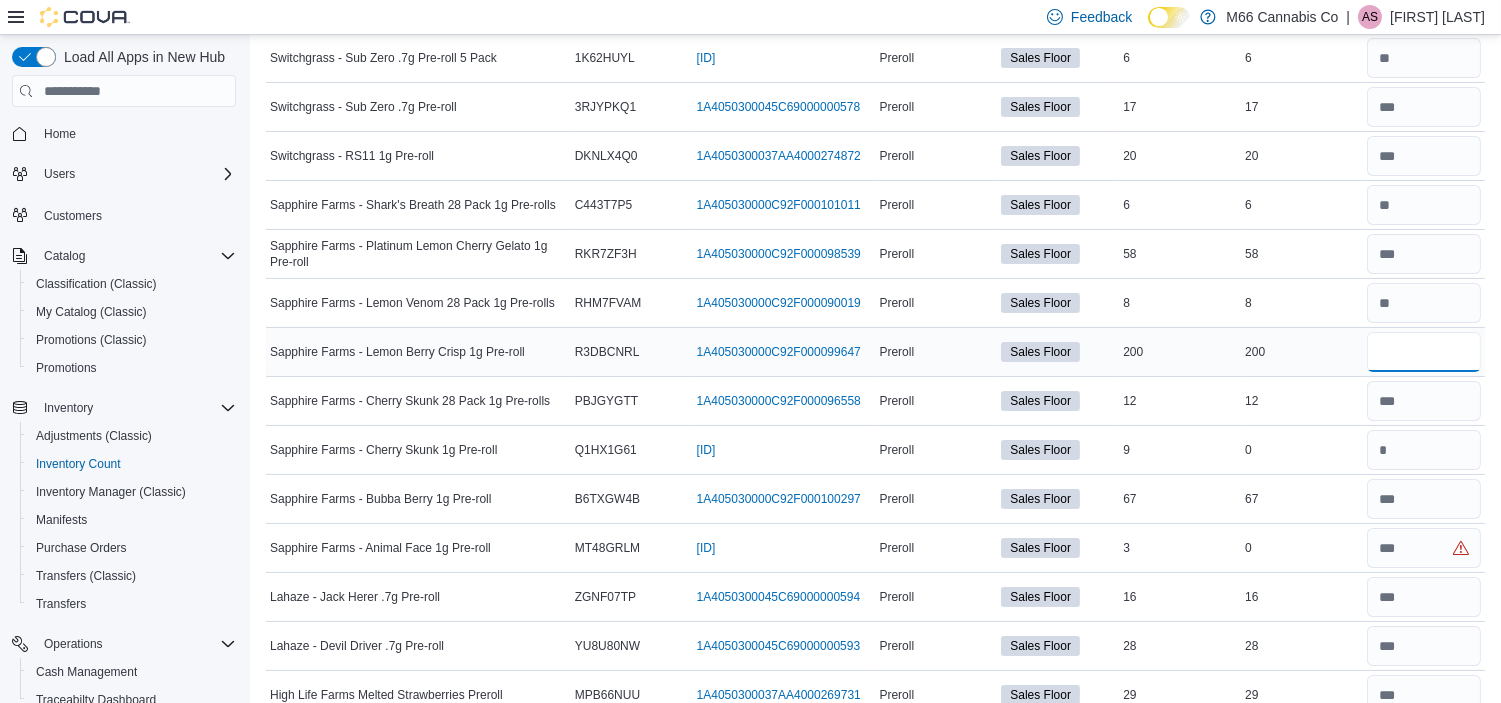 click at bounding box center (1424, 352) 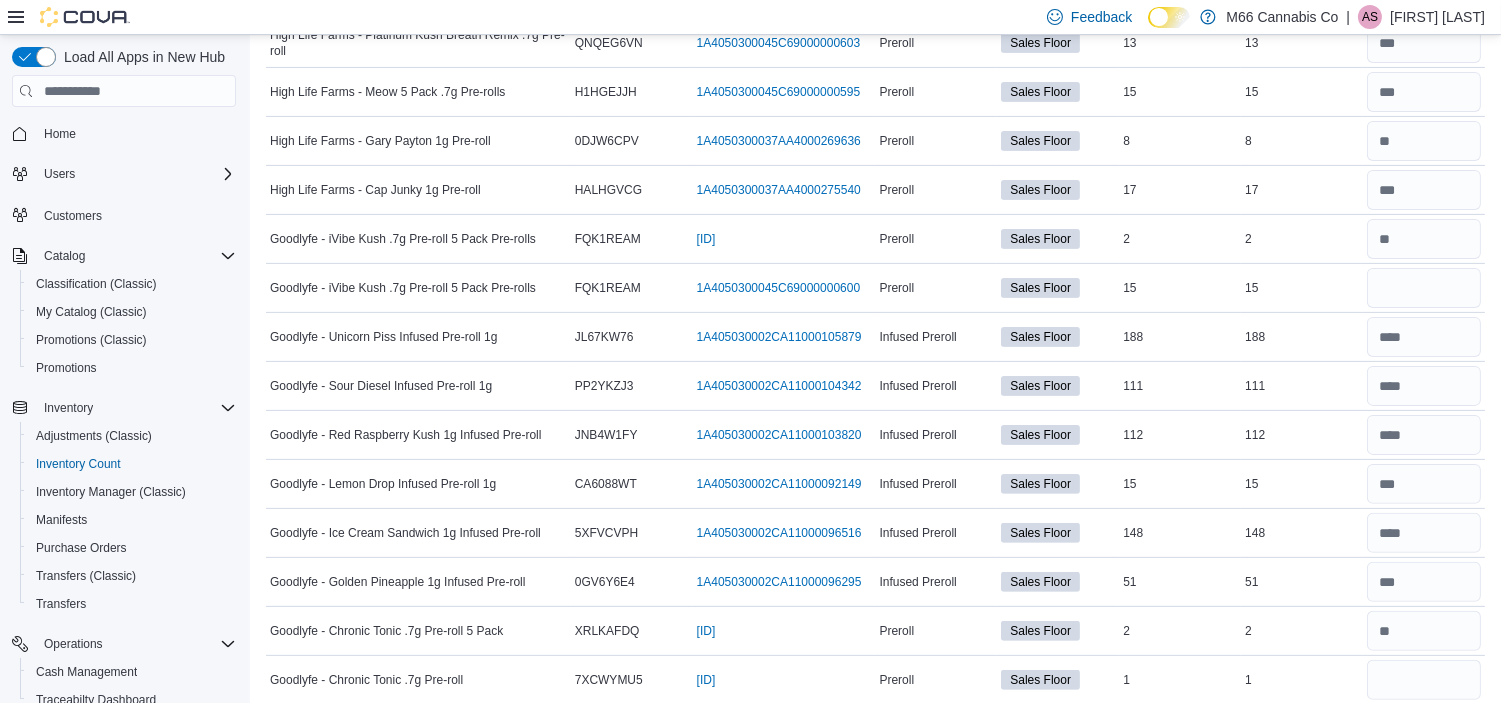scroll, scrollTop: 1207, scrollLeft: 0, axis: vertical 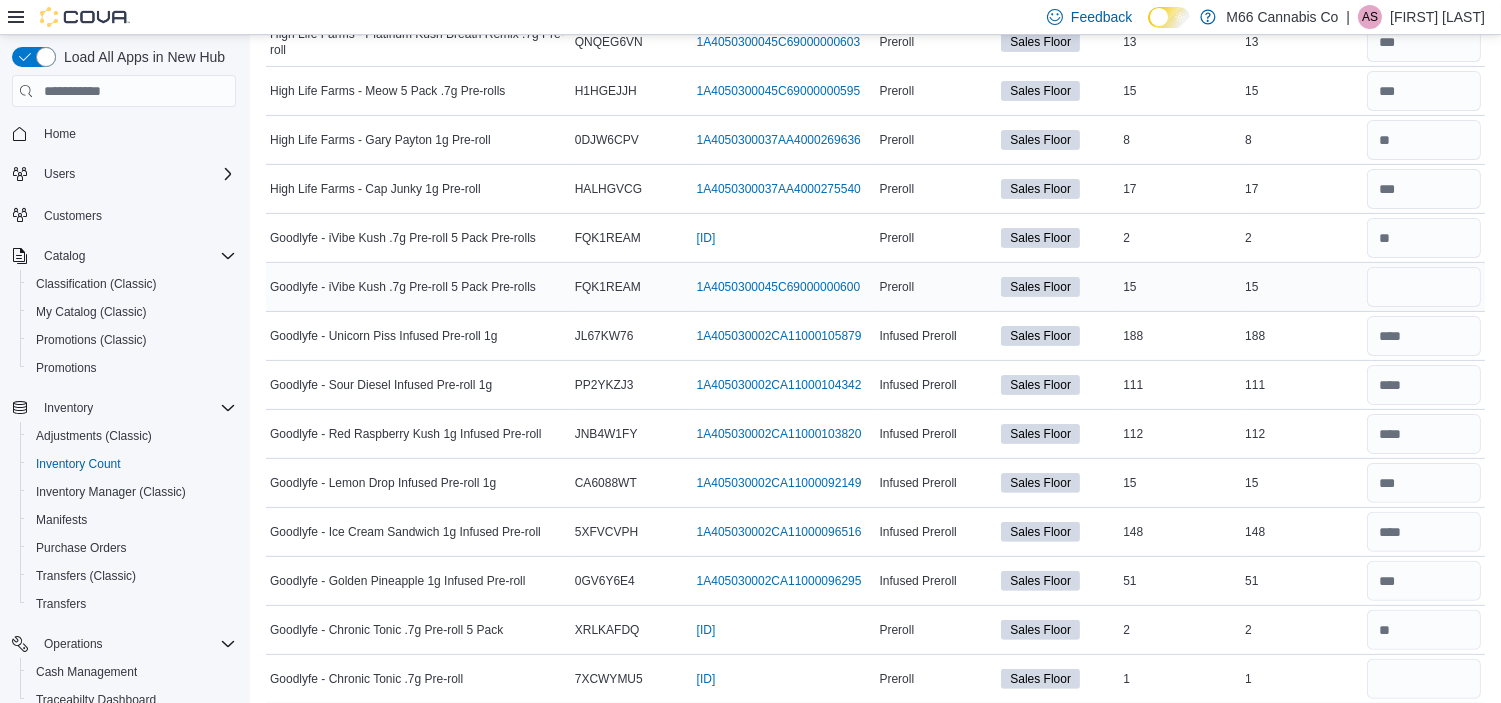 type on "***" 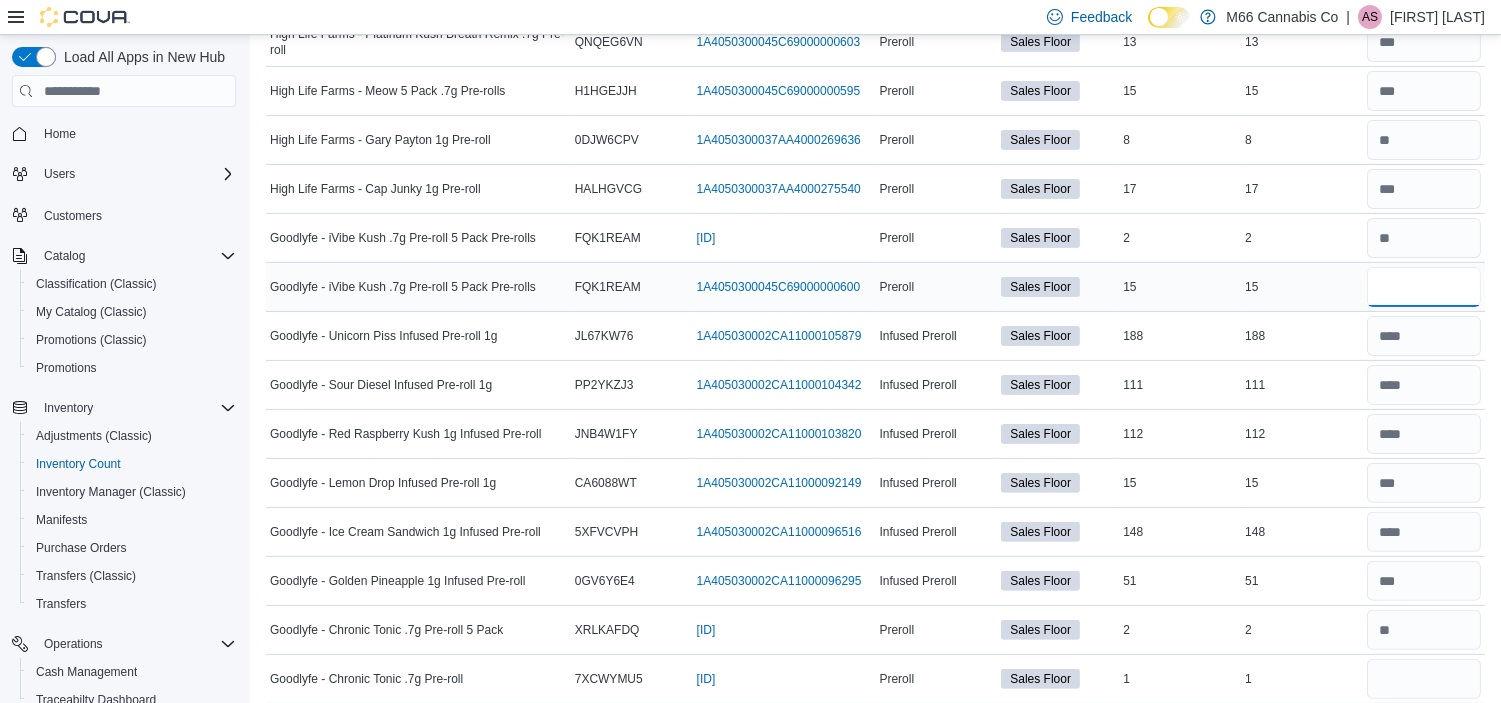 click at bounding box center (1424, 287) 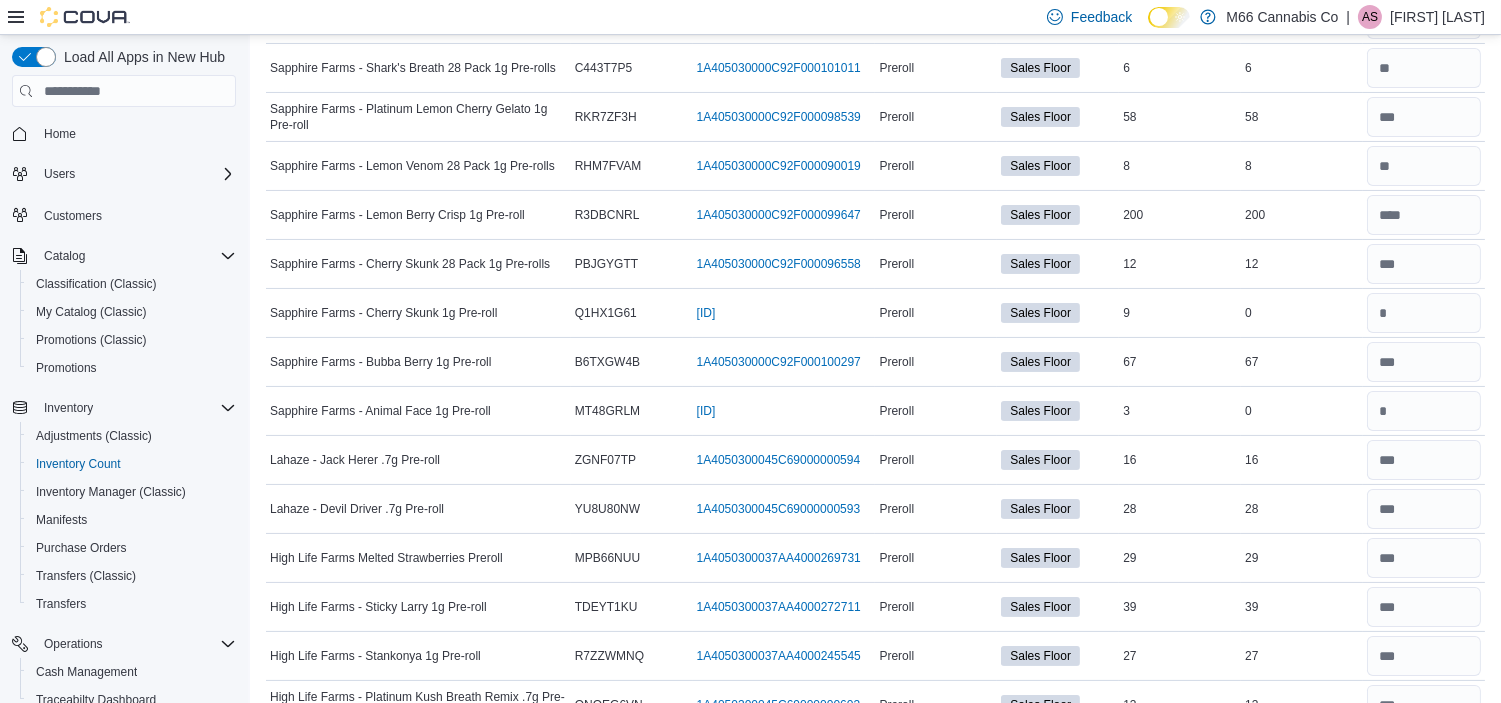 scroll, scrollTop: 0, scrollLeft: 0, axis: both 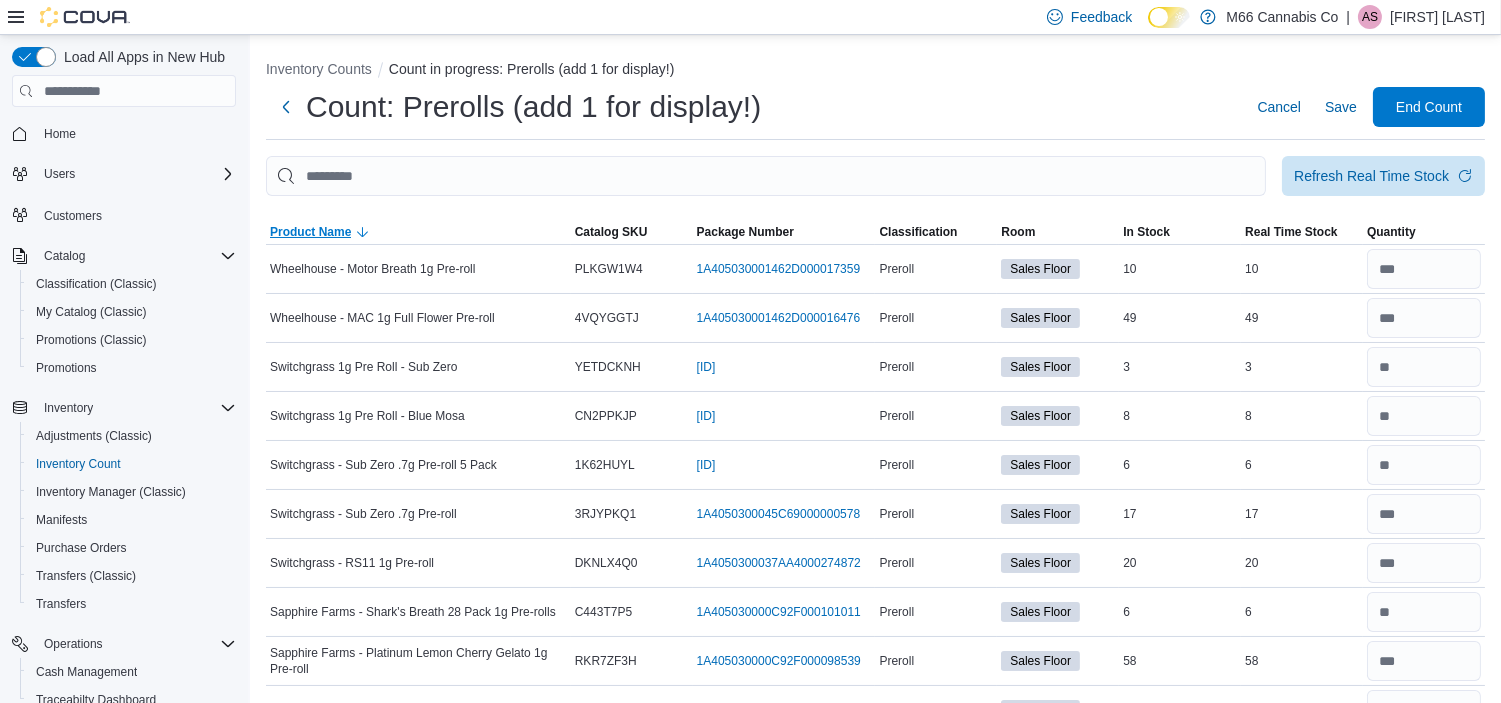 type on "**" 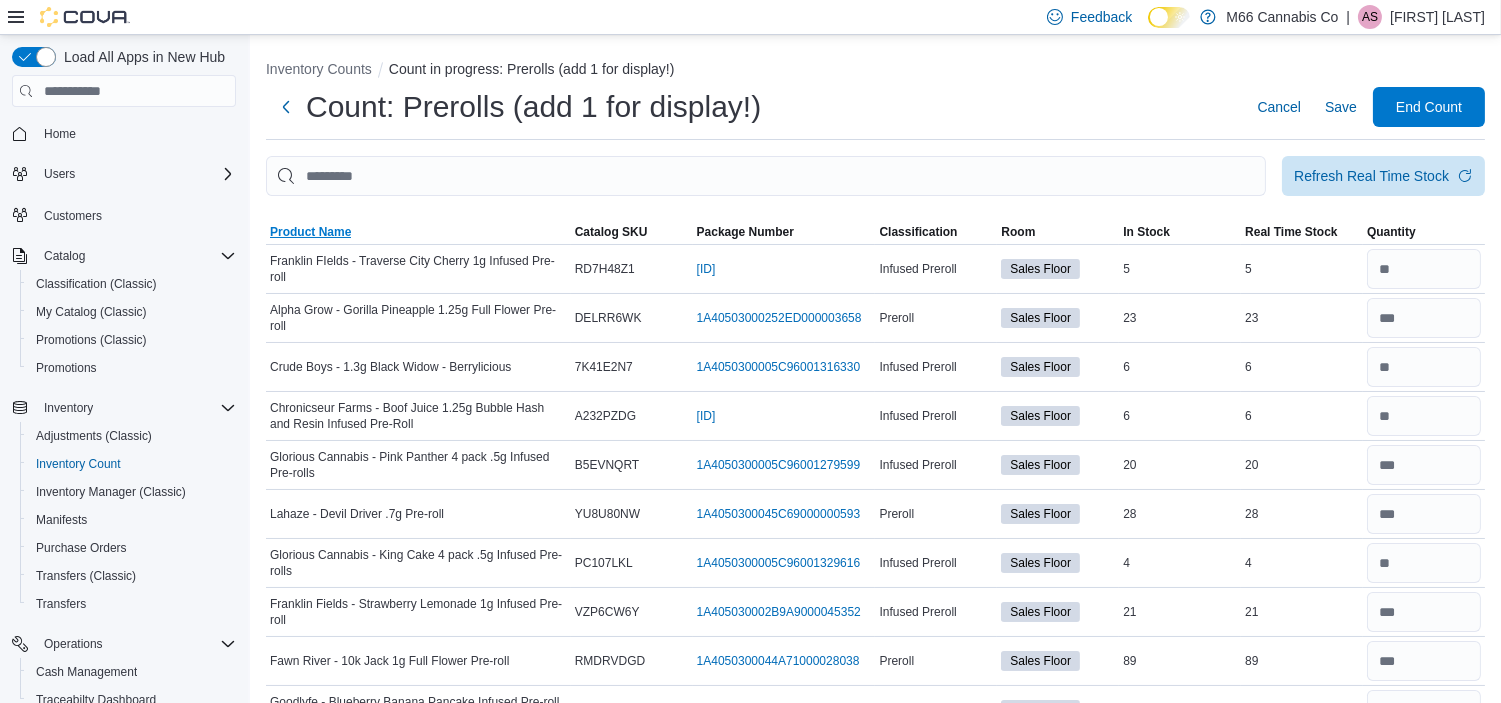 click on "Product Name" at bounding box center (310, 232) 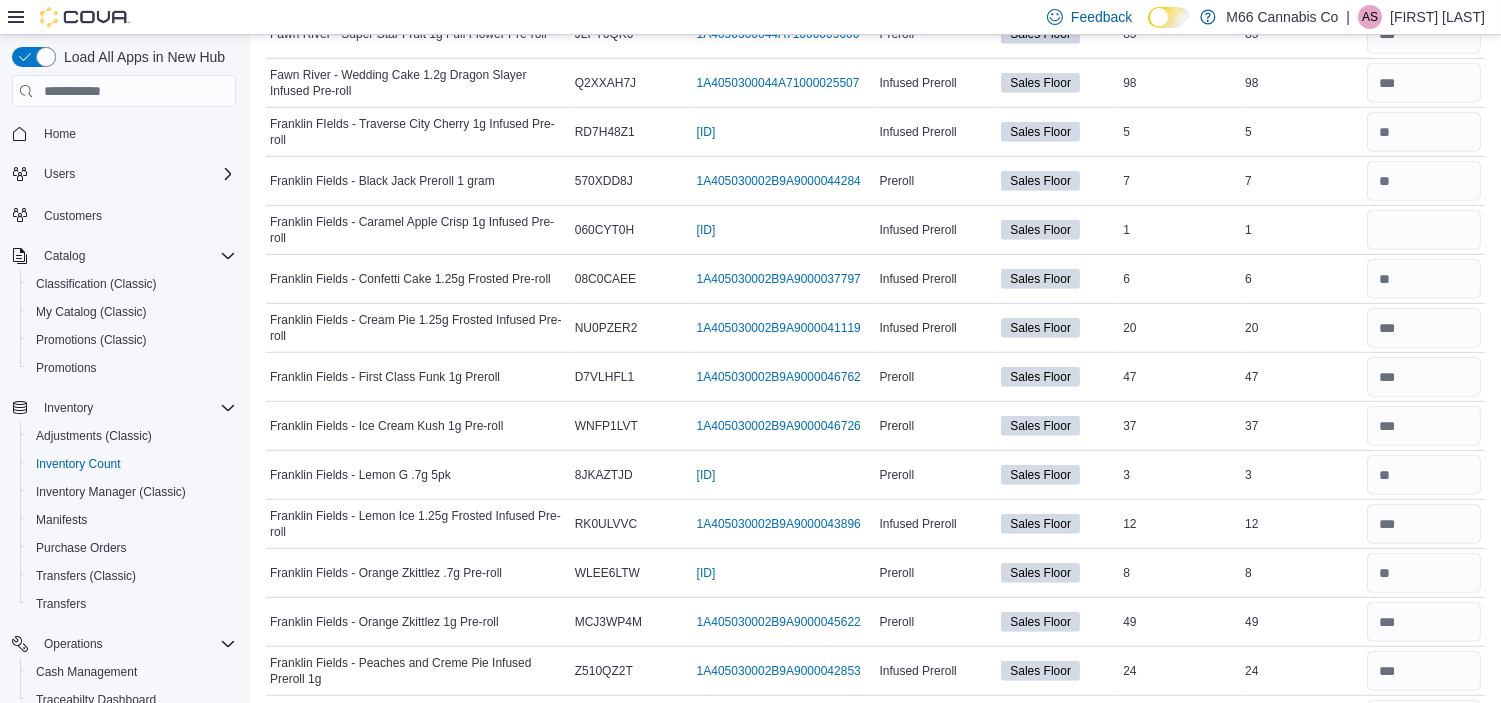 scroll, scrollTop: 2156, scrollLeft: 0, axis: vertical 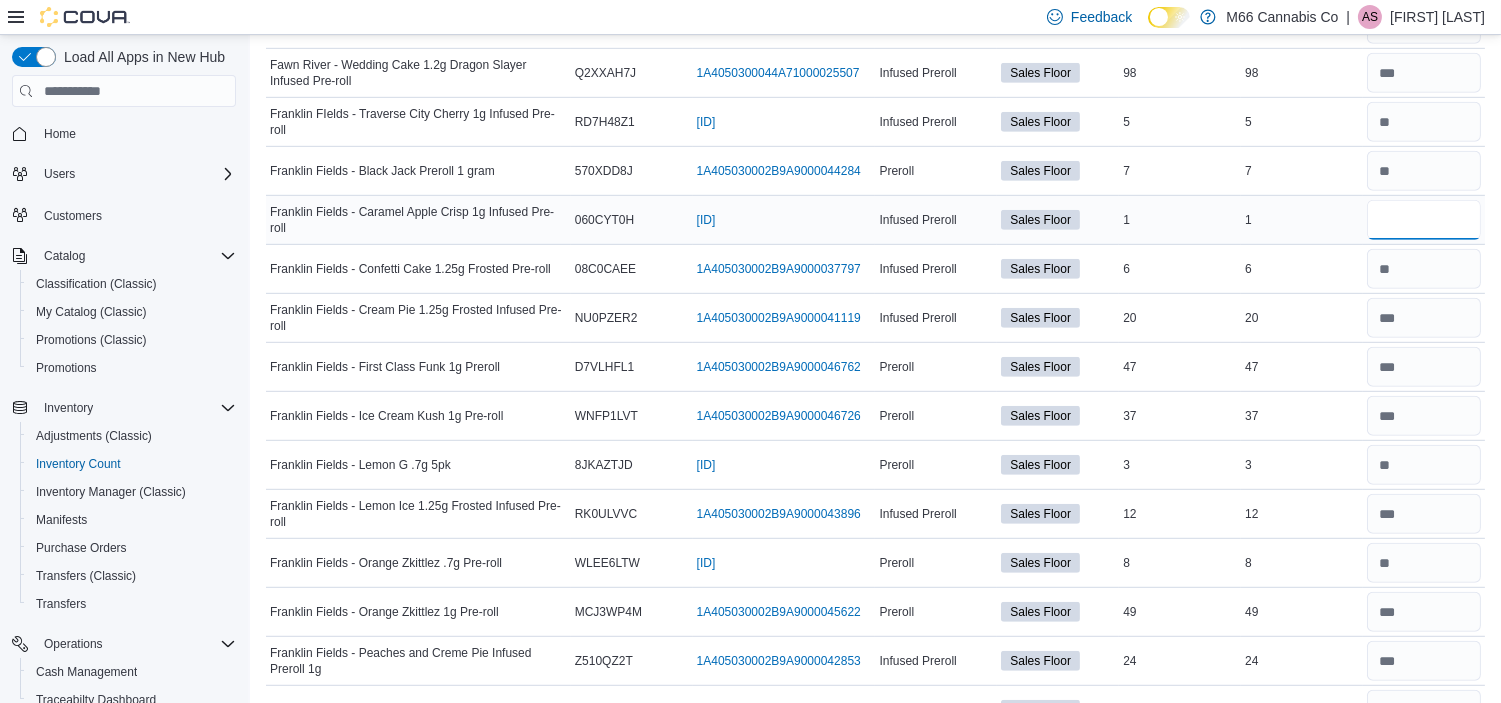 click at bounding box center (1424, 220) 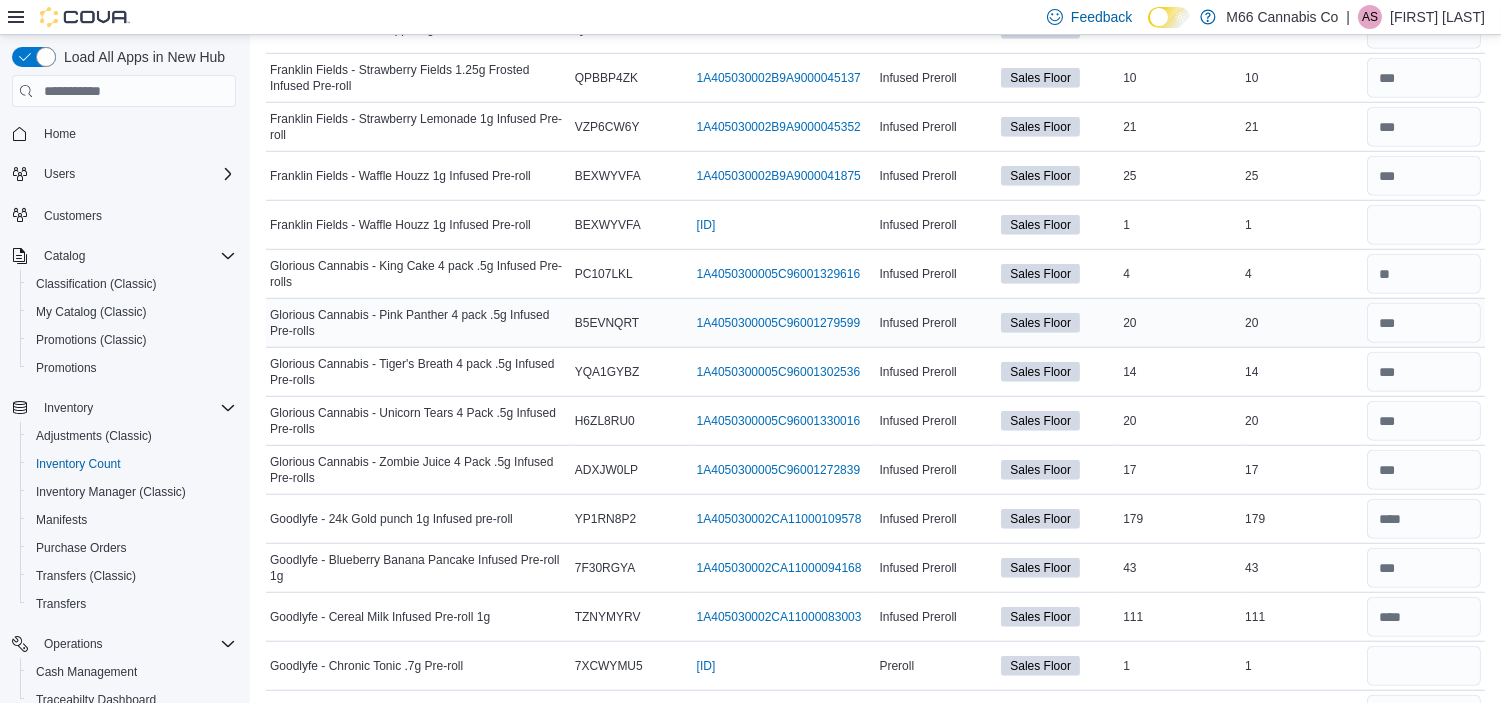 scroll, scrollTop: 2912, scrollLeft: 0, axis: vertical 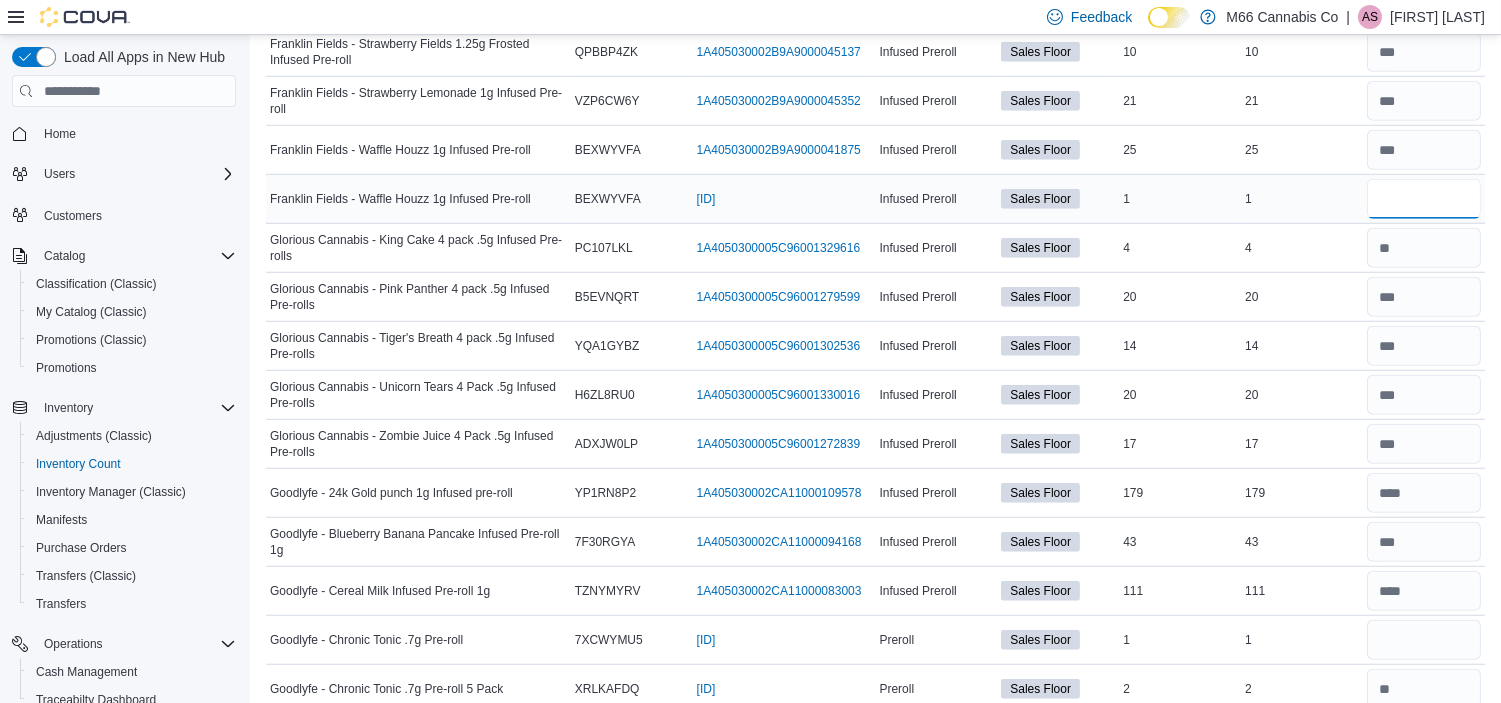 click at bounding box center (1424, 199) 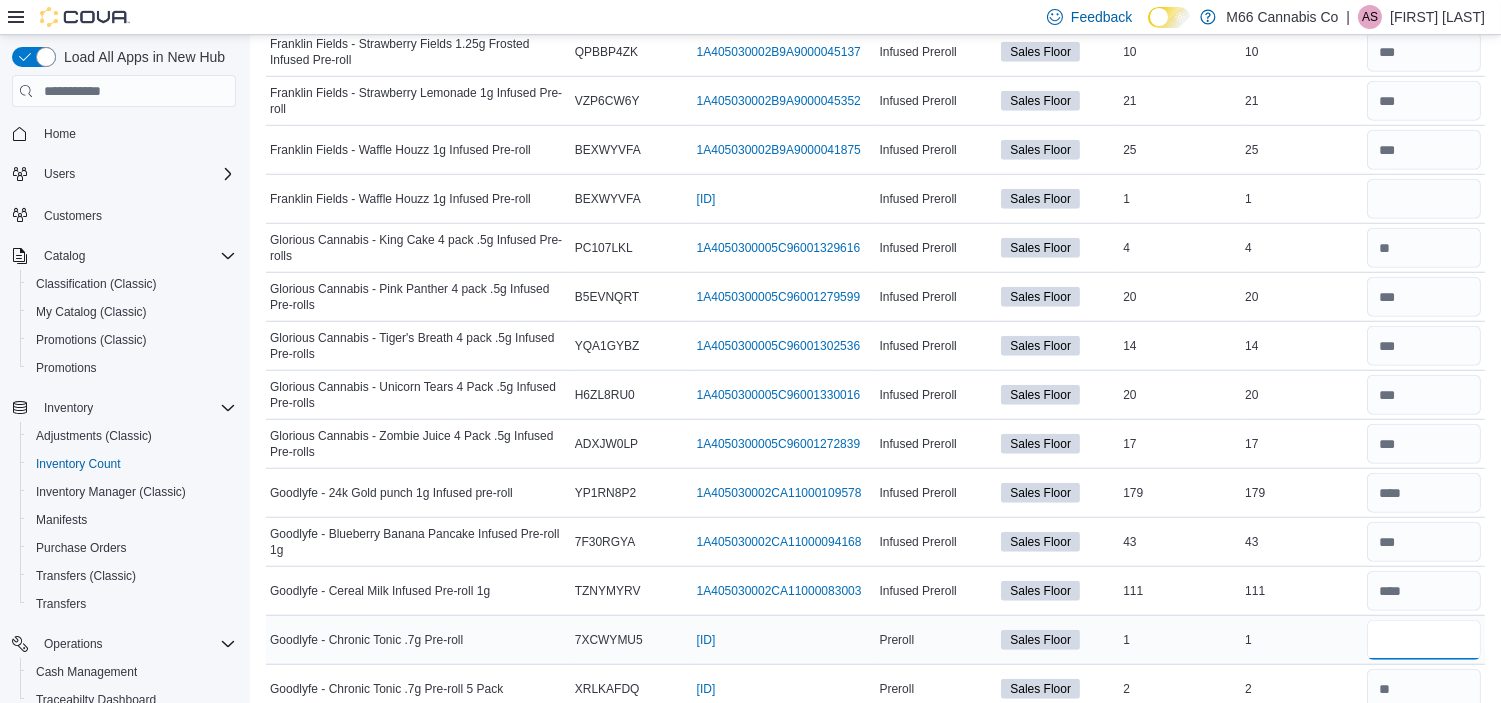 click at bounding box center (1424, 640) 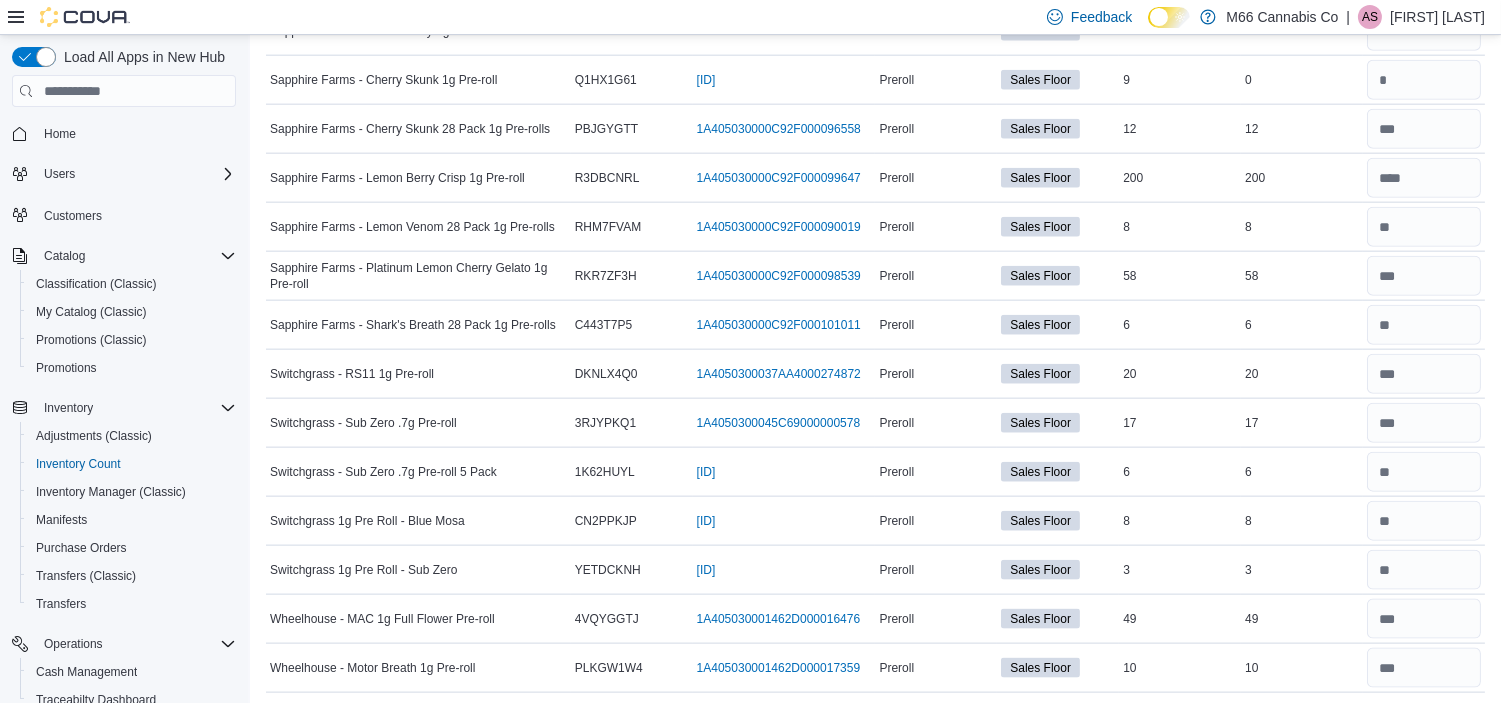 scroll, scrollTop: 4516, scrollLeft: 0, axis: vertical 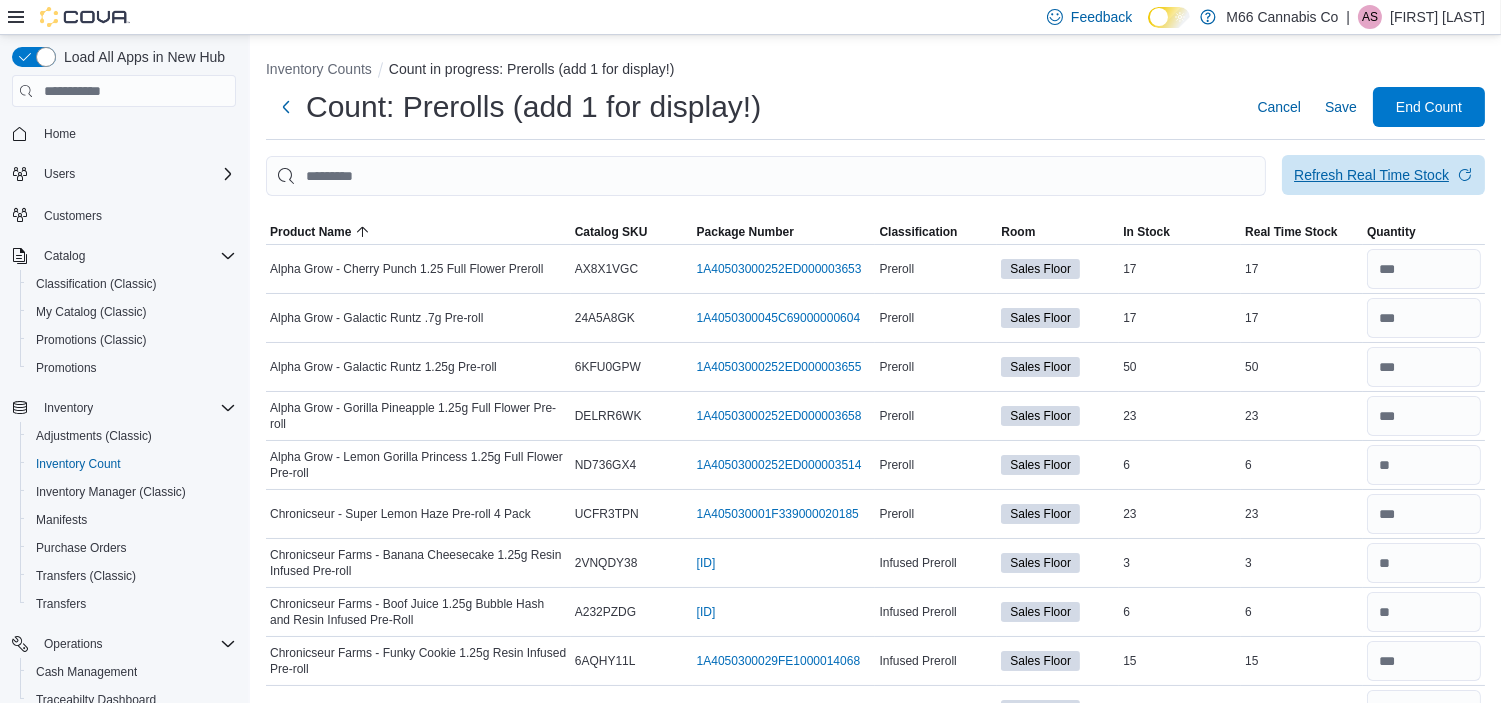 click on "Refresh Real Time Stock" at bounding box center [1371, 175] 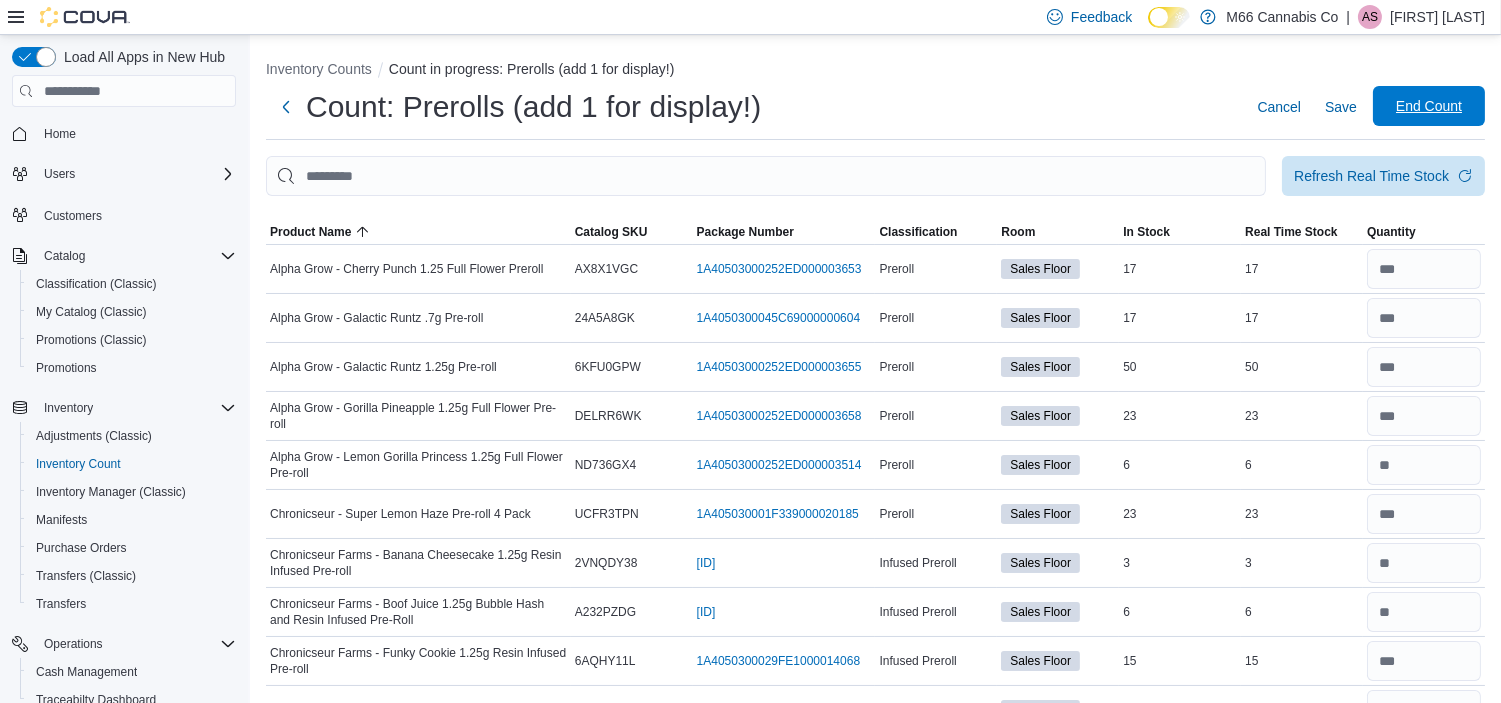 click on "End Count" at bounding box center (1429, 106) 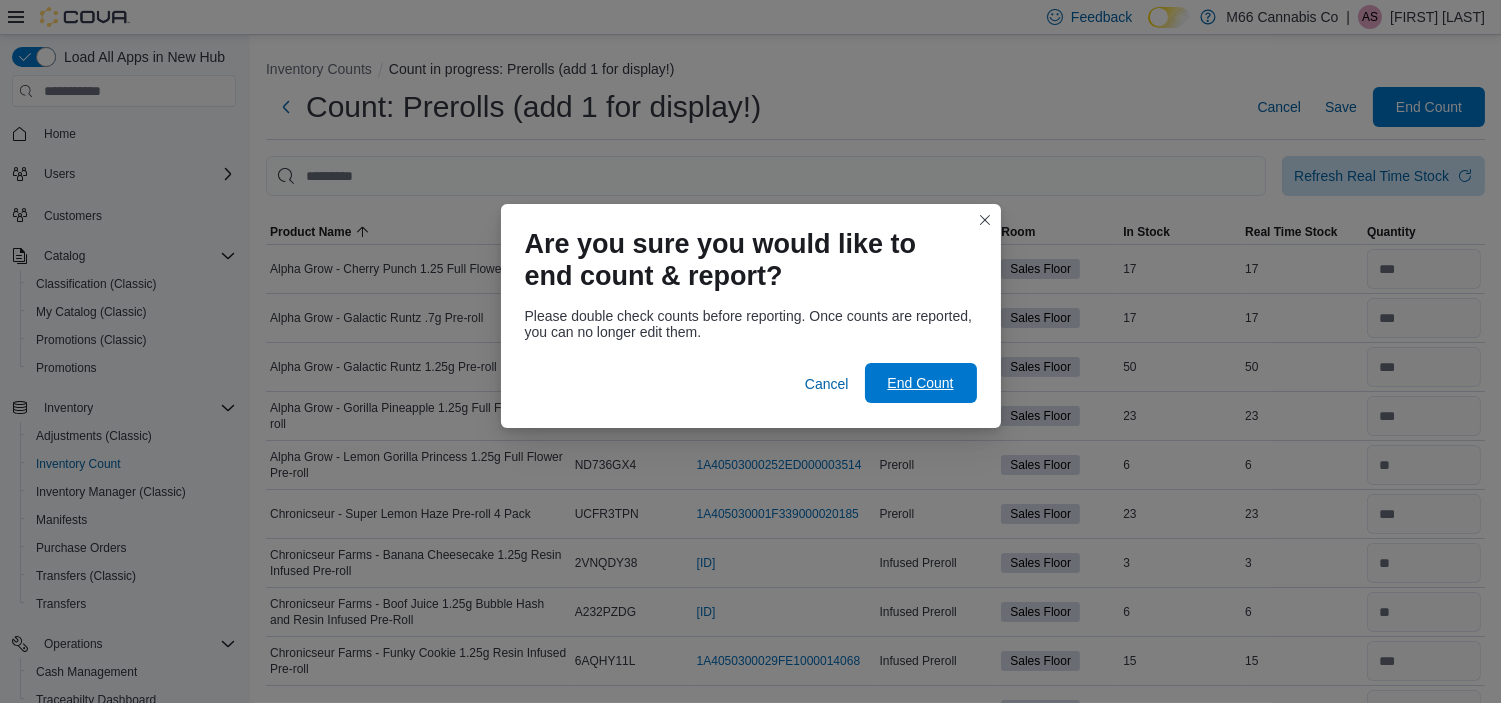 click on "End Count" at bounding box center (920, 383) 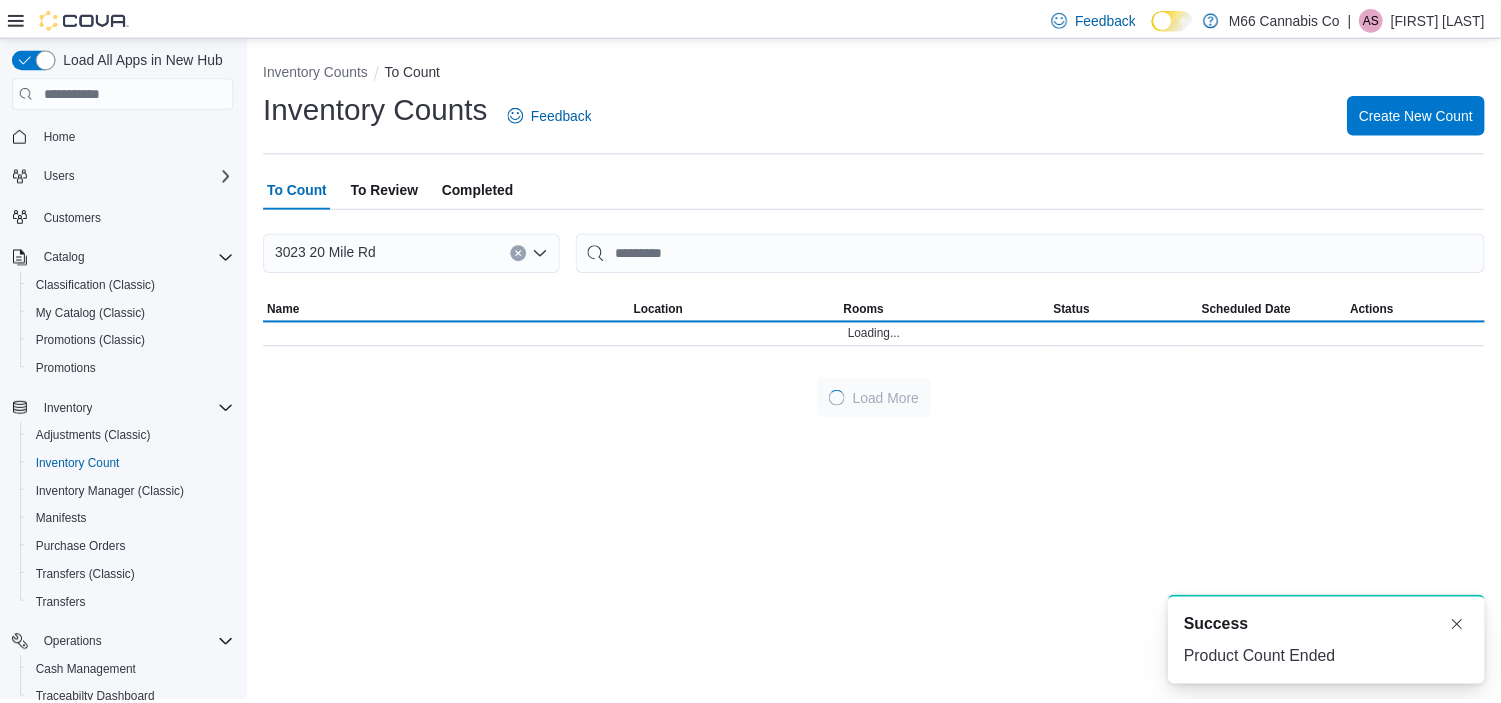 scroll, scrollTop: 0, scrollLeft: 0, axis: both 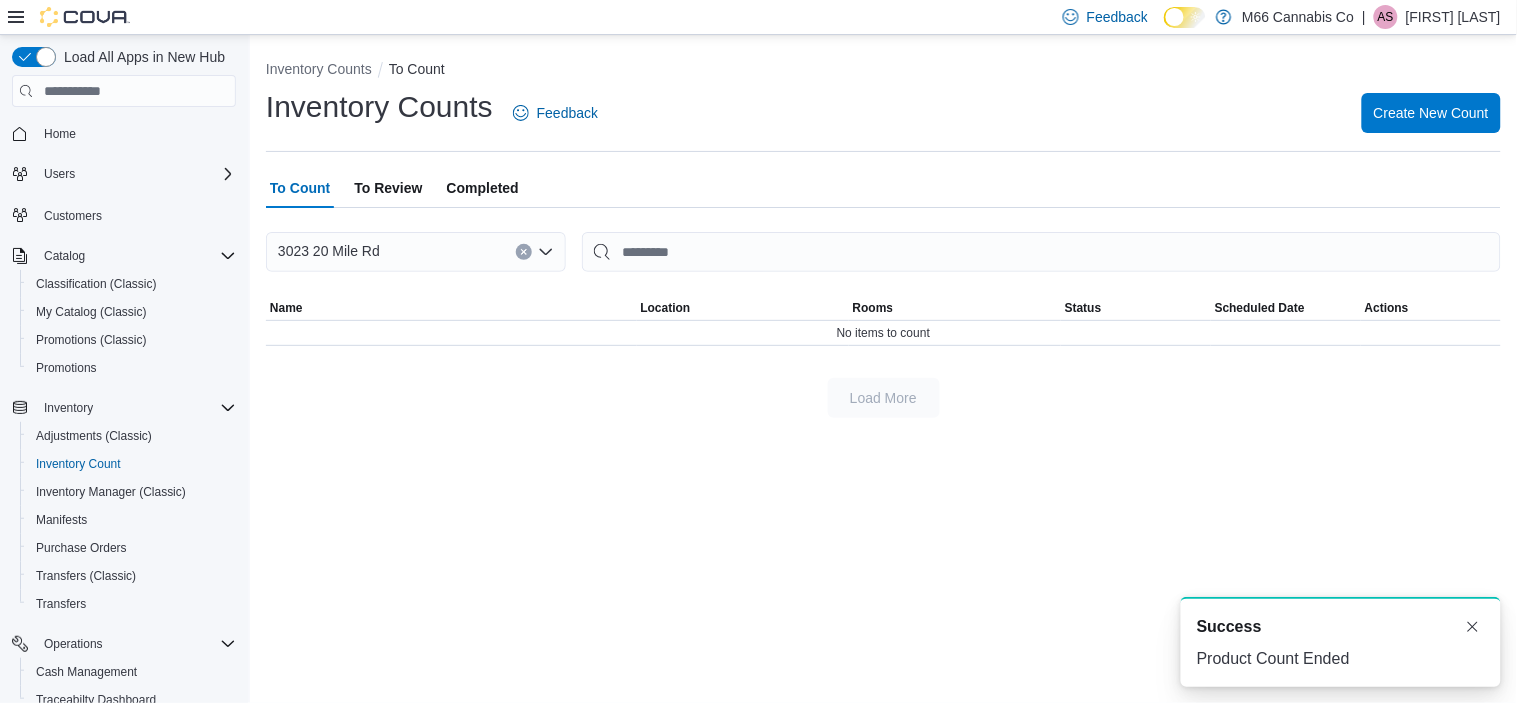 click on "To Review" at bounding box center (388, 188) 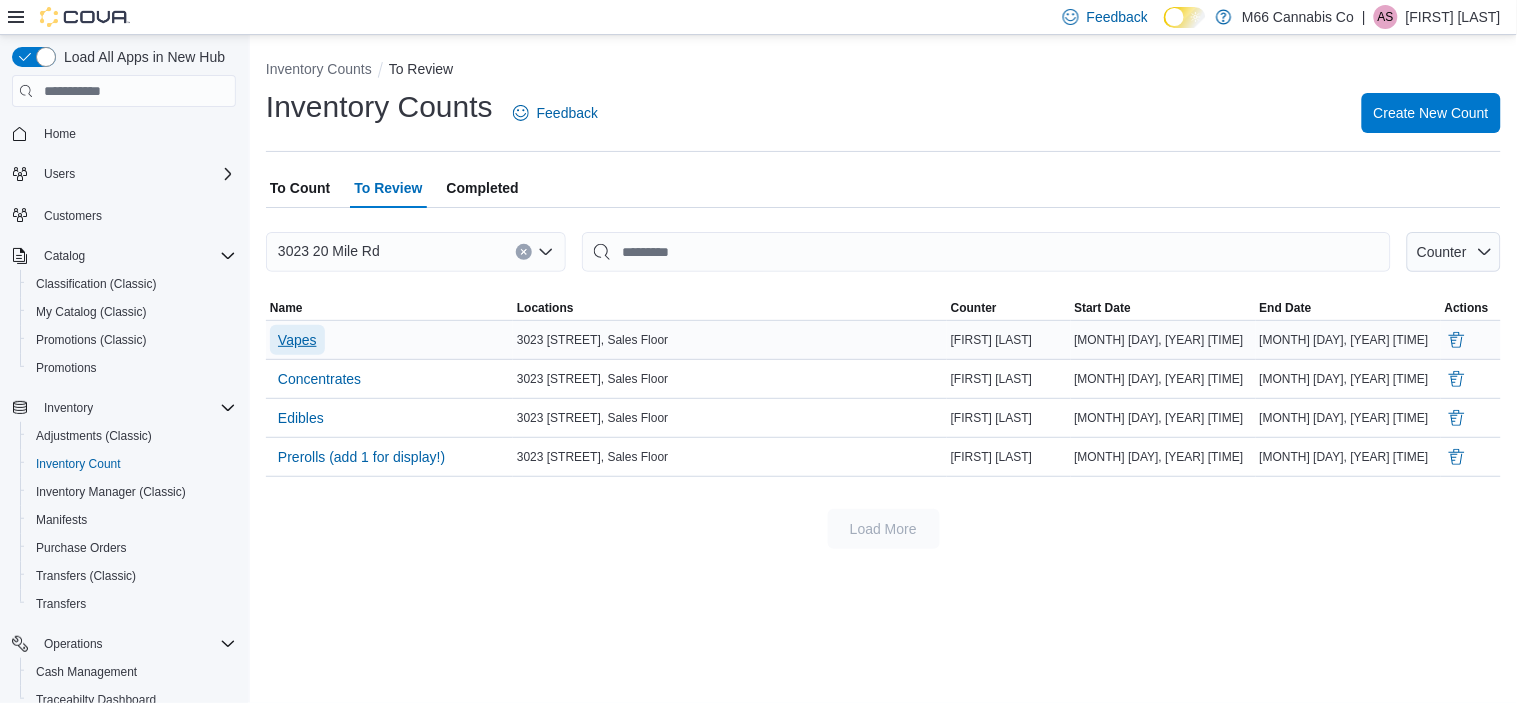 click on "Vapes" at bounding box center [297, 340] 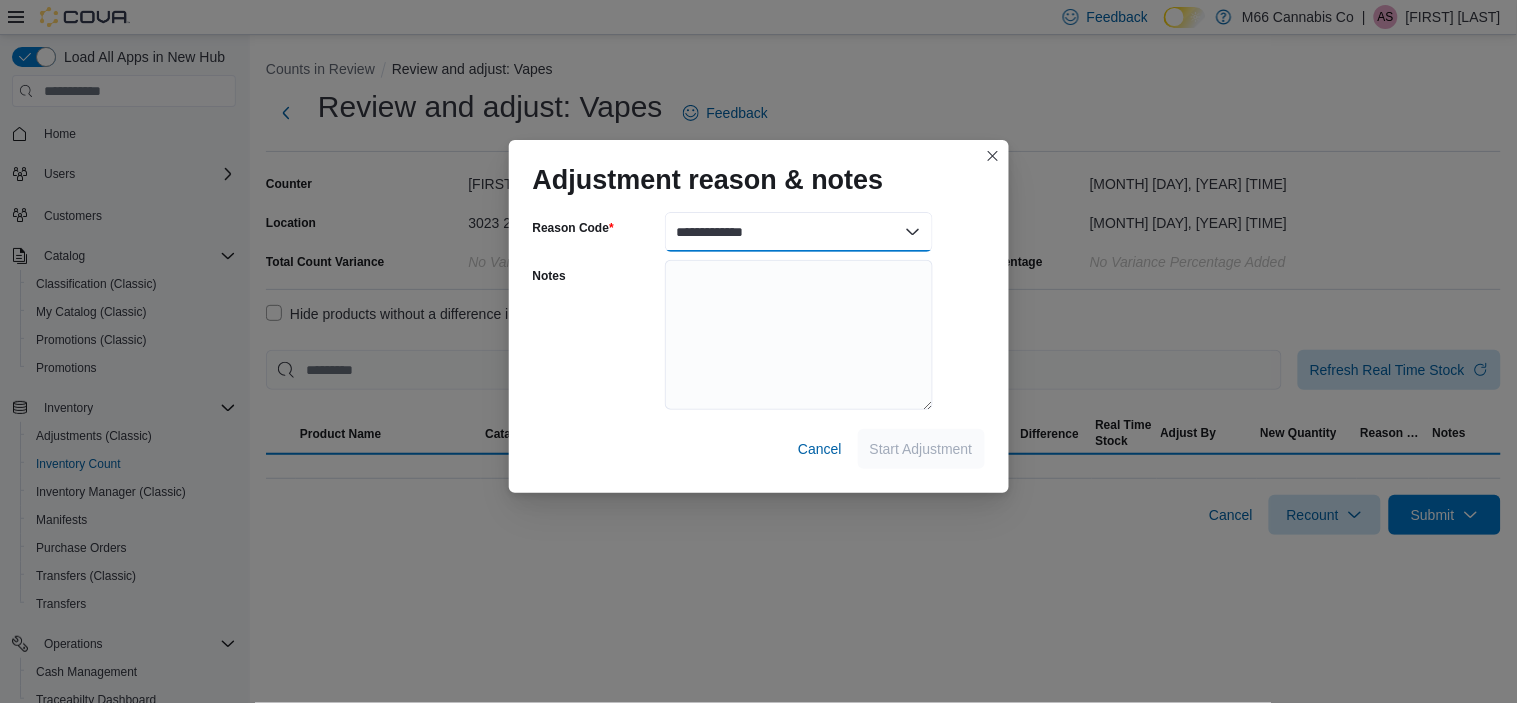 click on "**********" at bounding box center [799, 232] 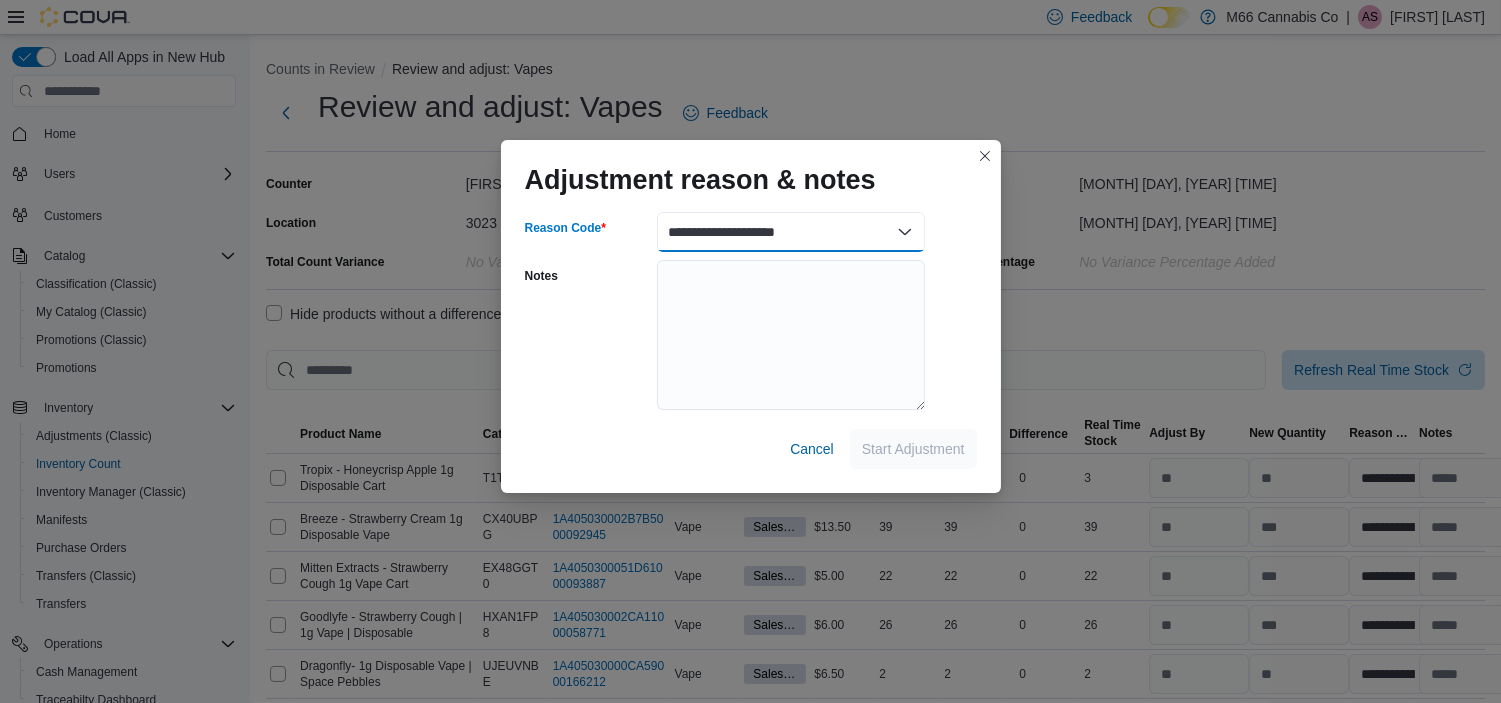 click on "**********" at bounding box center (791, 232) 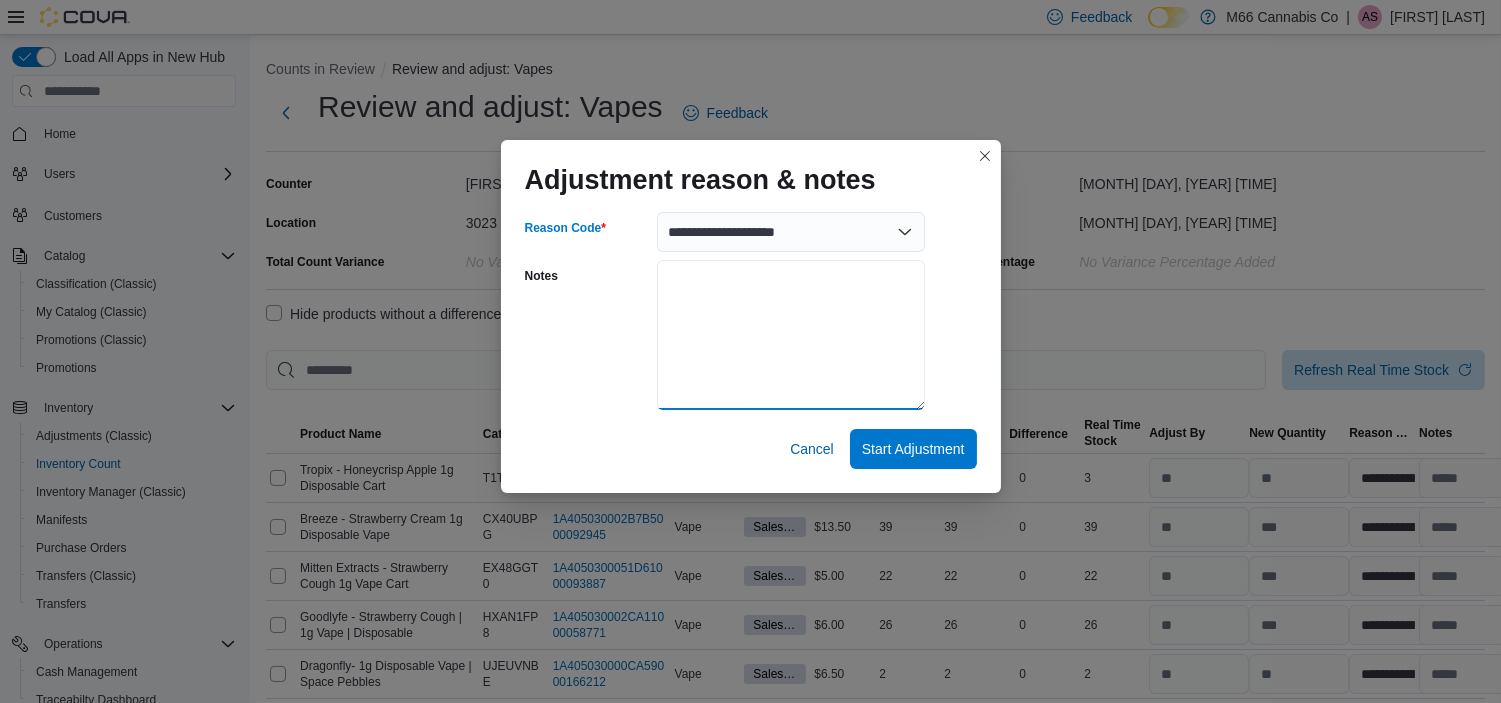 click on "Notes" at bounding box center [791, 335] 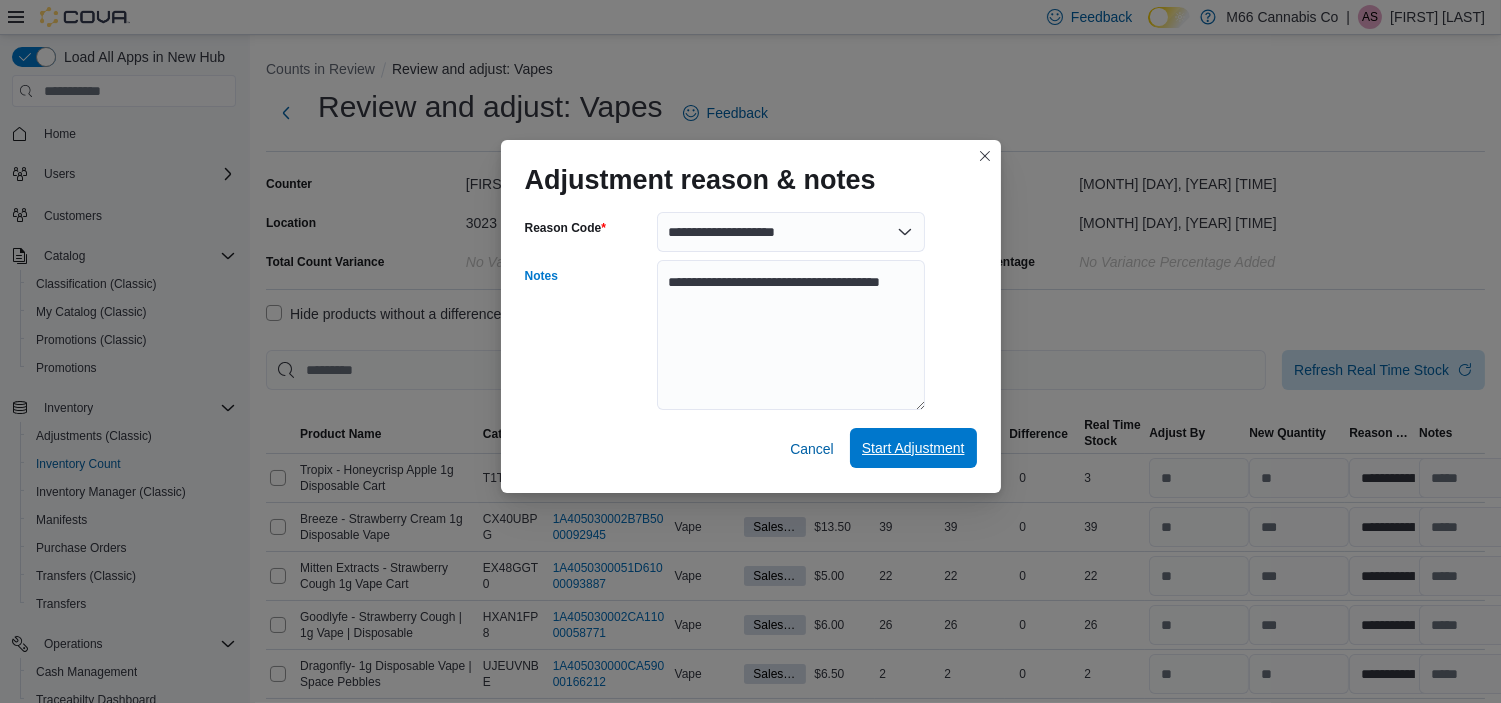 click on "Start Adjustment" at bounding box center [913, 448] 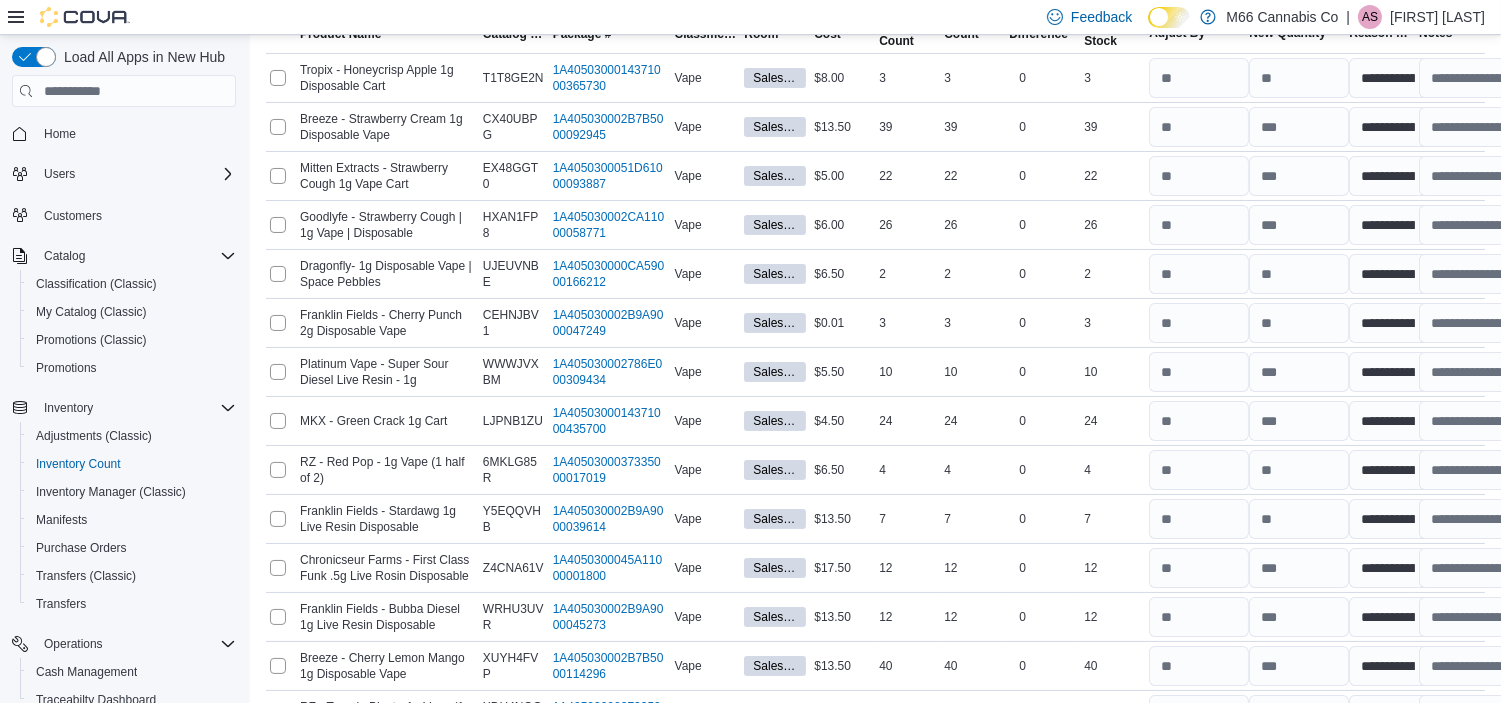 scroll, scrollTop: 416, scrollLeft: 0, axis: vertical 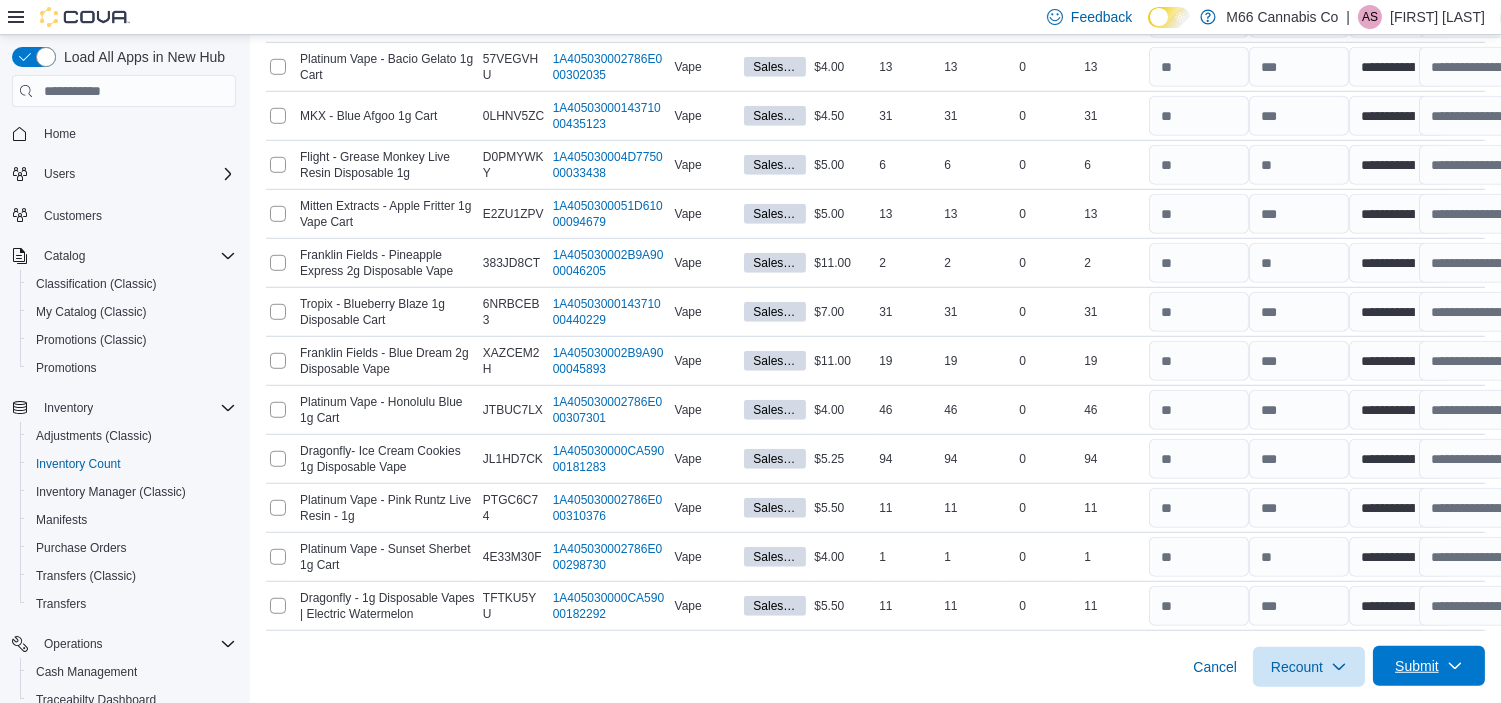 click on "Submit" at bounding box center (1417, 666) 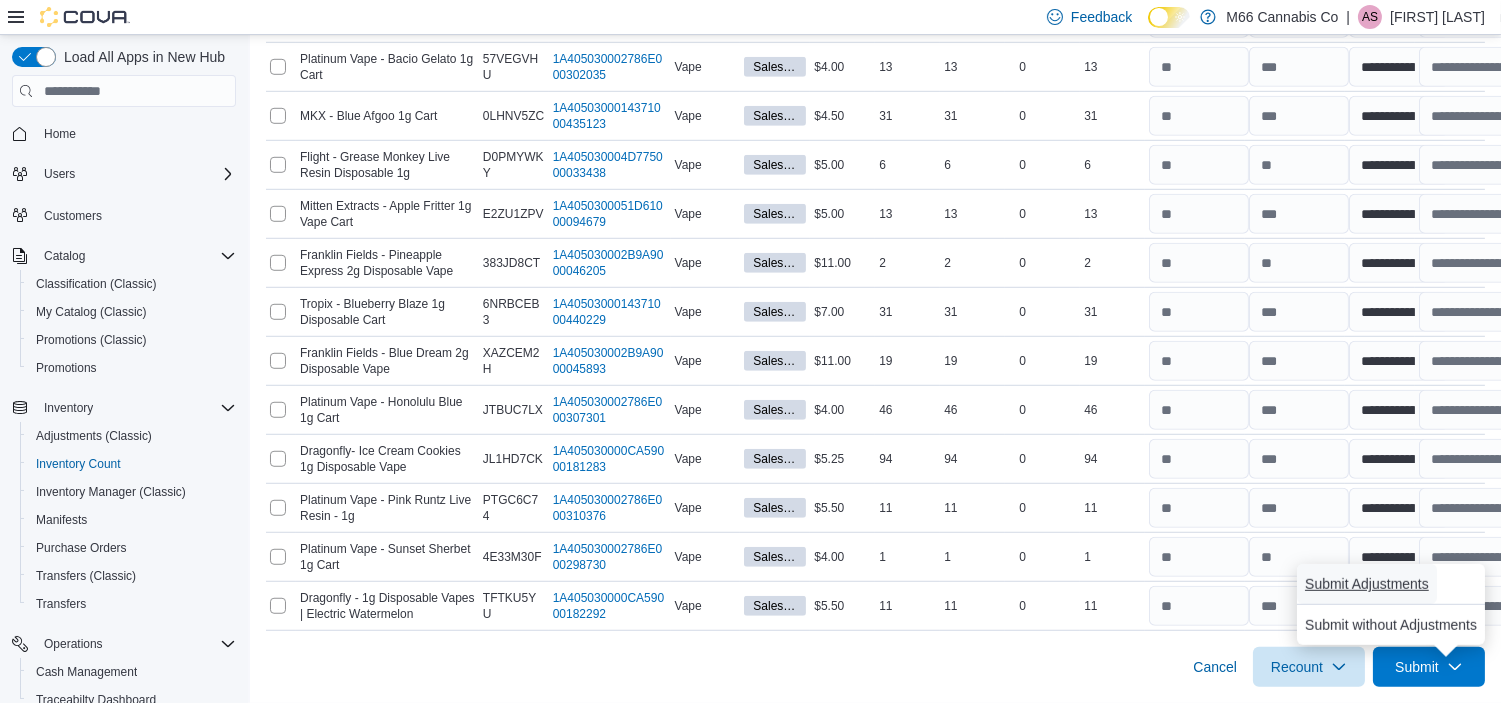 click on "Submit Adjustments" at bounding box center [1367, 584] 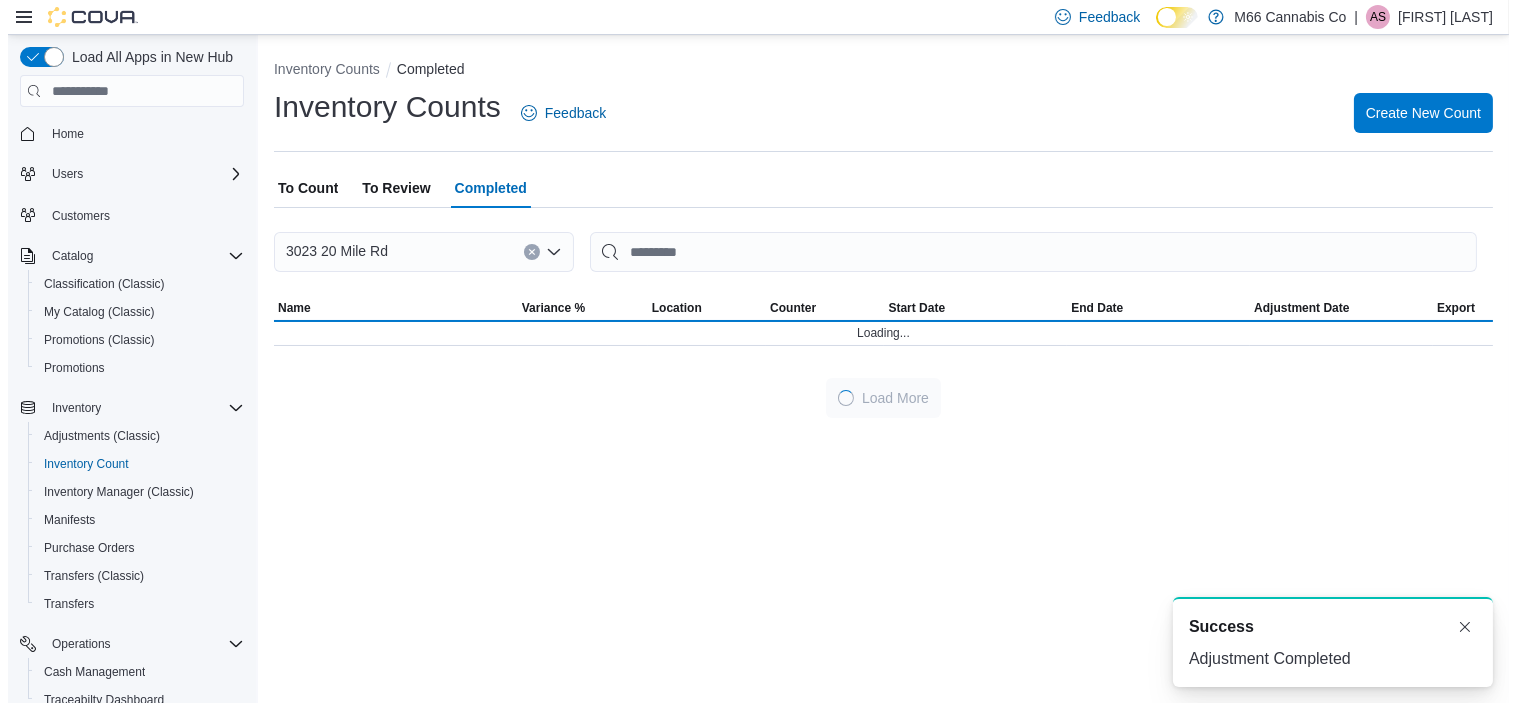 scroll, scrollTop: 0, scrollLeft: 0, axis: both 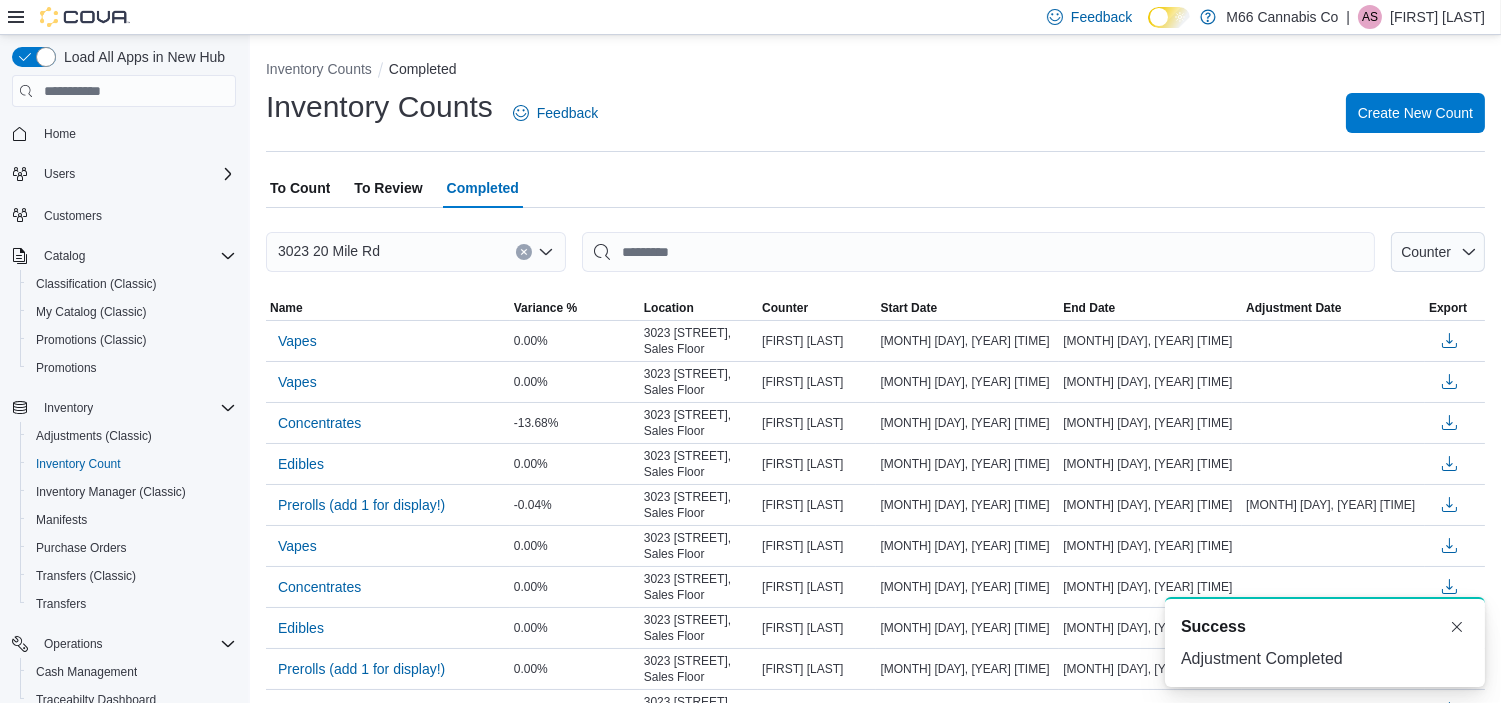 click on "To Review" at bounding box center [388, 188] 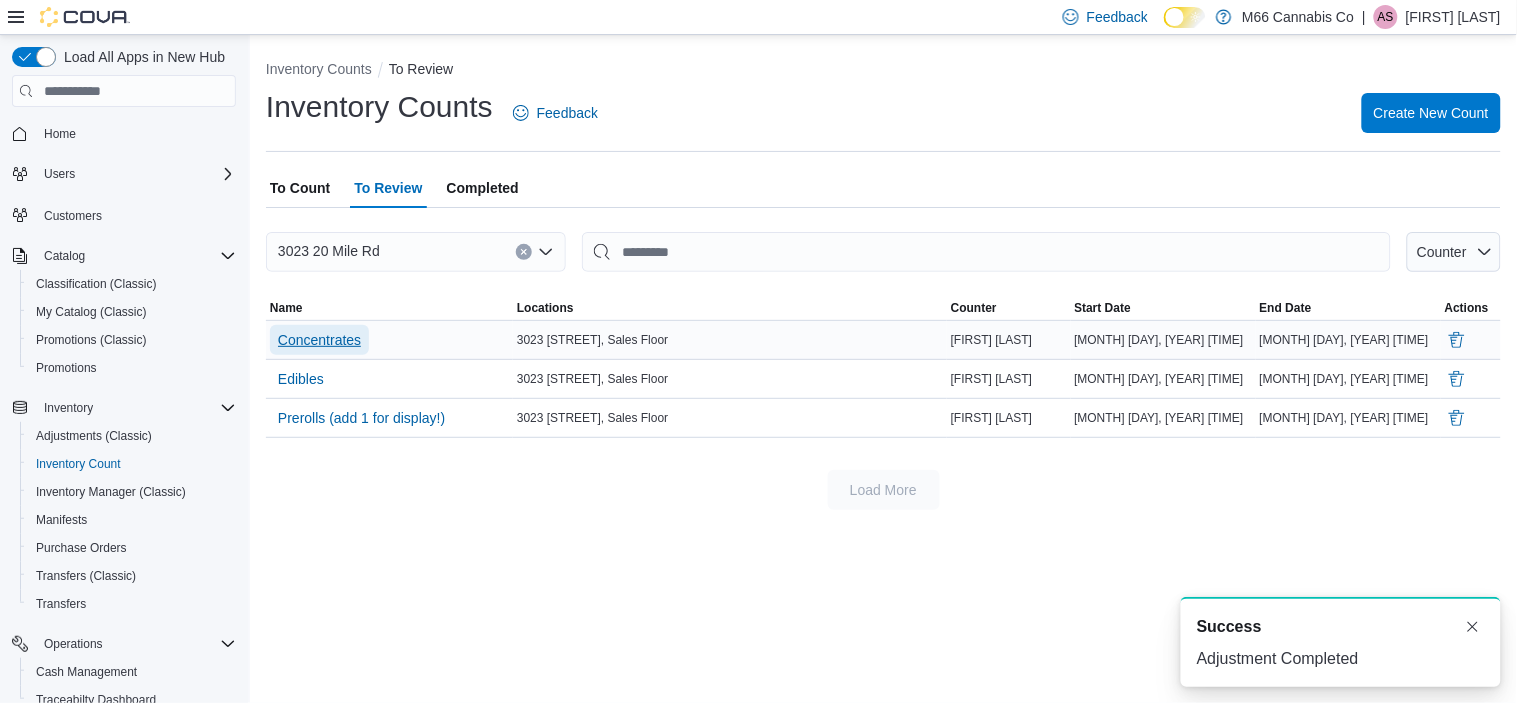 click on "Concentrates" at bounding box center (319, 340) 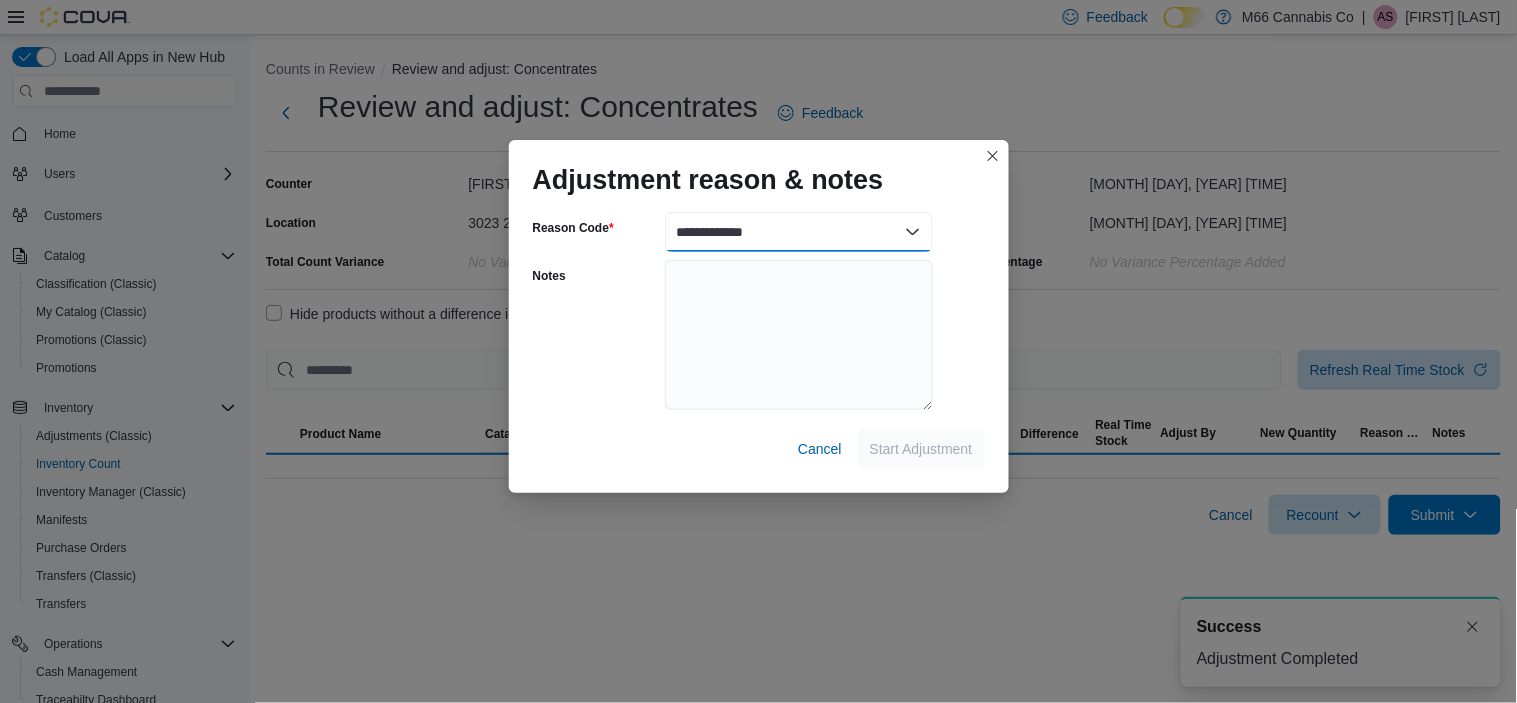 click on "**********" at bounding box center (799, 232) 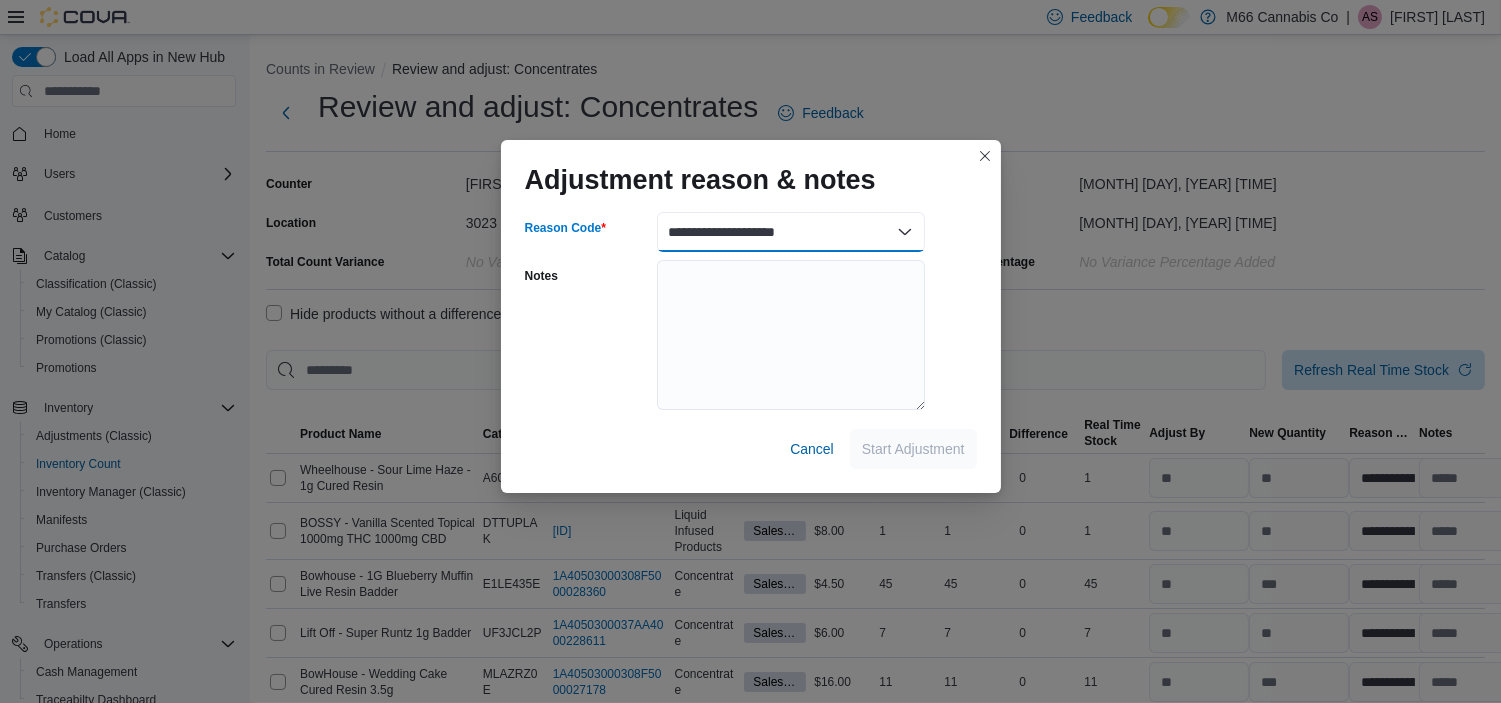 click on "**********" at bounding box center [791, 232] 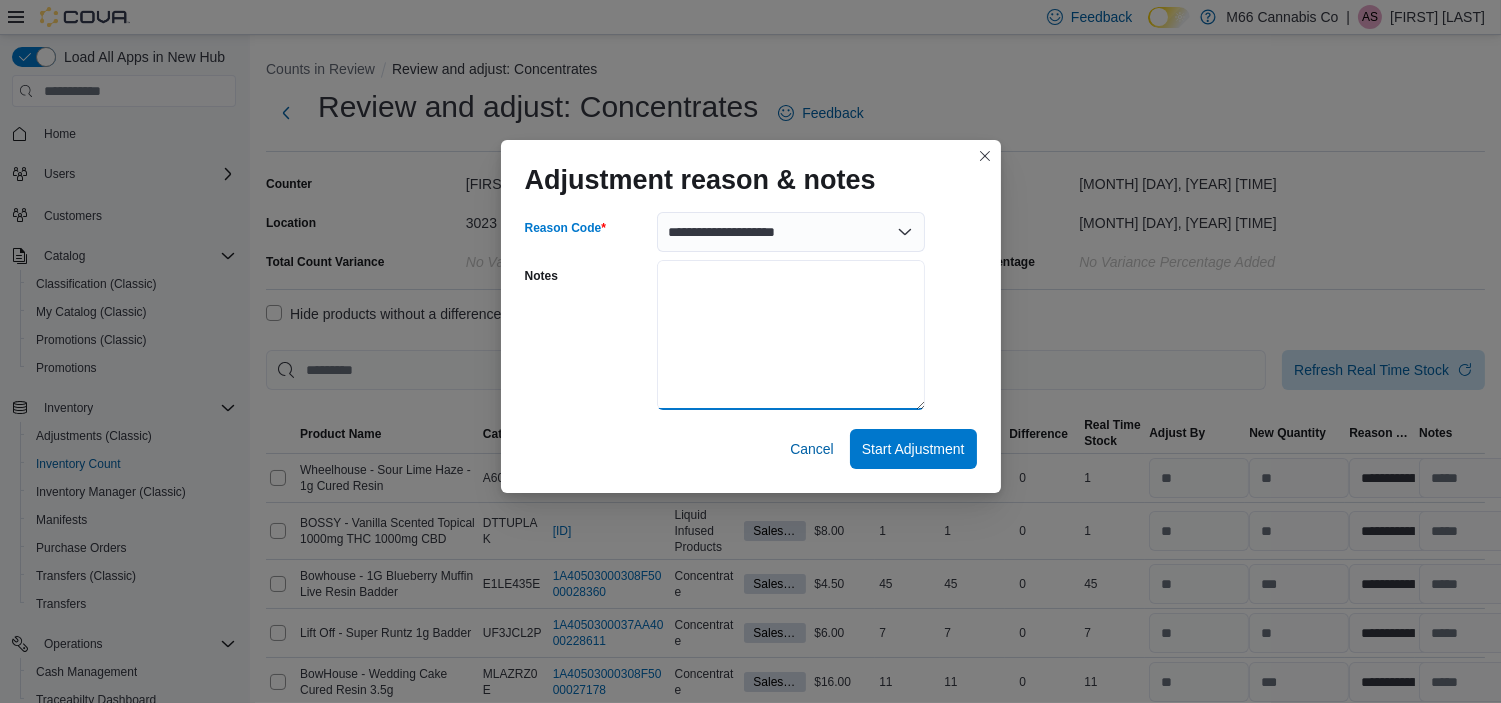 click on "Notes" at bounding box center (791, 335) 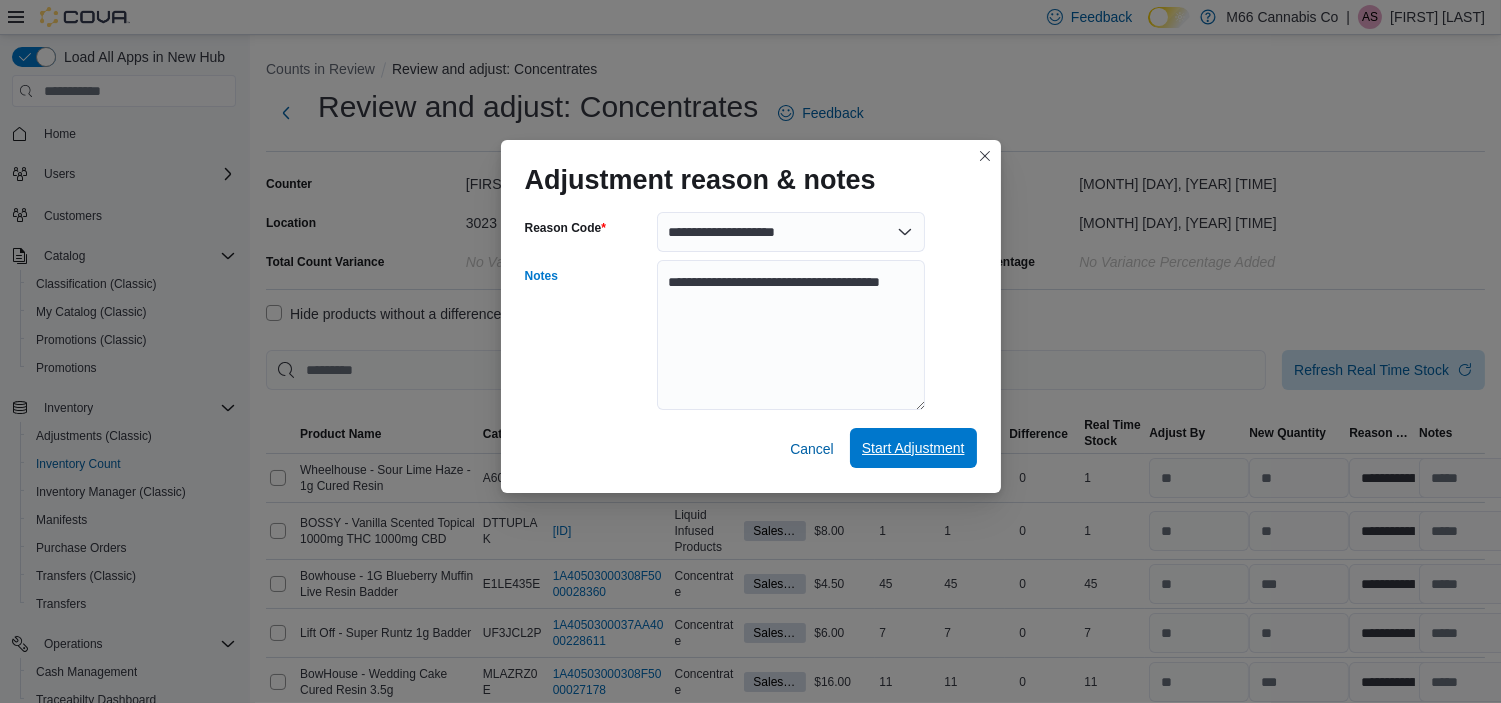 click on "Start Adjustment" at bounding box center (913, 448) 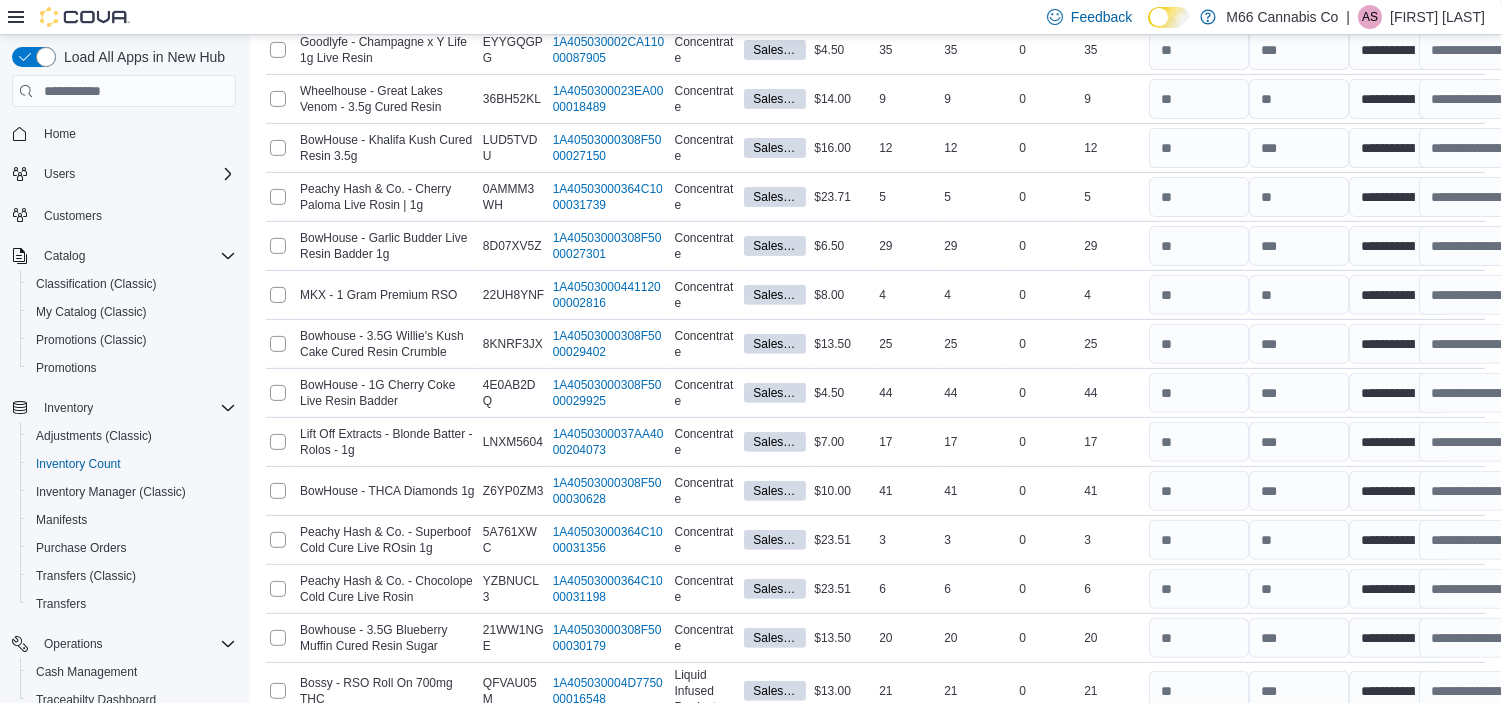scroll, scrollTop: 1606, scrollLeft: 0, axis: vertical 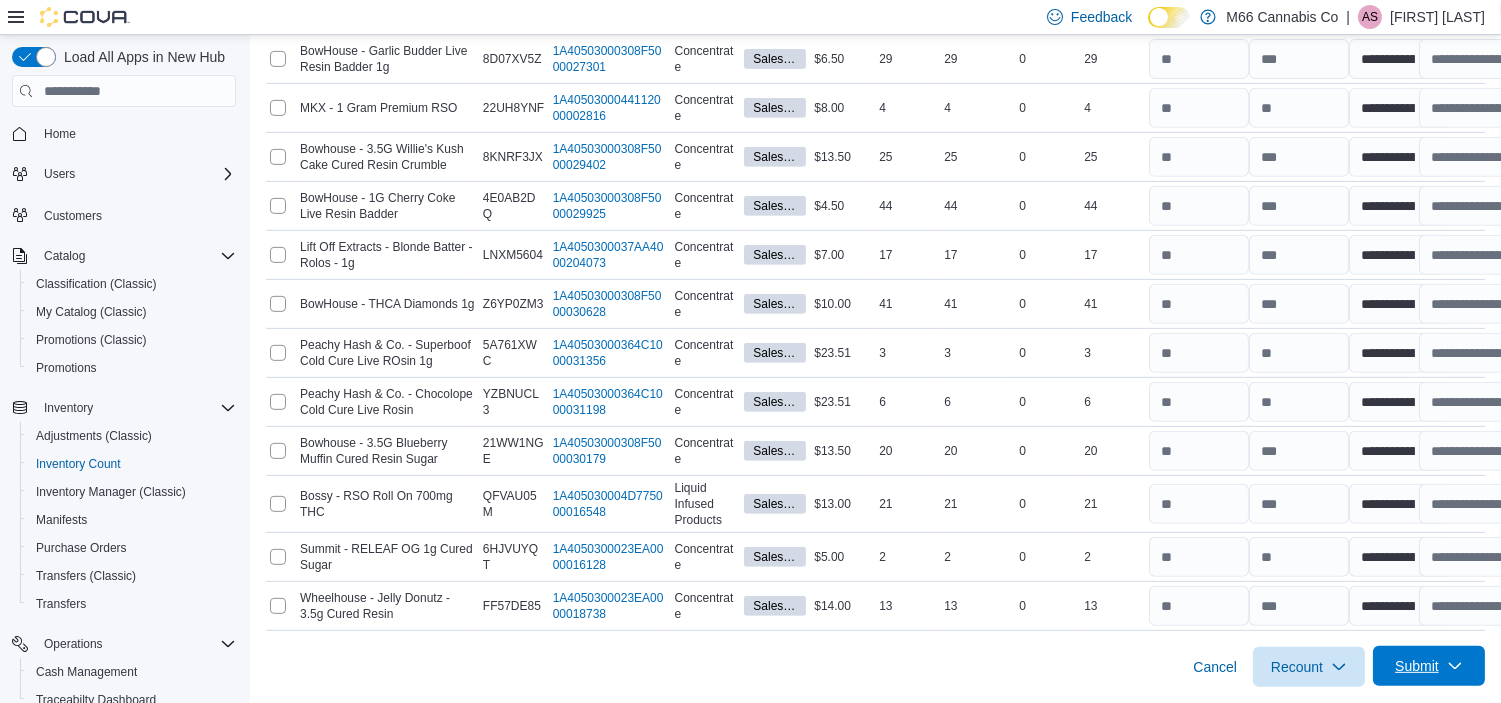 click on "Submit" at bounding box center [1417, 666] 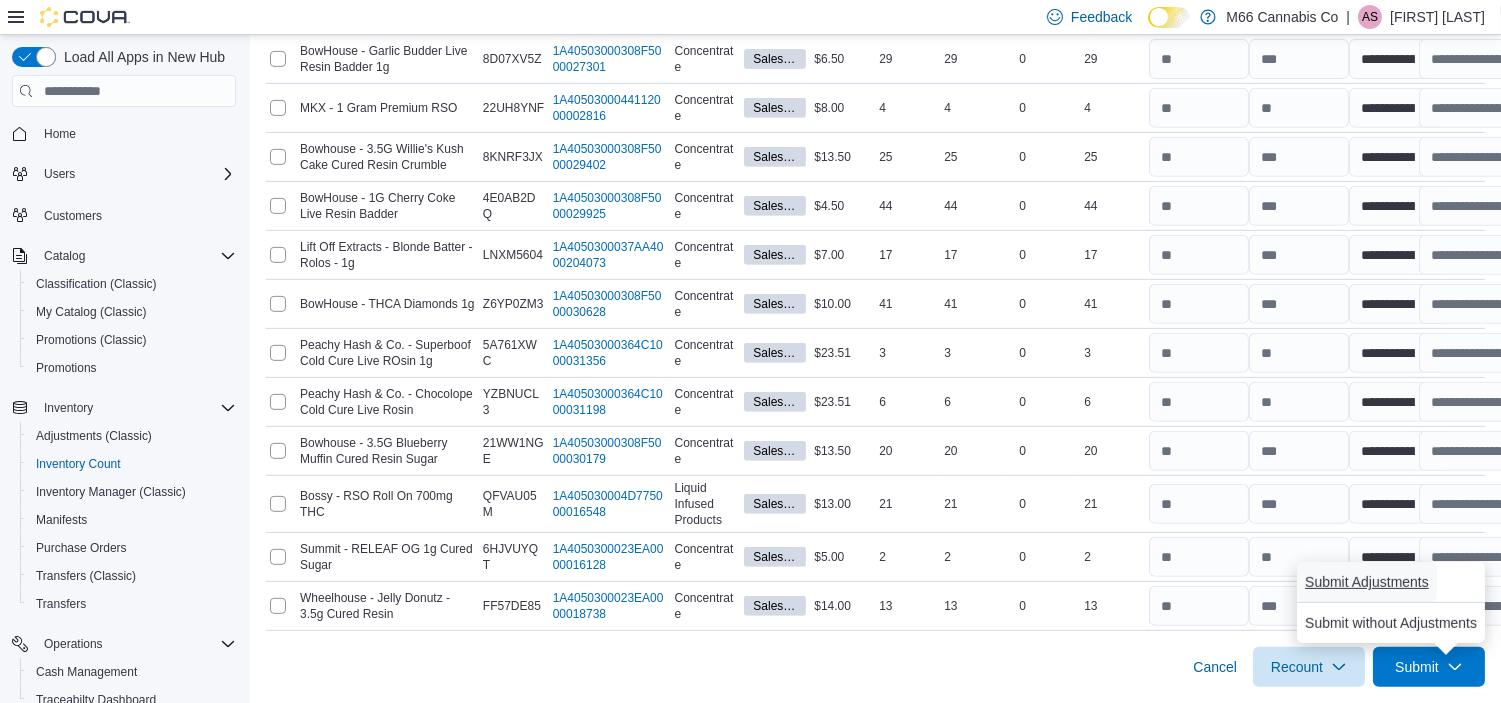 click on "Submit Adjustments" at bounding box center [1367, 582] 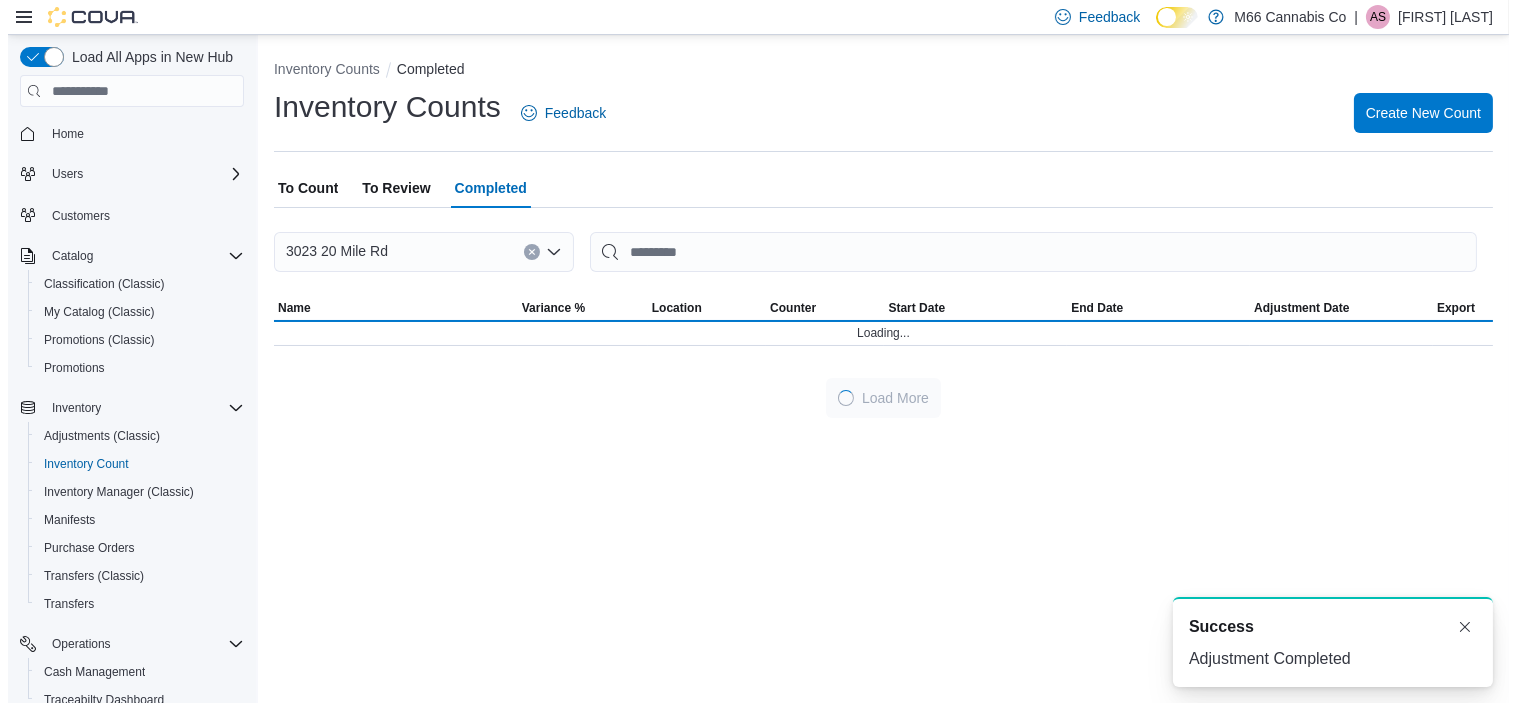 scroll, scrollTop: 0, scrollLeft: 0, axis: both 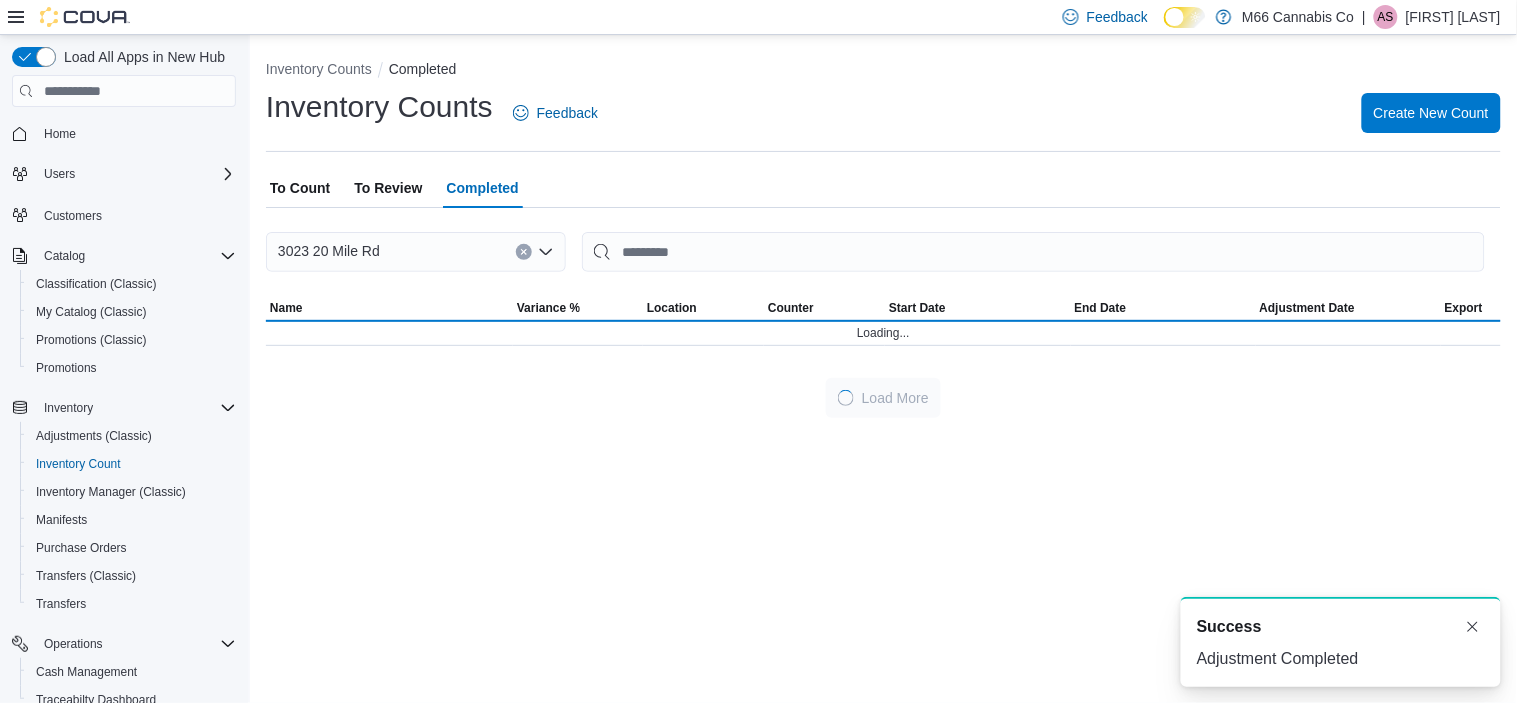 click on "To Review" at bounding box center (388, 188) 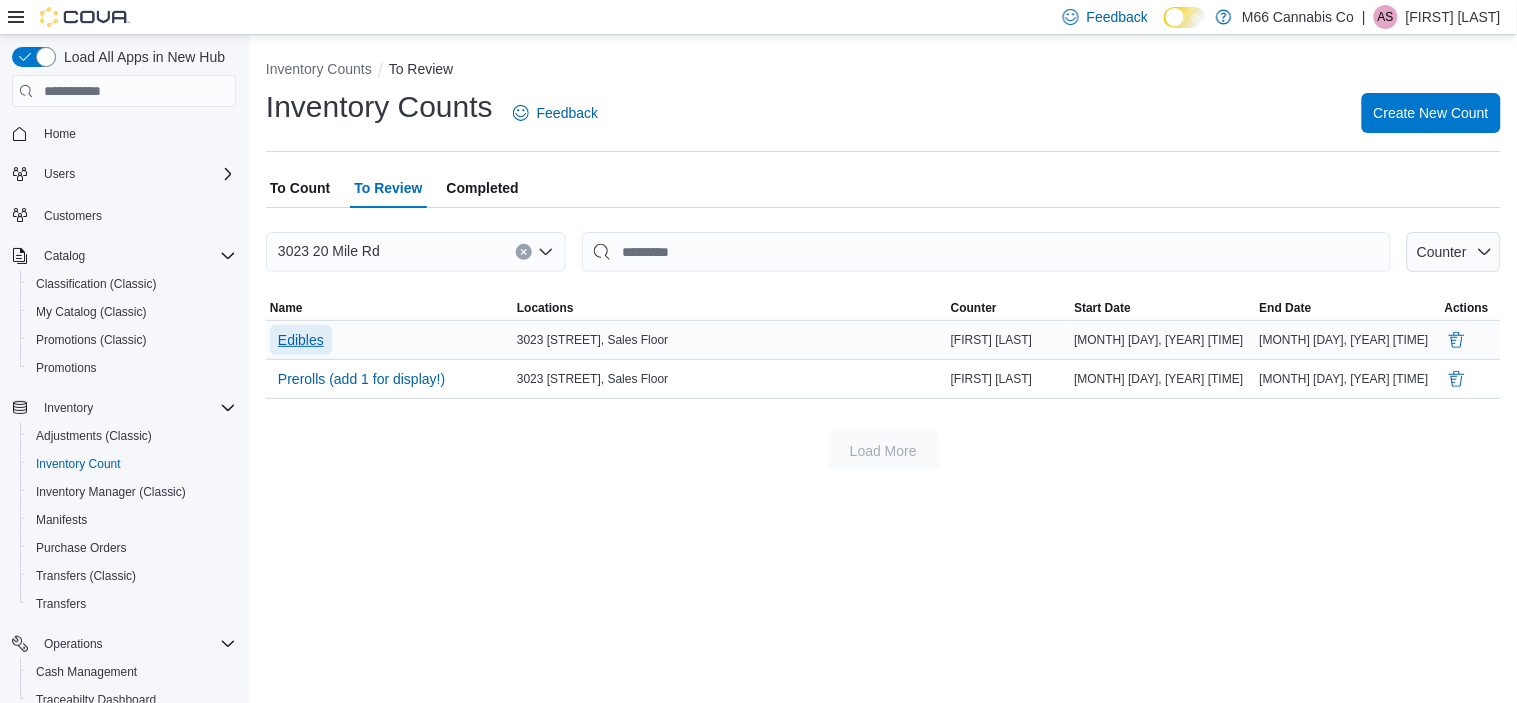 click on "Edibles" at bounding box center [301, 340] 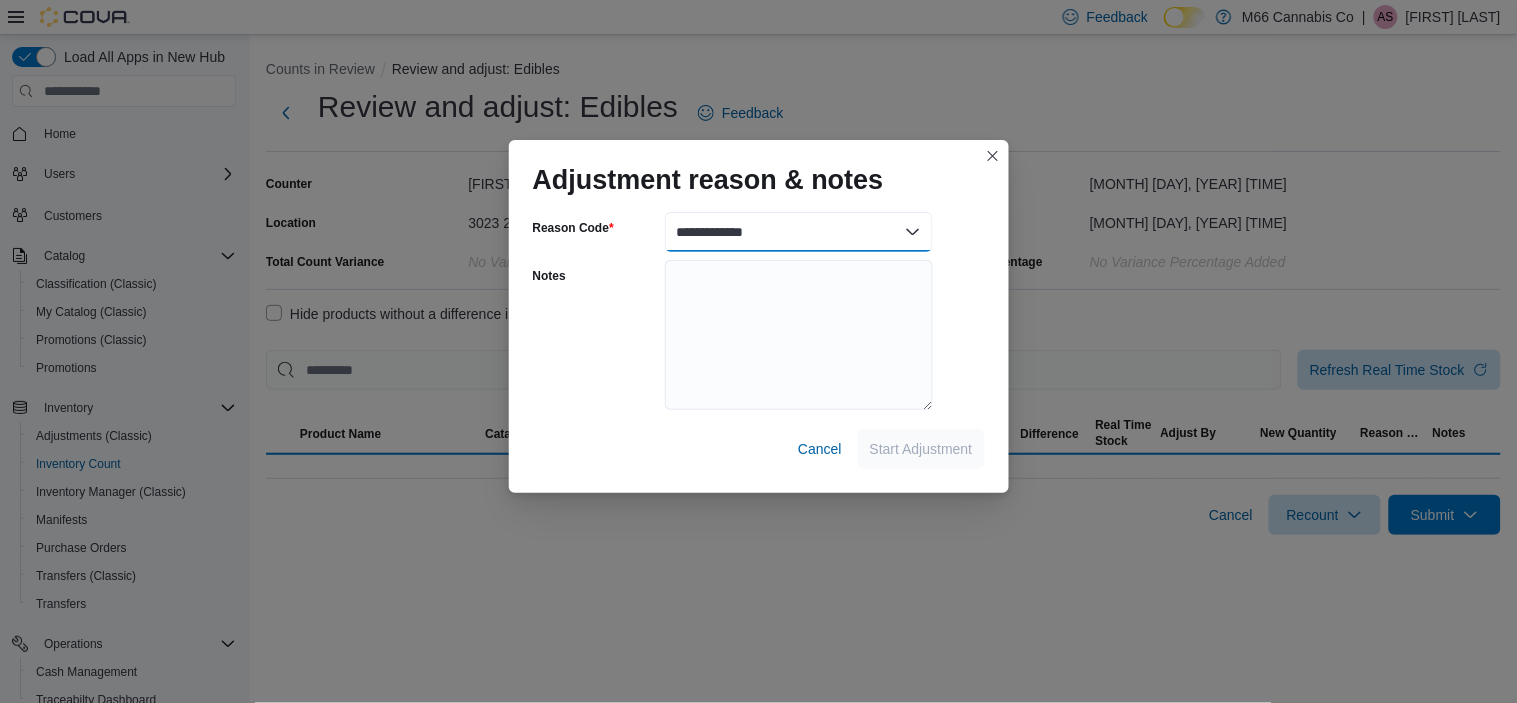 click on "**********" at bounding box center [799, 232] 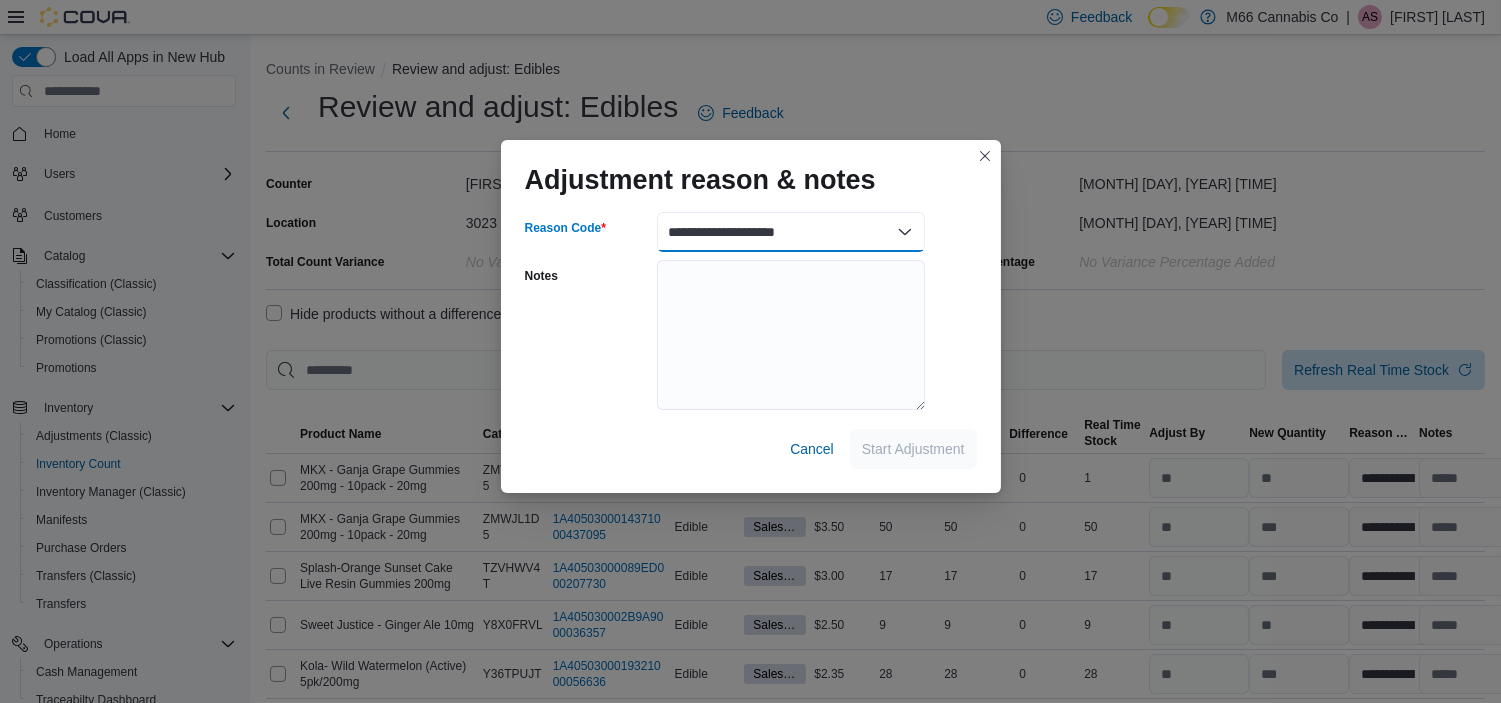 click on "**********" at bounding box center (791, 232) 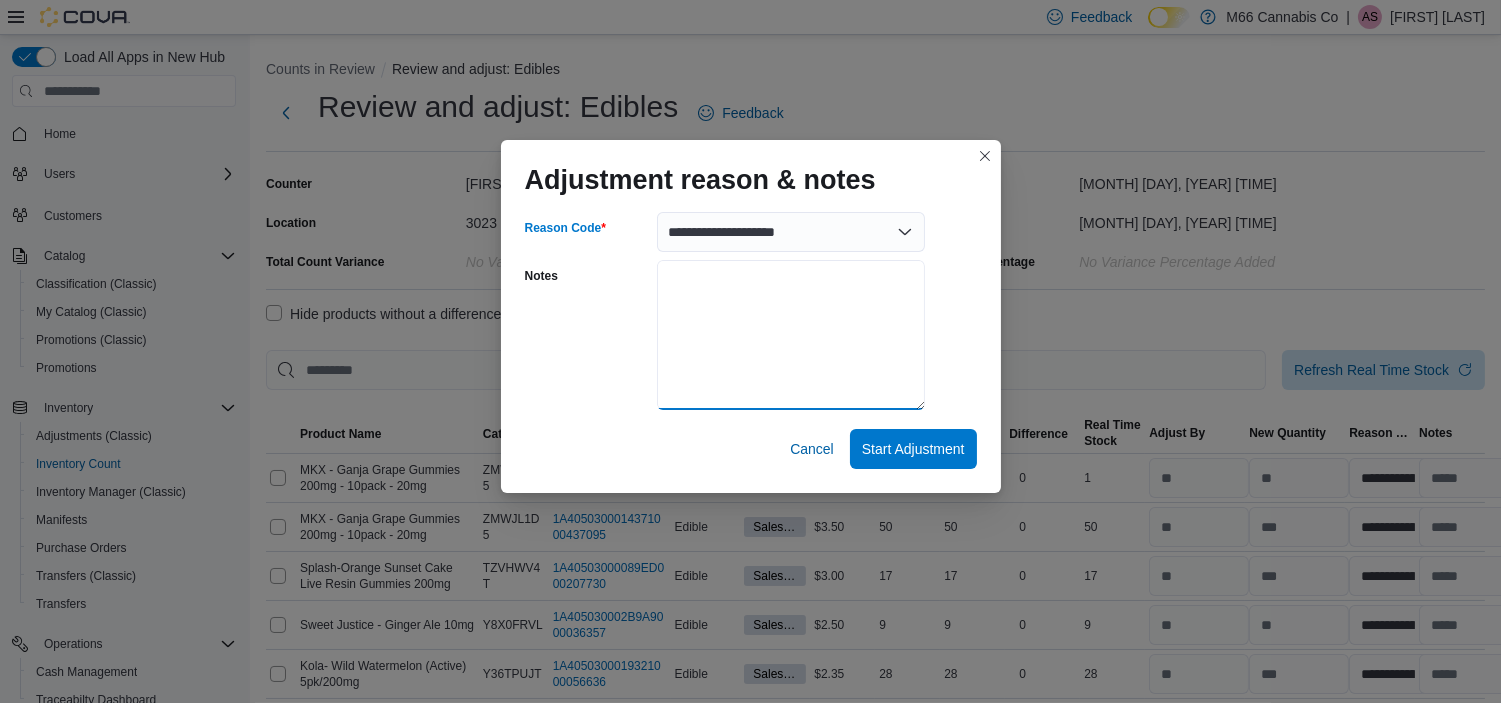 click on "Notes" at bounding box center (791, 335) 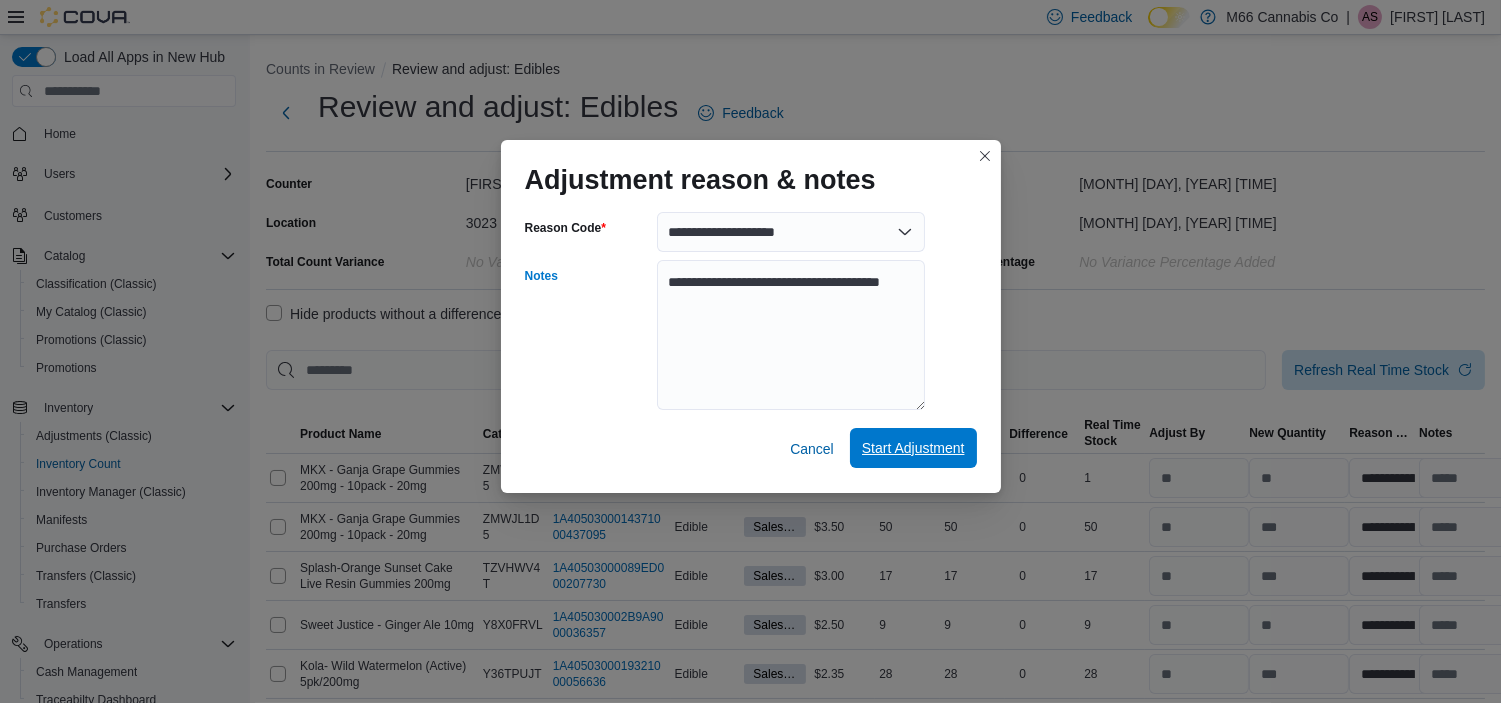 click on "Start Adjustment" at bounding box center [913, 448] 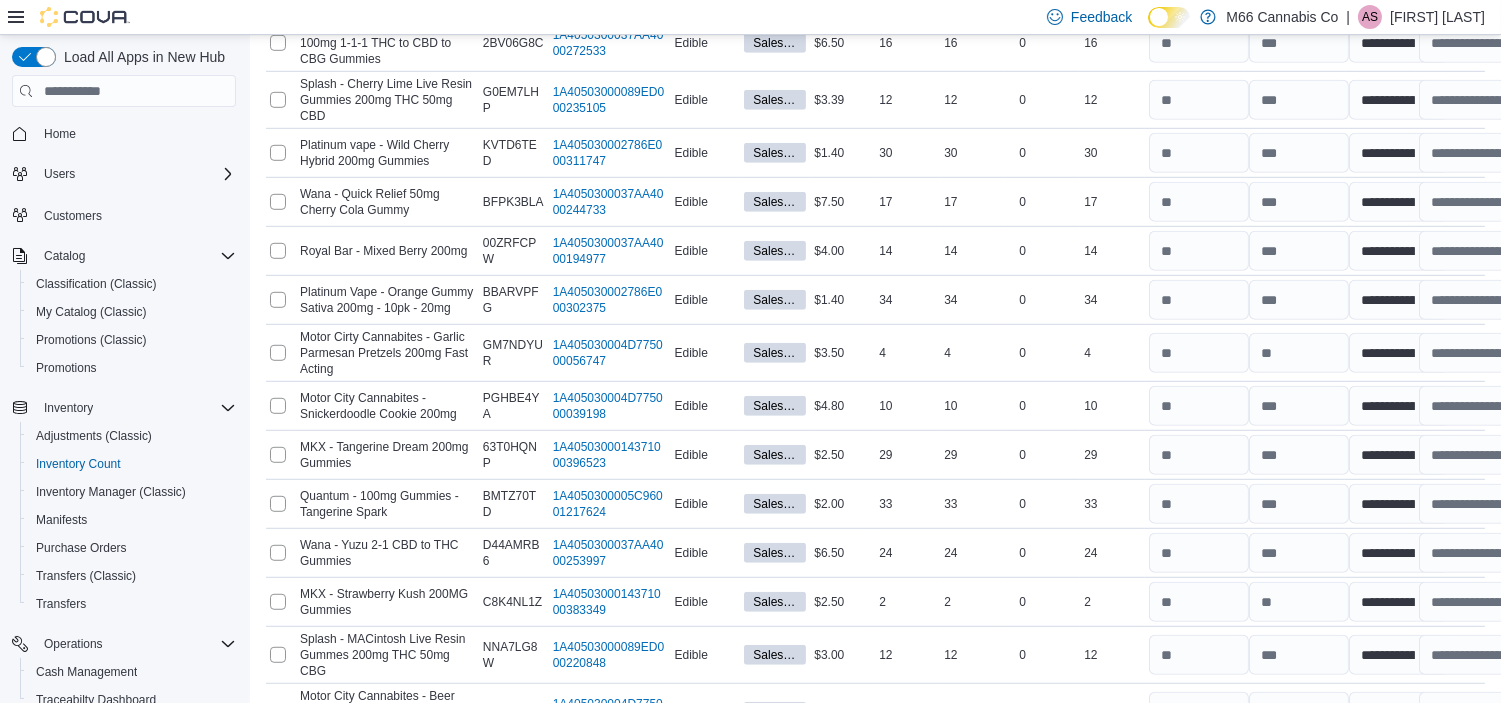 scroll, scrollTop: 2571, scrollLeft: 0, axis: vertical 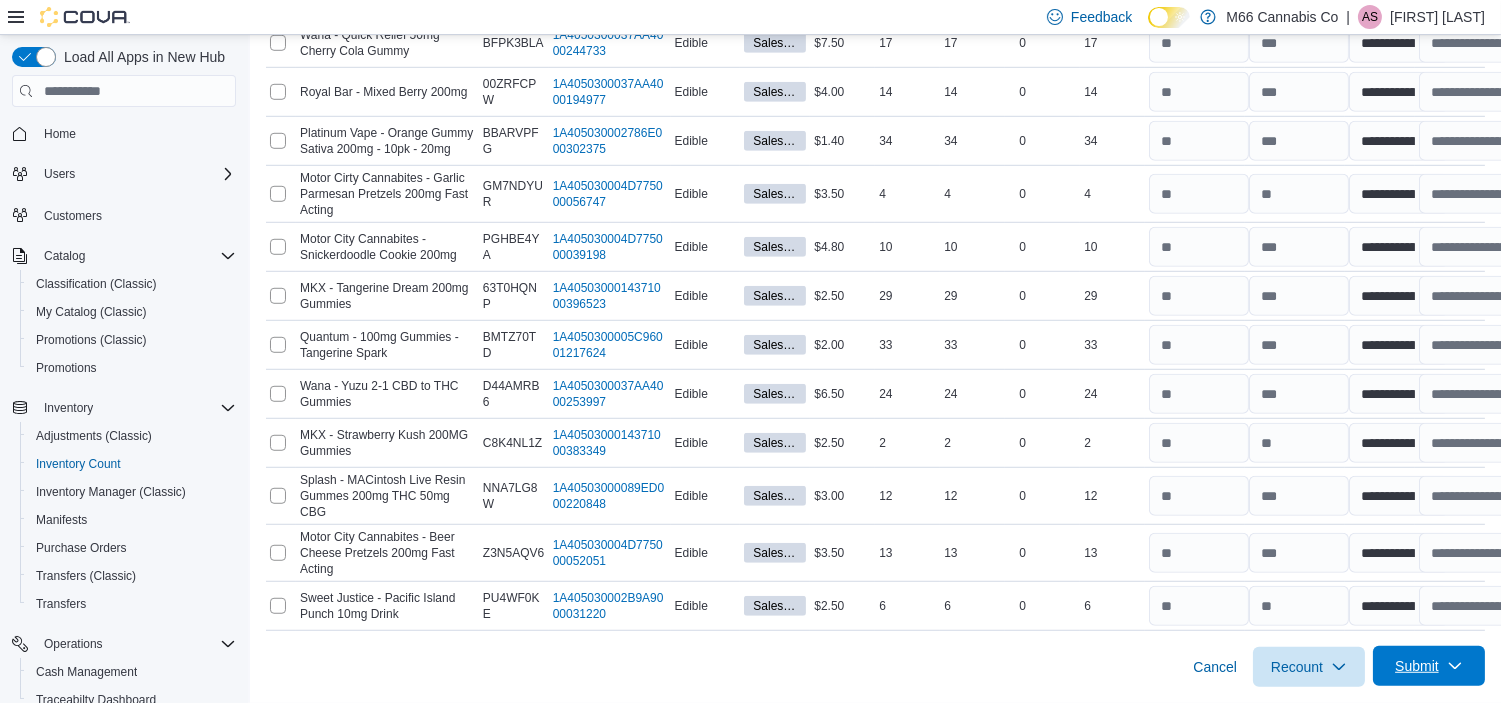 click on "Submit" at bounding box center [1417, 666] 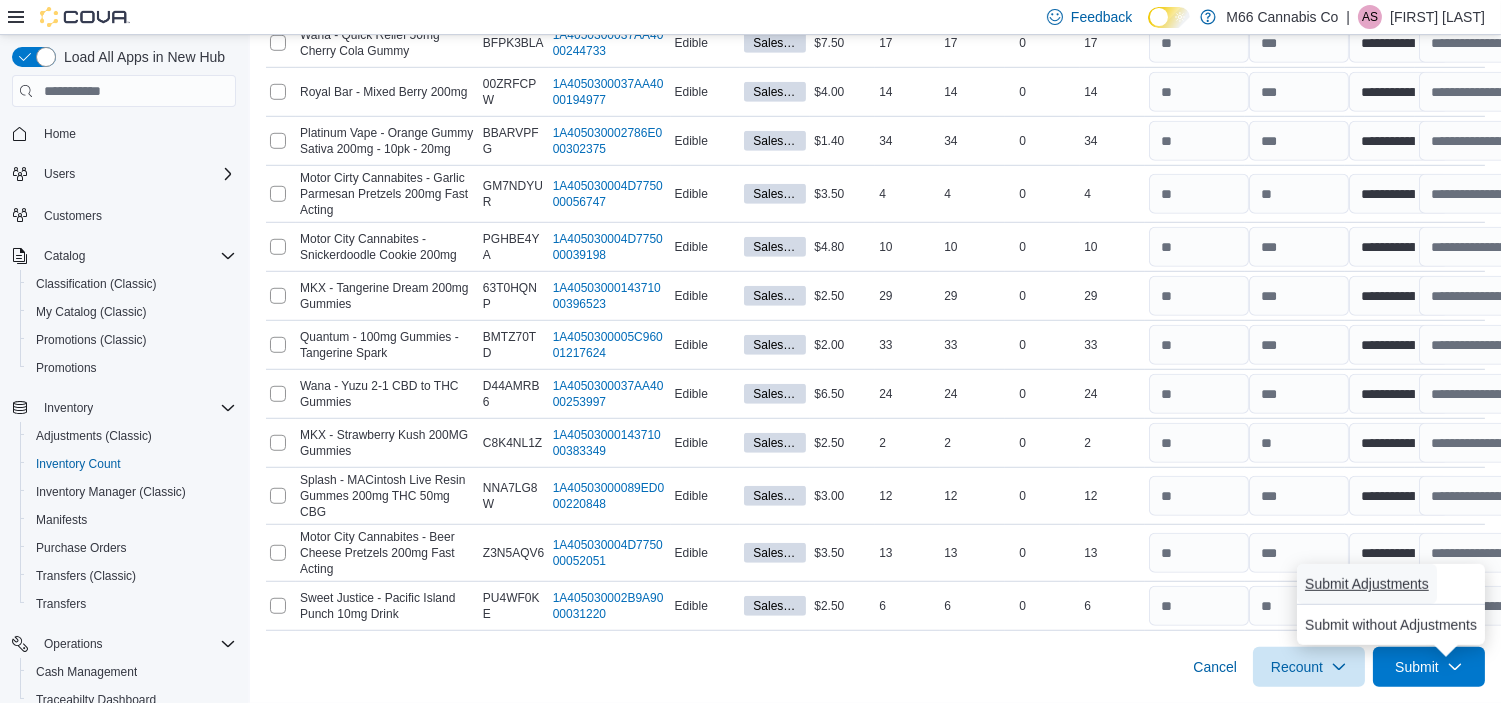 click on "Submit Adjustments" at bounding box center (1367, 584) 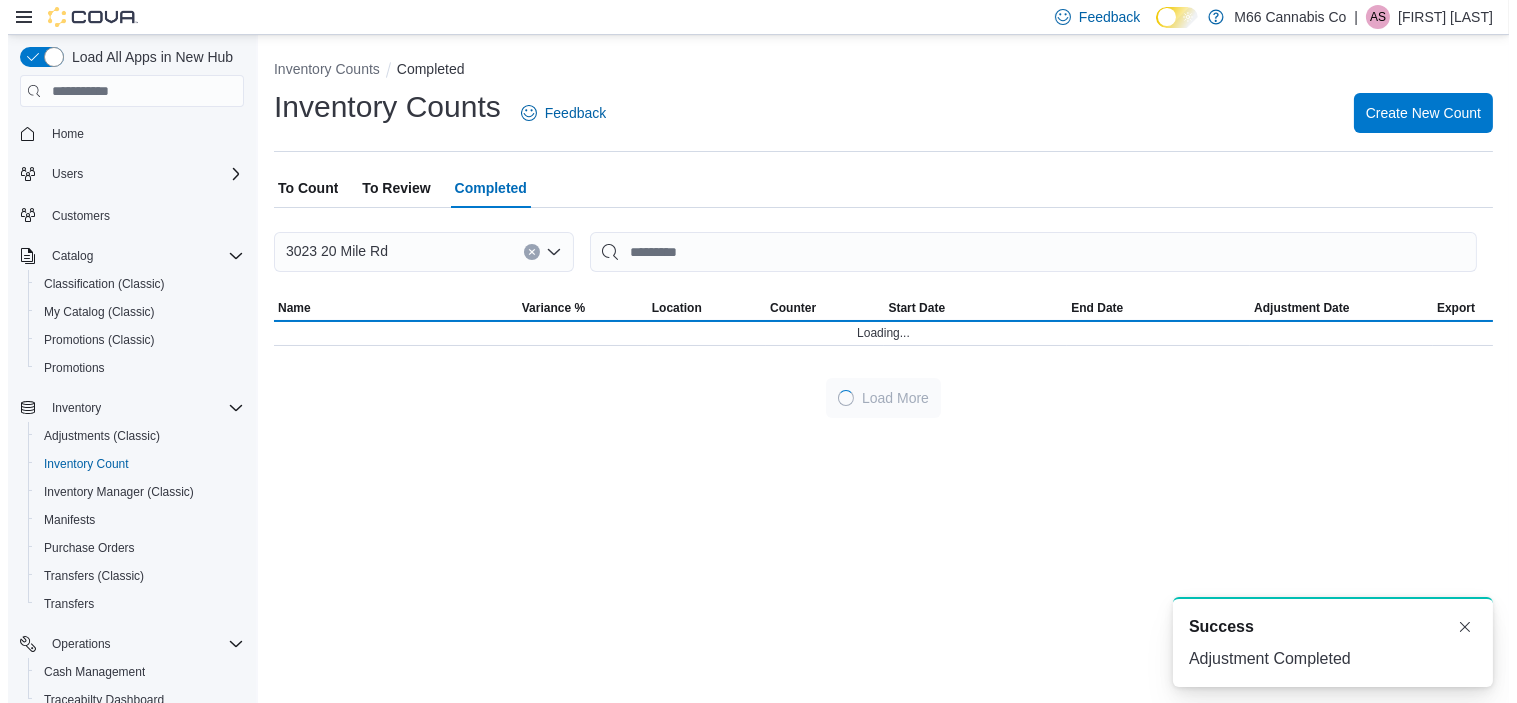 scroll, scrollTop: 0, scrollLeft: 0, axis: both 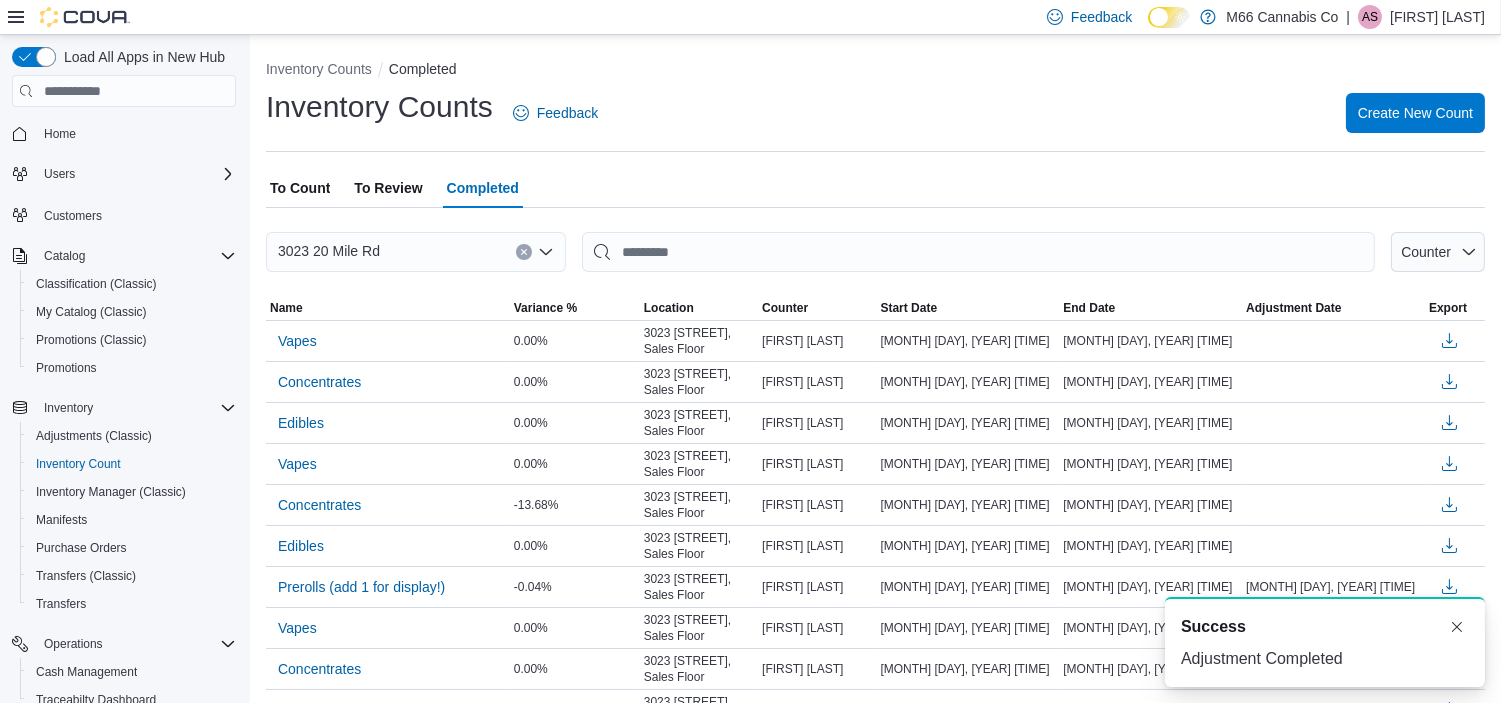click on "To Review" at bounding box center [388, 188] 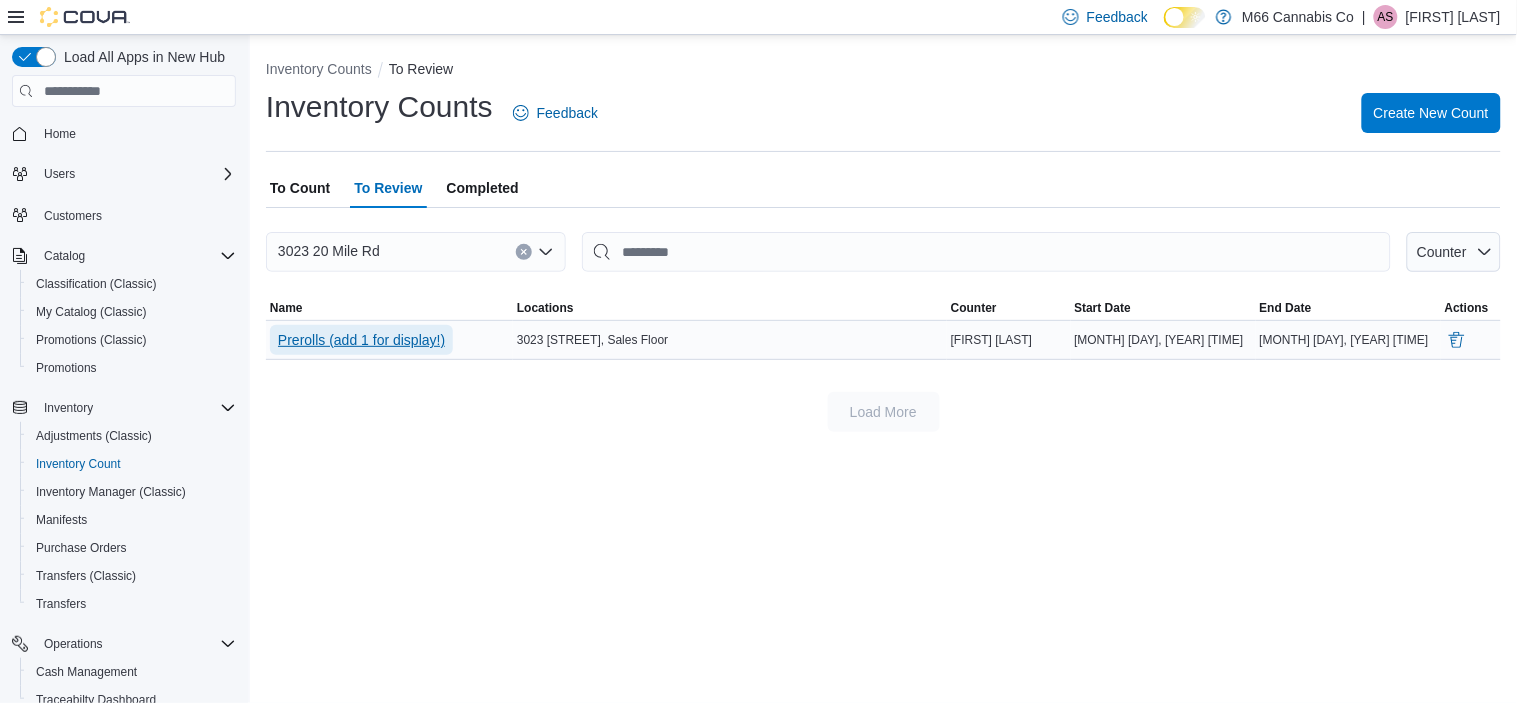 click on "Prerolls (add 1 for display!)" at bounding box center [361, 340] 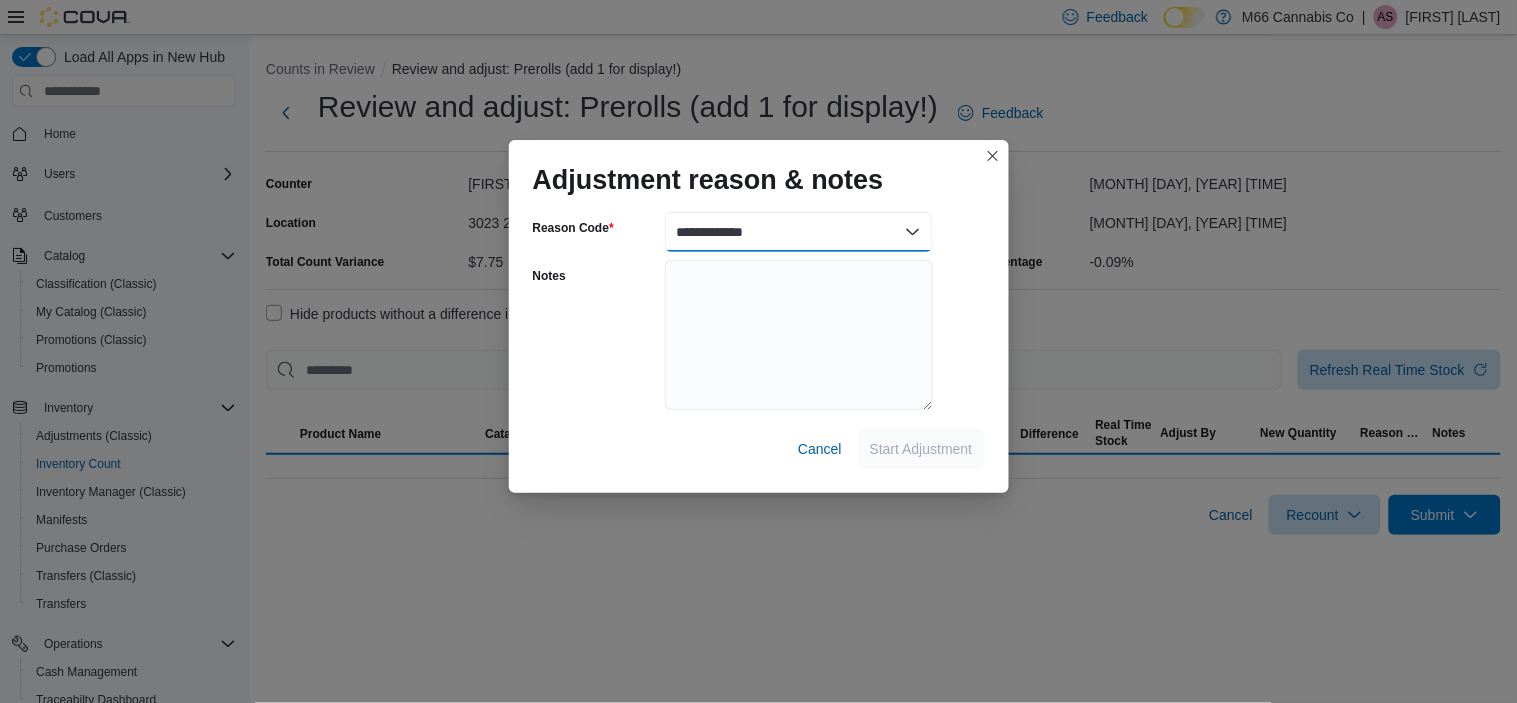 click on "**********" at bounding box center (799, 232) 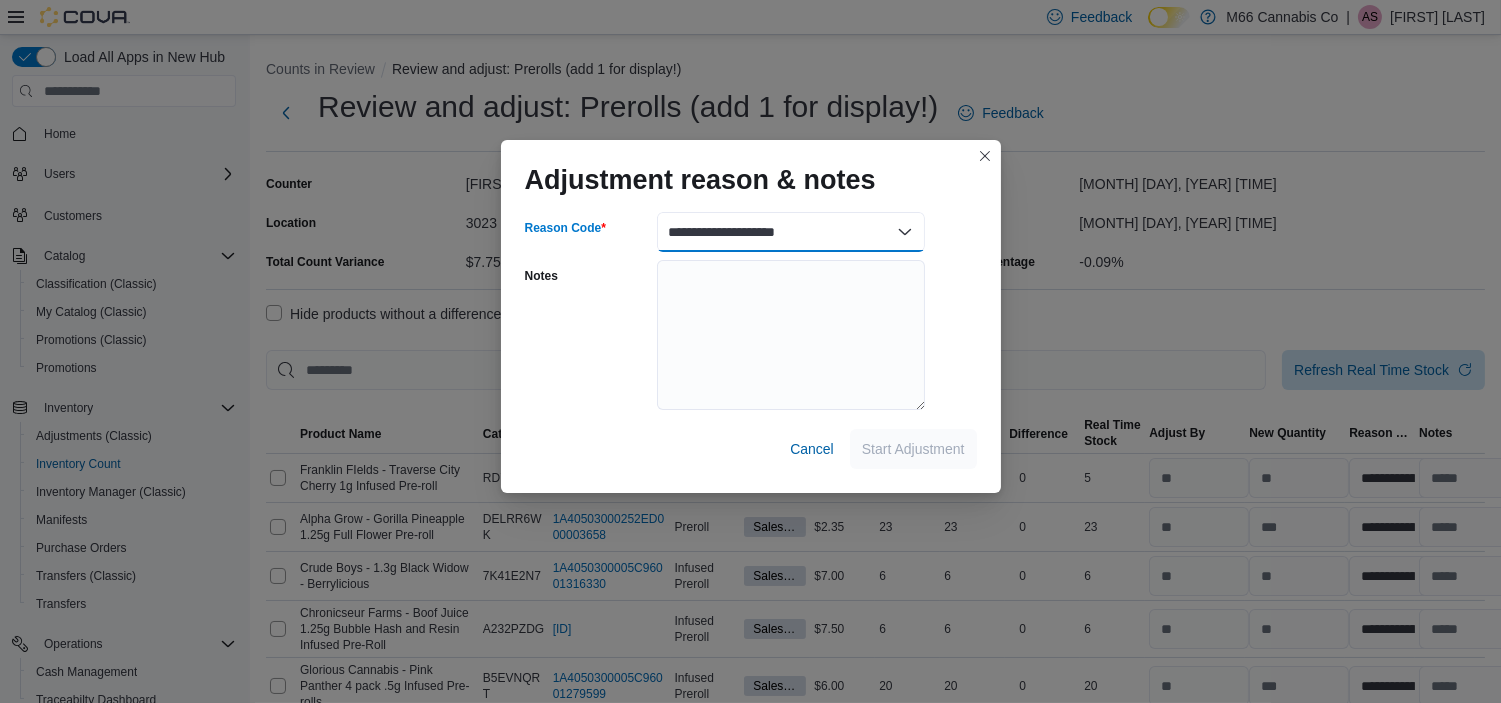 click on "**********" at bounding box center [791, 232] 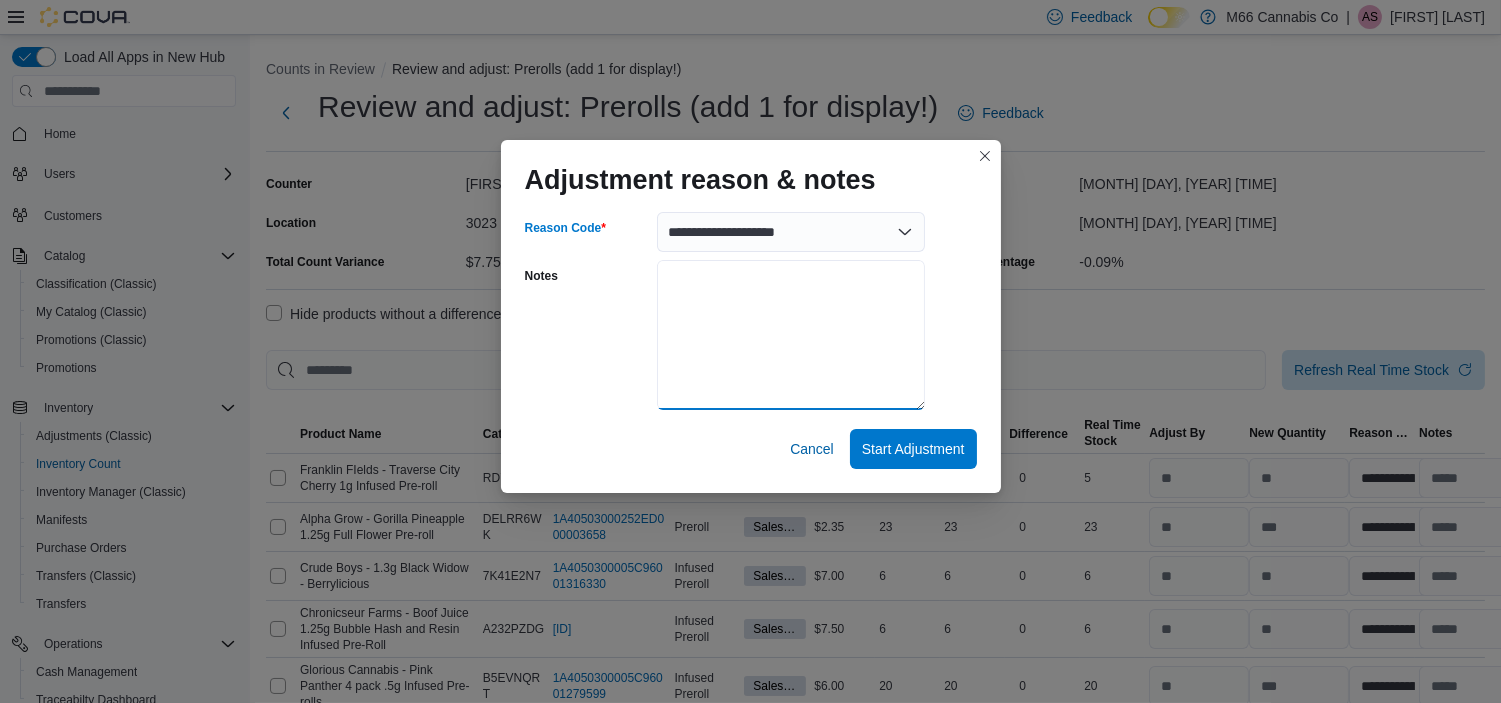 click on "Notes" at bounding box center [791, 335] 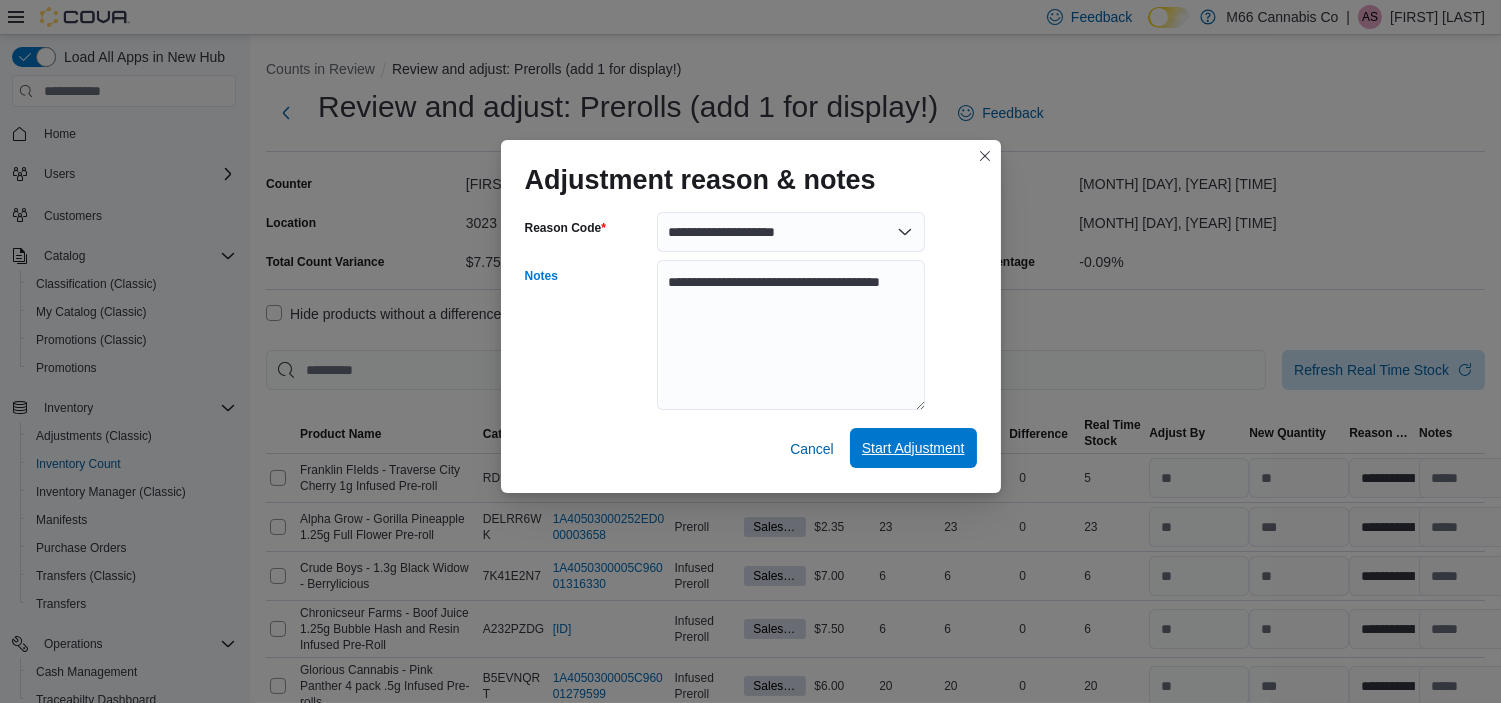 click on "Start Adjustment" at bounding box center (913, 448) 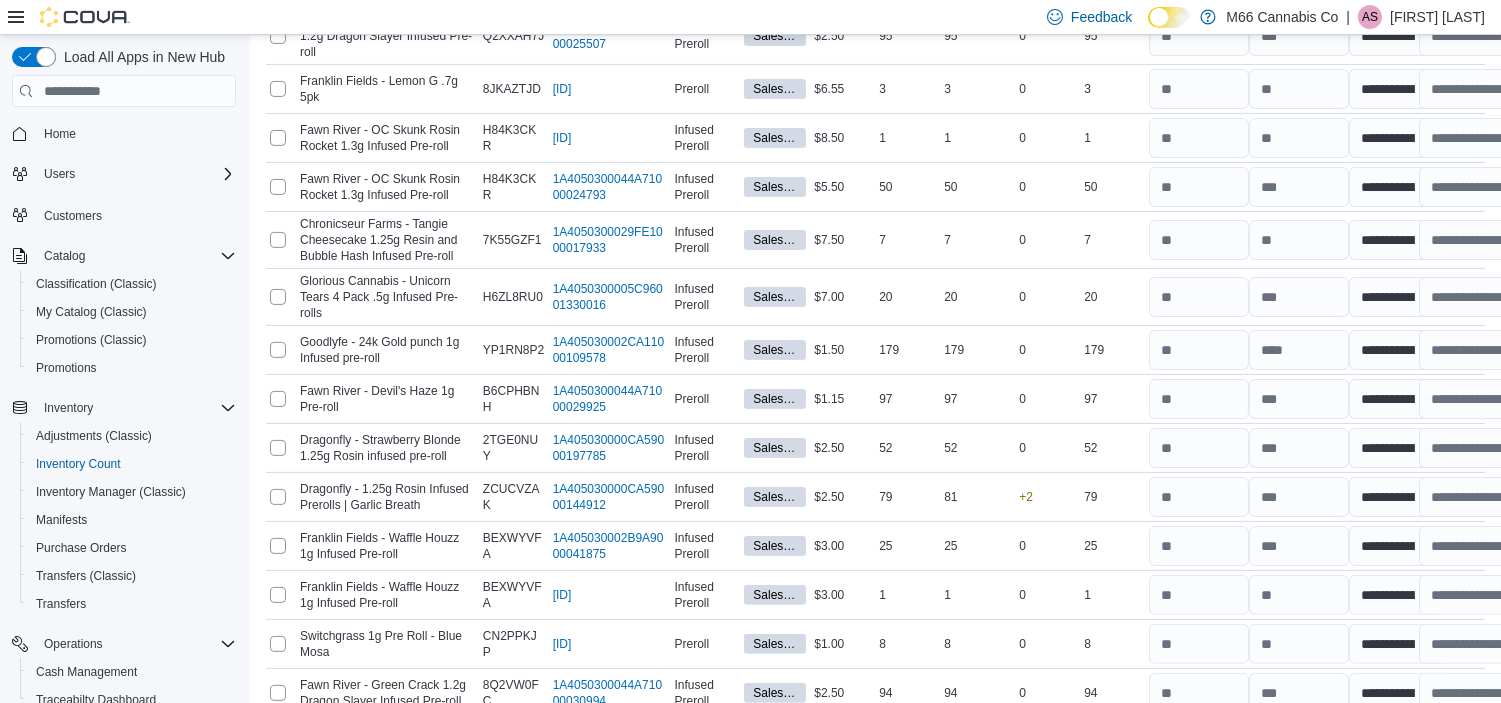 scroll, scrollTop: 1117, scrollLeft: 0, axis: vertical 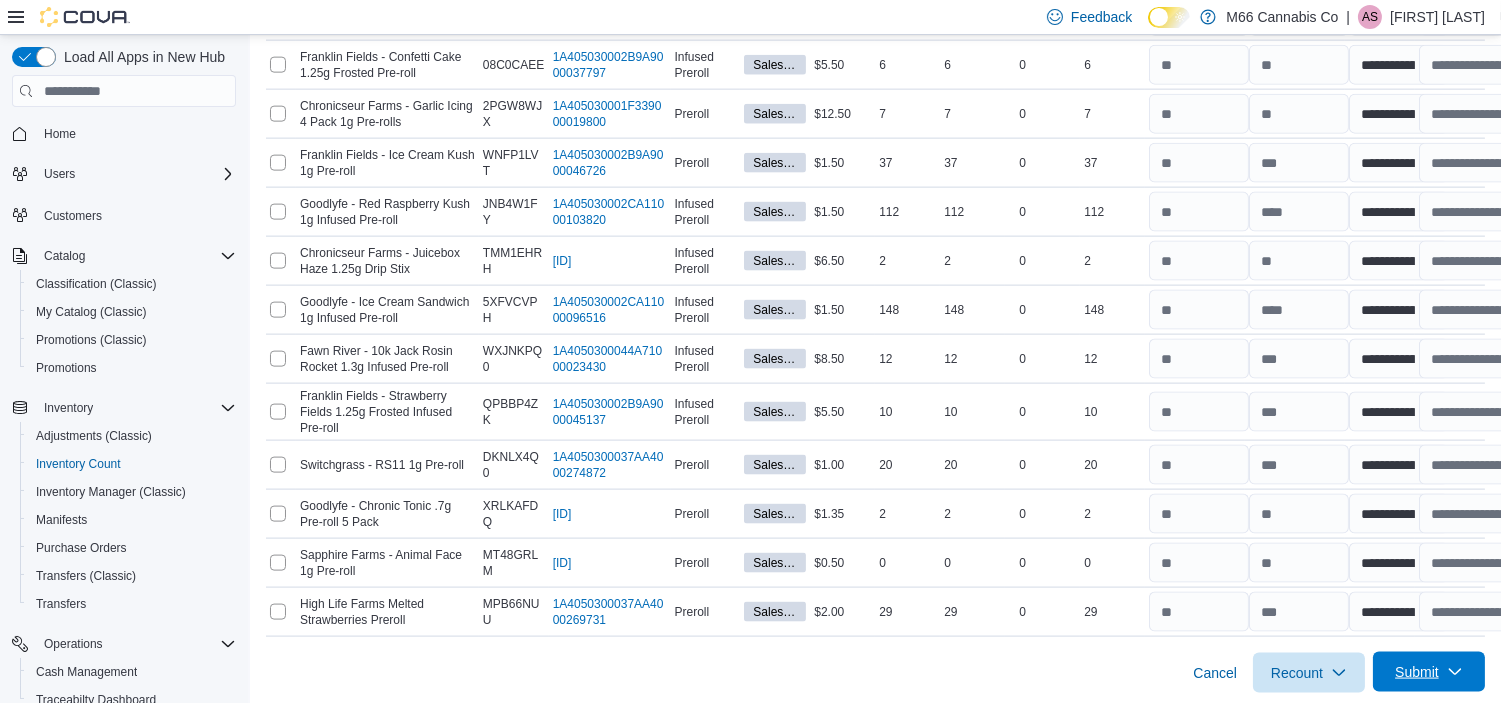 click on "Submit" at bounding box center (1429, 672) 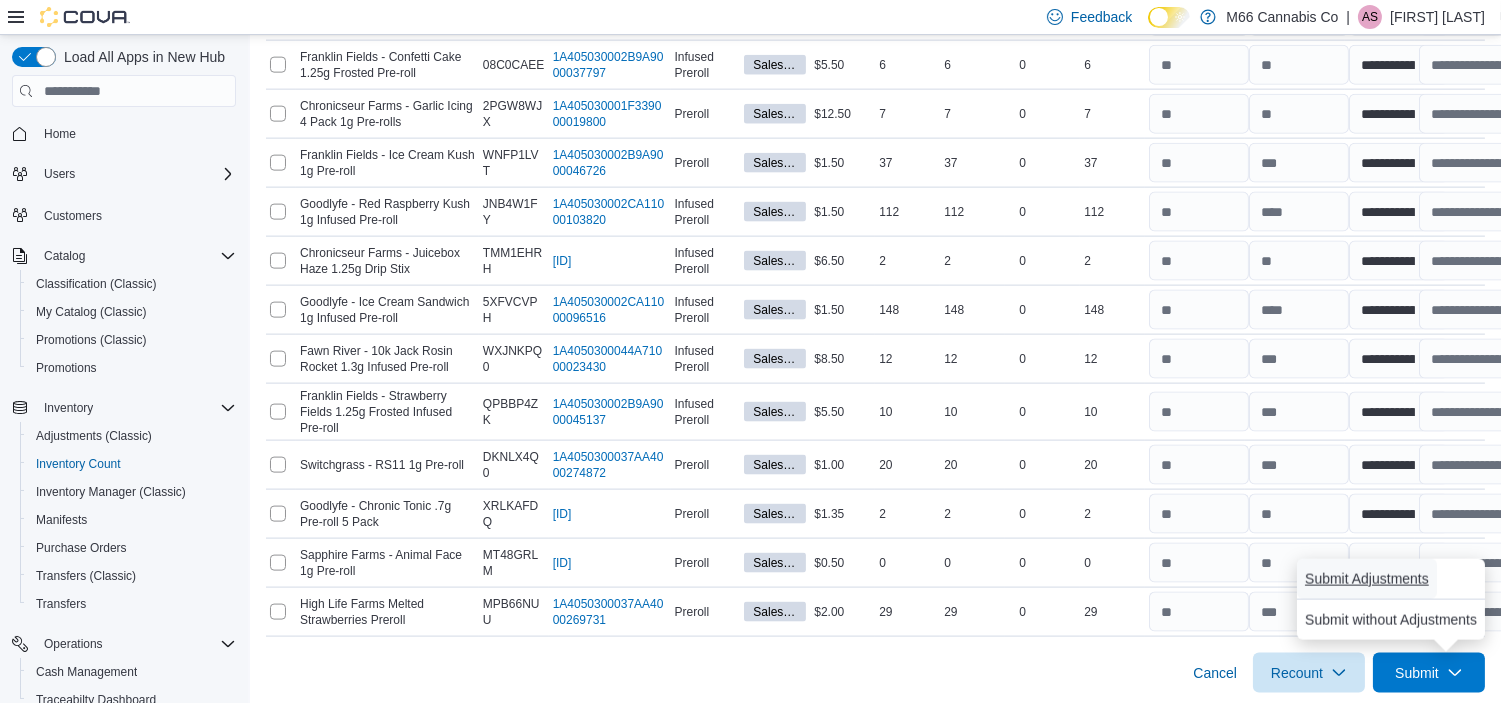 click on "Submit Adjustments" at bounding box center [1367, 579] 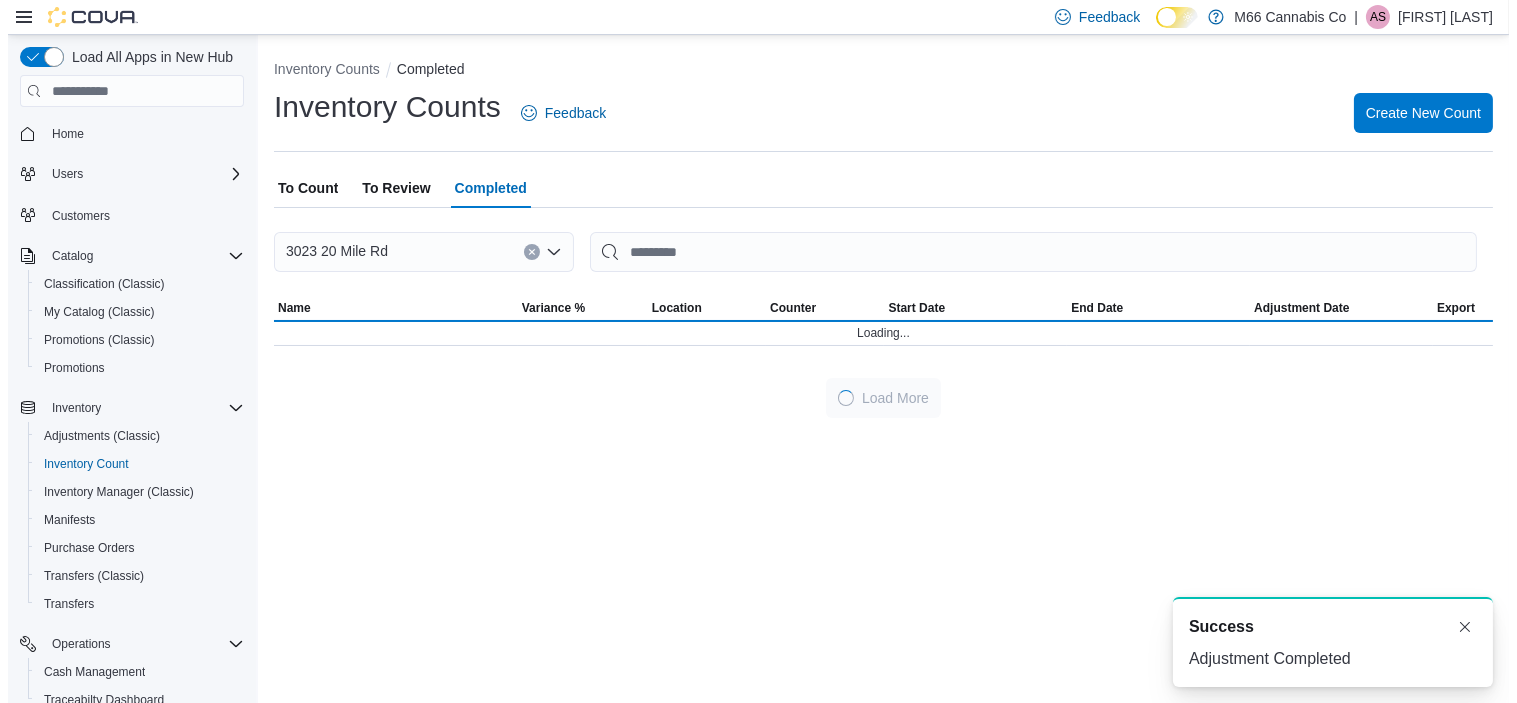 scroll, scrollTop: 0, scrollLeft: 0, axis: both 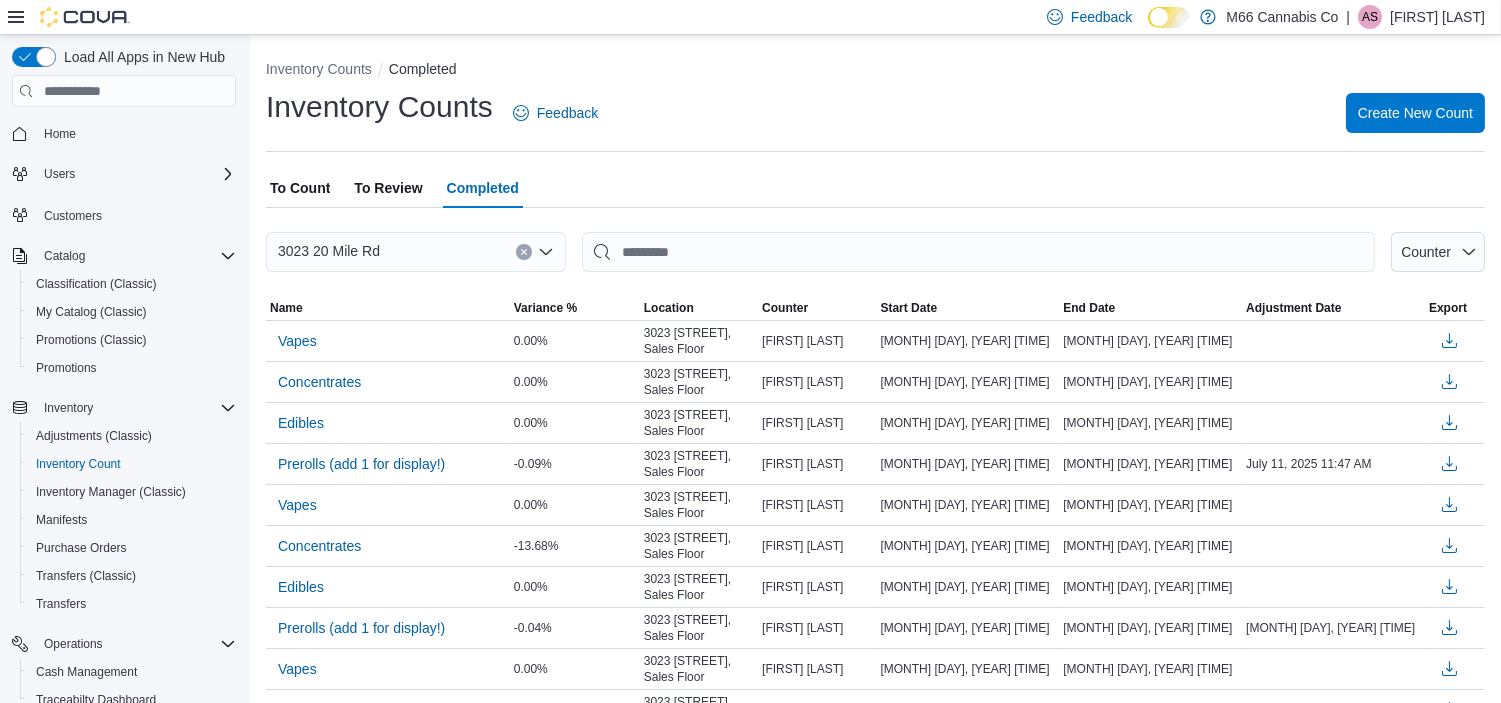 click on "To Review" at bounding box center [388, 188] 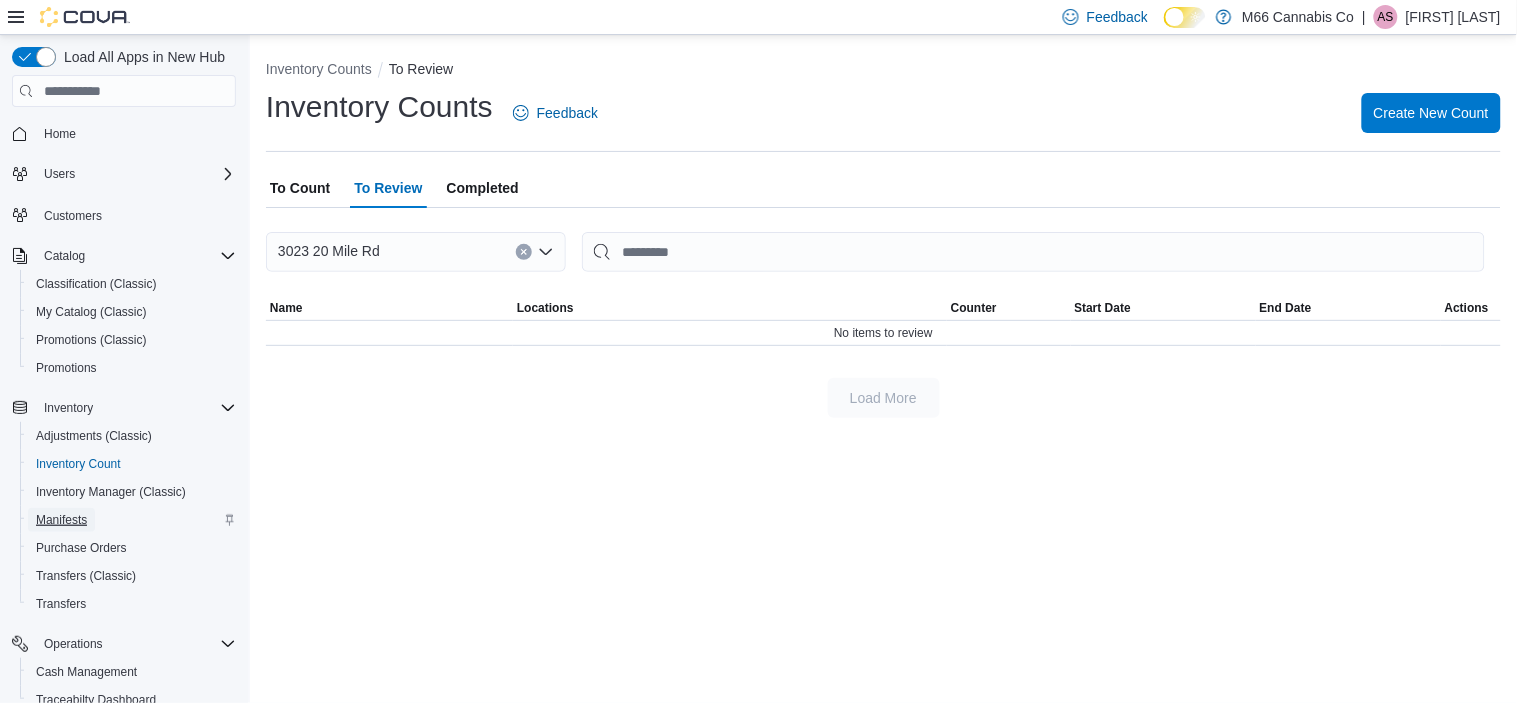 click on "Manifests" at bounding box center (61, 520) 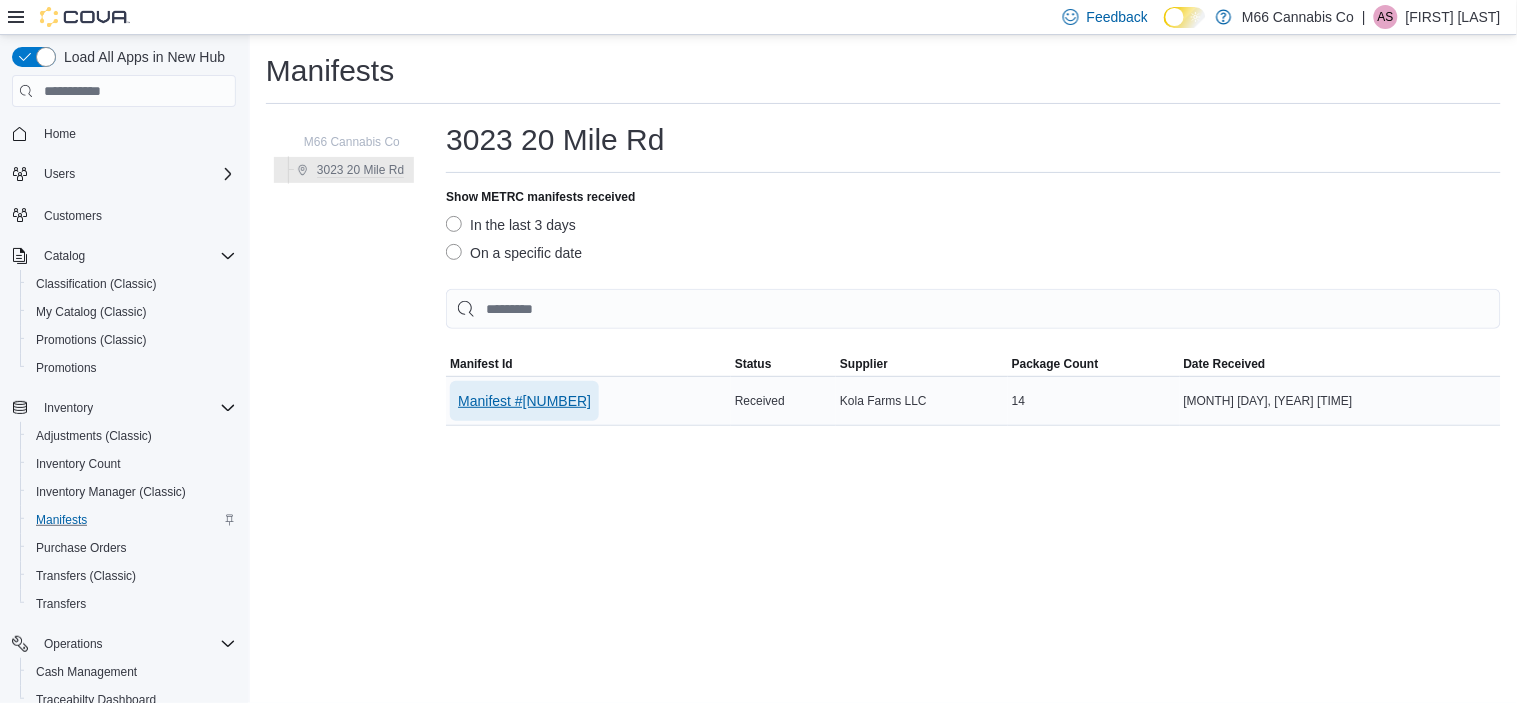 click on "Manifest #[NUMBER]" at bounding box center [524, 401] 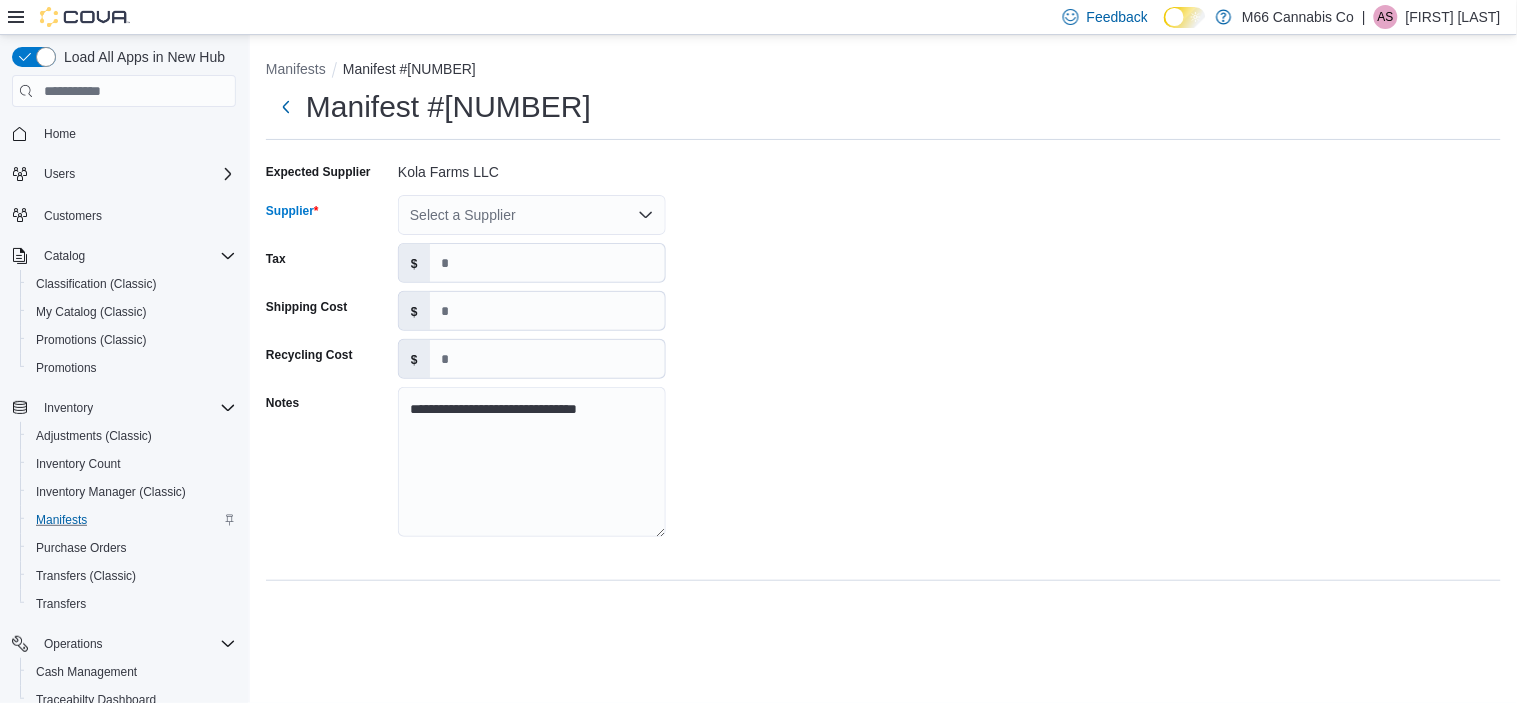 click on "Select a Supplier" at bounding box center (532, 215) 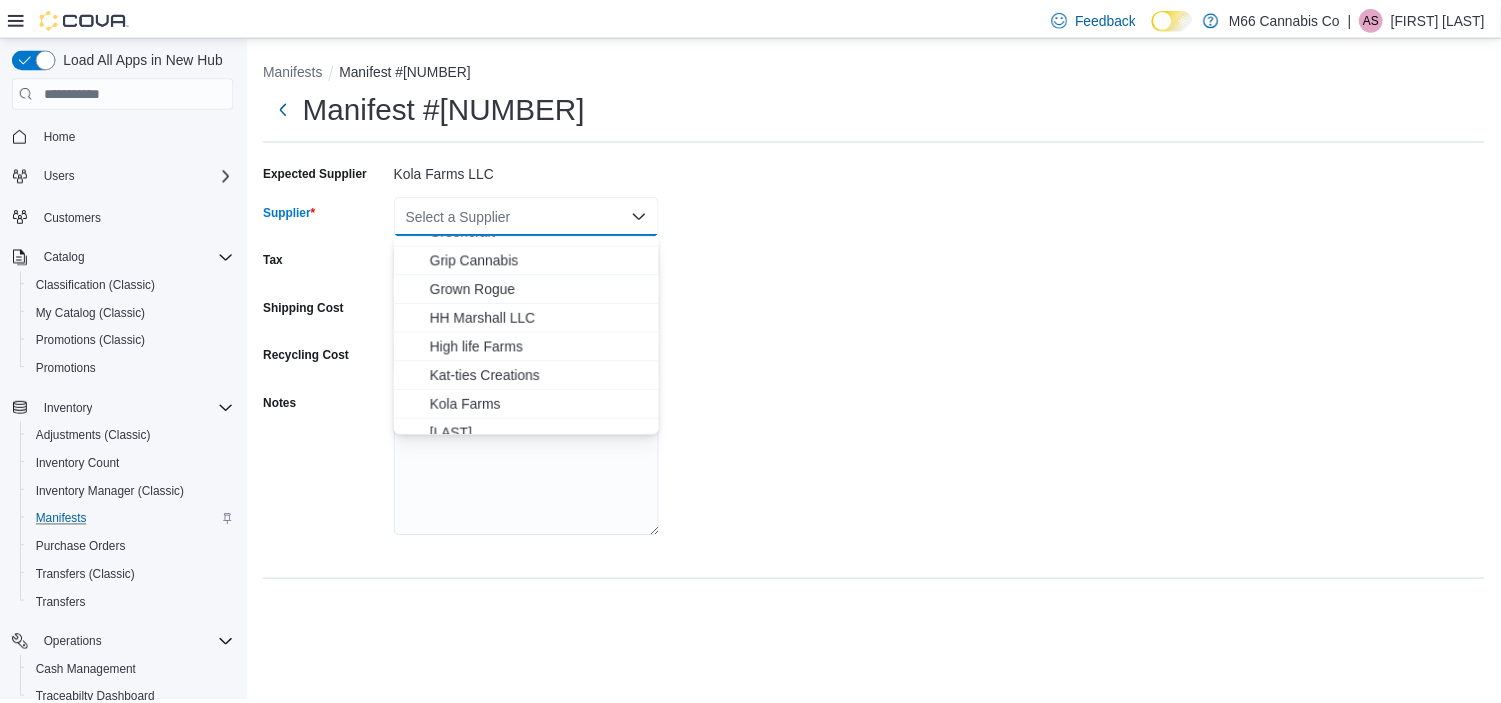 scroll, scrollTop: 505, scrollLeft: 0, axis: vertical 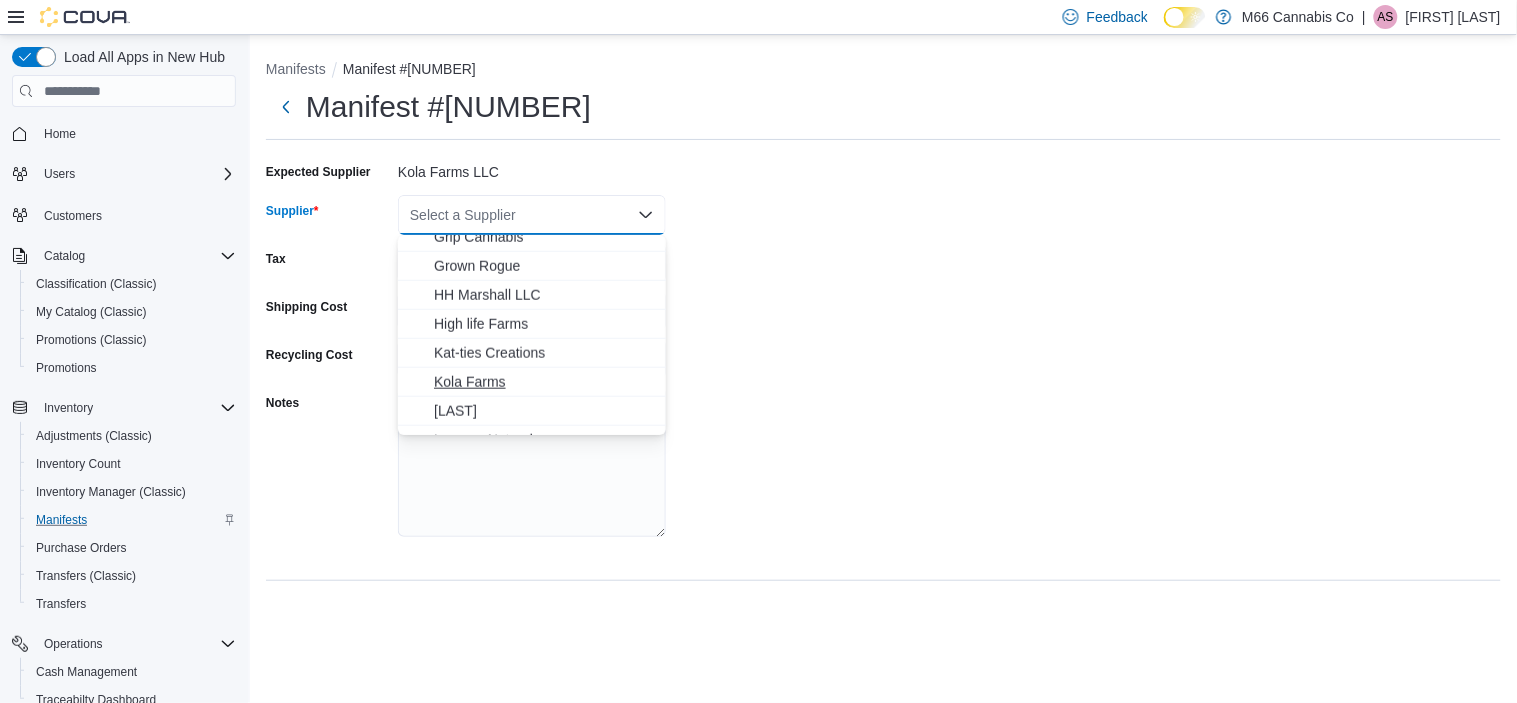 click on "Kola Farms" at bounding box center [544, 382] 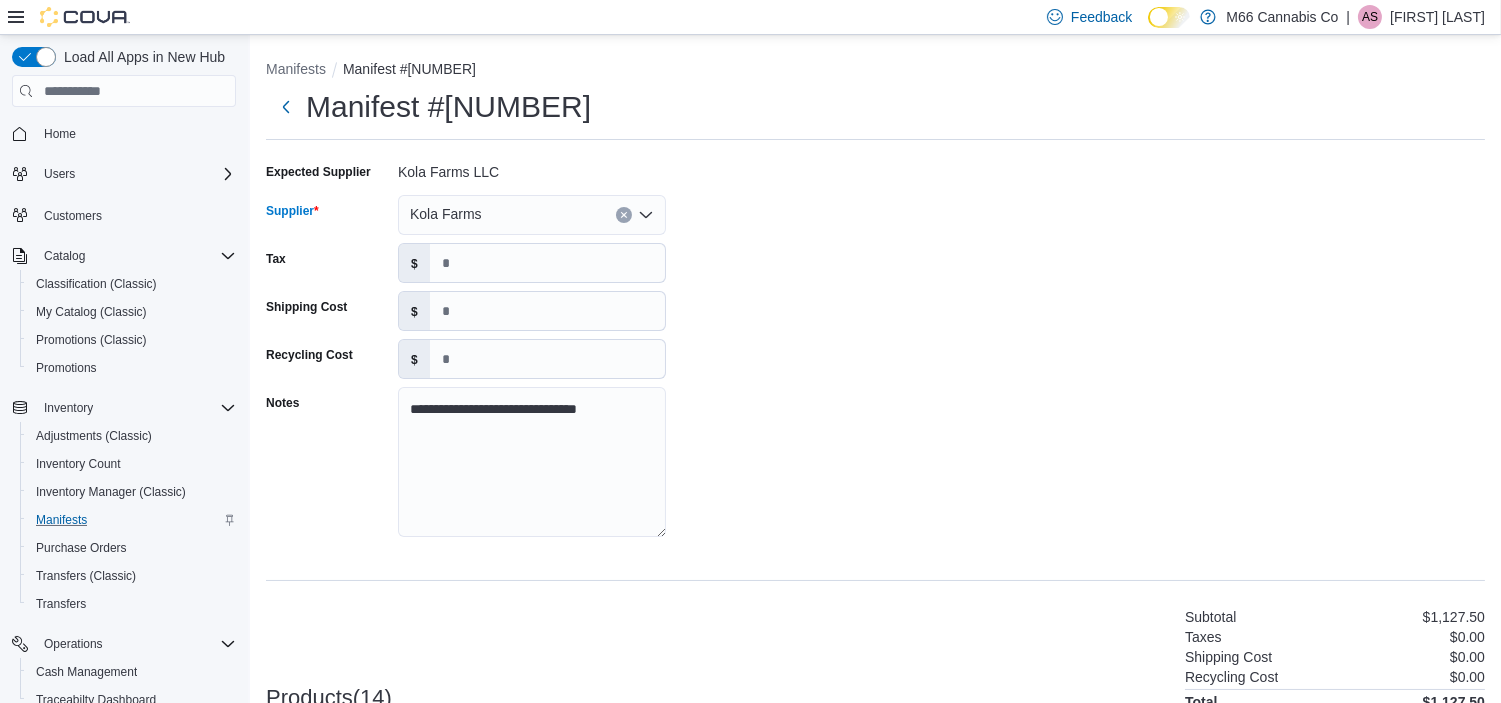 click on "**********" at bounding box center [875, 356] 